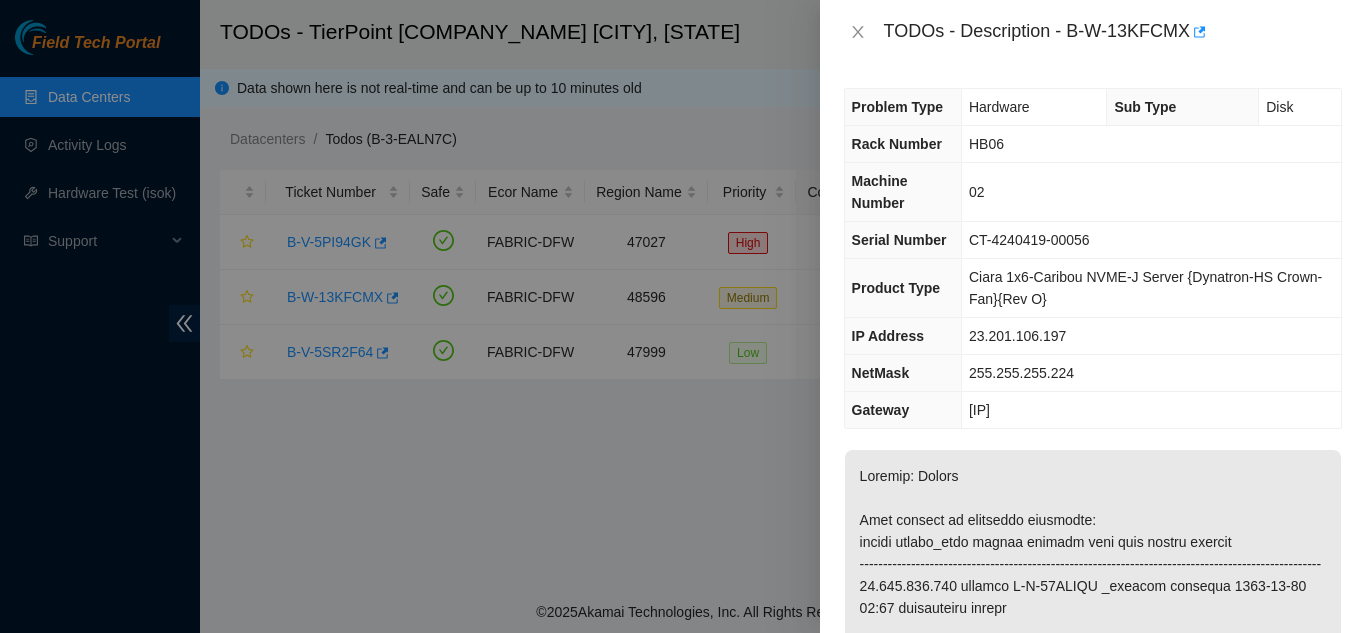 scroll, scrollTop: 0, scrollLeft: 0, axis: both 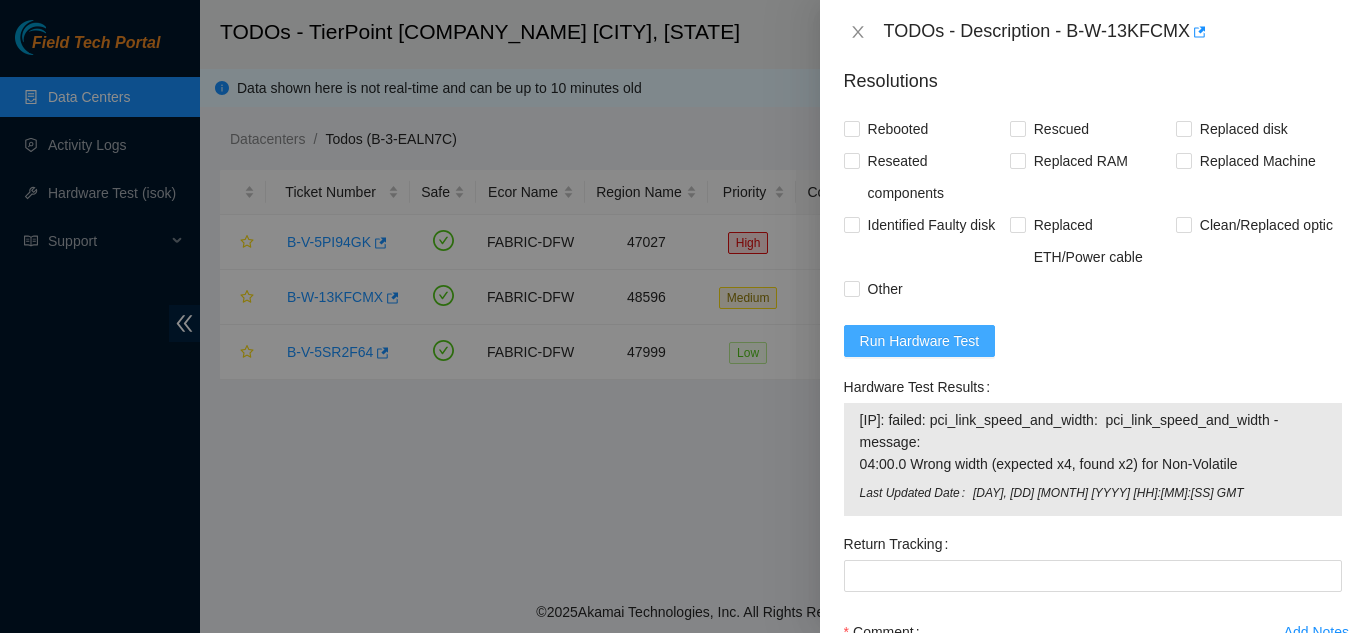 click on "Run Hardware Test" at bounding box center (920, 341) 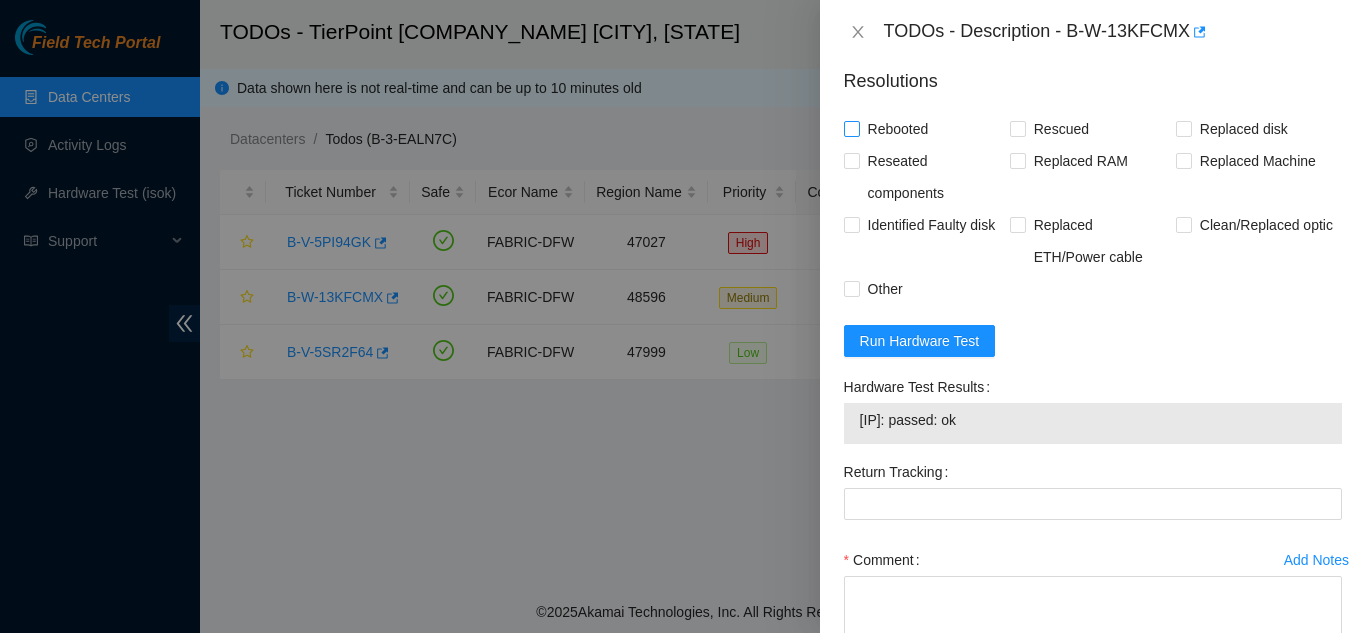click on "Rebooted" at bounding box center (851, 128) 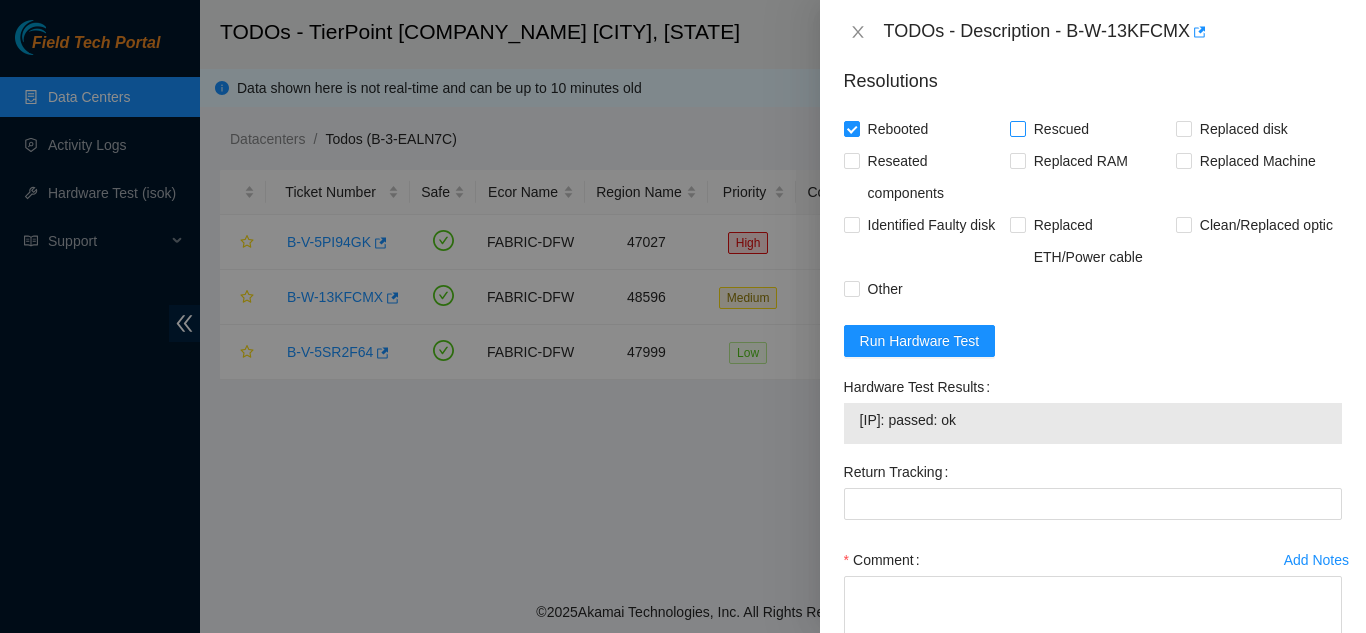 click on "Rescued" at bounding box center [1017, 128] 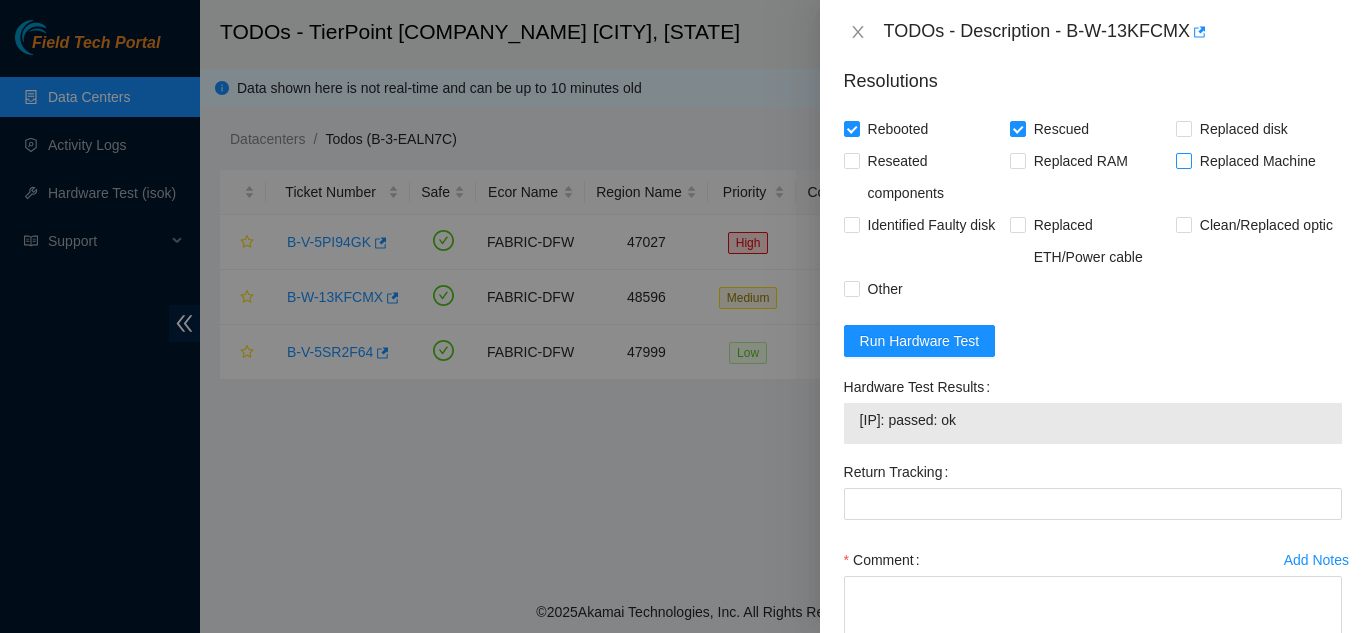 click on "Replaced Machine" at bounding box center [1183, 160] 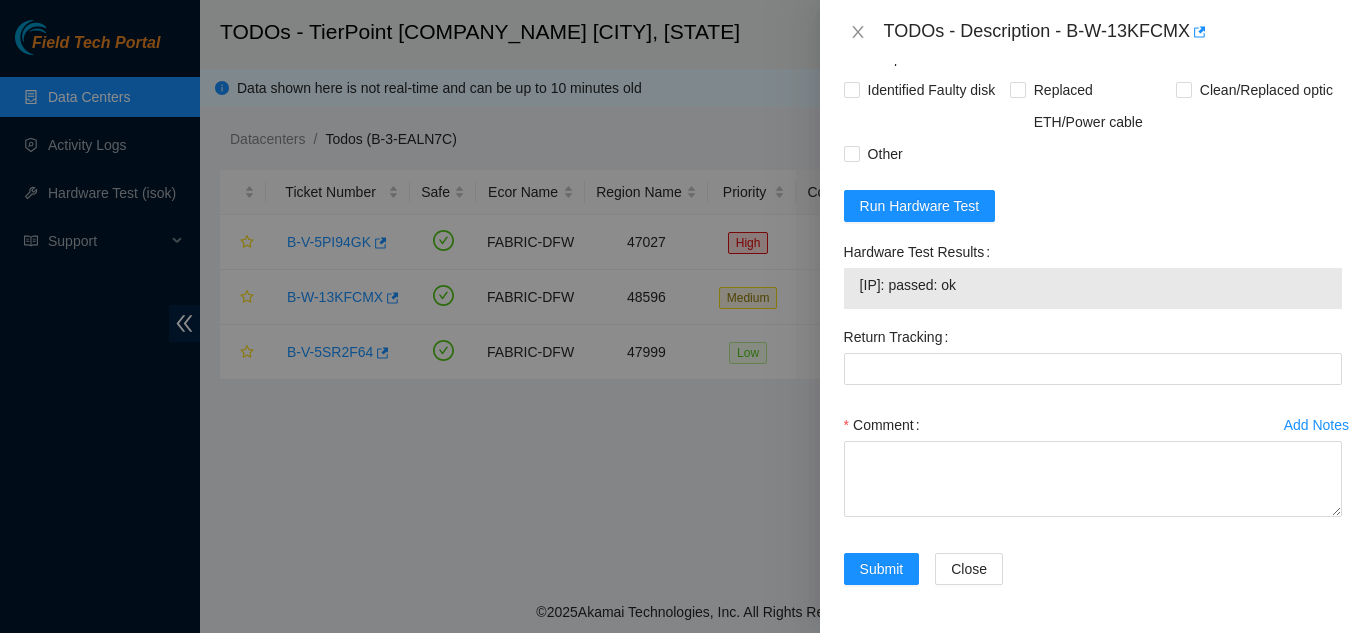 scroll, scrollTop: 1857, scrollLeft: 0, axis: vertical 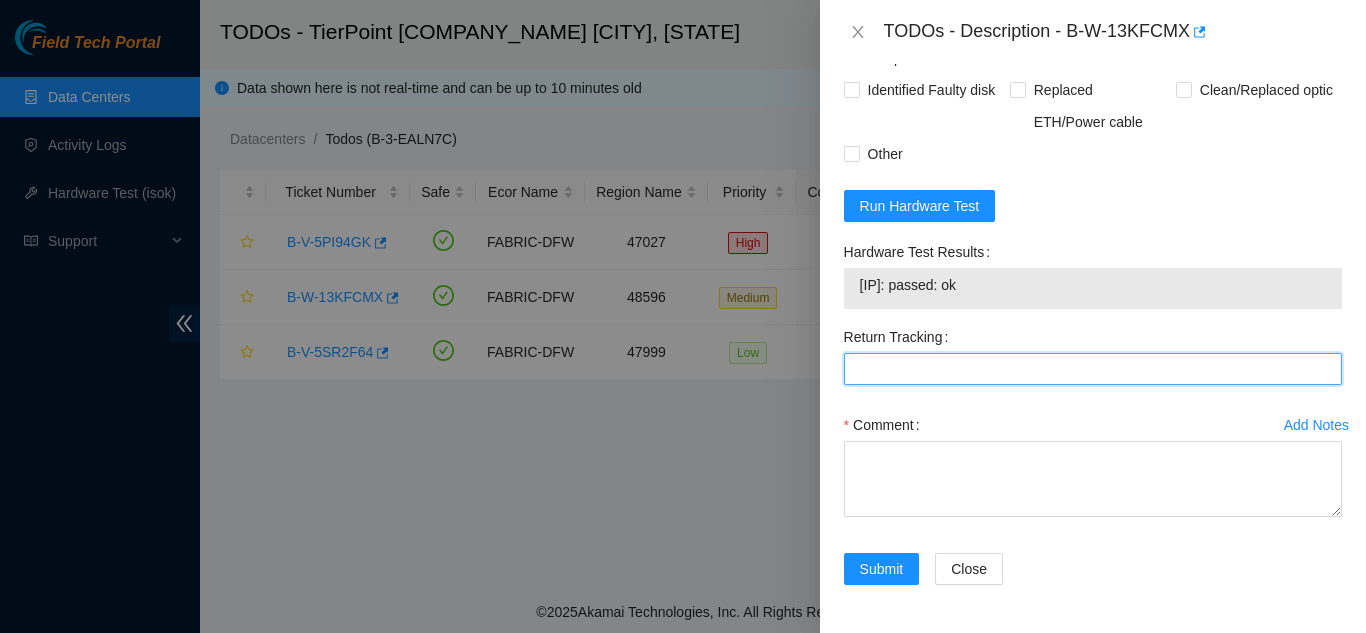 click on "Return Tracking" at bounding box center (1093, 369) 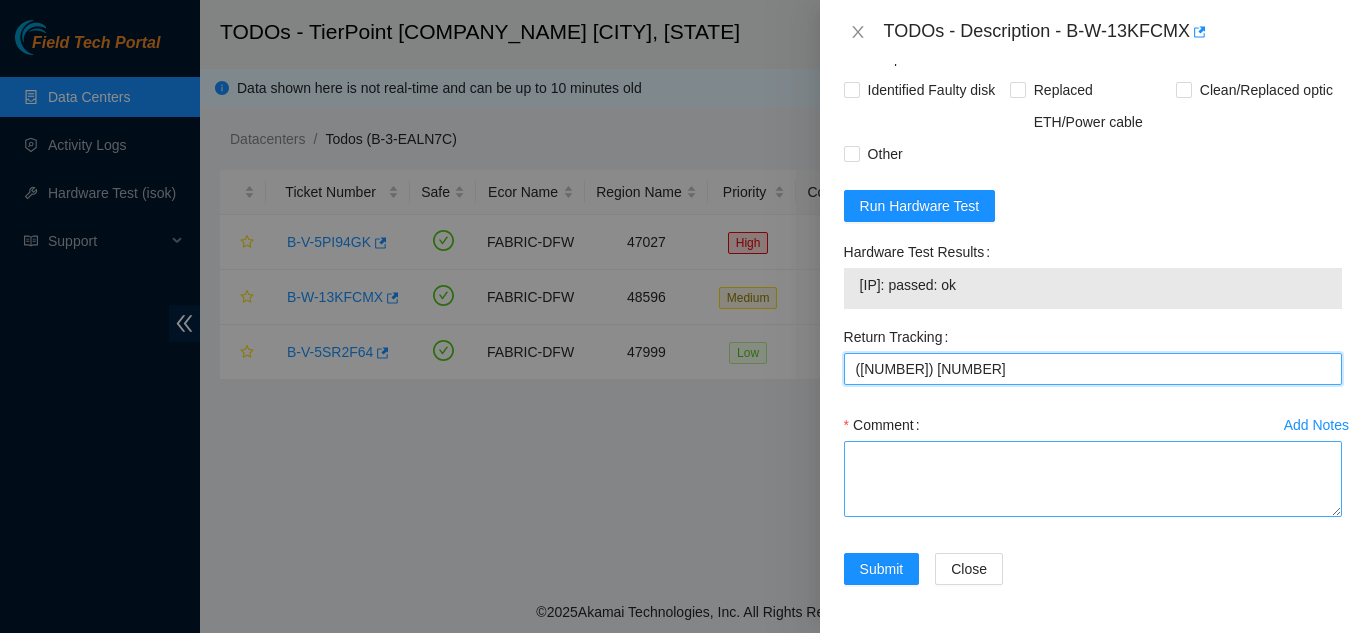 type on "([NUMBER]) [NUMBER]" 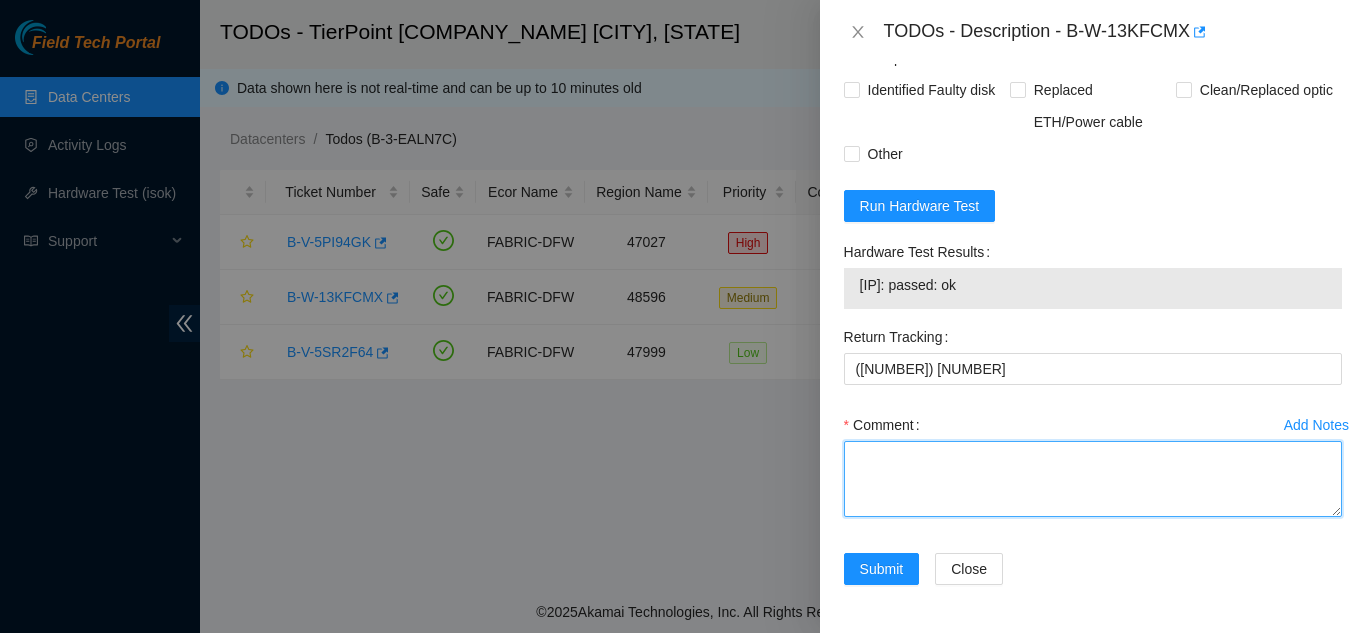 click on "Comment" at bounding box center (1093, 479) 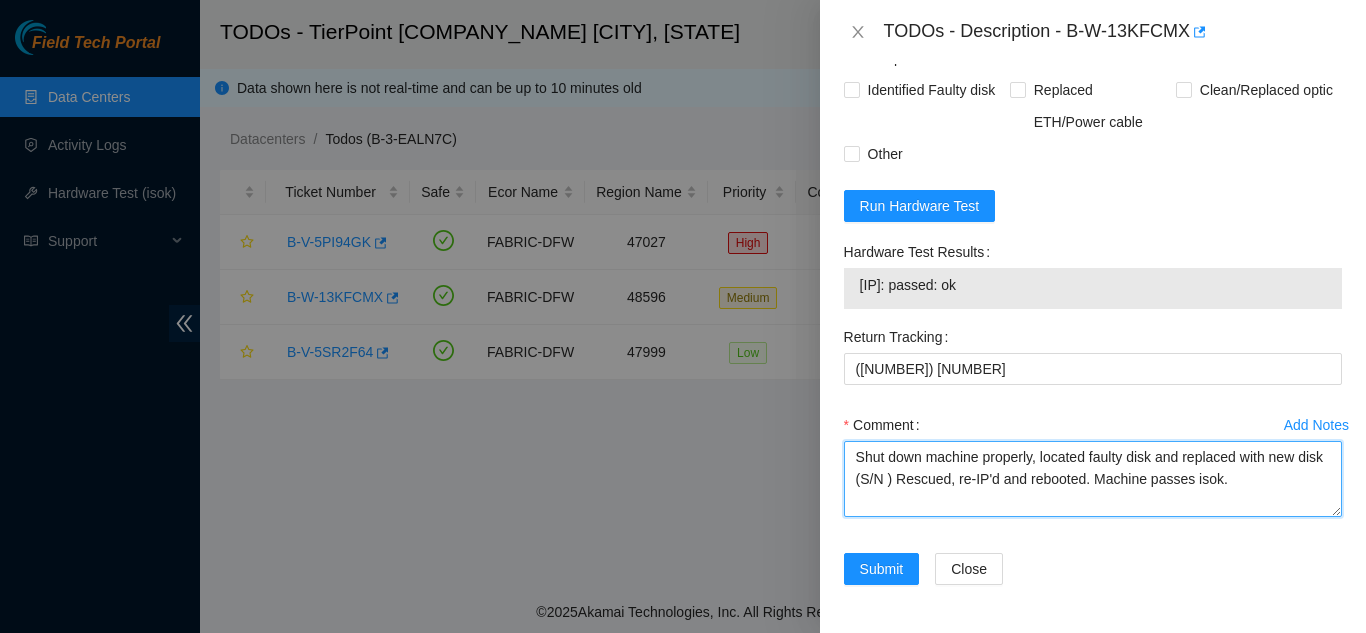 click on "Shut down machine properly, located faulty disk and replaced with new disk (S/N ) Rescued, re-IP'd and rebooted. Machine passes isok." at bounding box center [1093, 479] 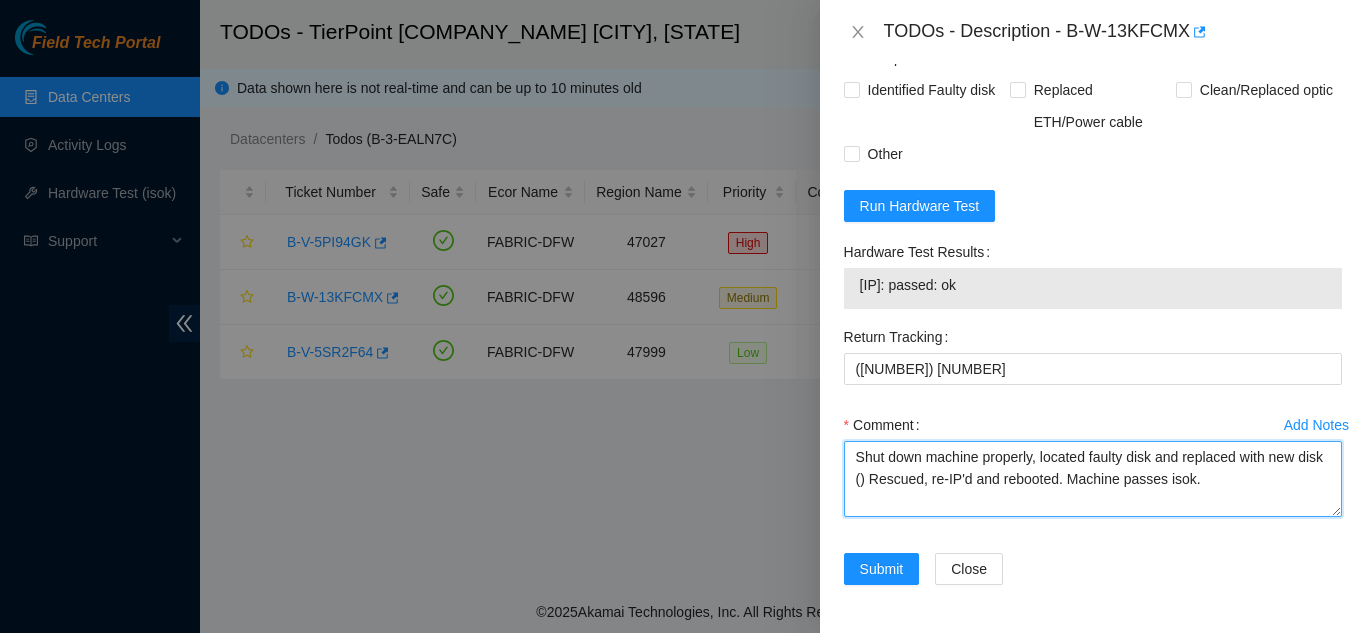 paste on "CT-4240201-00082" 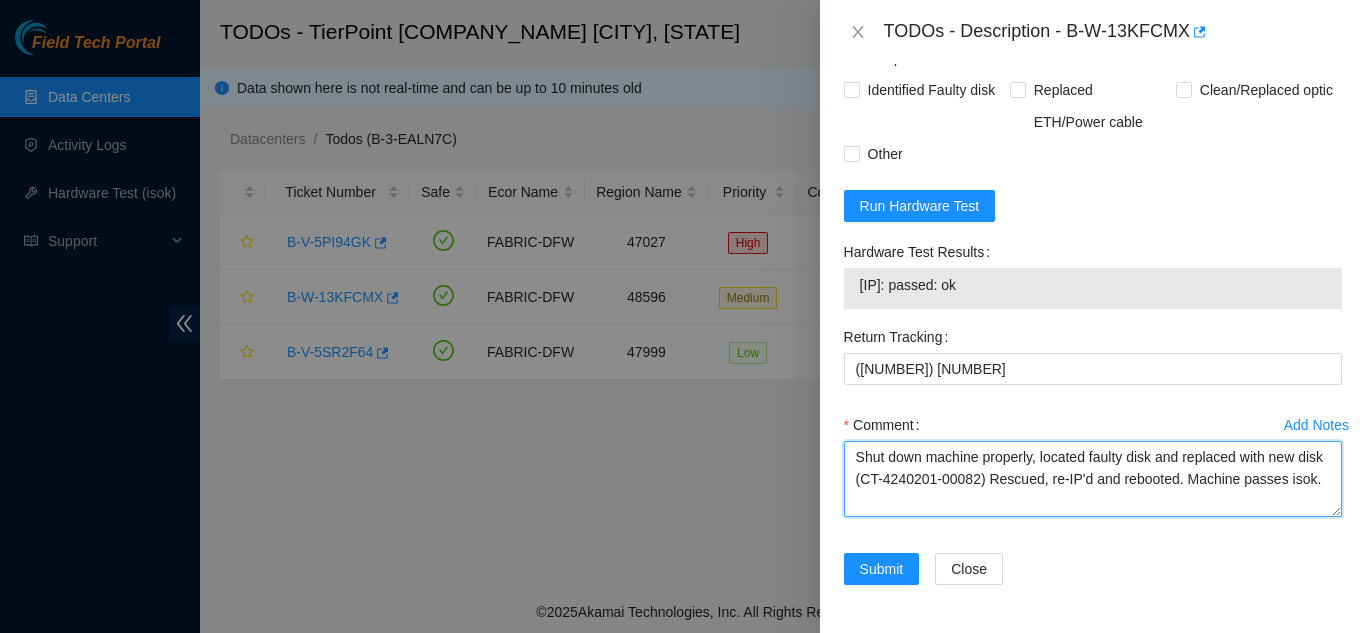 click on "Shut down machine properly, located faulty disk and replaced with new disk (CT-4240201-00082) Rescued, re-IP'd and rebooted. Machine passes isok." at bounding box center (1093, 479) 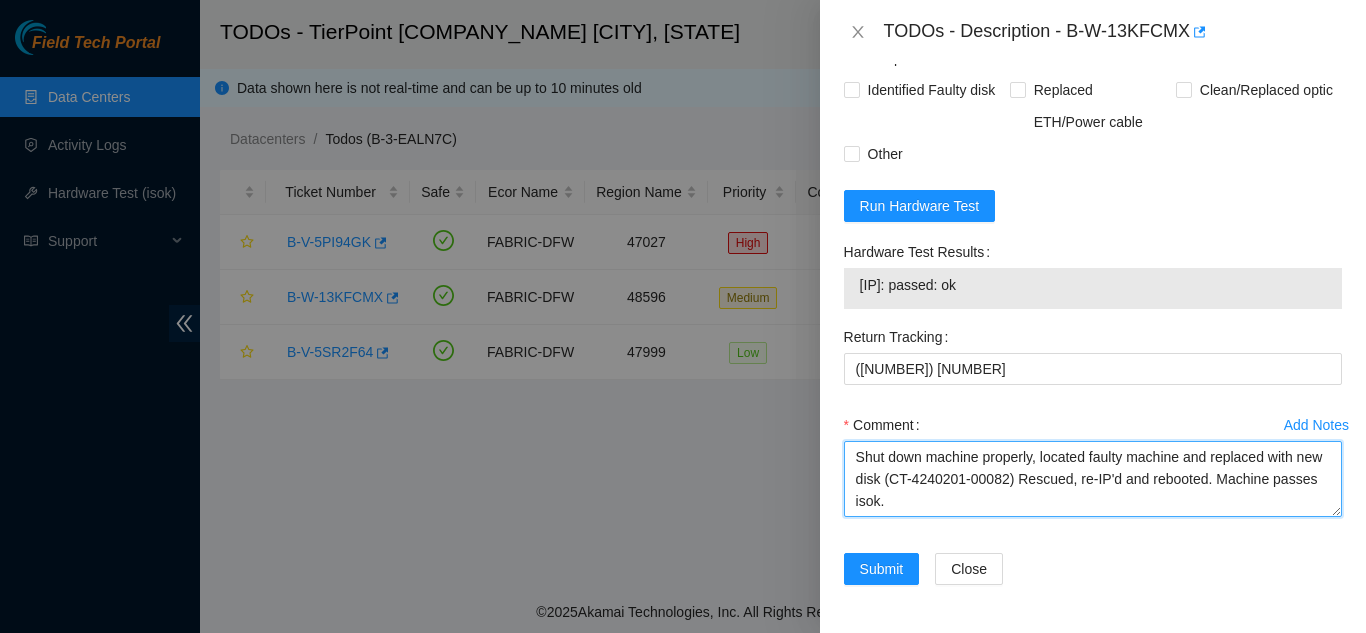 click on "Shut down machine properly, located faulty machine and replaced with new disk (CT-4240201-00082) Rescued, re-IP'd and rebooted. Machine passes isok." at bounding box center (1093, 479) 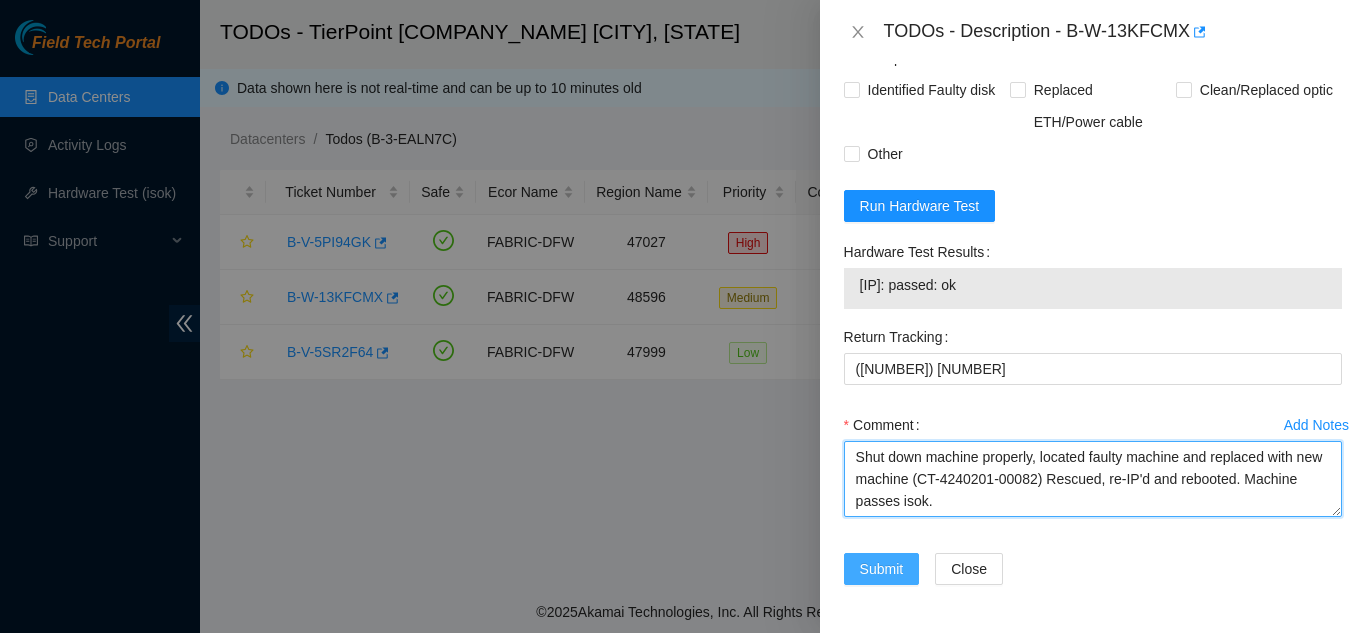 type on "Shut down machine properly, located faulty machine and replaced with new machine (CT-4240201-00082) Rescued, re-IP'd and rebooted. Machine passes isok." 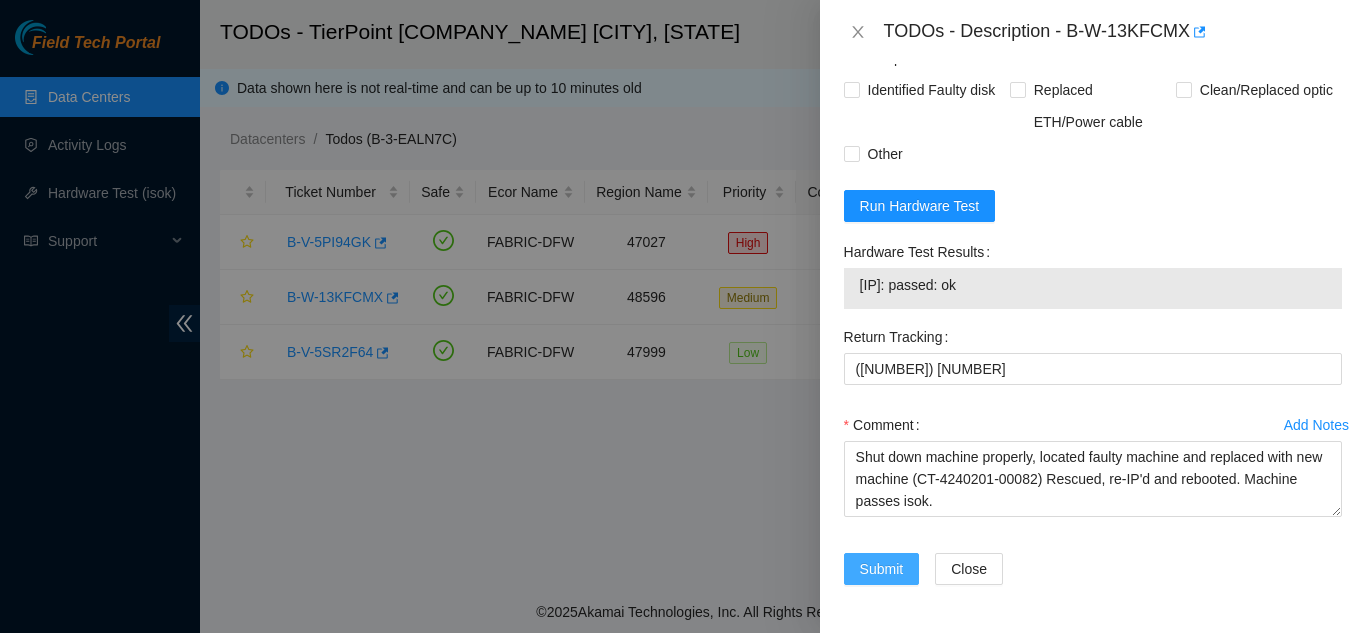 click on "Submit" at bounding box center [882, 569] 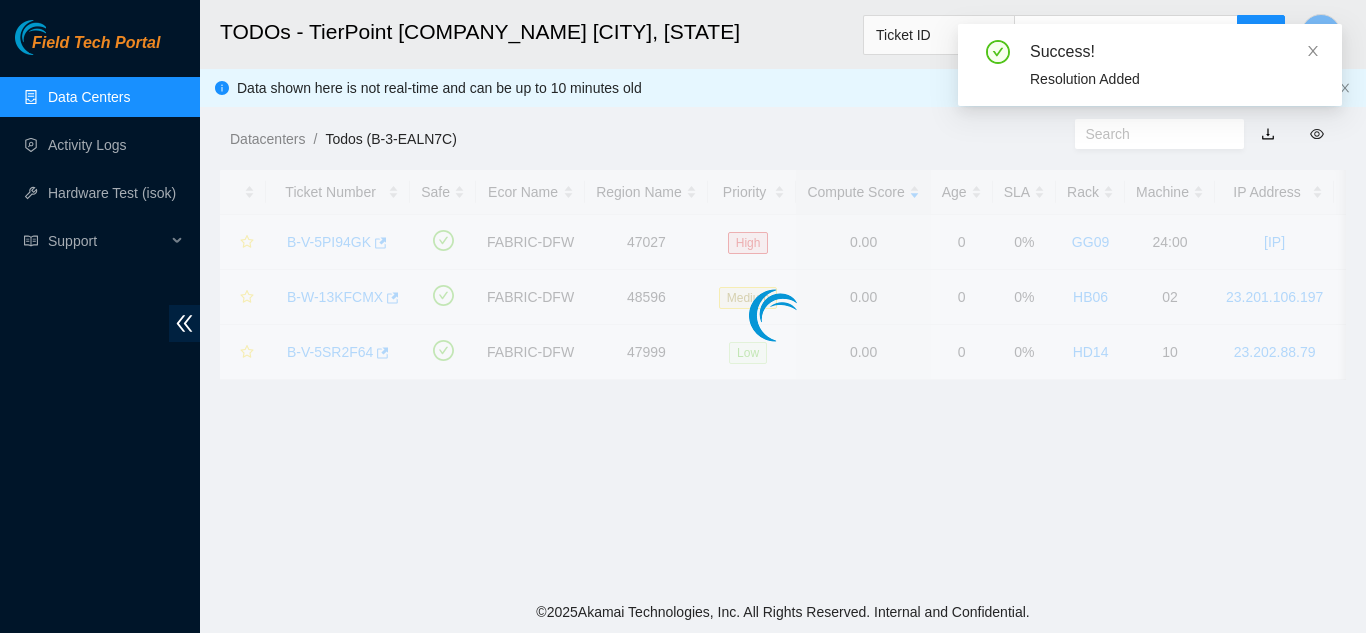scroll, scrollTop: 613, scrollLeft: 0, axis: vertical 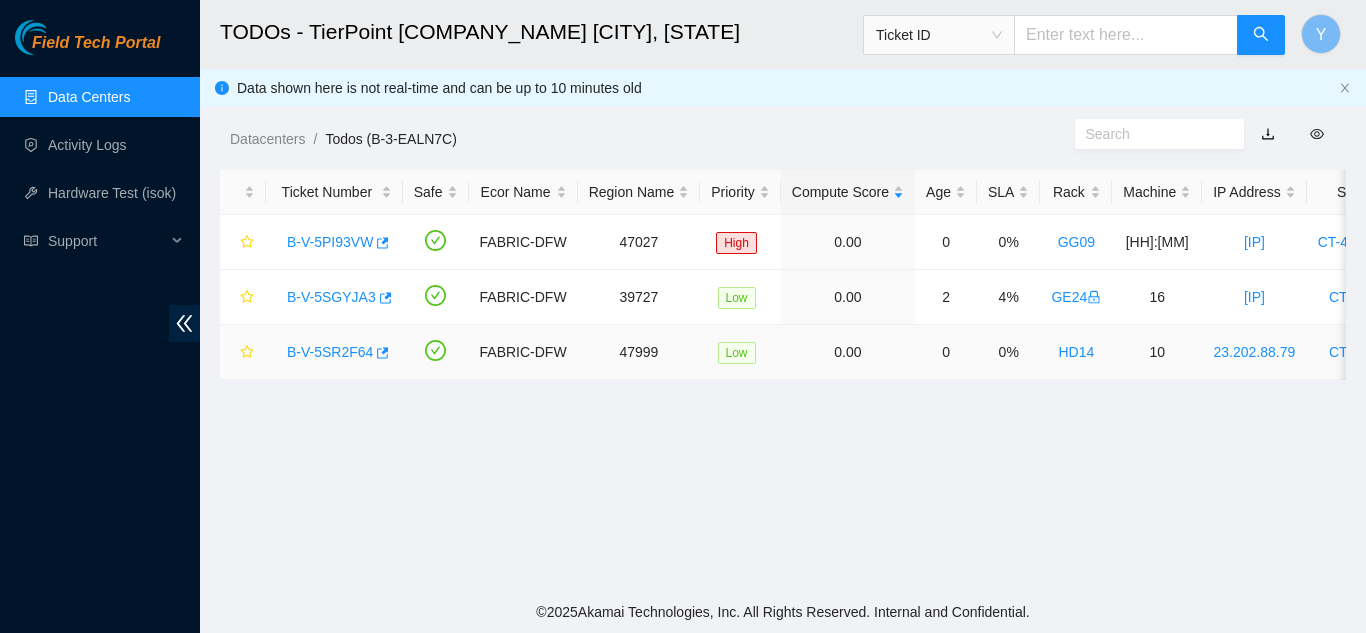 click on "B-V-5SR2F64" at bounding box center (330, 352) 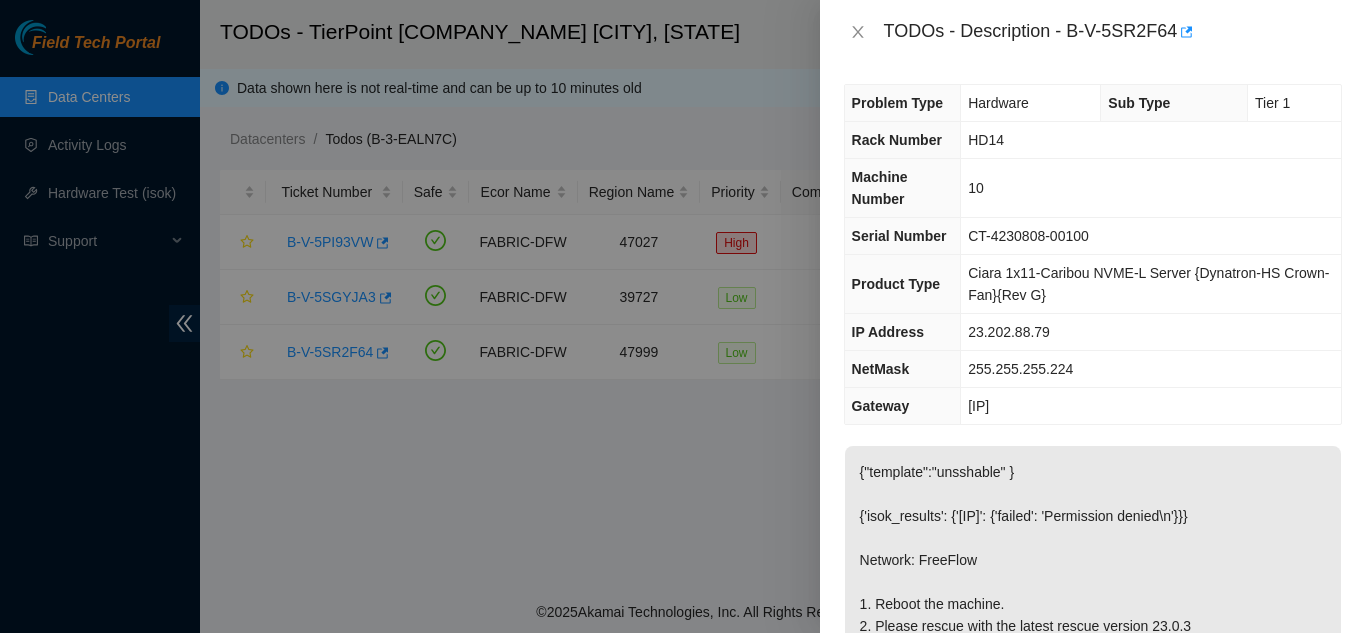 scroll, scrollTop: 0, scrollLeft: 0, axis: both 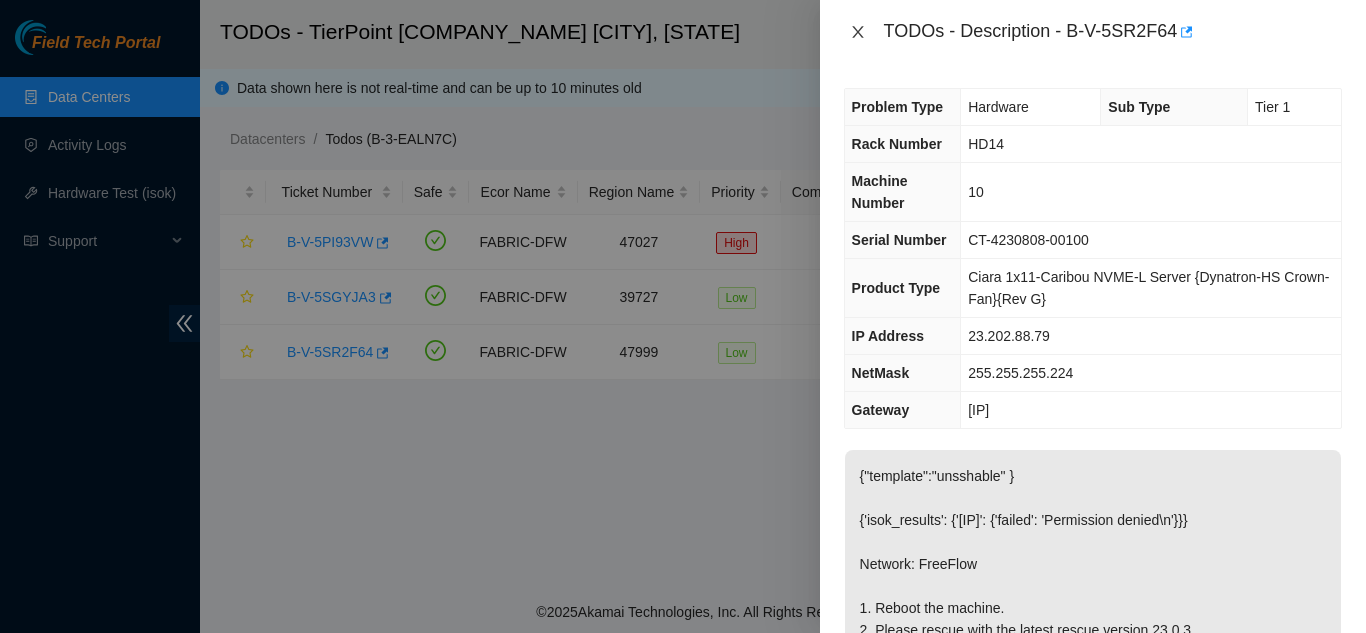 click 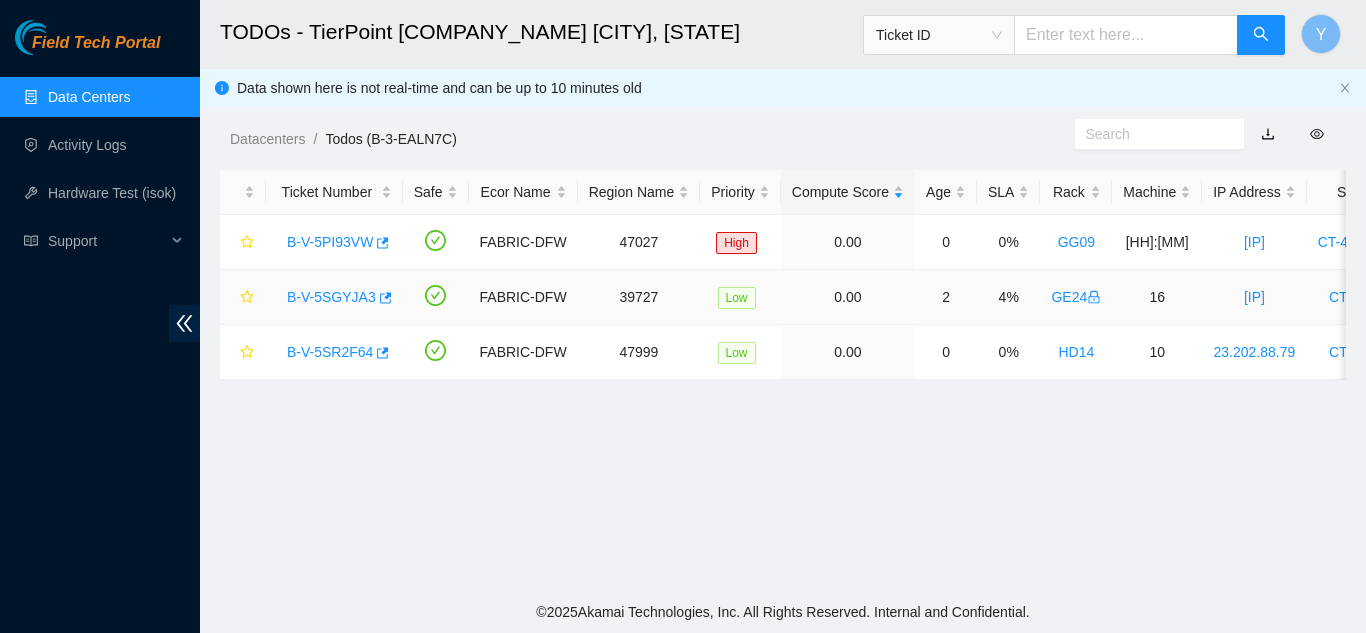 click on "B-V-5SGYJA3" at bounding box center (331, 297) 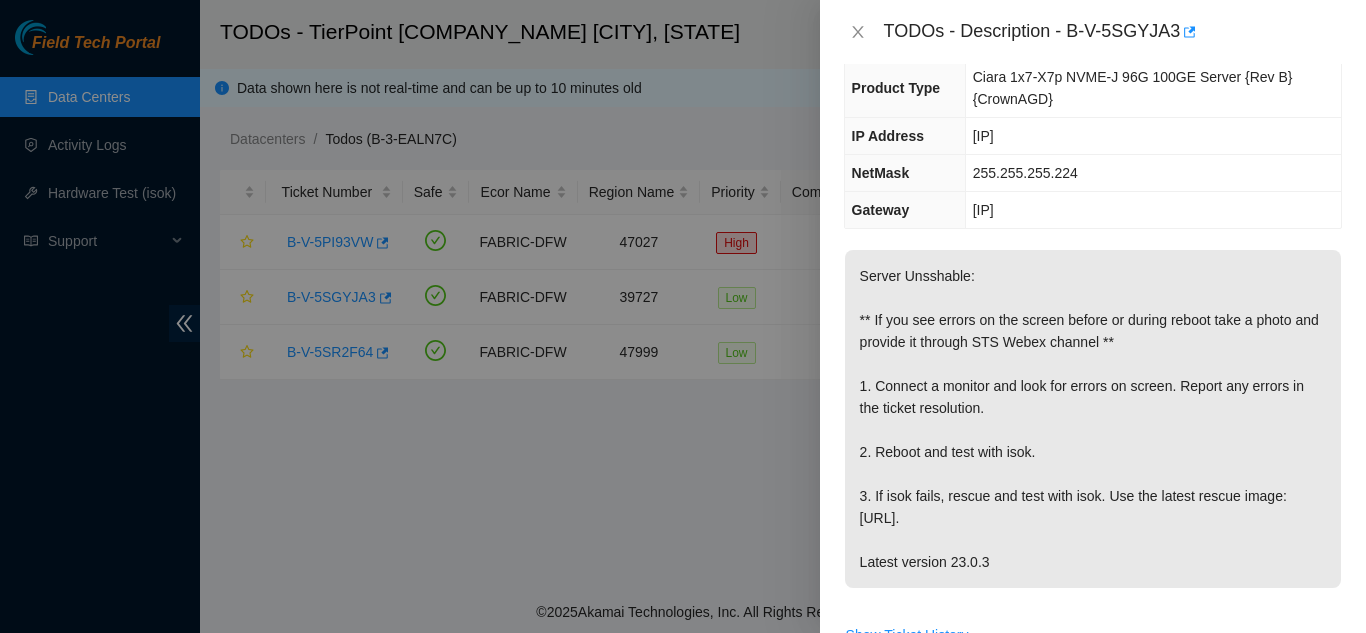 scroll, scrollTop: 0, scrollLeft: 0, axis: both 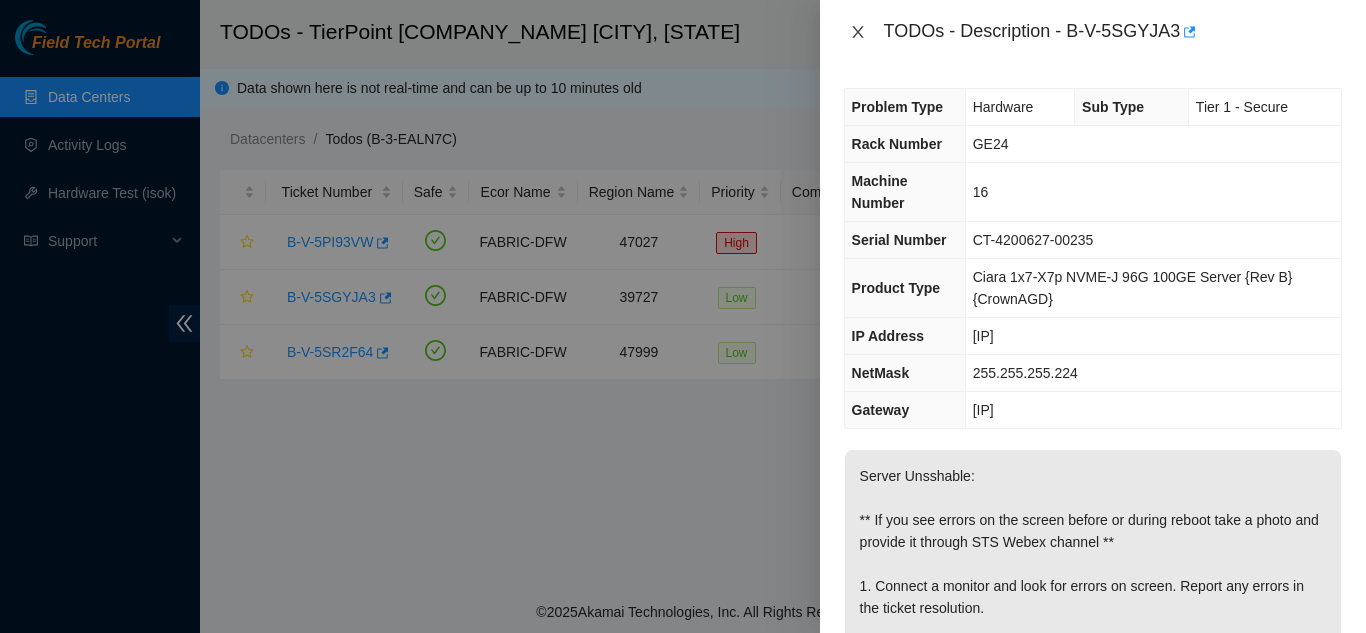 click 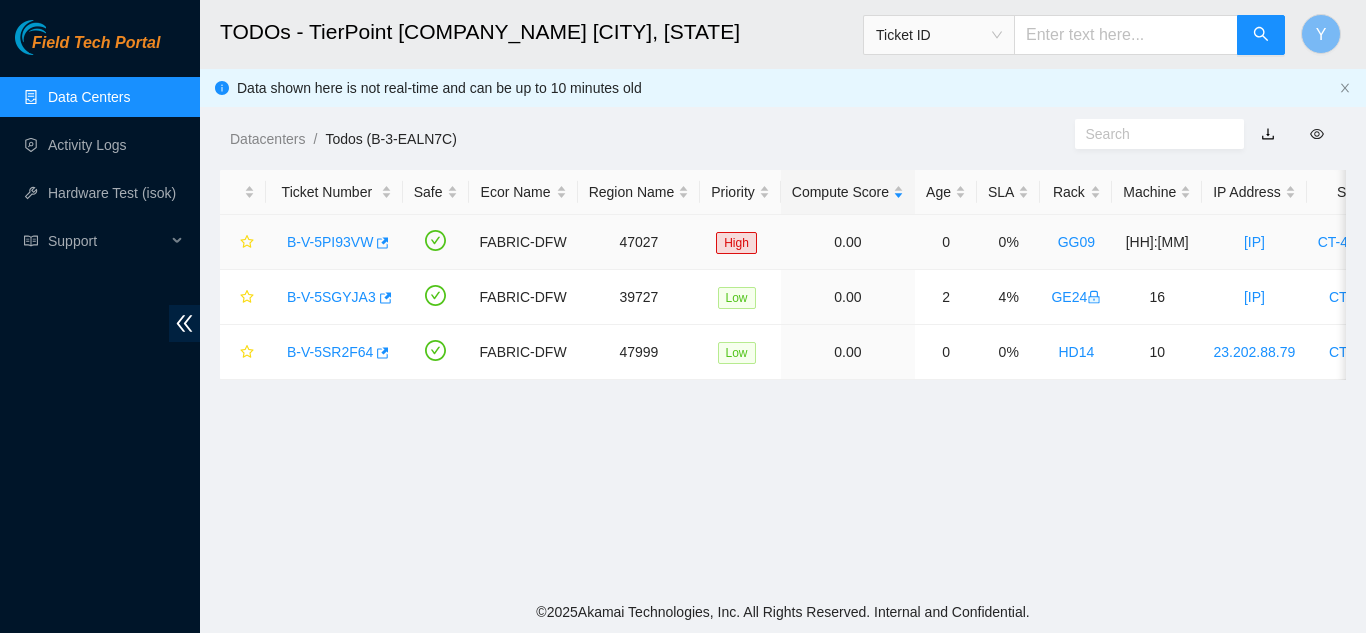 click on "B-V-5PI93VW" at bounding box center [330, 242] 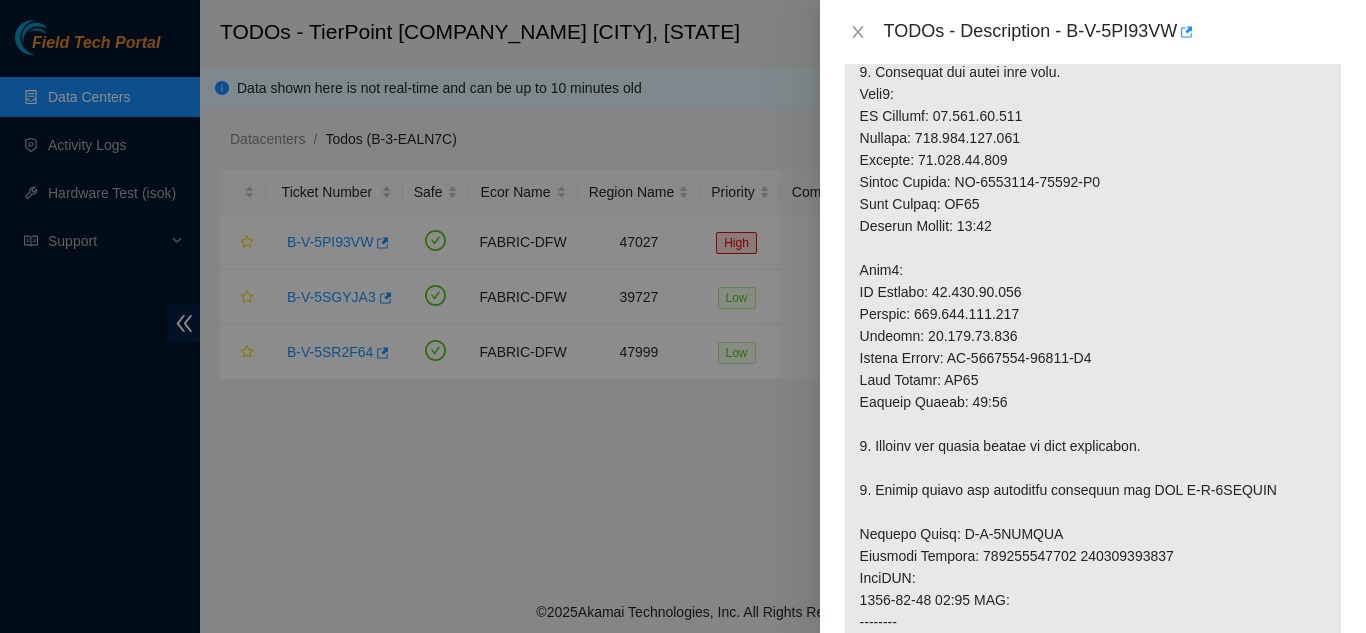 scroll, scrollTop: 600, scrollLeft: 0, axis: vertical 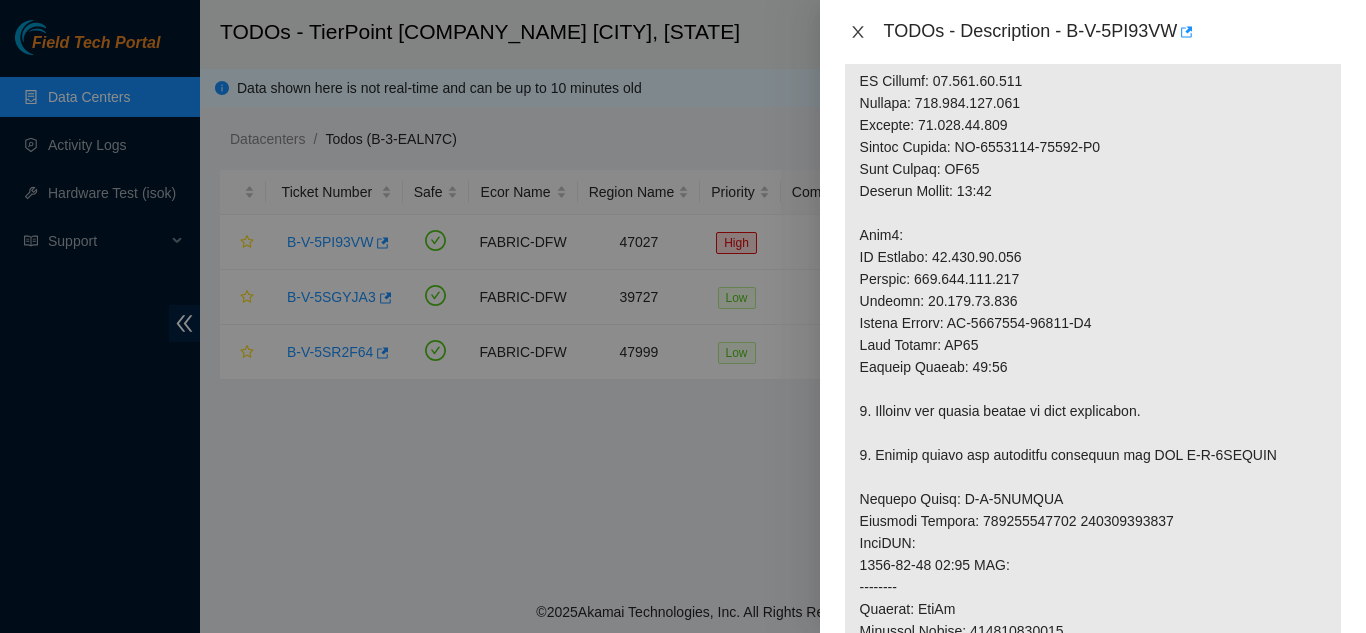 click at bounding box center (858, 32) 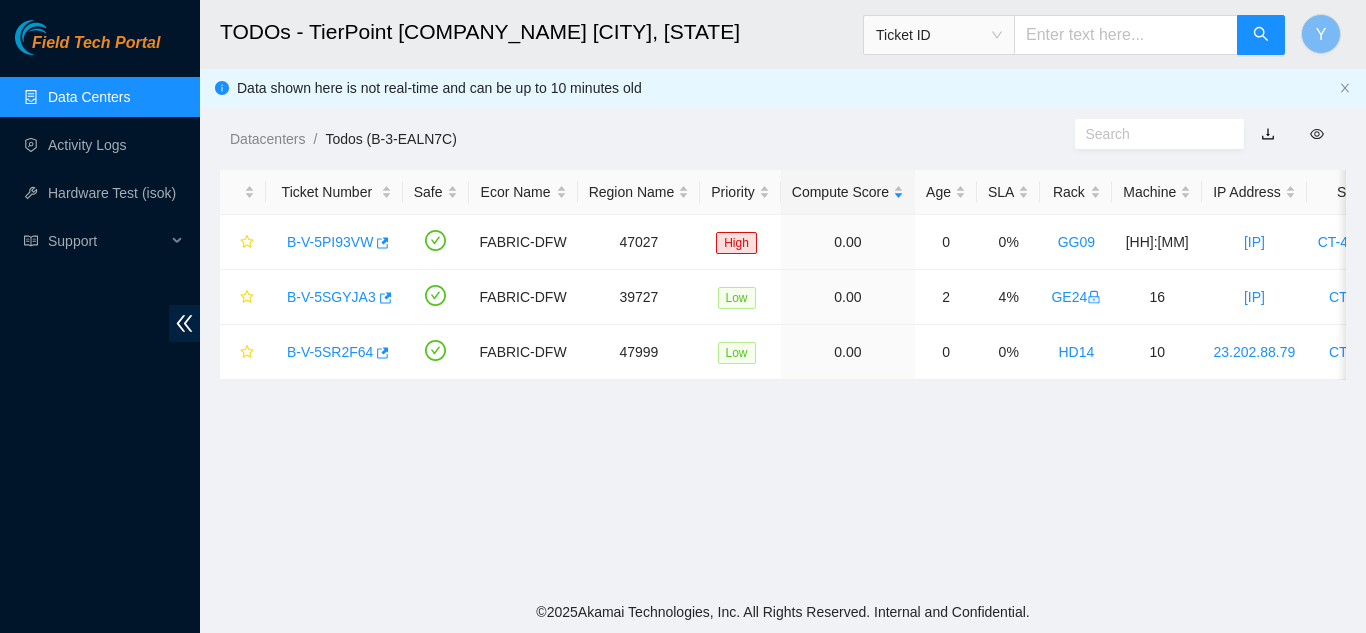 scroll, scrollTop: 666, scrollLeft: 0, axis: vertical 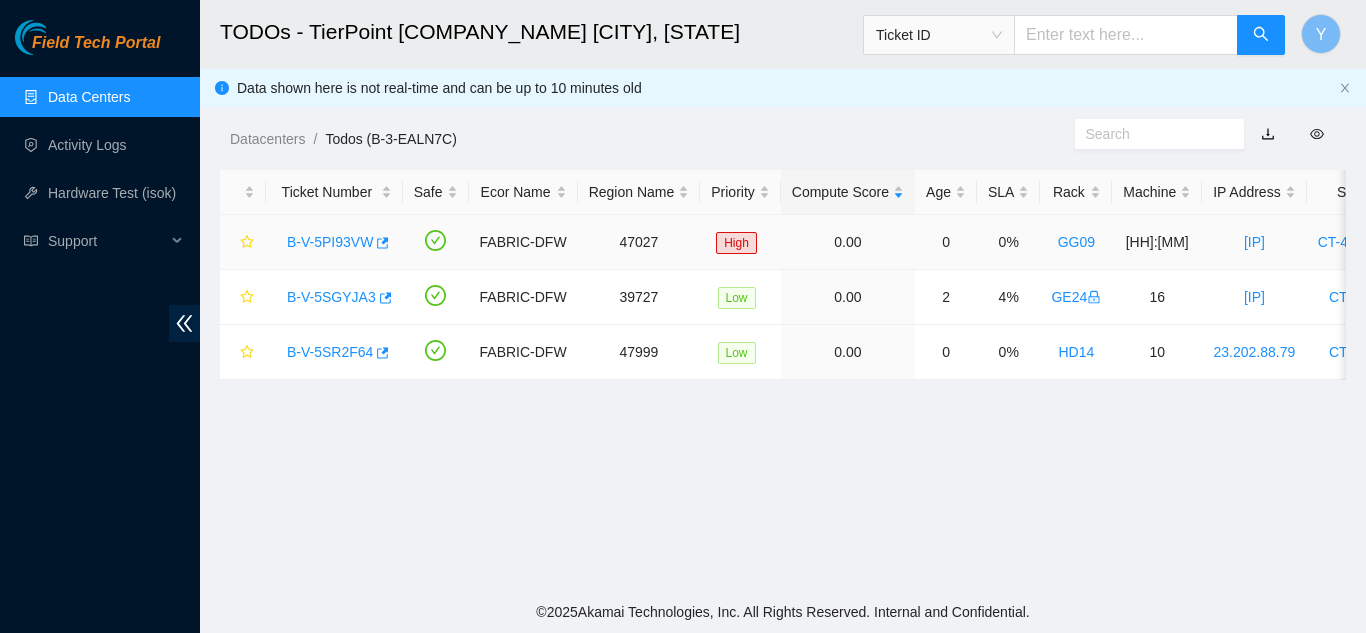 click on "B-V-5PI93VW" at bounding box center [330, 242] 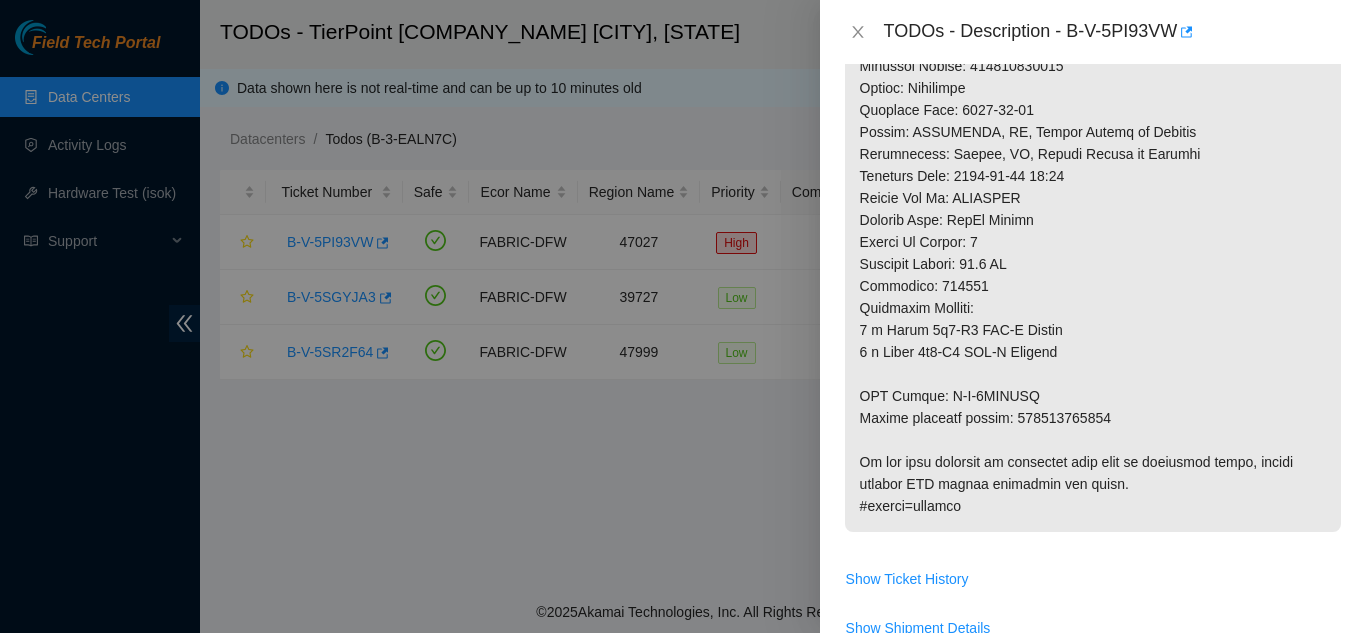 scroll, scrollTop: 1200, scrollLeft: 0, axis: vertical 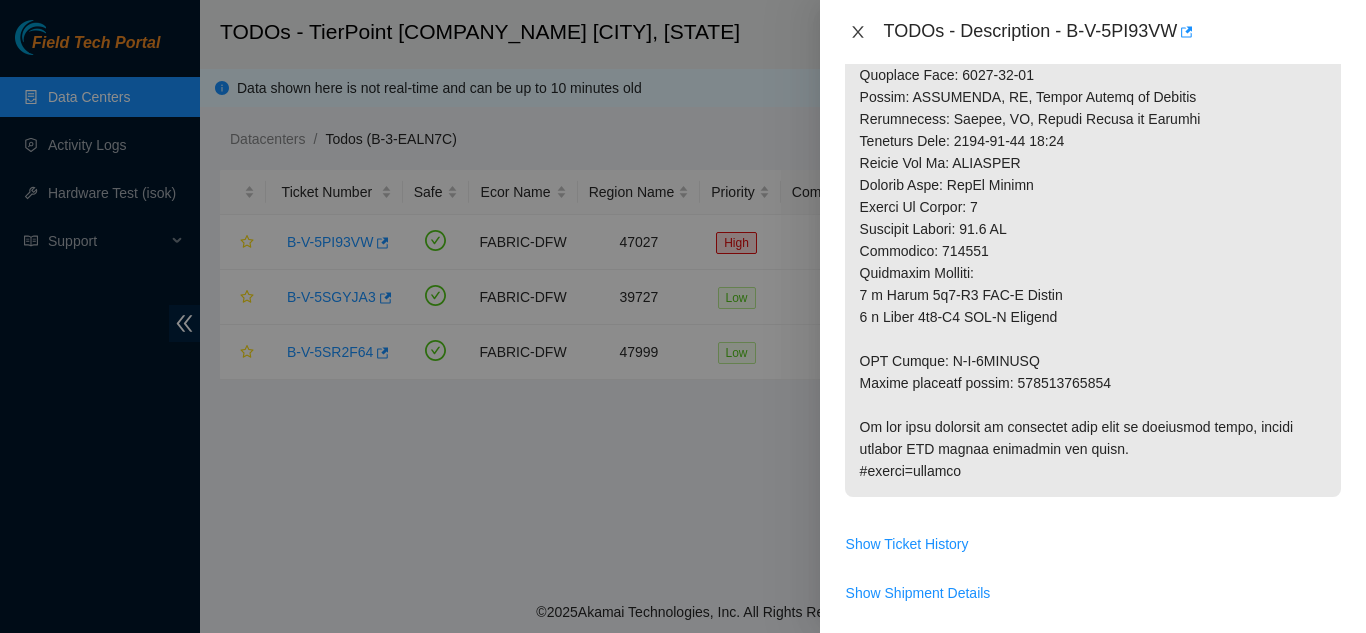 drag, startPoint x: 863, startPoint y: 33, endPoint x: 881, endPoint y: 48, distance: 23.43075 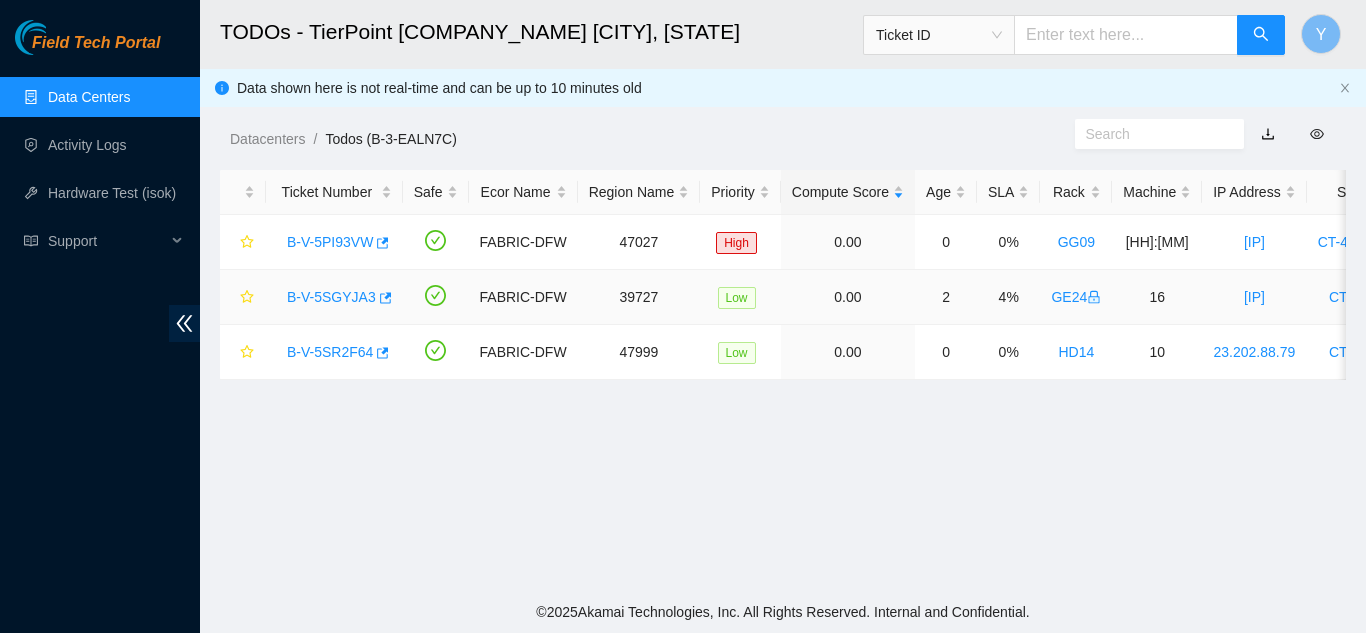 scroll, scrollTop: 687, scrollLeft: 0, axis: vertical 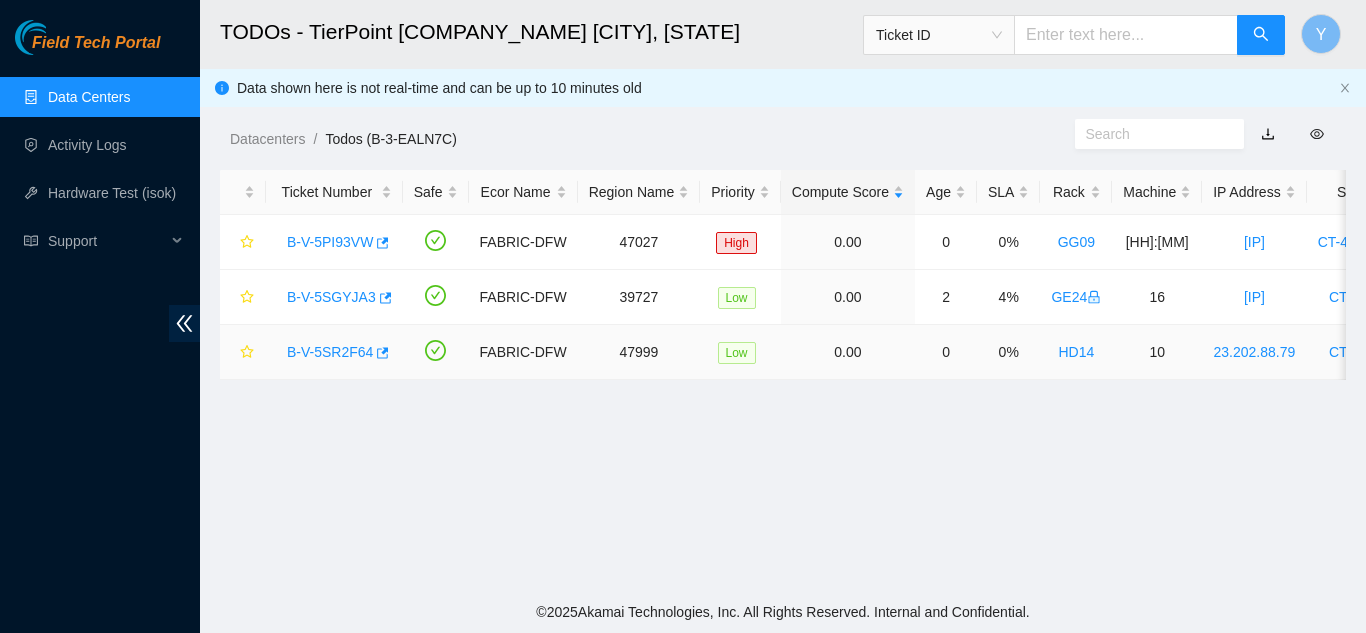 click on "B-V-5SR2F64" at bounding box center [330, 352] 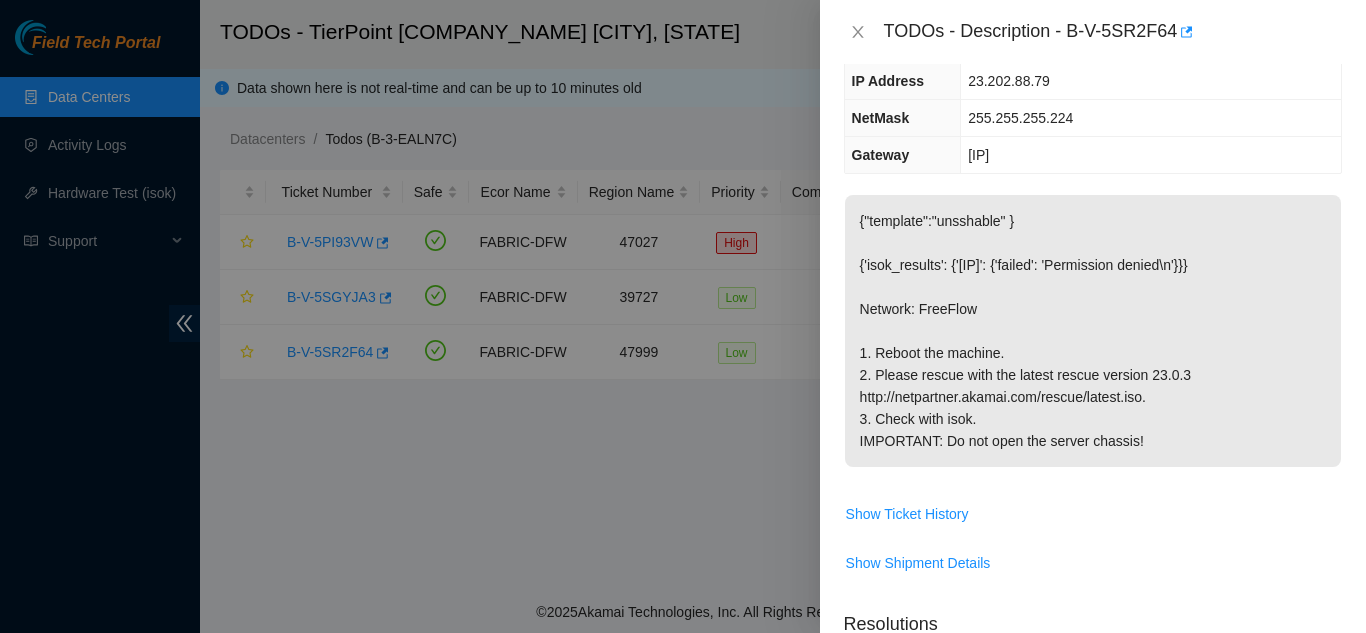 scroll, scrollTop: 205, scrollLeft: 0, axis: vertical 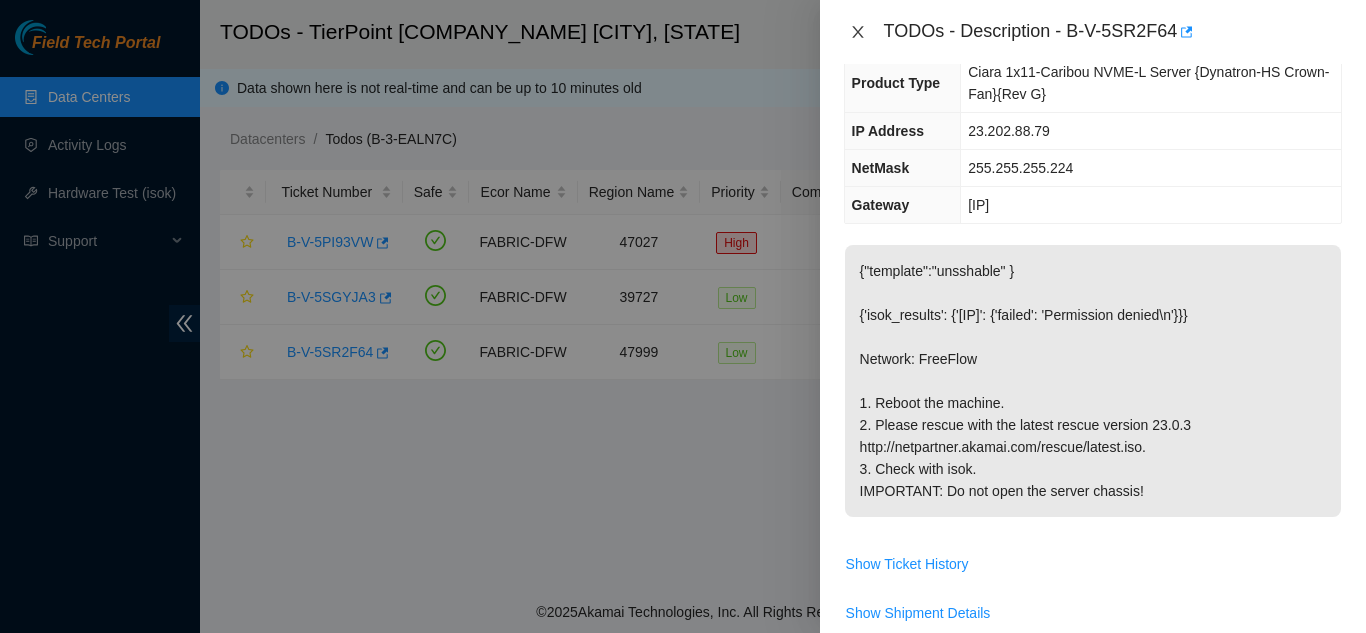 click 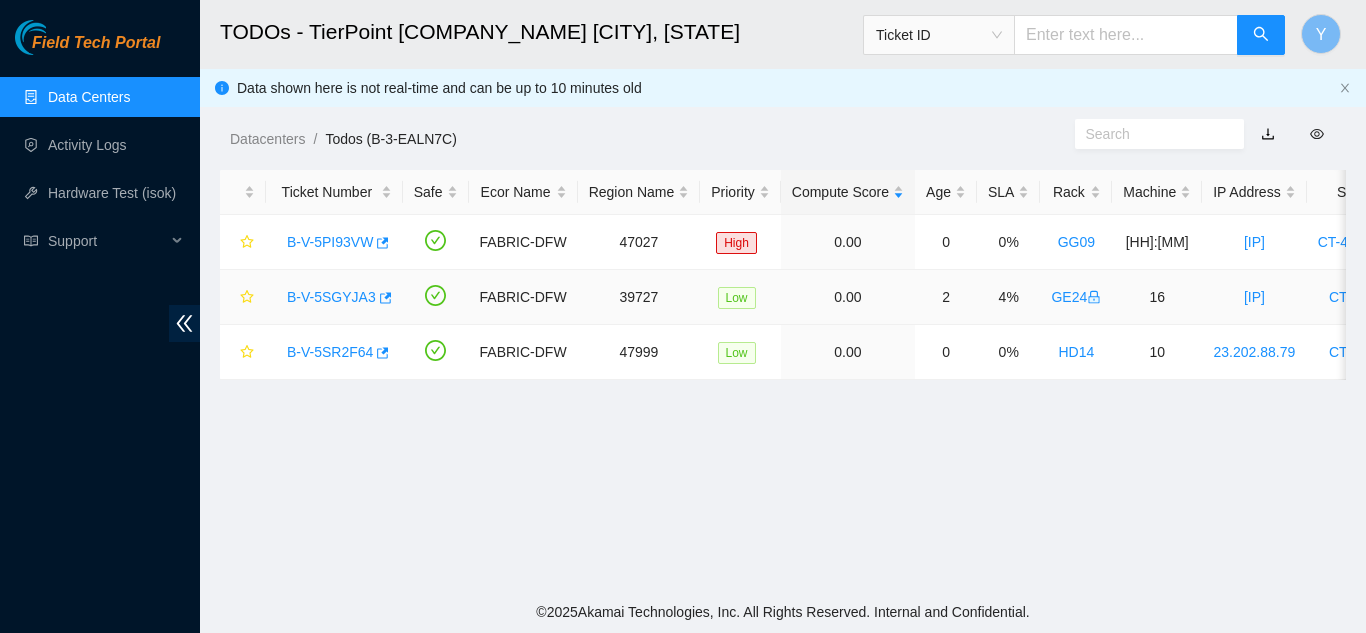 scroll, scrollTop: 238, scrollLeft: 0, axis: vertical 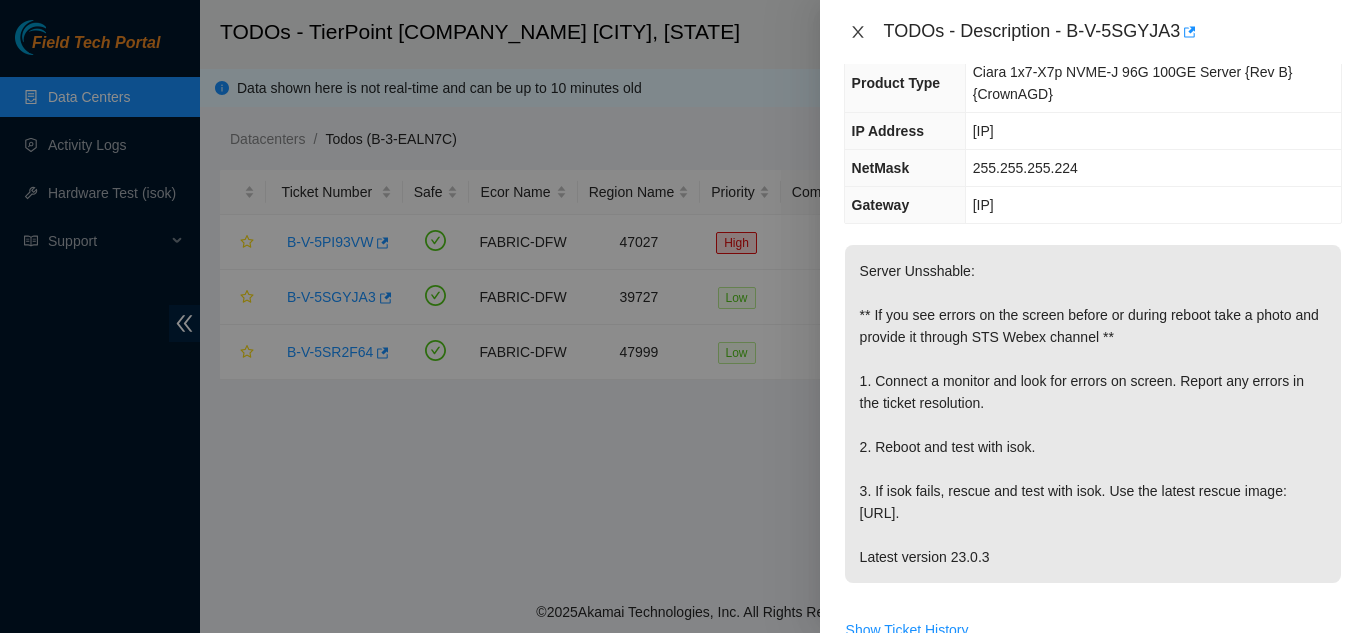 click 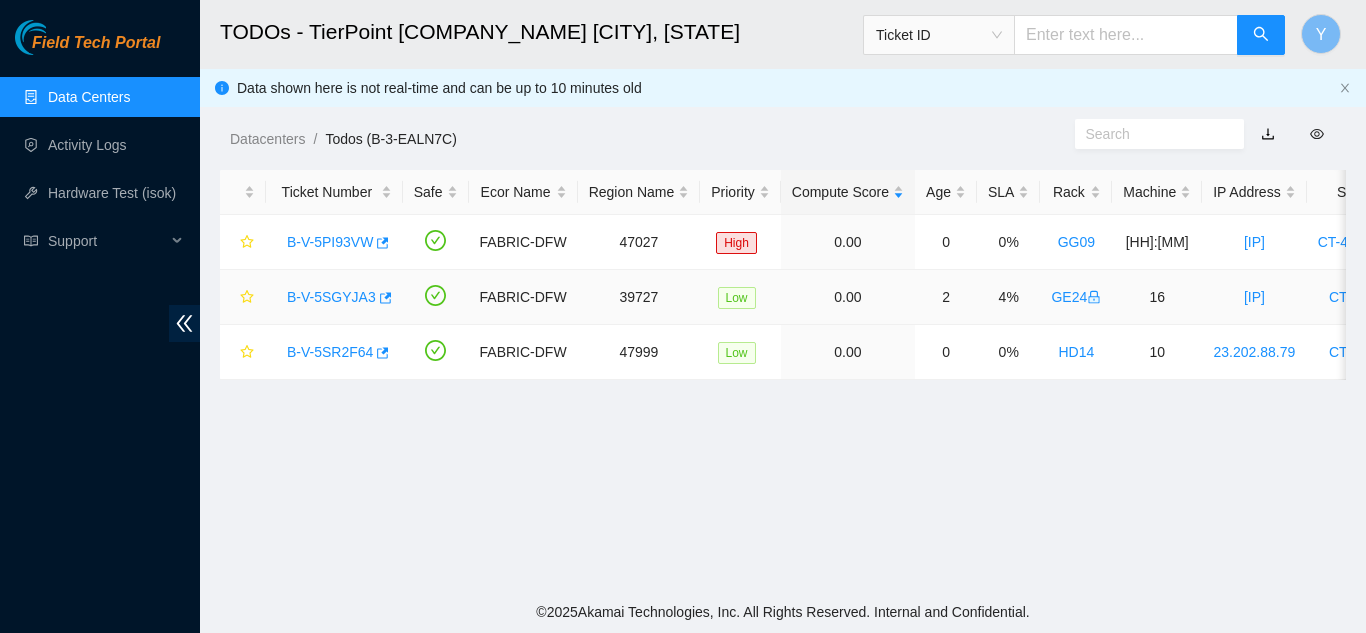 scroll, scrollTop: 238, scrollLeft: 0, axis: vertical 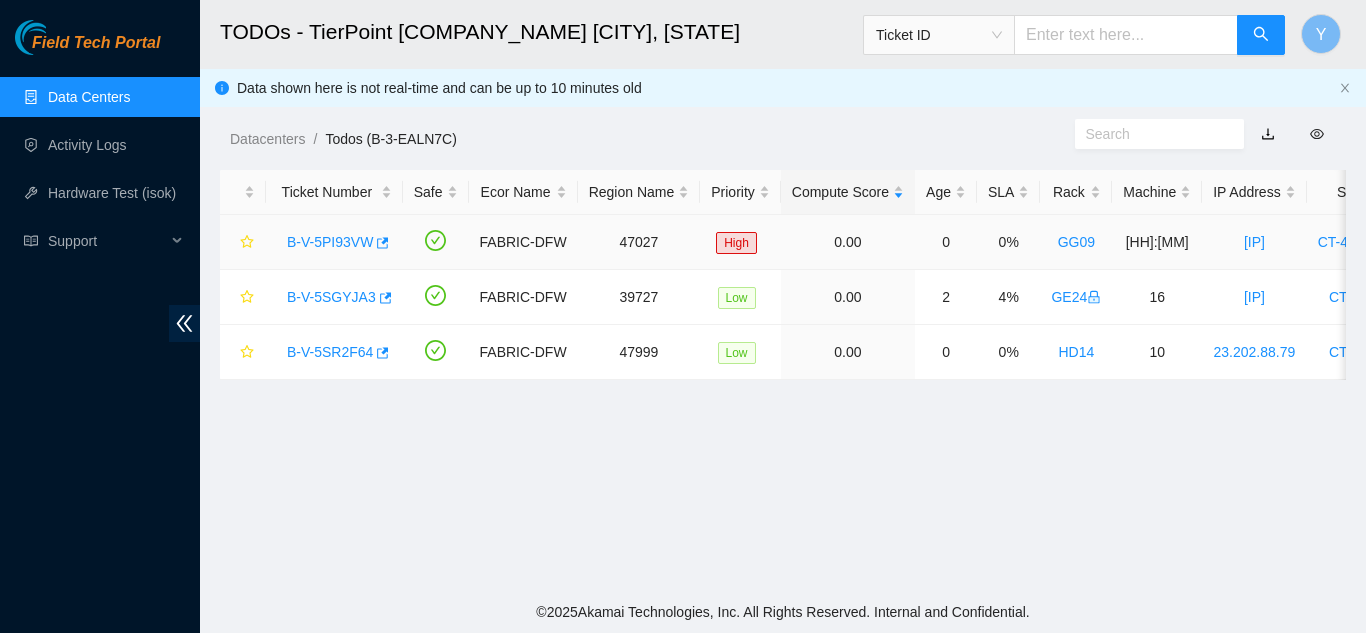 click on "B-V-5PI93VW" at bounding box center (330, 242) 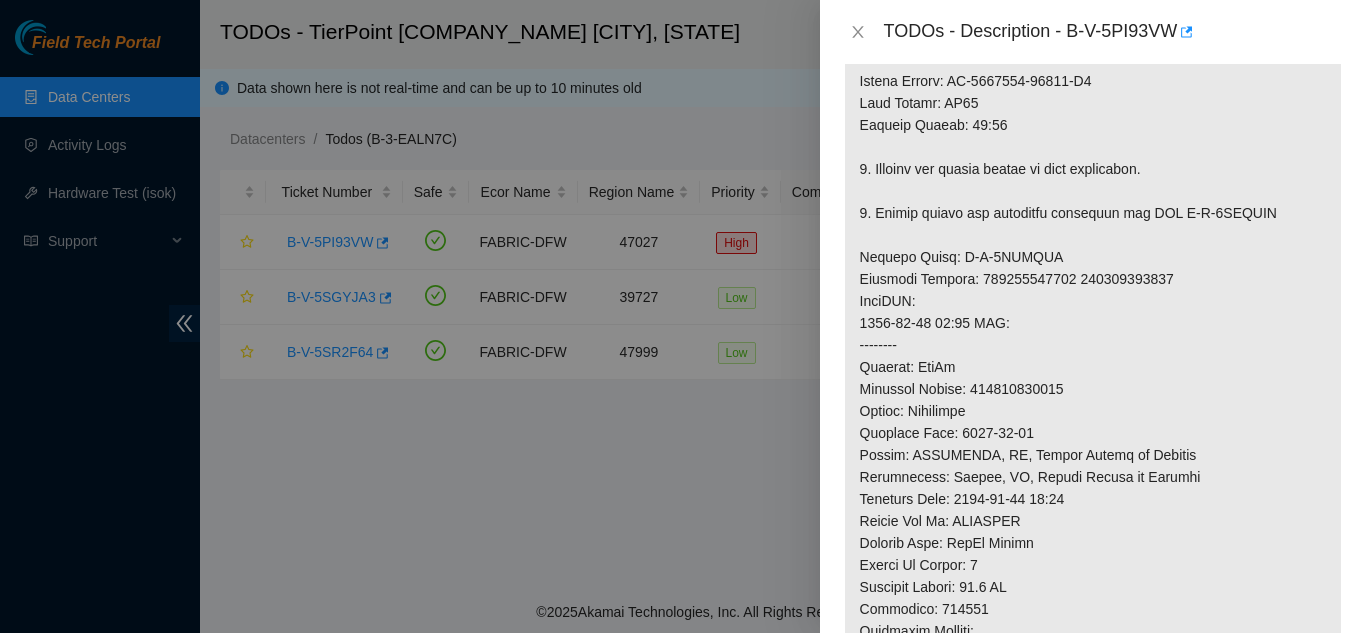 scroll, scrollTop: 900, scrollLeft: 0, axis: vertical 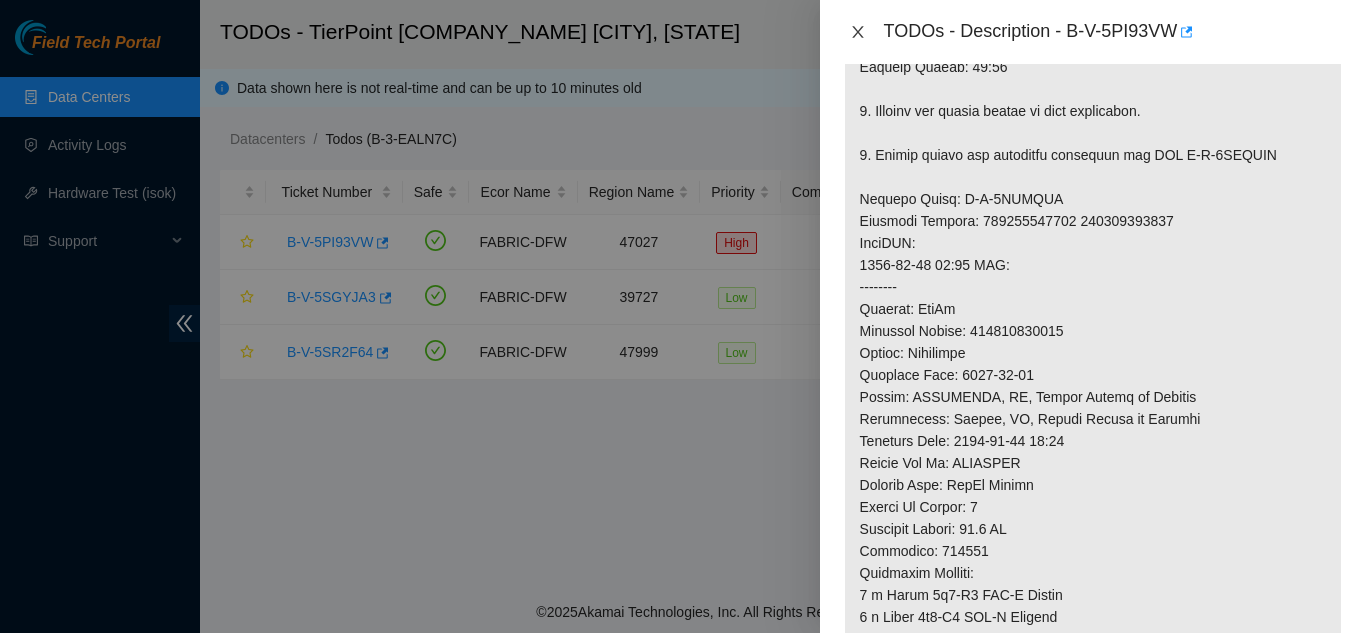 click 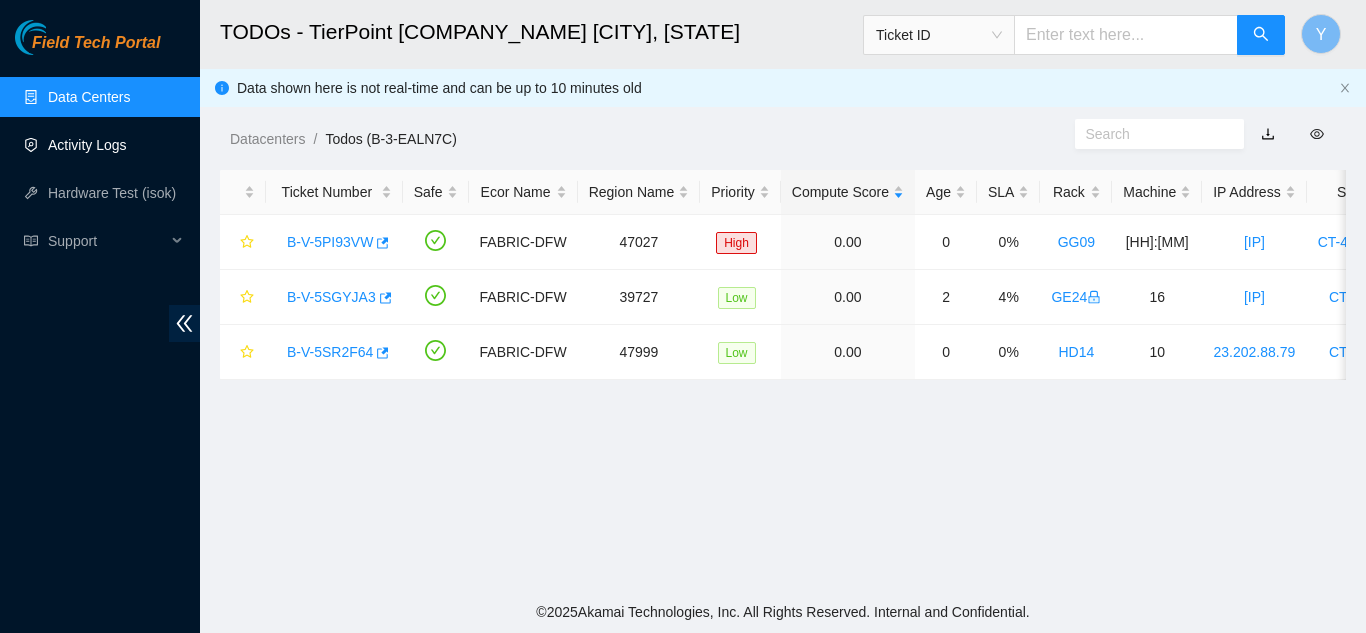 scroll, scrollTop: 687, scrollLeft: 0, axis: vertical 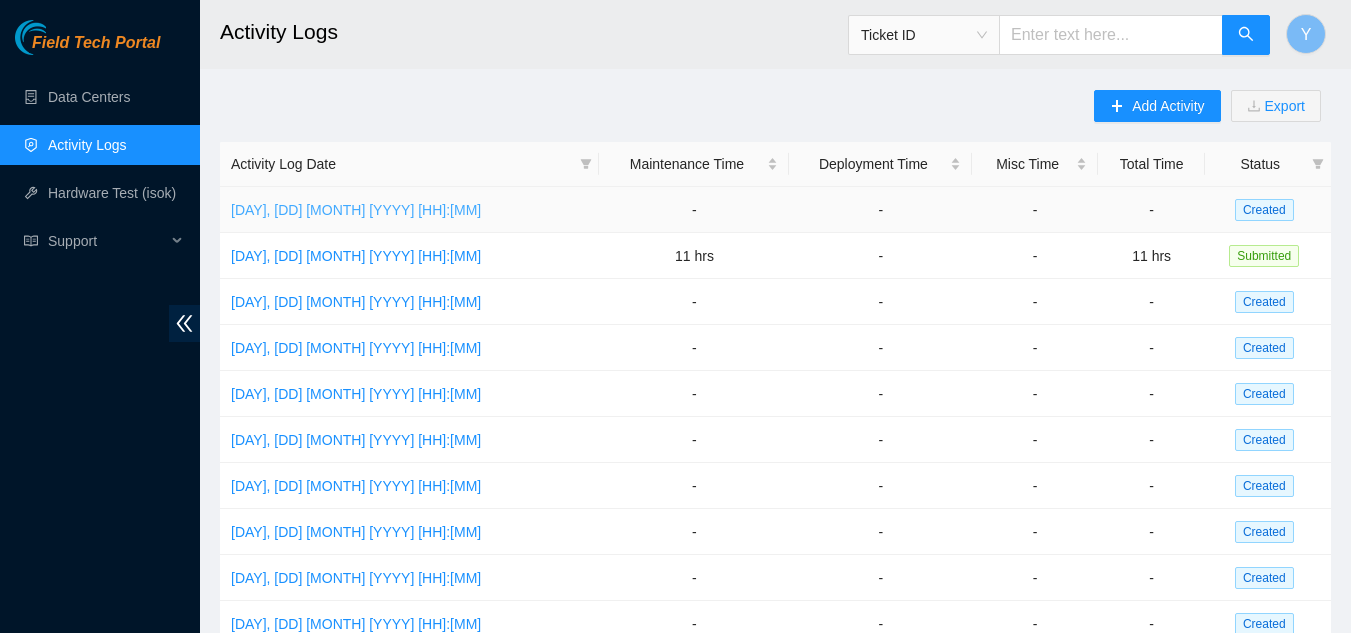 click on "[DAY], [DD] [MONTH] [YYYY] [HH]:[MM]" at bounding box center [356, 210] 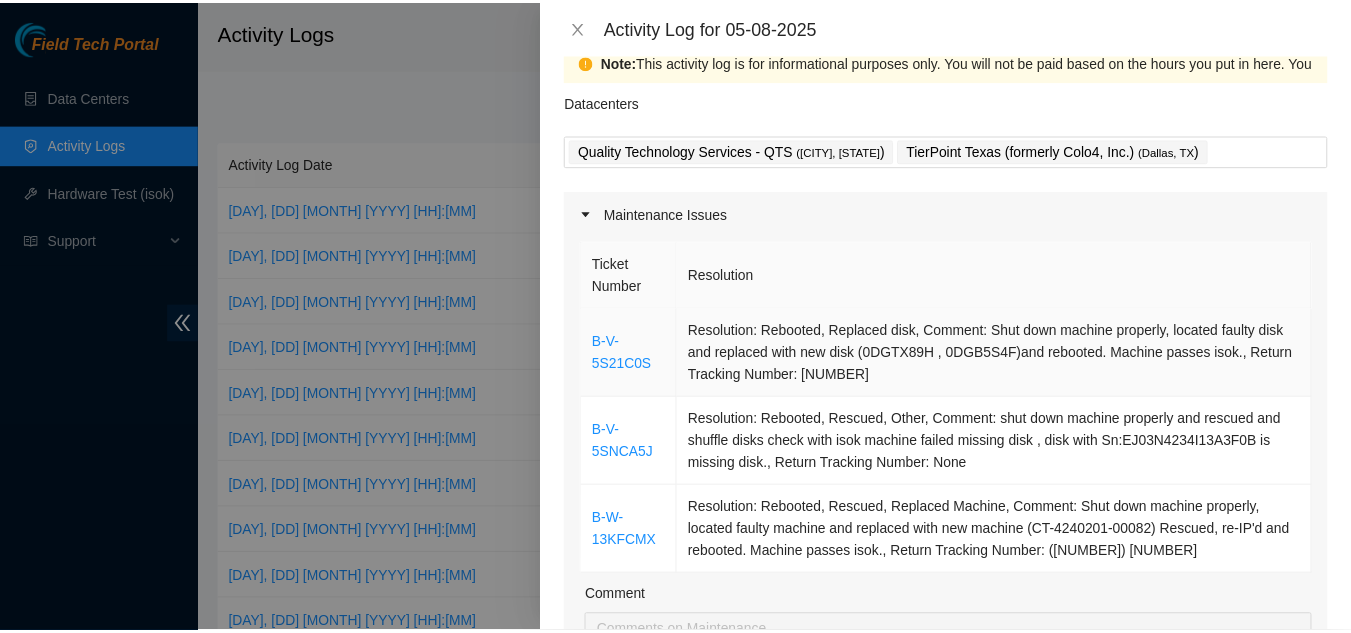 scroll, scrollTop: 0, scrollLeft: 0, axis: both 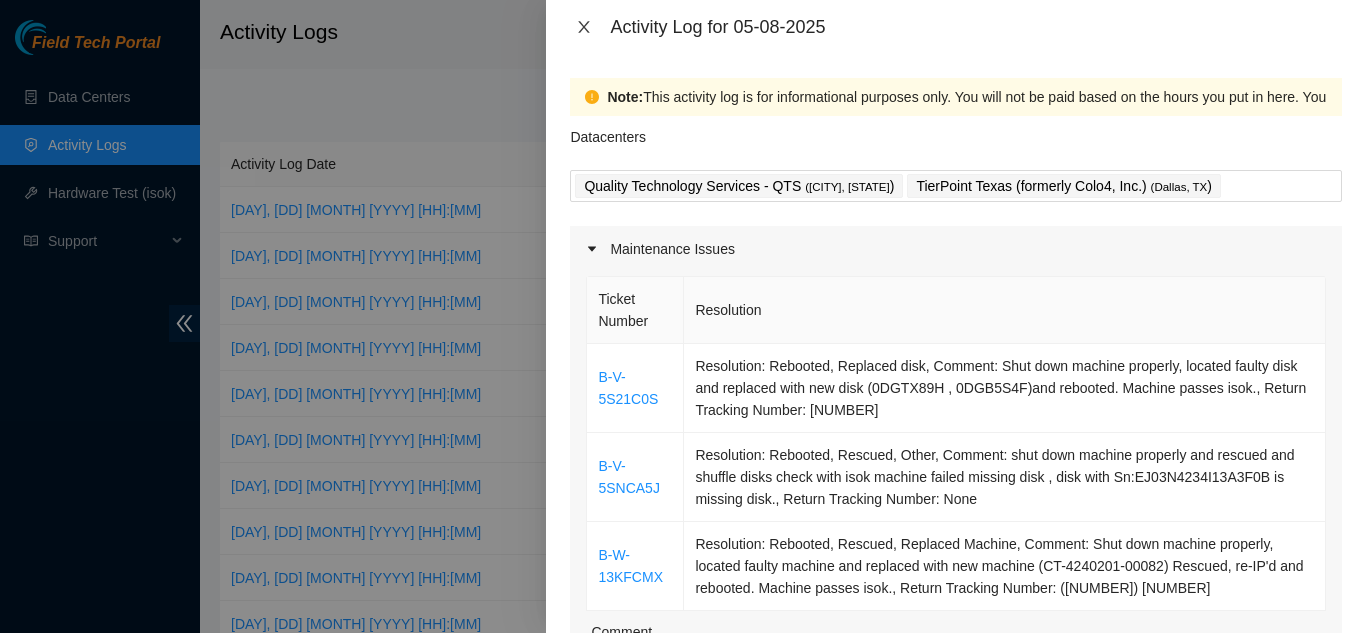 click 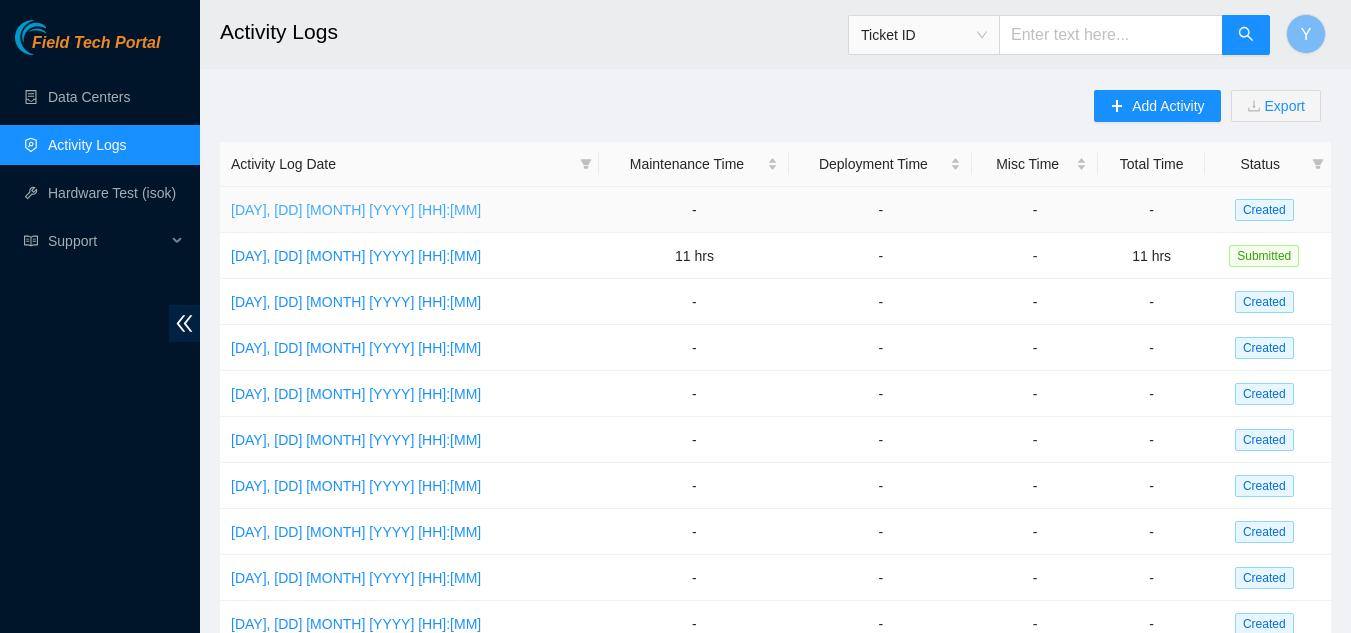 click on "[DAY], [DD] [MONTH] [YYYY] [HH]:[MM]" at bounding box center (356, 210) 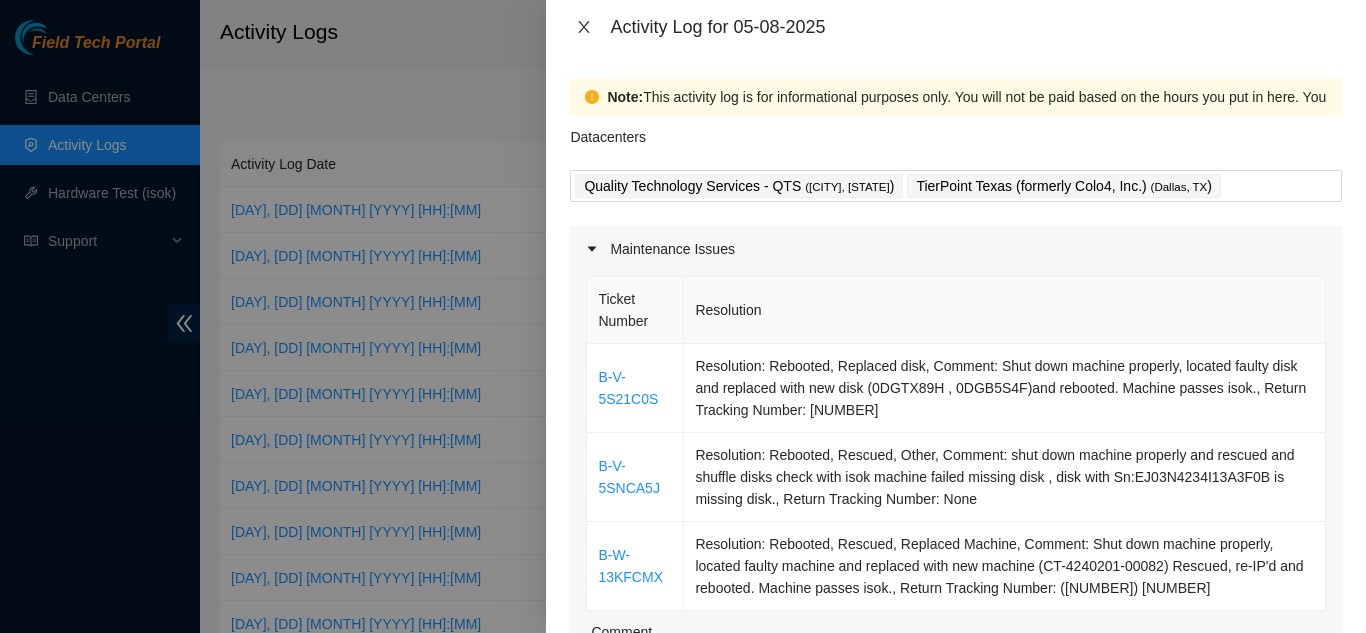 click 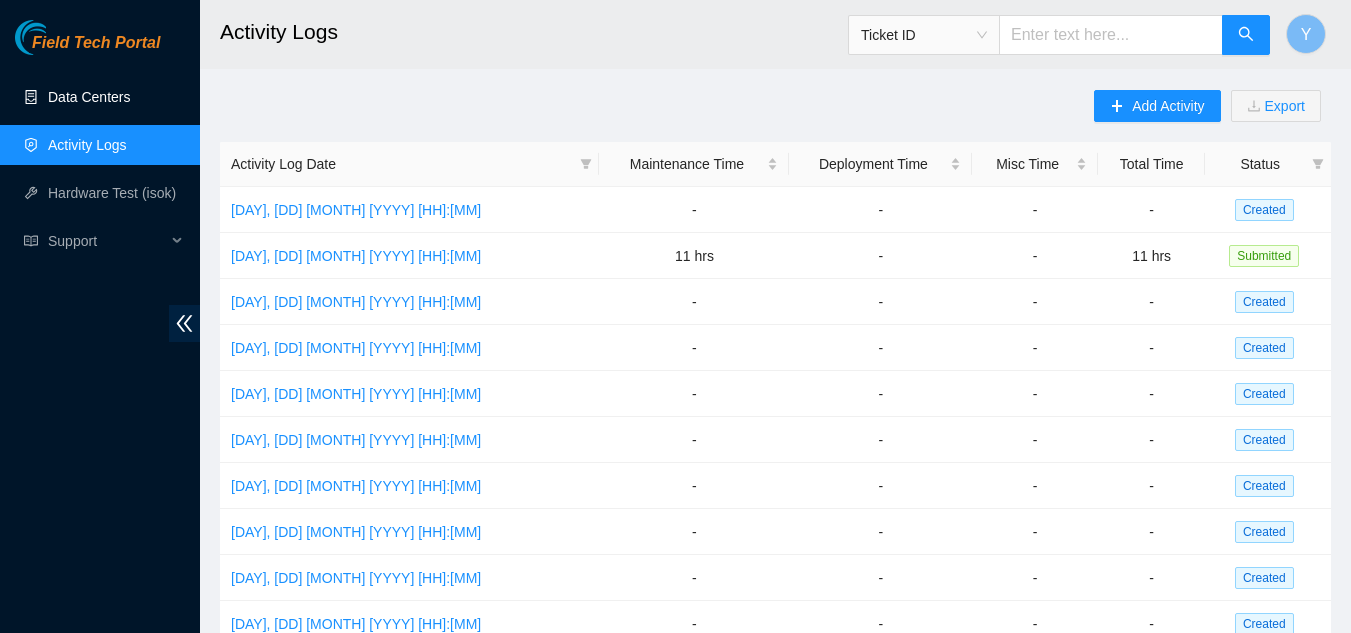 click on "Data Centers" at bounding box center (89, 97) 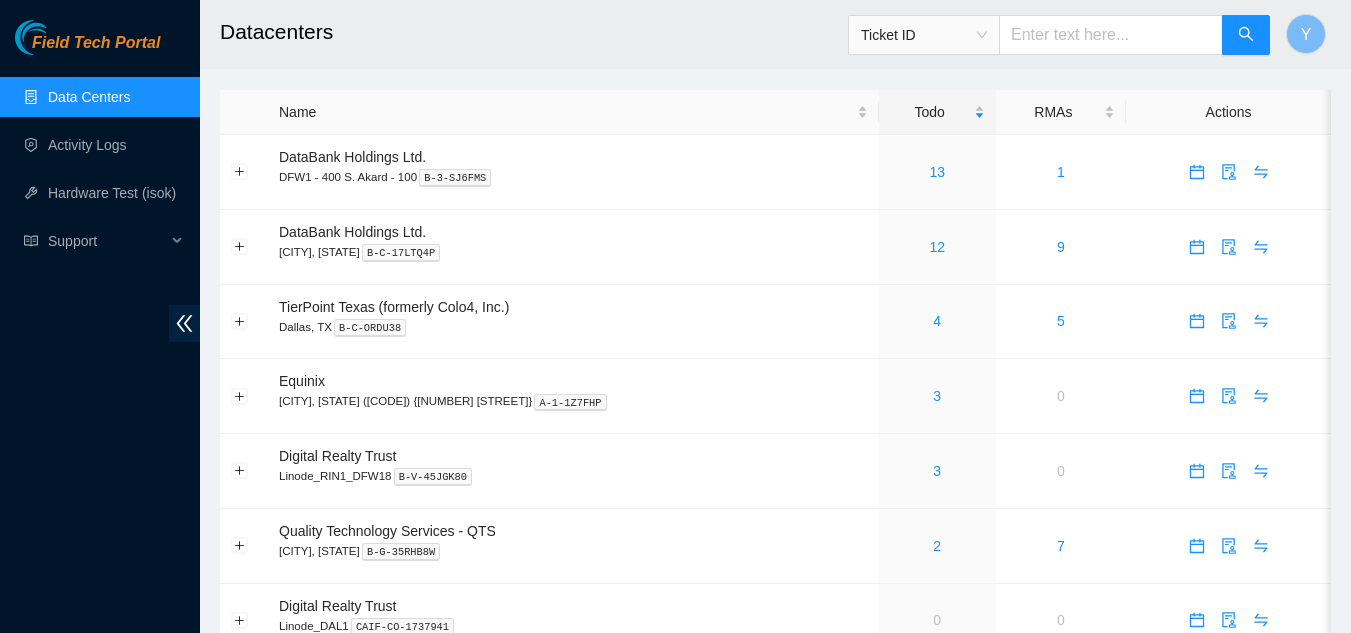 scroll, scrollTop: 0, scrollLeft: 0, axis: both 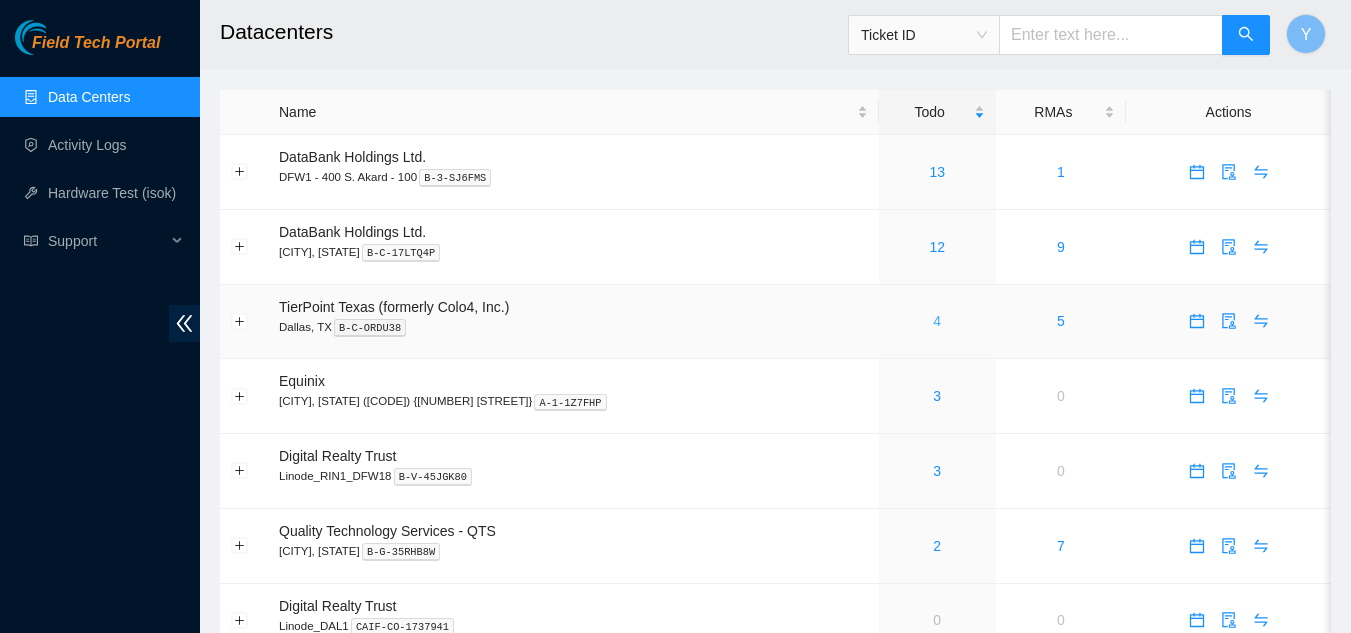 click on "4" at bounding box center [937, 321] 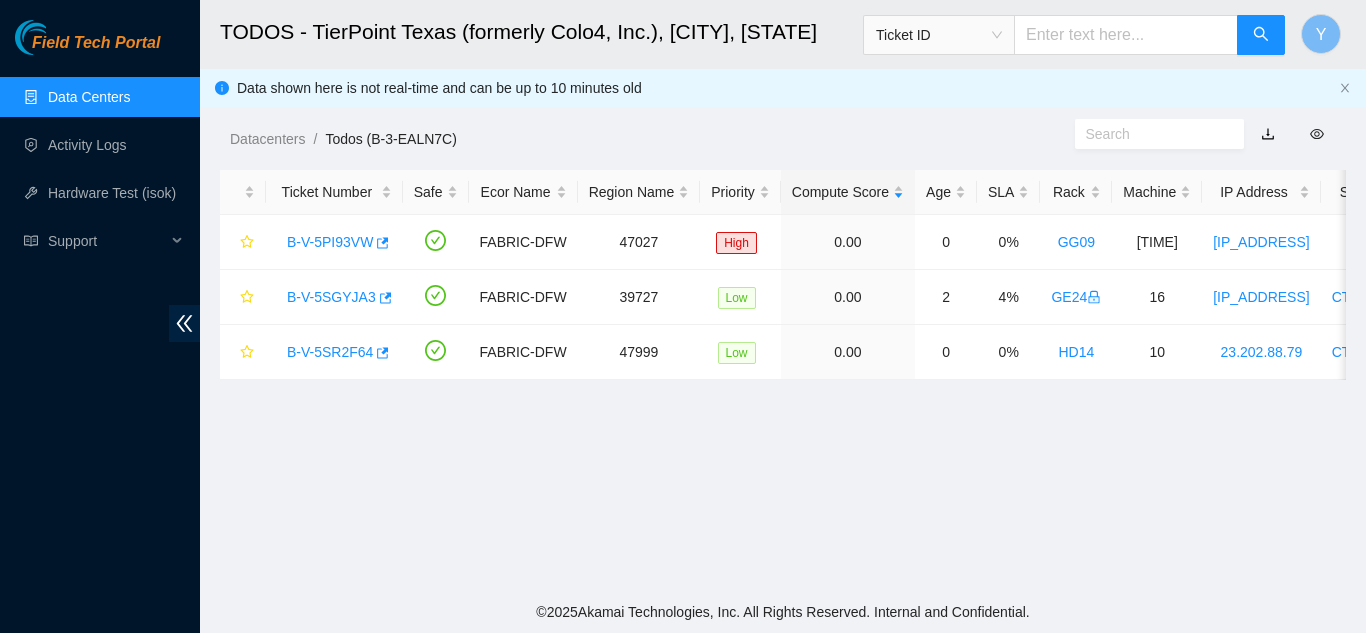 click on "Data Centers" at bounding box center (89, 97) 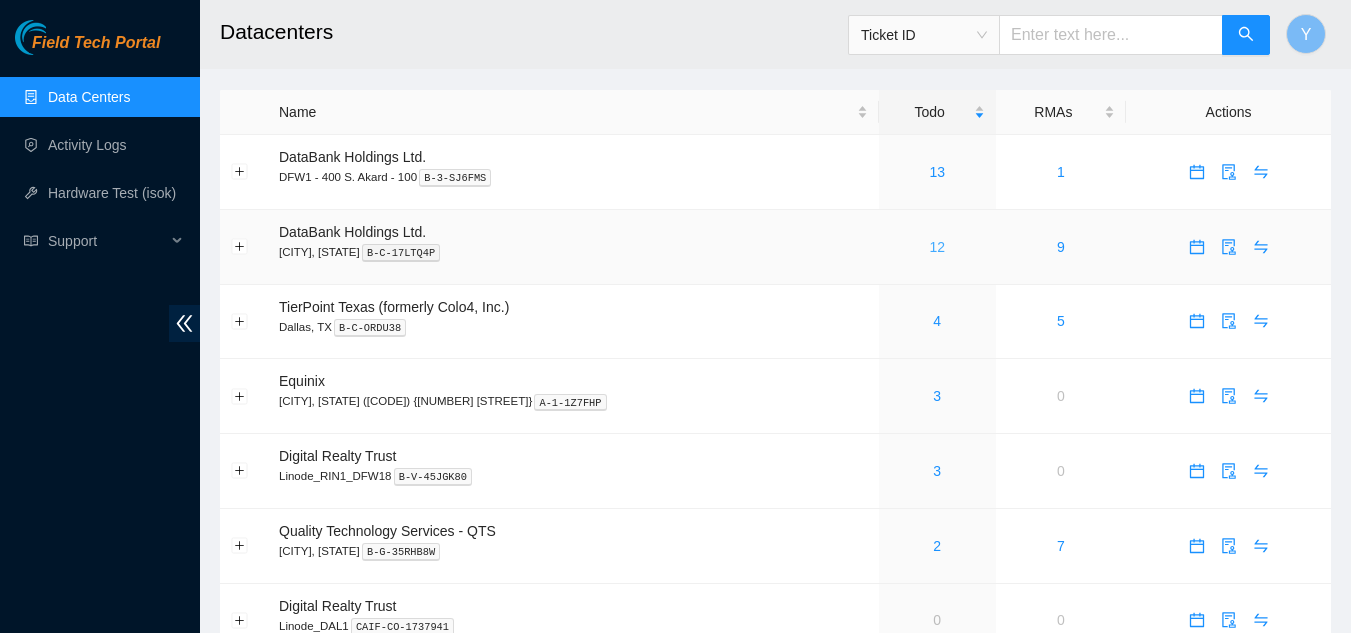 click on "12" at bounding box center [937, 247] 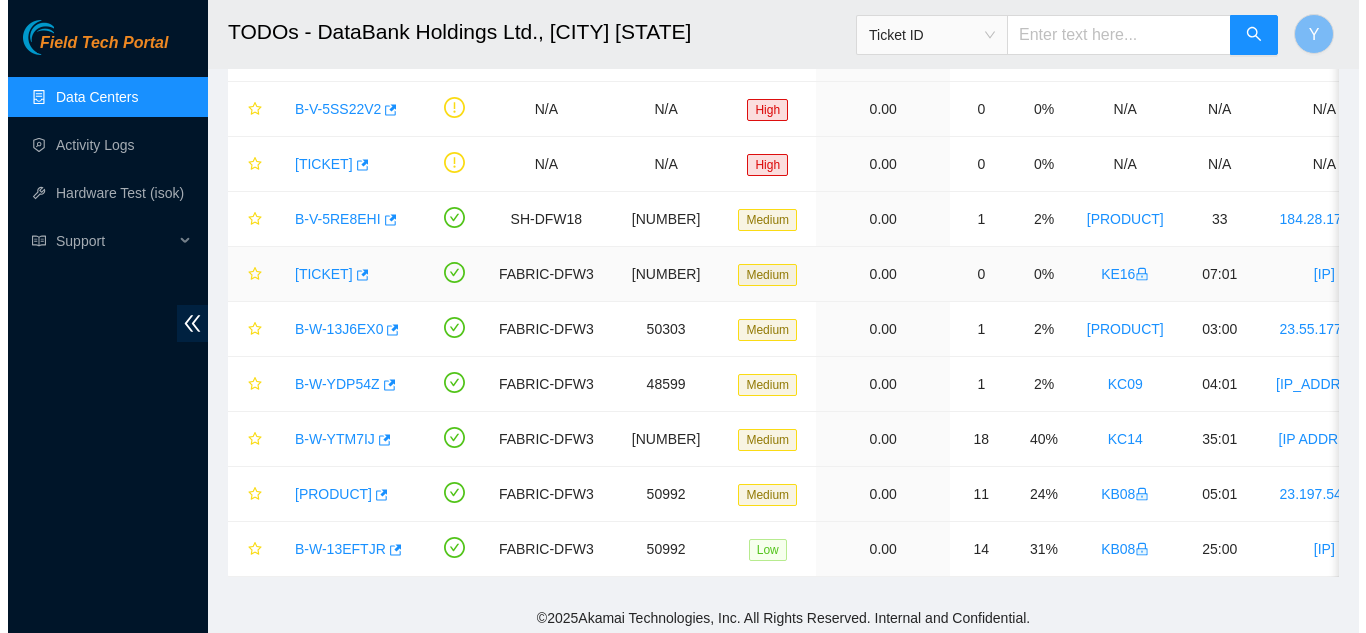 scroll, scrollTop: 264, scrollLeft: 0, axis: vertical 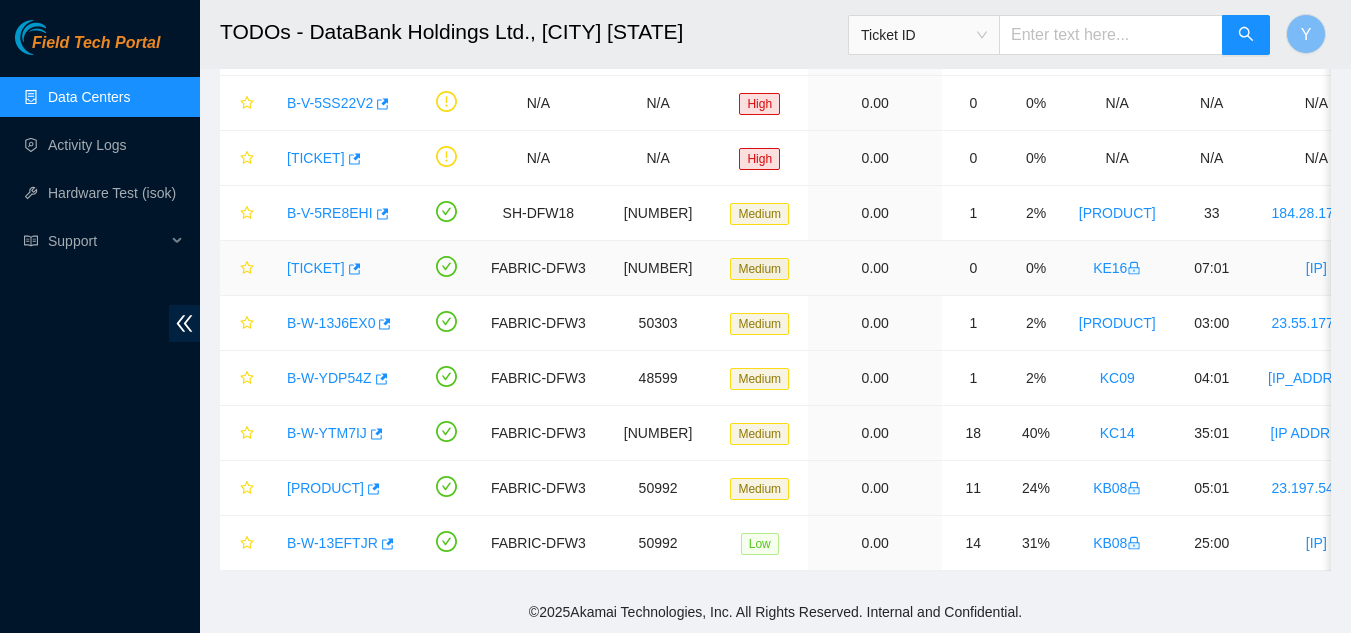 click on "[TICKET]" at bounding box center [316, 268] 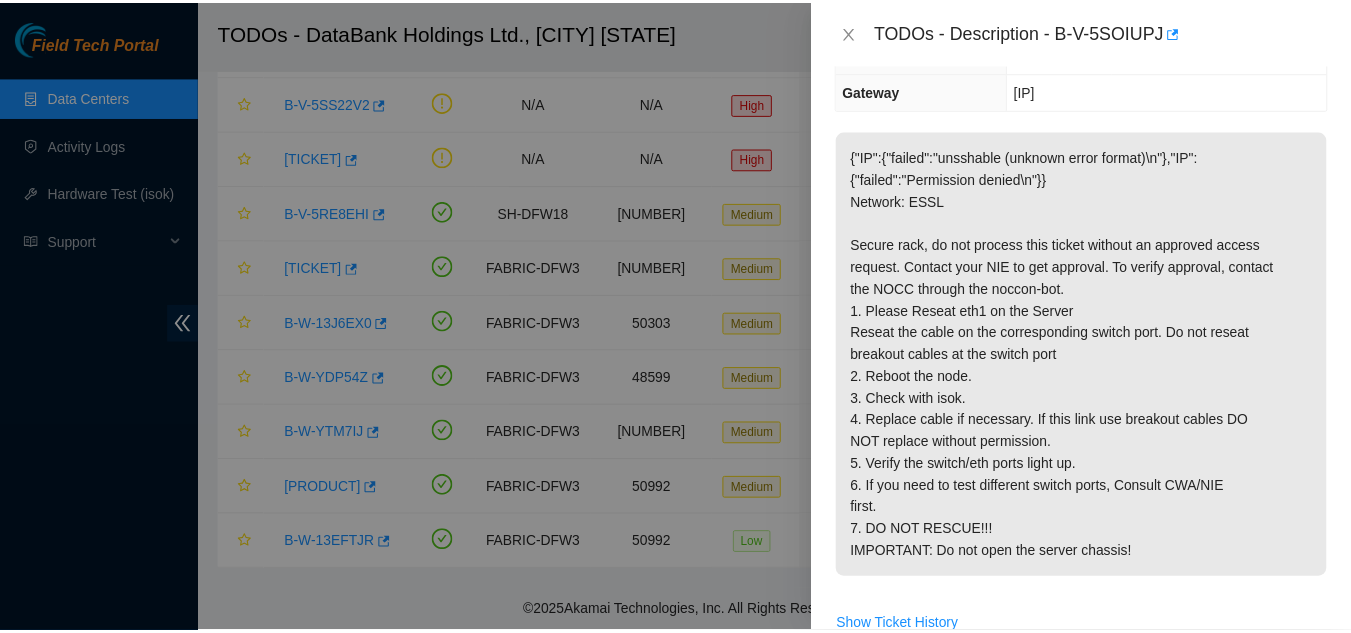 scroll, scrollTop: 300, scrollLeft: 0, axis: vertical 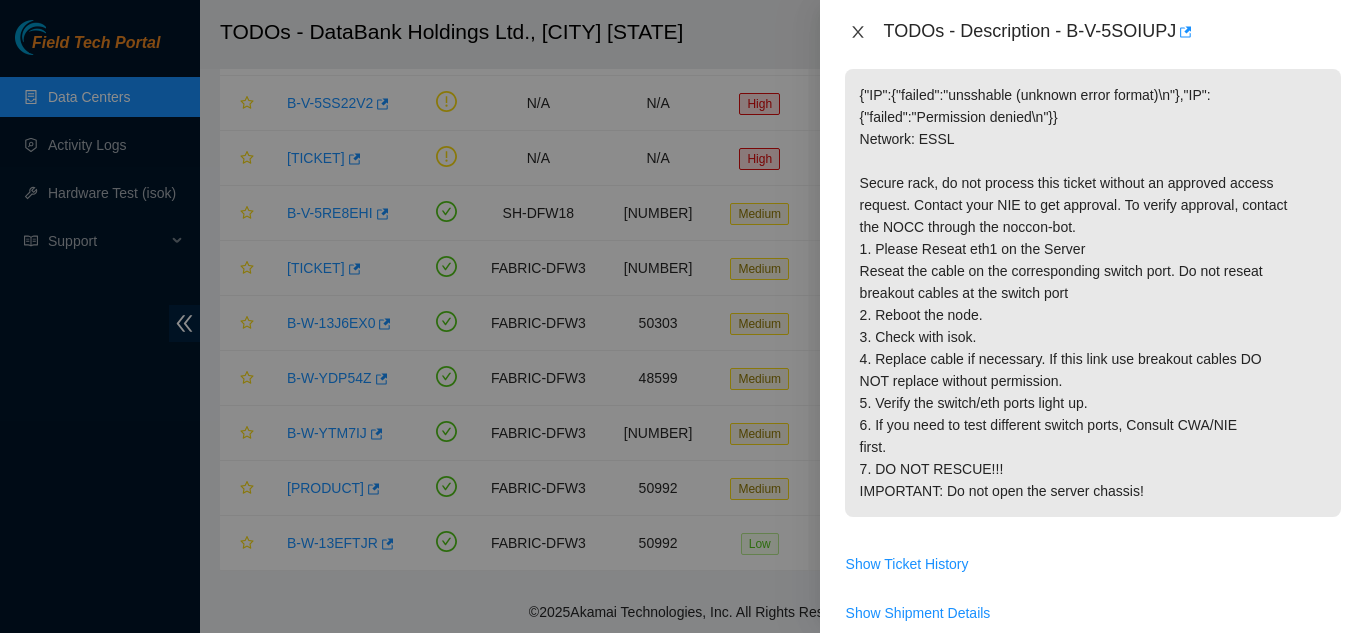 drag, startPoint x: 854, startPoint y: 31, endPoint x: 864, endPoint y: 56, distance: 26.925823 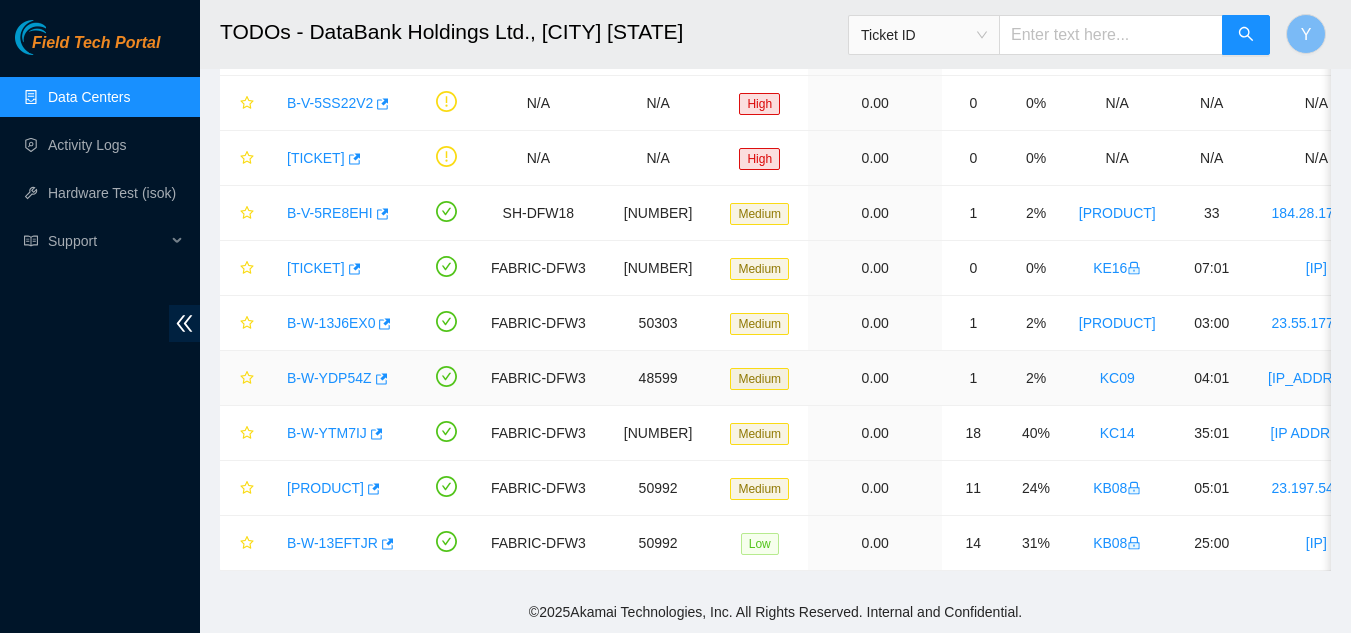 scroll, scrollTop: 366, scrollLeft: 0, axis: vertical 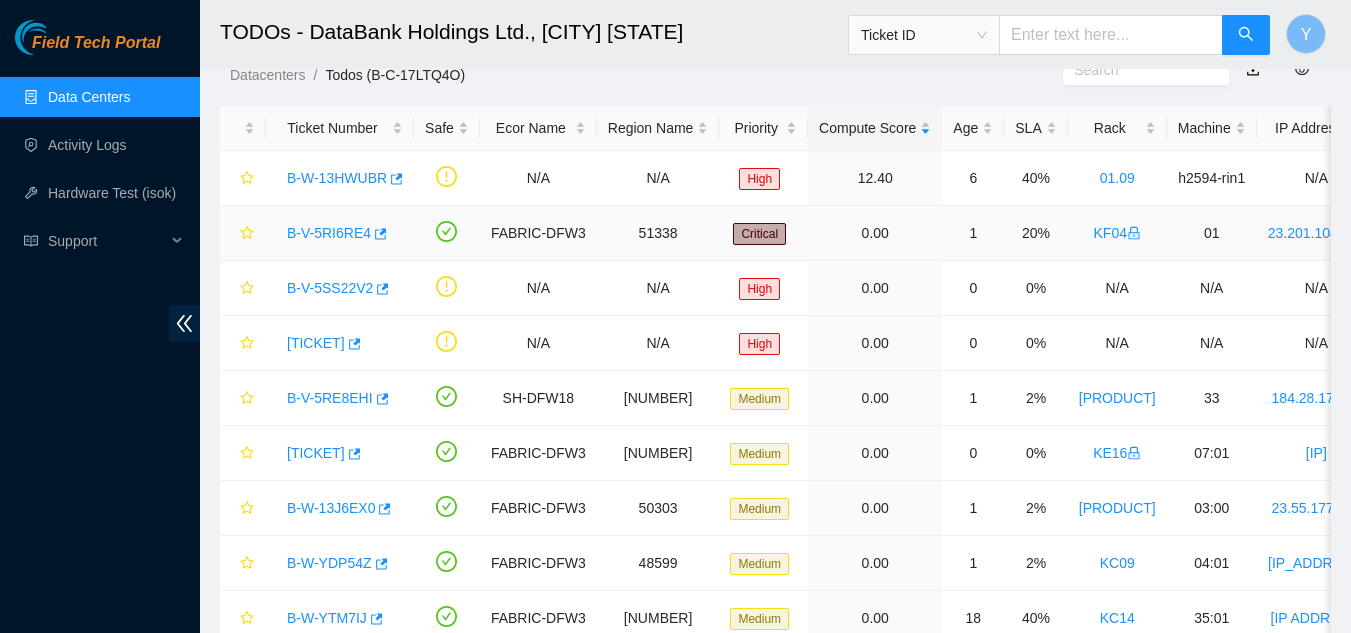click on "B-V-5RI6RE4" at bounding box center [329, 233] 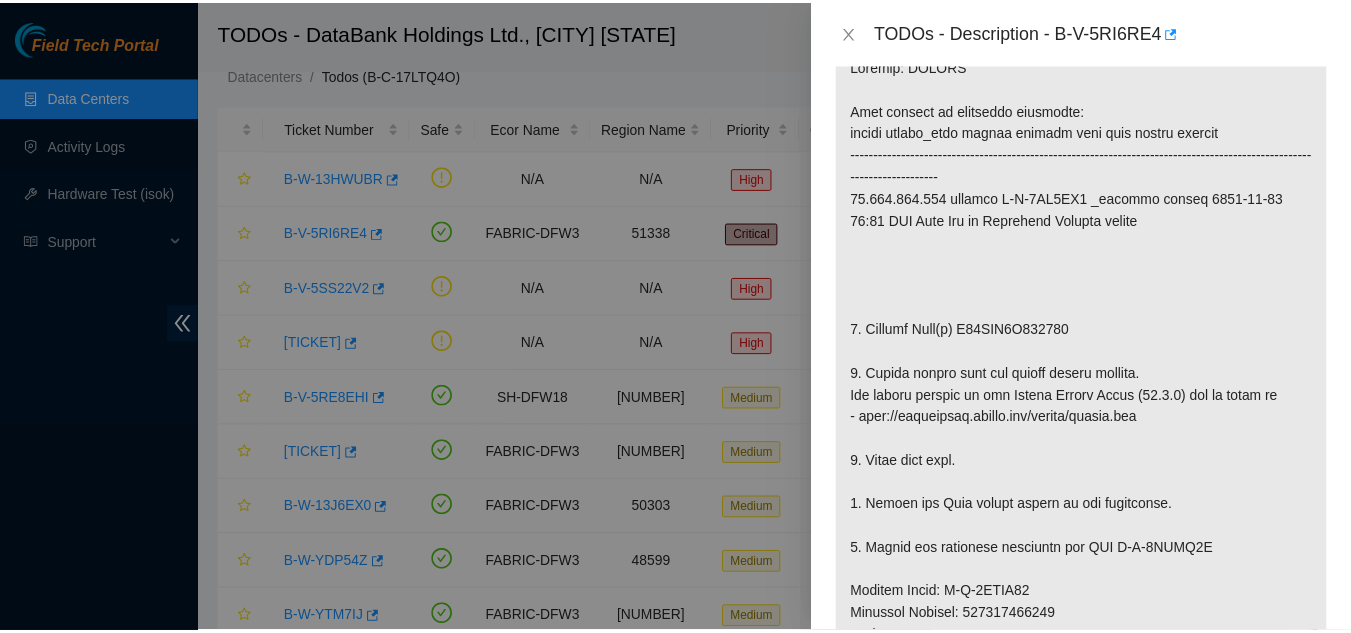 scroll, scrollTop: 337, scrollLeft: 0, axis: vertical 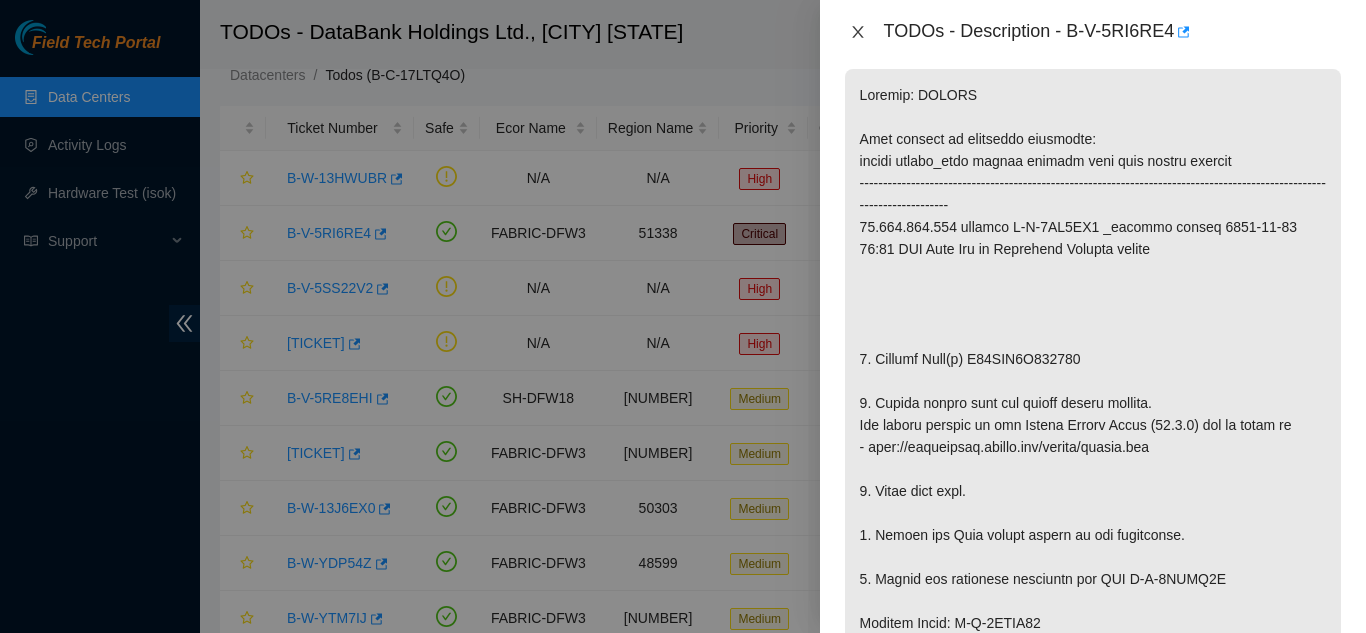 click 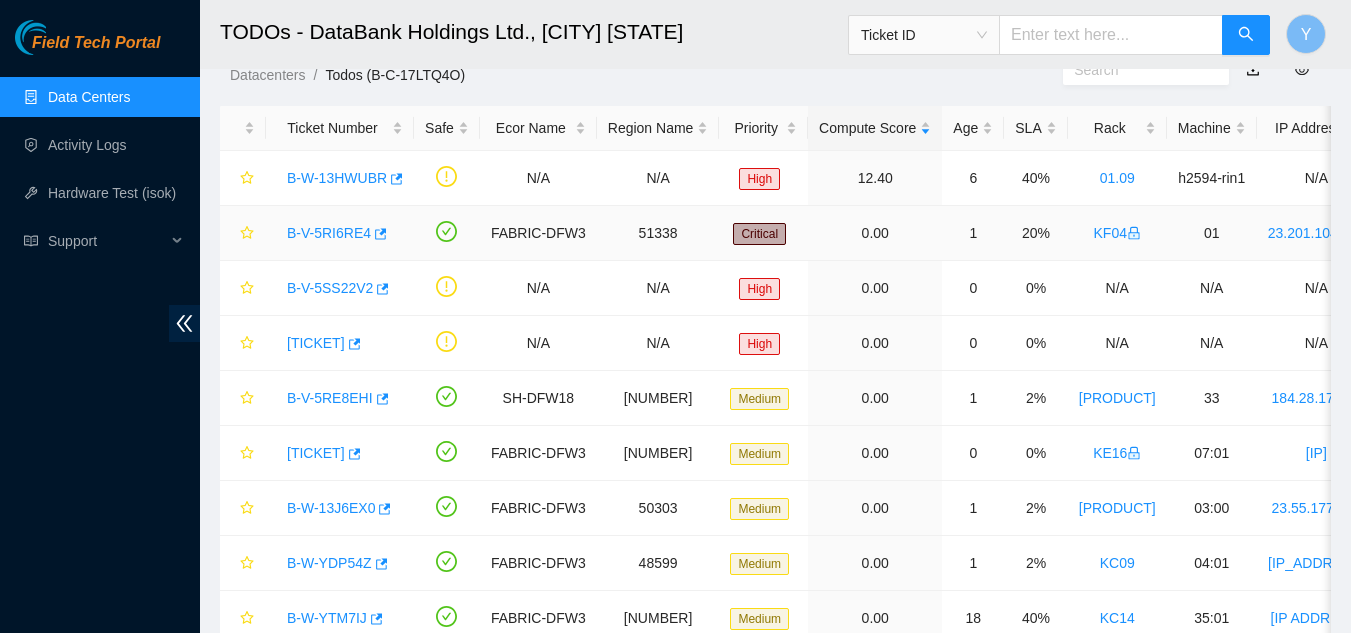scroll, scrollTop: 366, scrollLeft: 0, axis: vertical 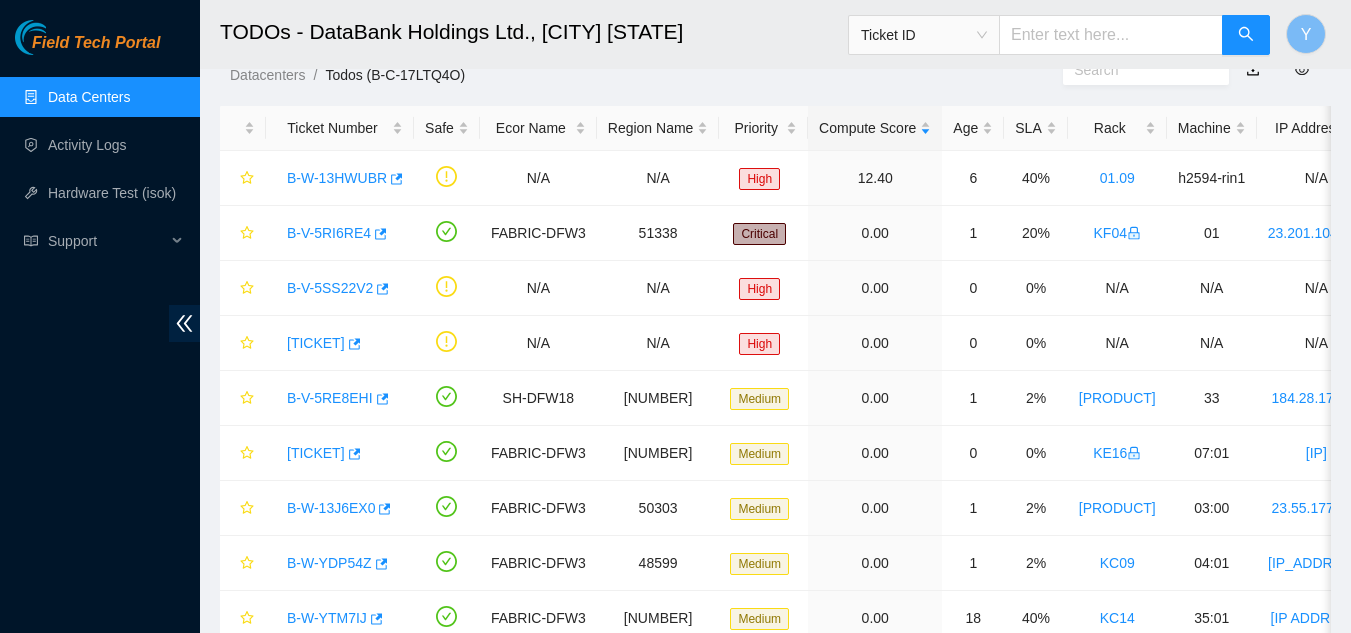 click on "Data Centers" at bounding box center (89, 97) 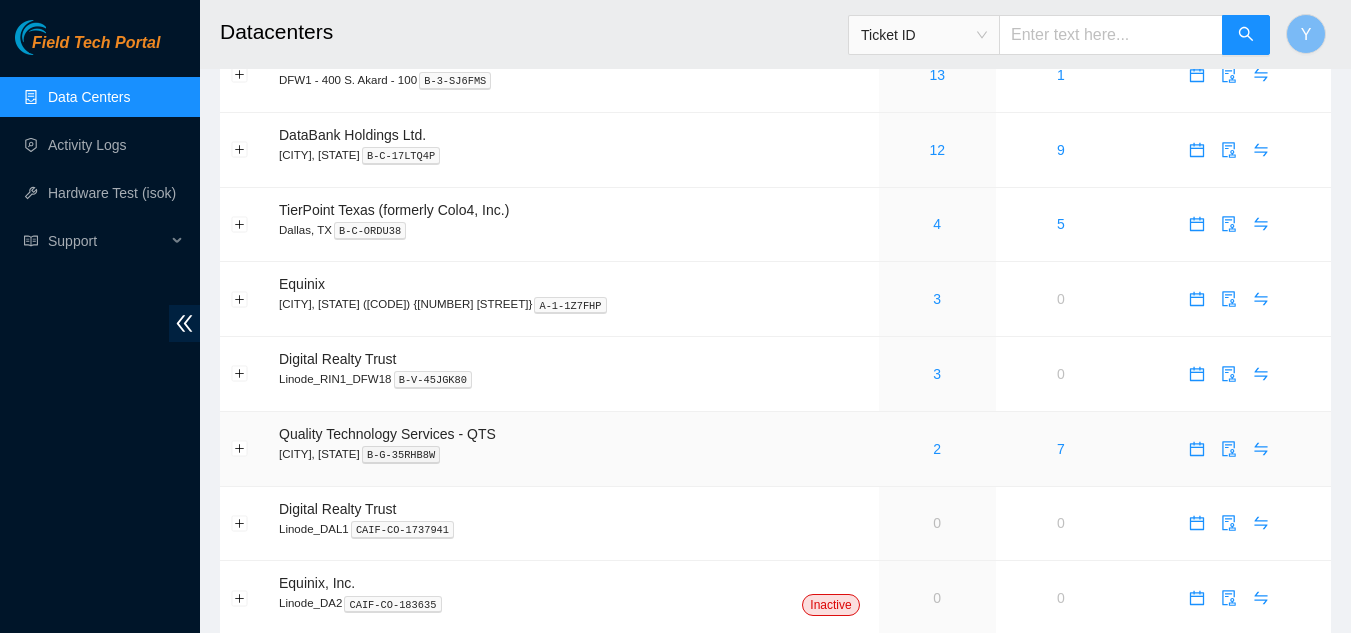 scroll, scrollTop: 62, scrollLeft: 0, axis: vertical 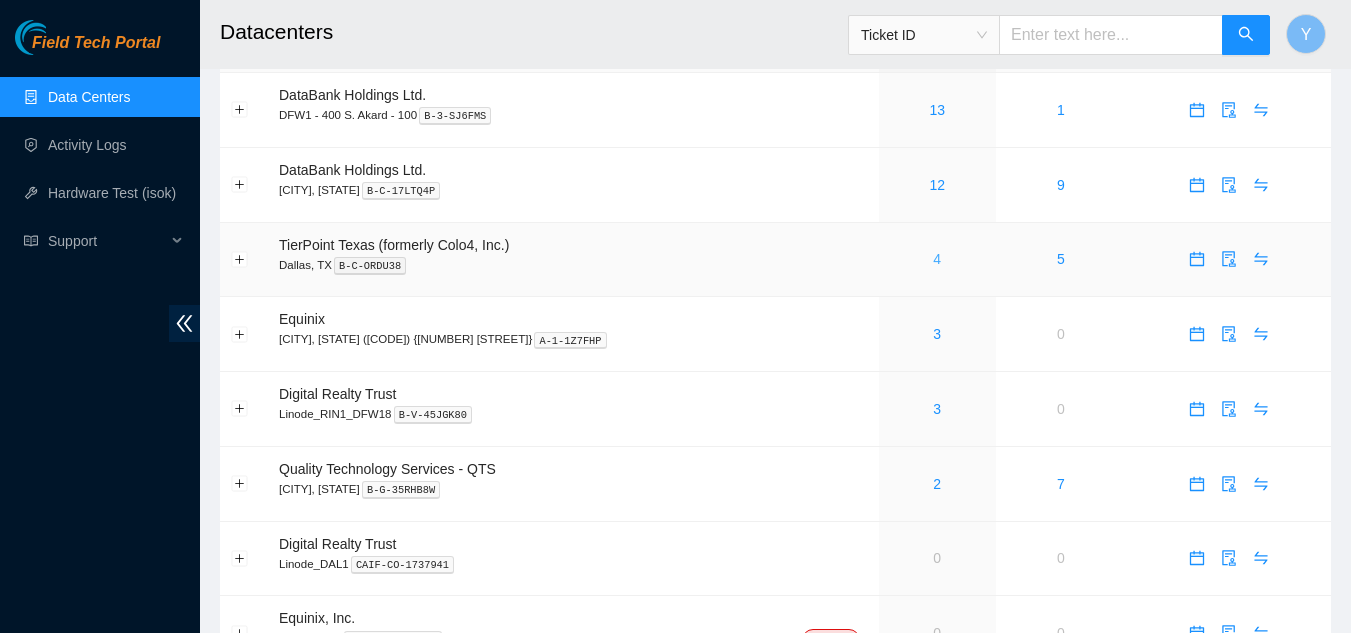 click on "4" at bounding box center (937, 259) 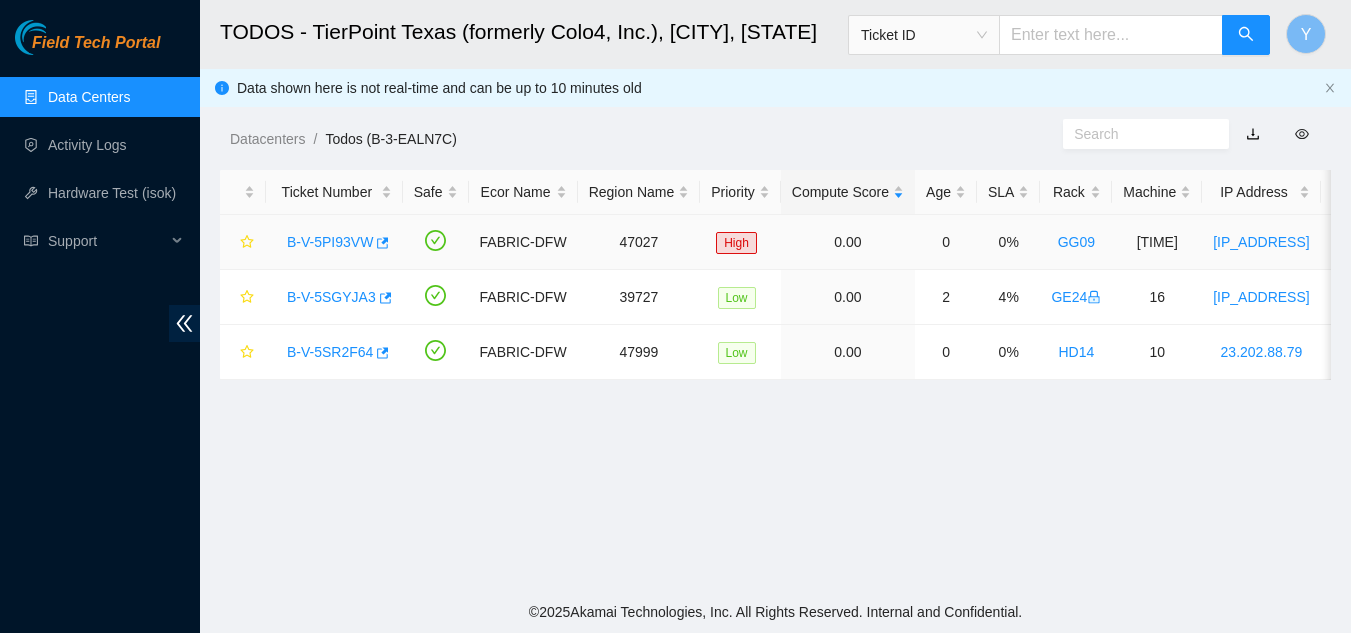 scroll, scrollTop: 0, scrollLeft: 0, axis: both 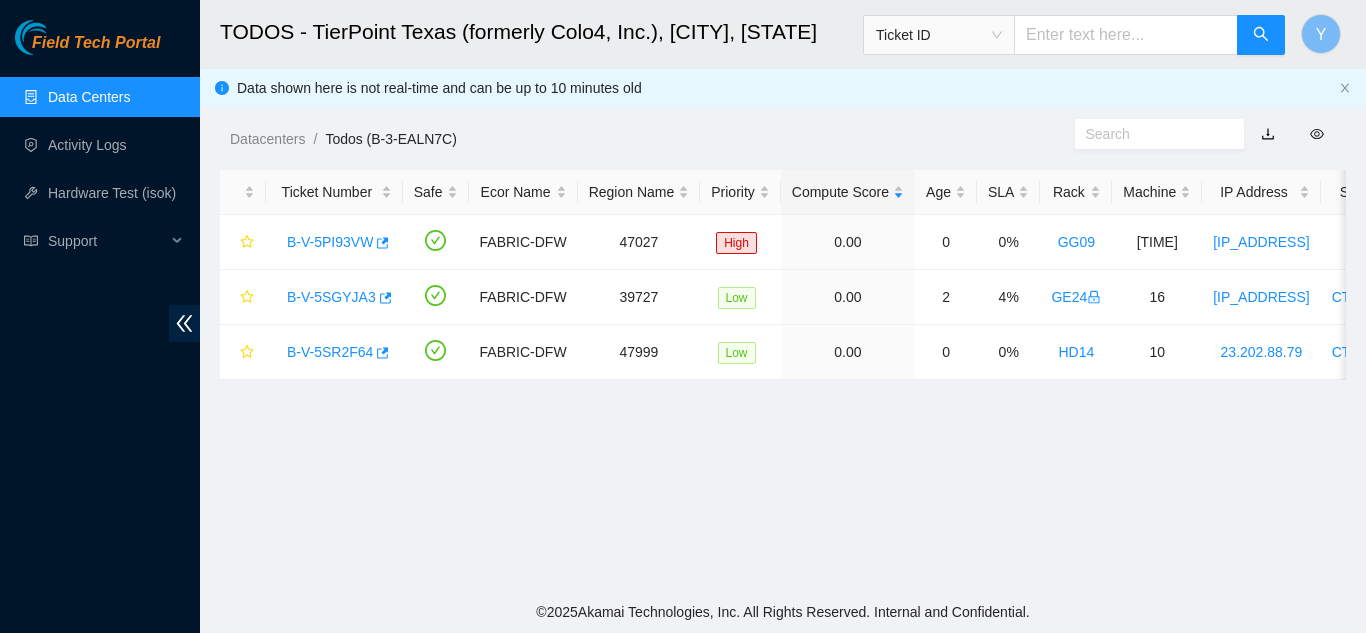 click on "Data Centers" at bounding box center (89, 97) 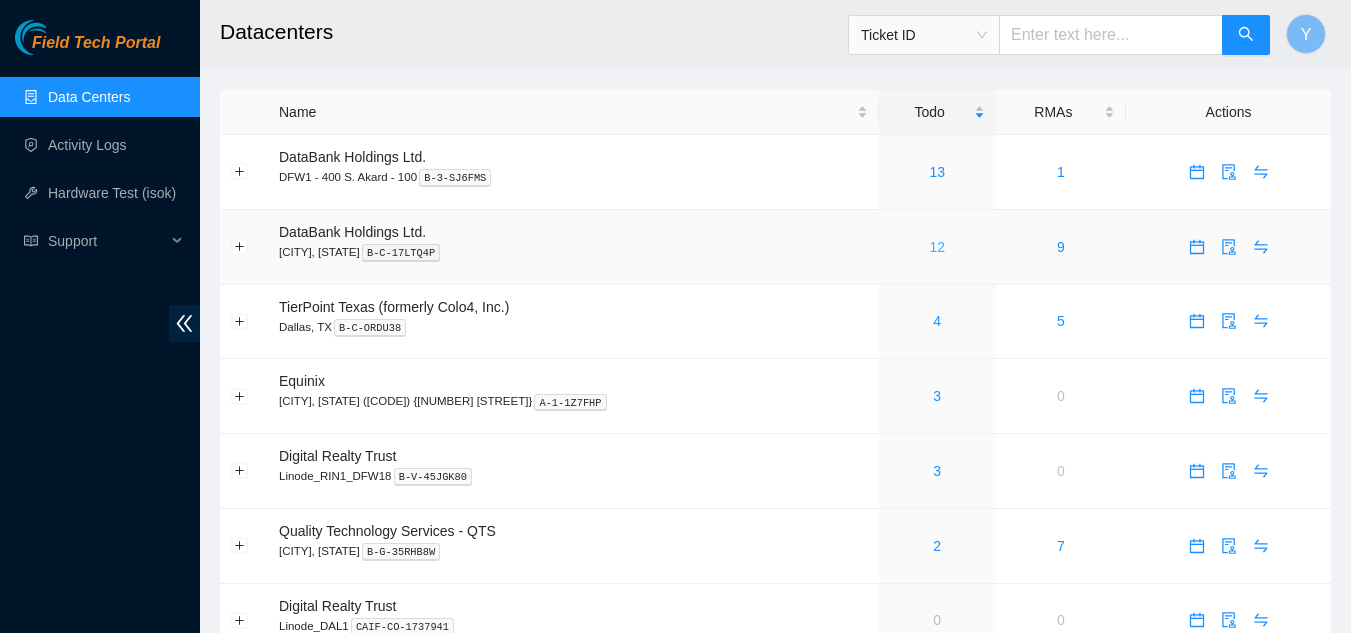 click on "12" at bounding box center (937, 247) 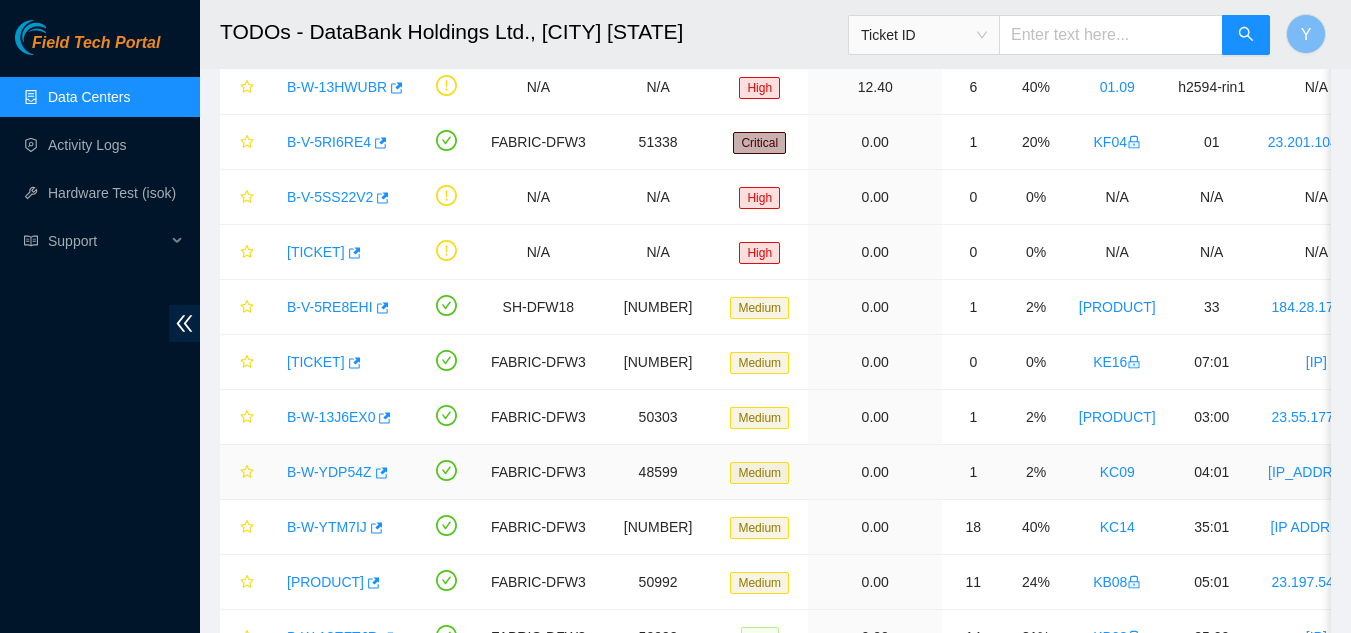 scroll, scrollTop: 64, scrollLeft: 0, axis: vertical 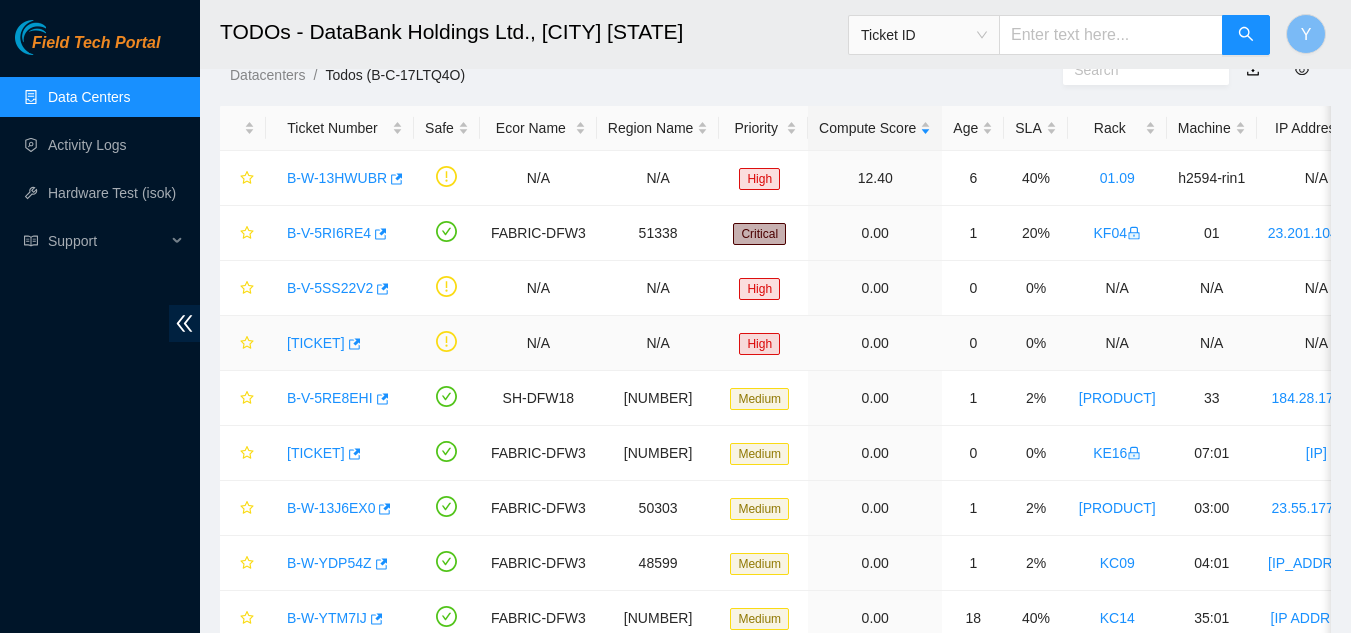 click on "[TICKET]" at bounding box center (316, 343) 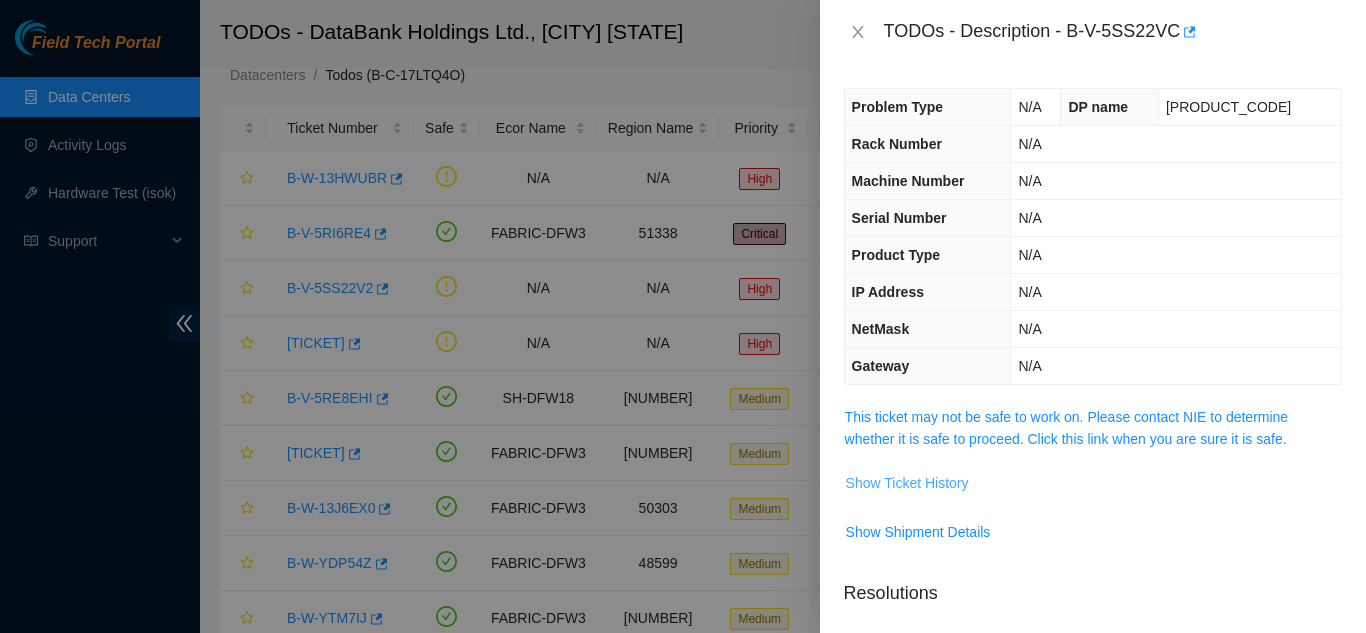 click on "Show Ticket History" at bounding box center (907, 483) 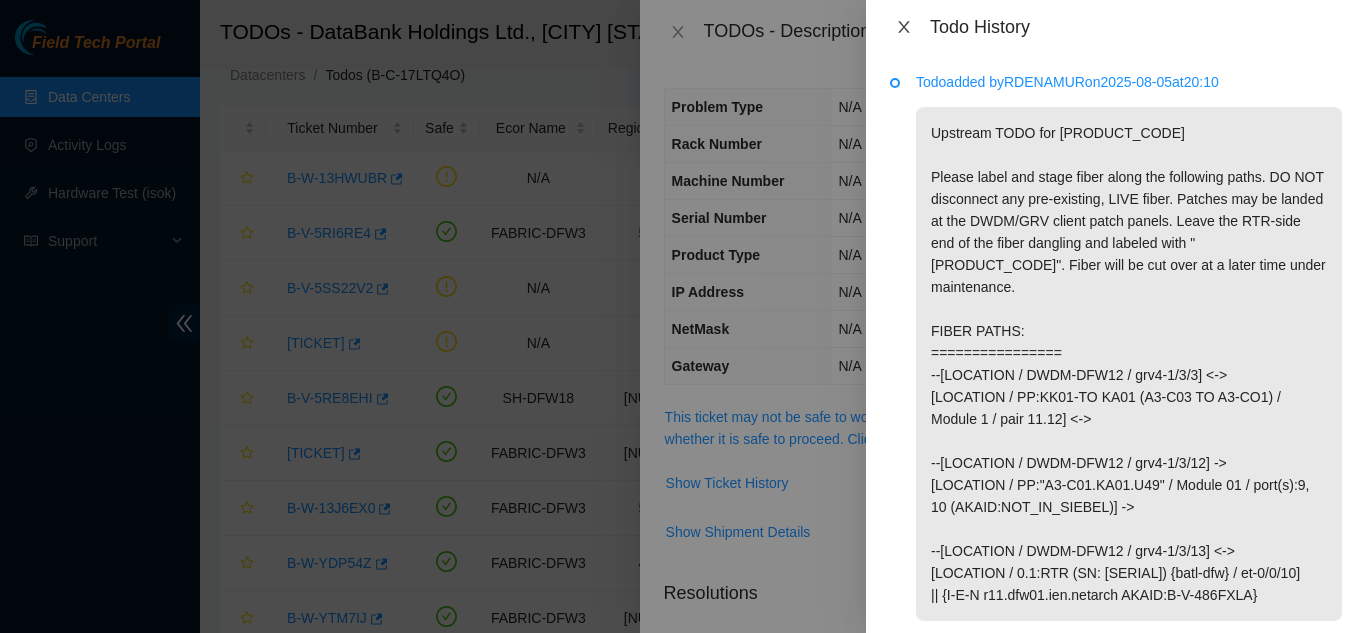 click 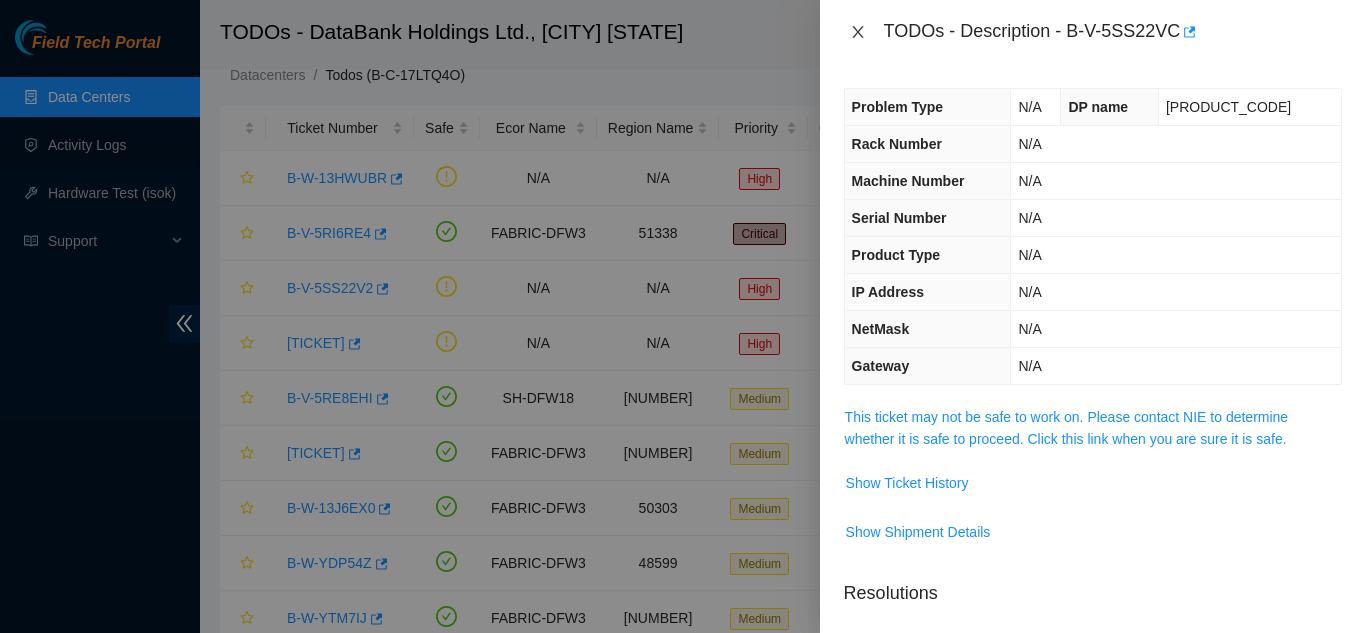 click 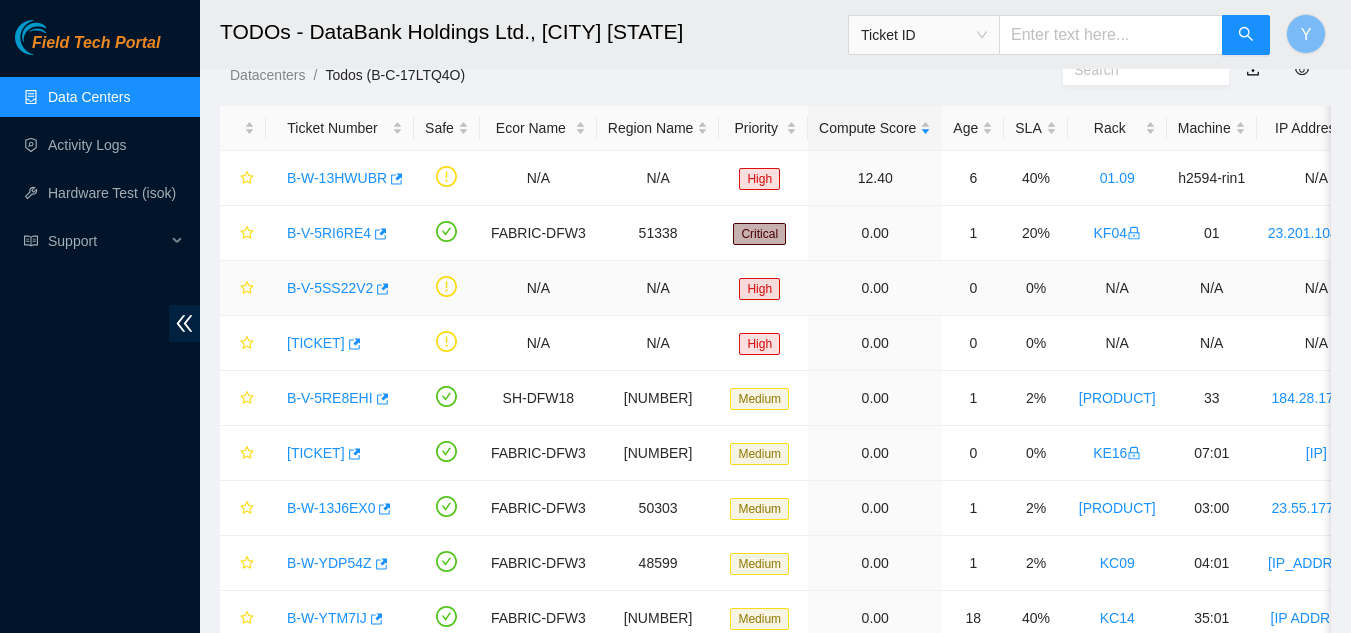 click on "B-V-5SS22V2" at bounding box center [330, 288] 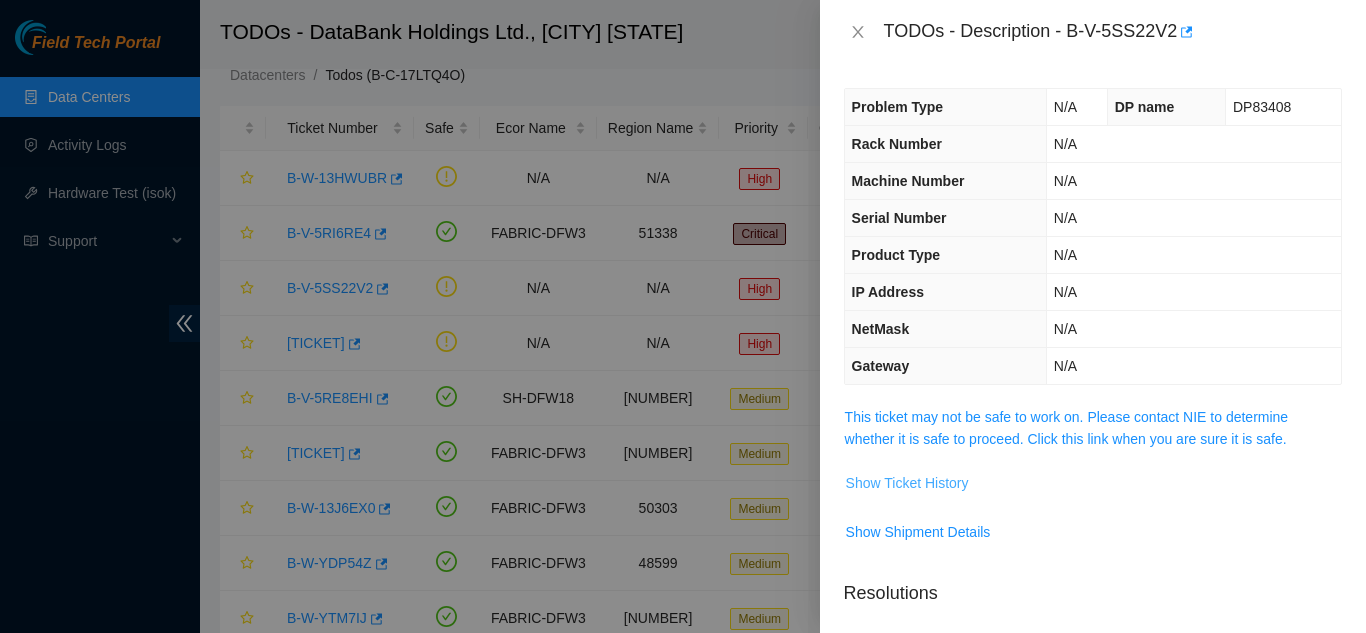 click on "Show Ticket History" at bounding box center [907, 483] 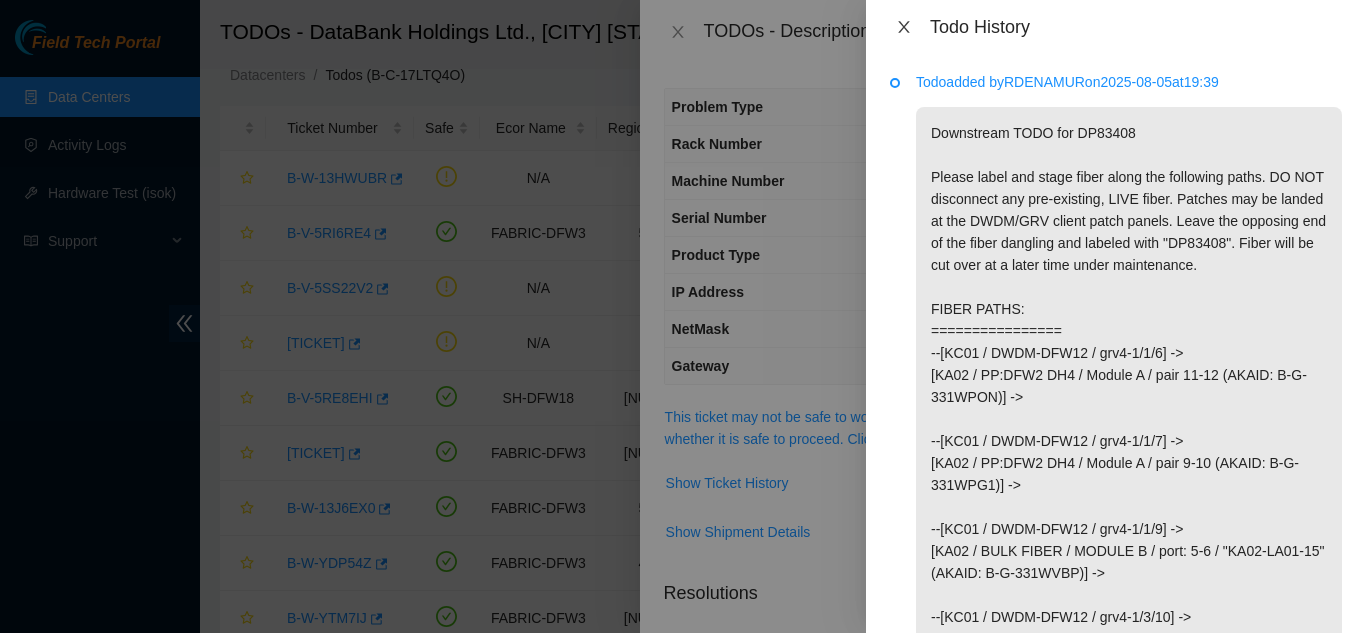 click 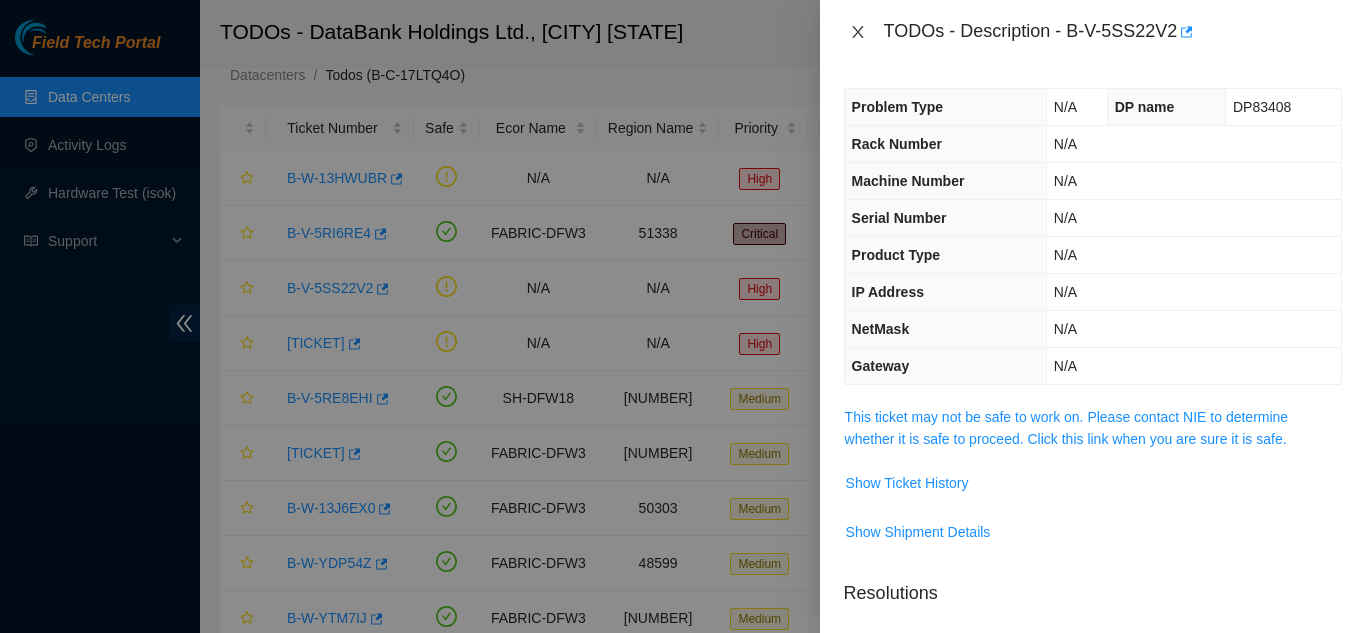 drag, startPoint x: 861, startPoint y: 33, endPoint x: 866, endPoint y: 42, distance: 10.29563 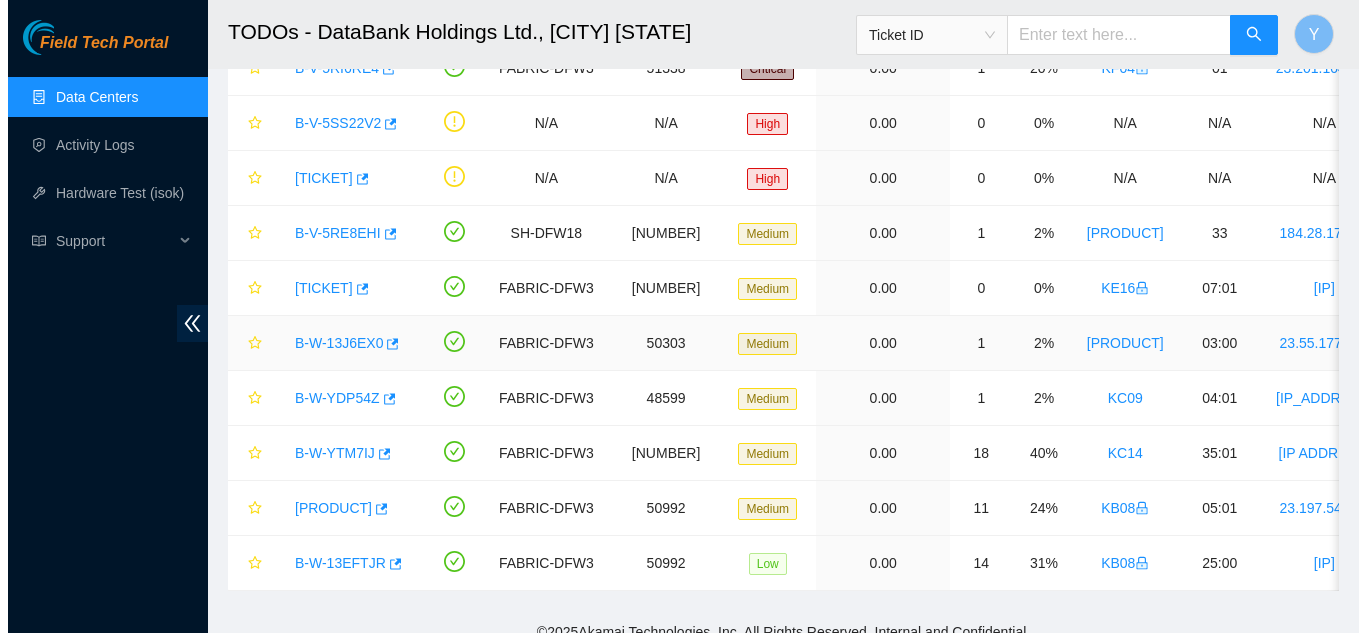 scroll, scrollTop: 264, scrollLeft: 0, axis: vertical 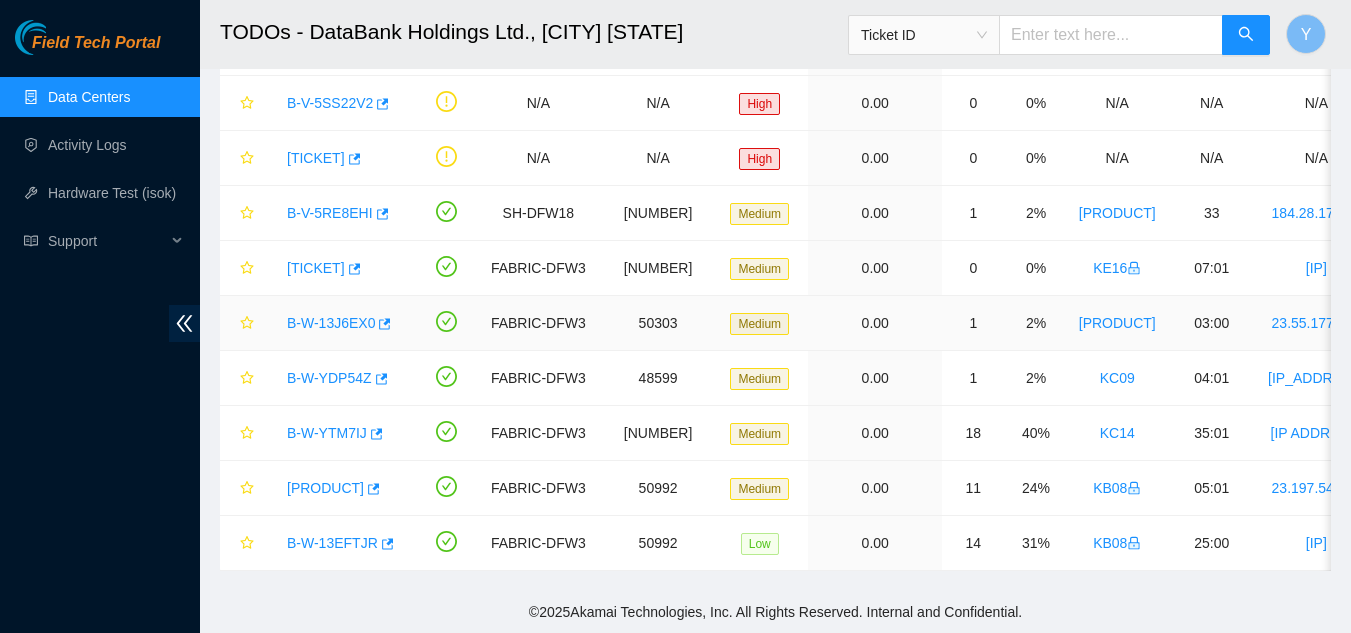 click on "B-W-13J6EX0" at bounding box center (331, 323) 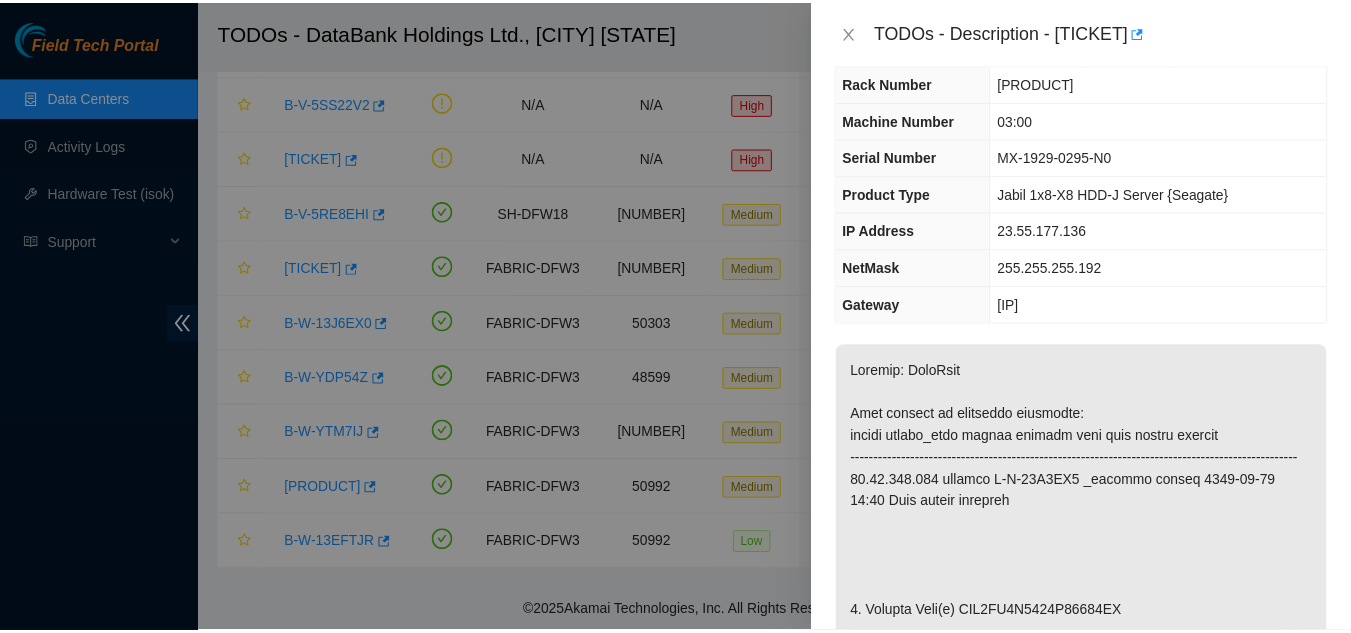 scroll, scrollTop: 0, scrollLeft: 0, axis: both 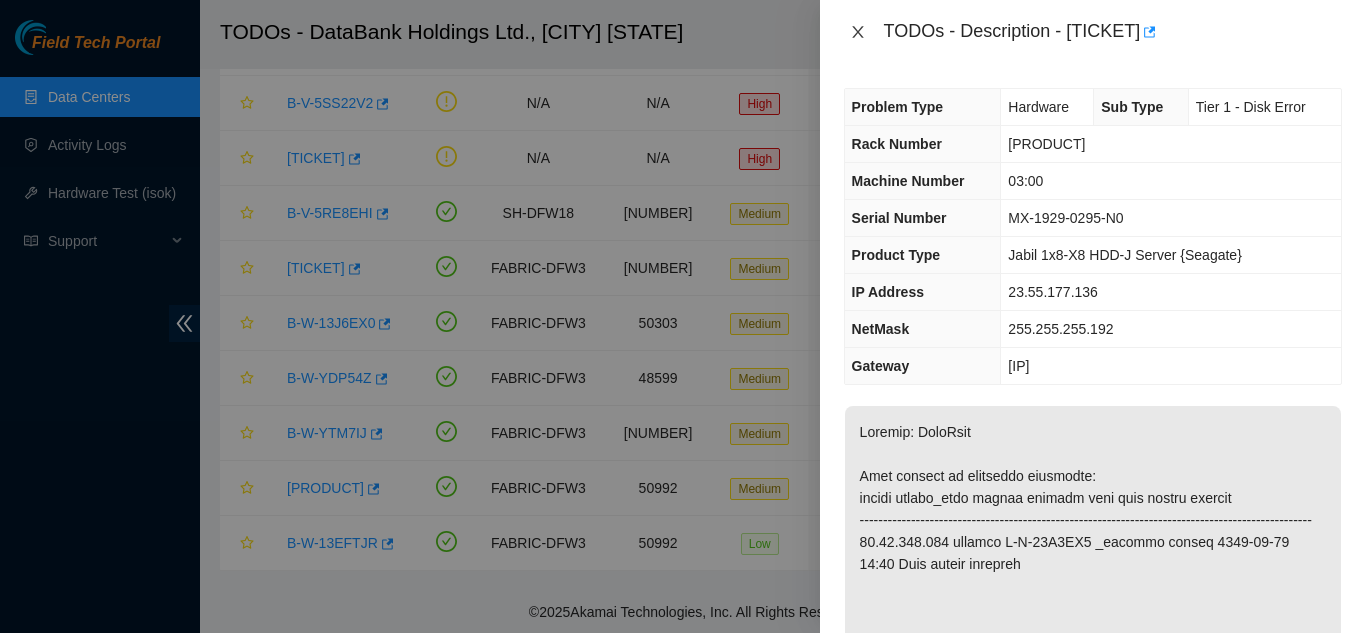 click 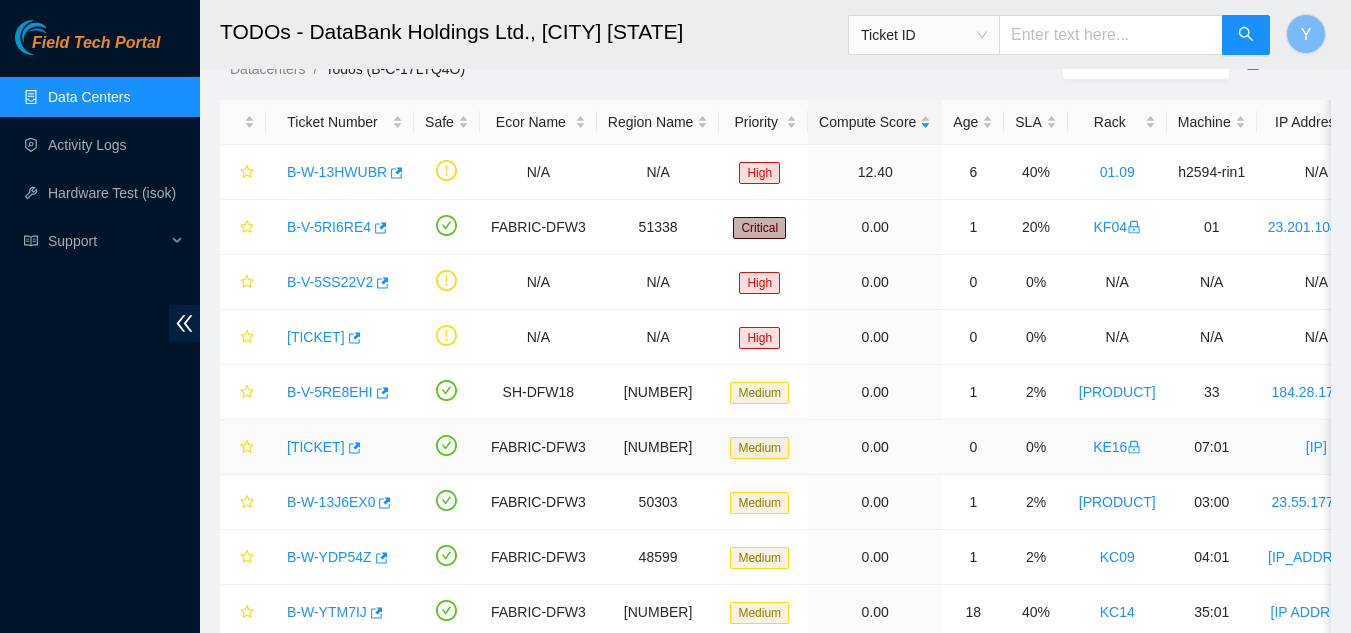 scroll, scrollTop: 64, scrollLeft: 0, axis: vertical 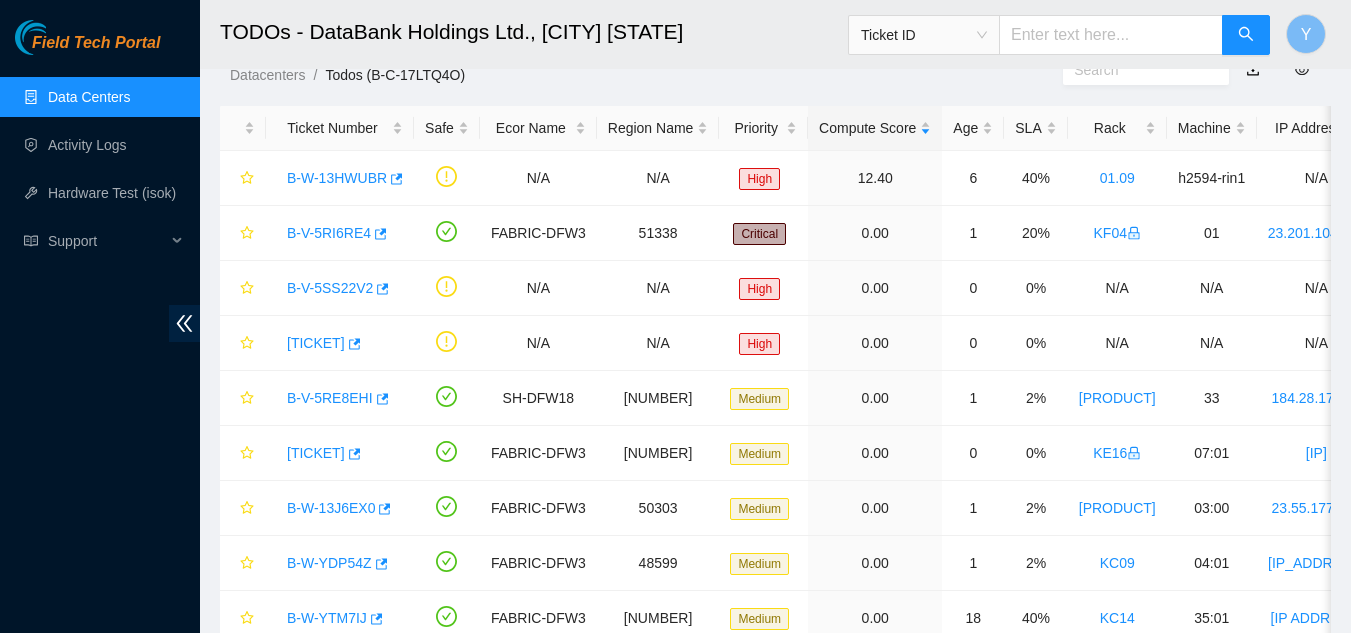 click on "Data Centers" at bounding box center (89, 97) 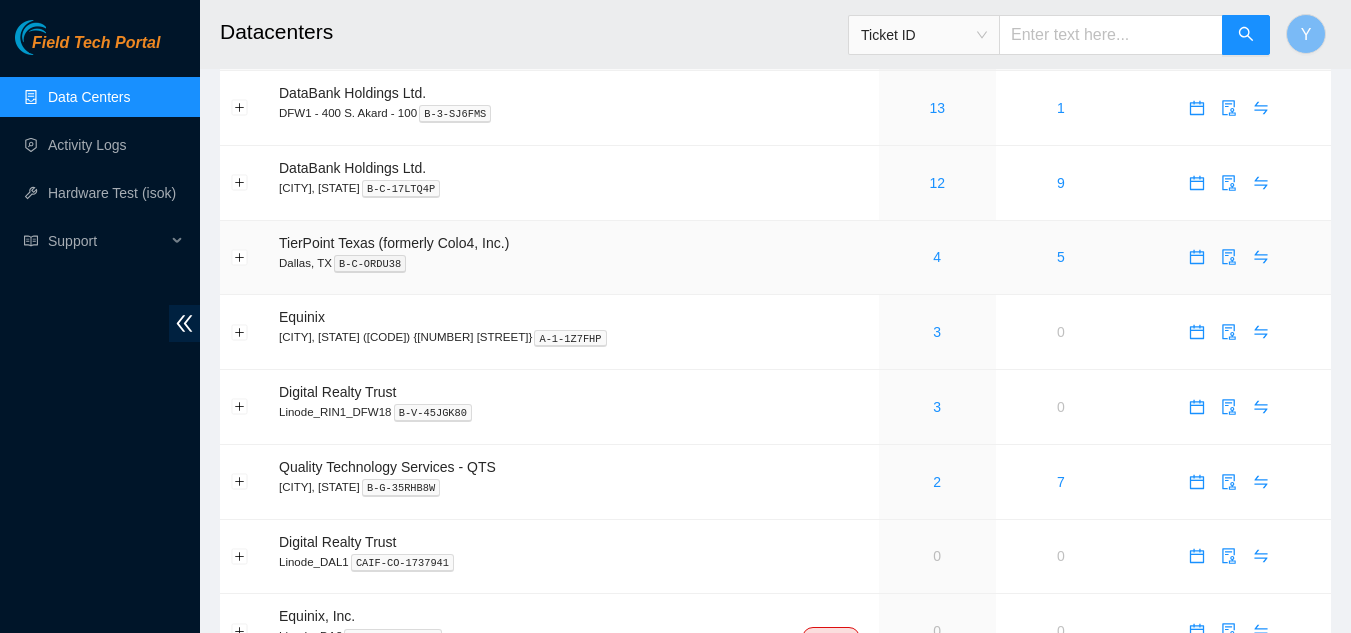 click on "4" at bounding box center [937, 257] 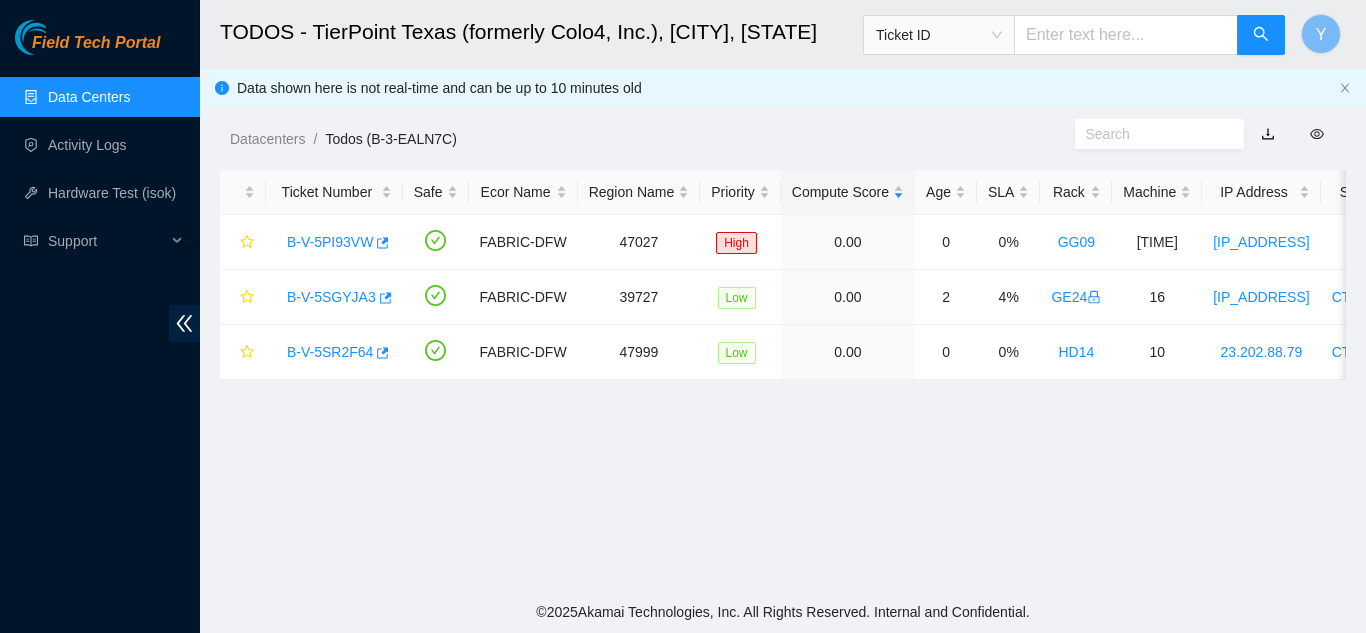 click on "Data Centers" at bounding box center [89, 97] 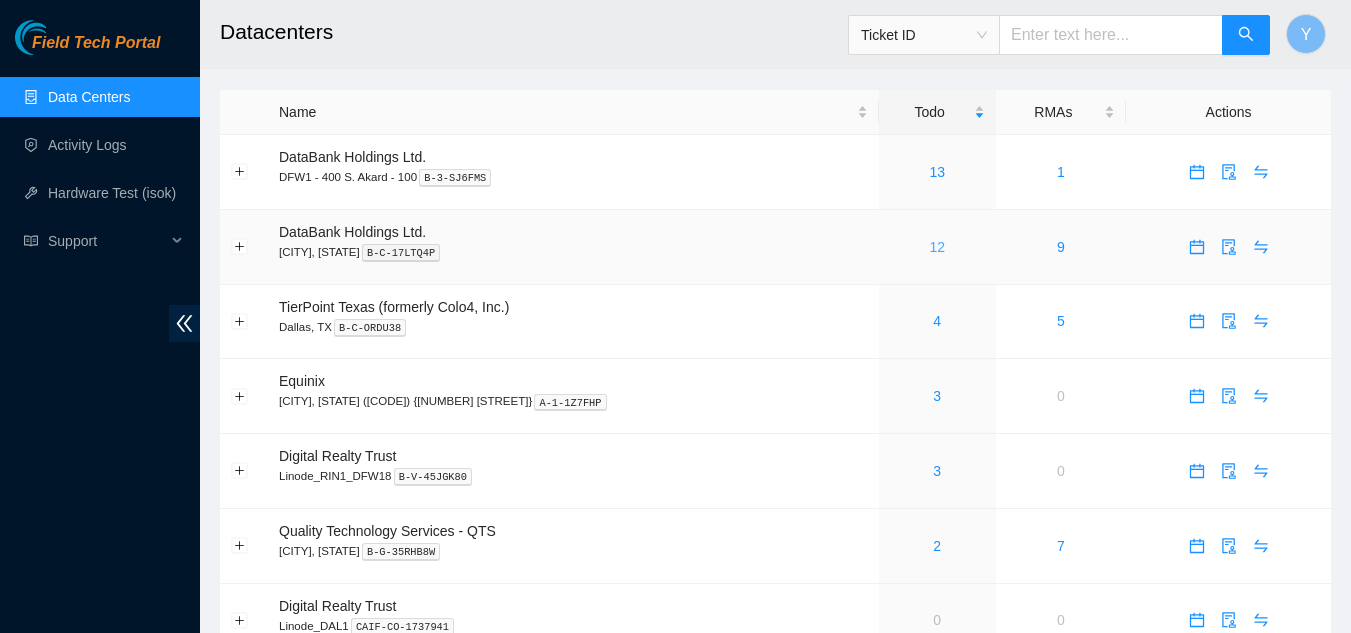 click on "12" at bounding box center (937, 247) 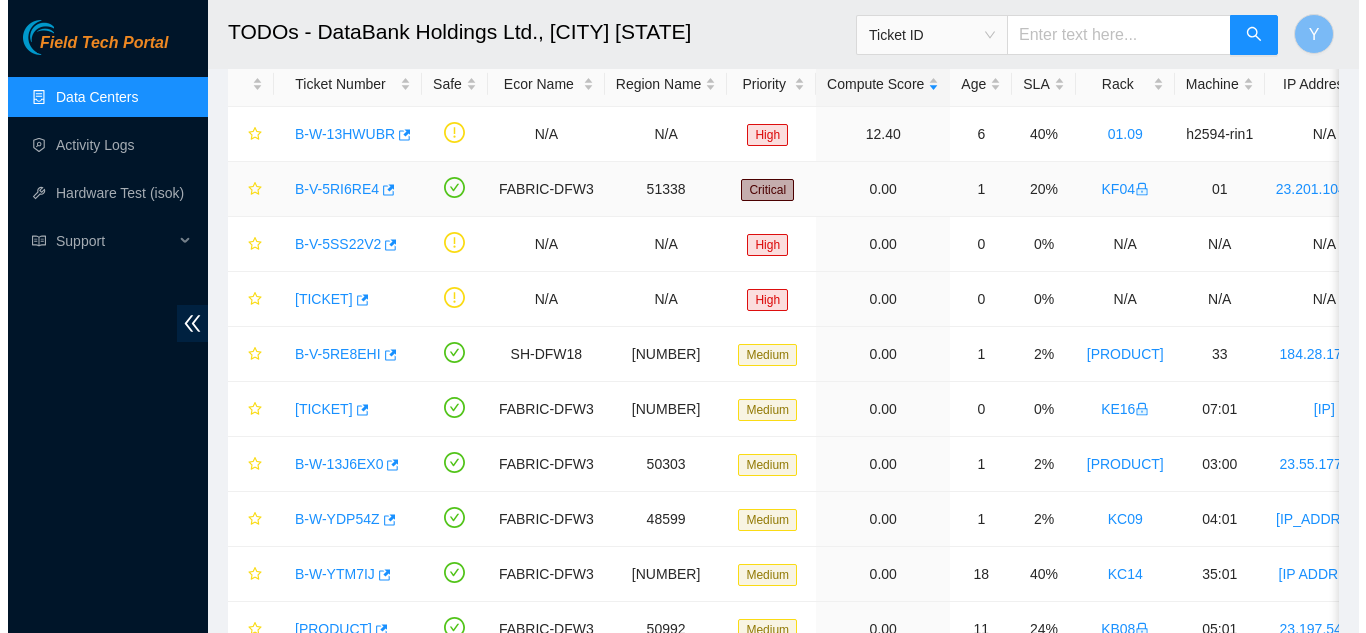 scroll, scrollTop: 64, scrollLeft: 0, axis: vertical 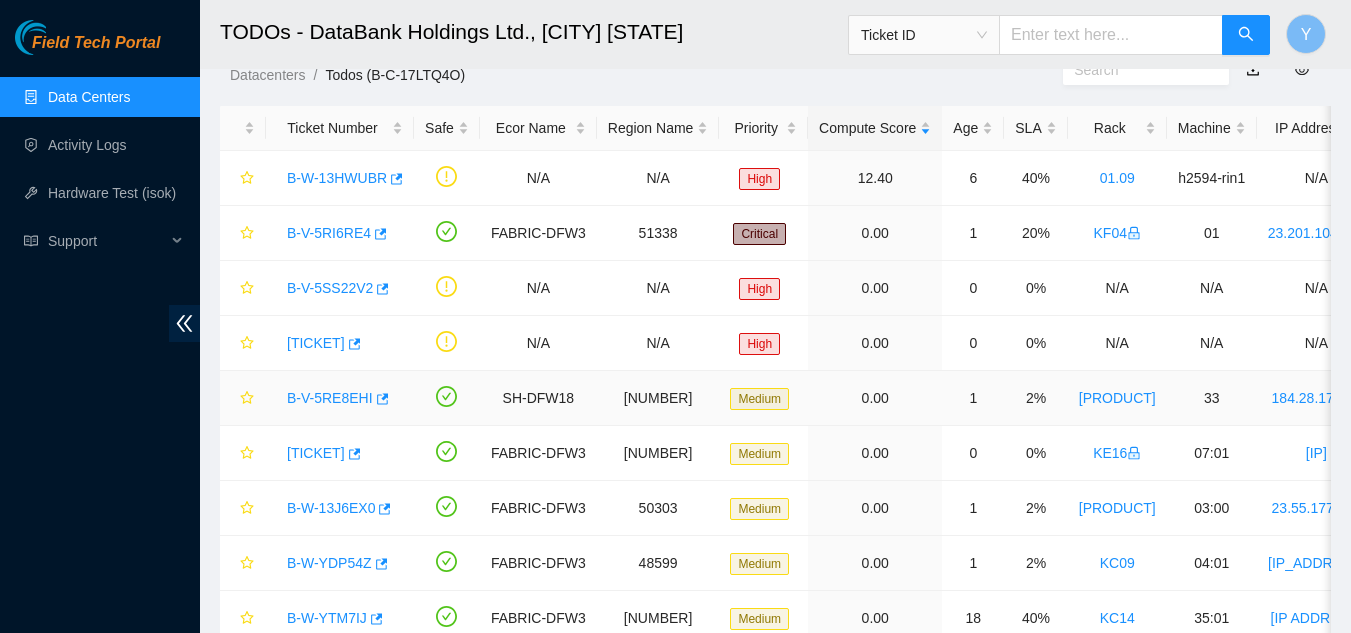 click on "B-V-5RE8EHI" at bounding box center (330, 398) 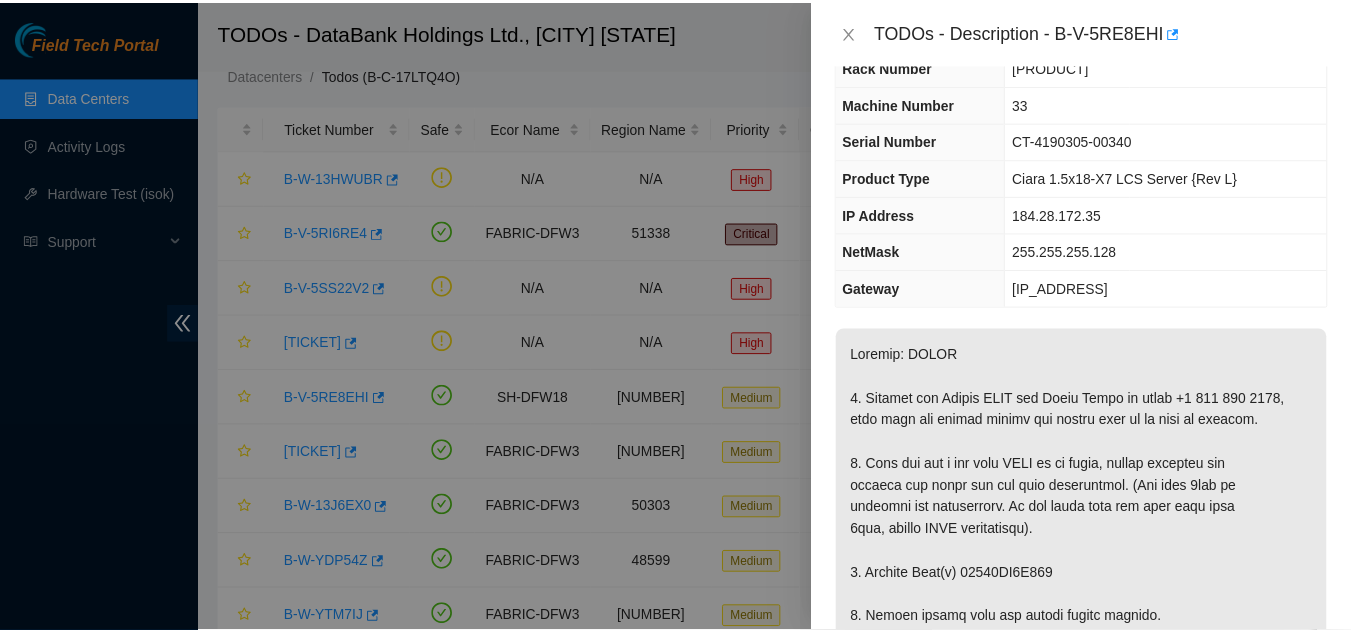 scroll, scrollTop: 100, scrollLeft: 0, axis: vertical 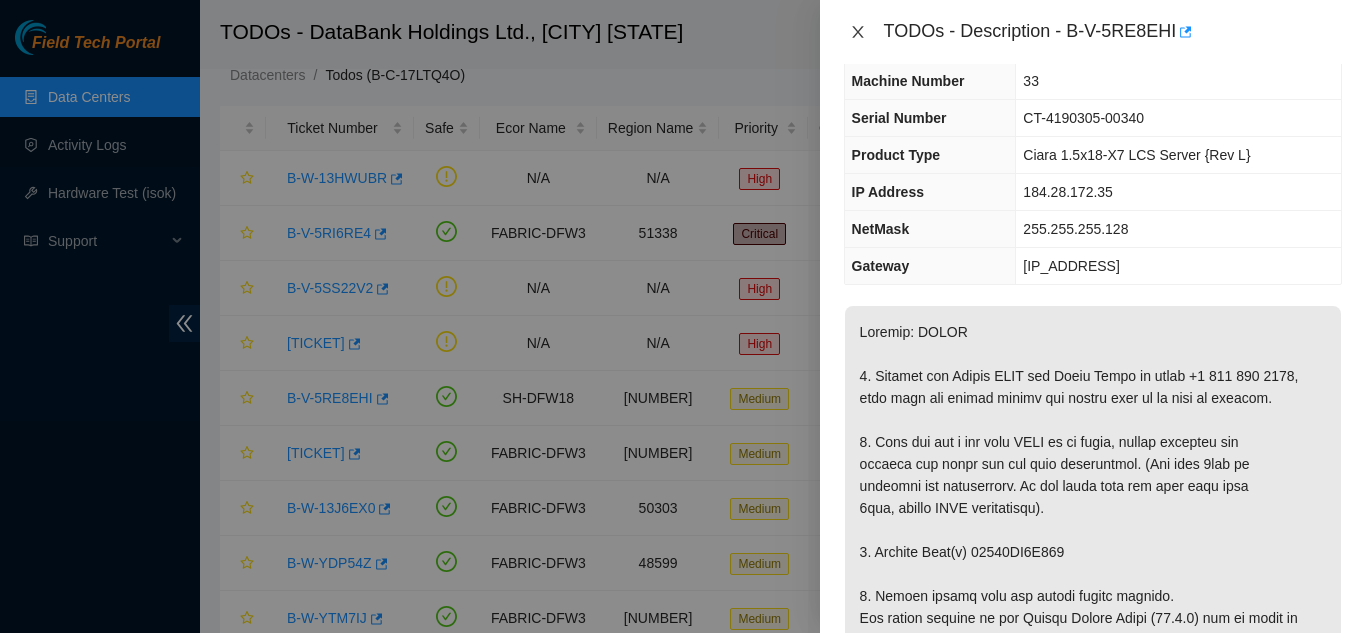 click 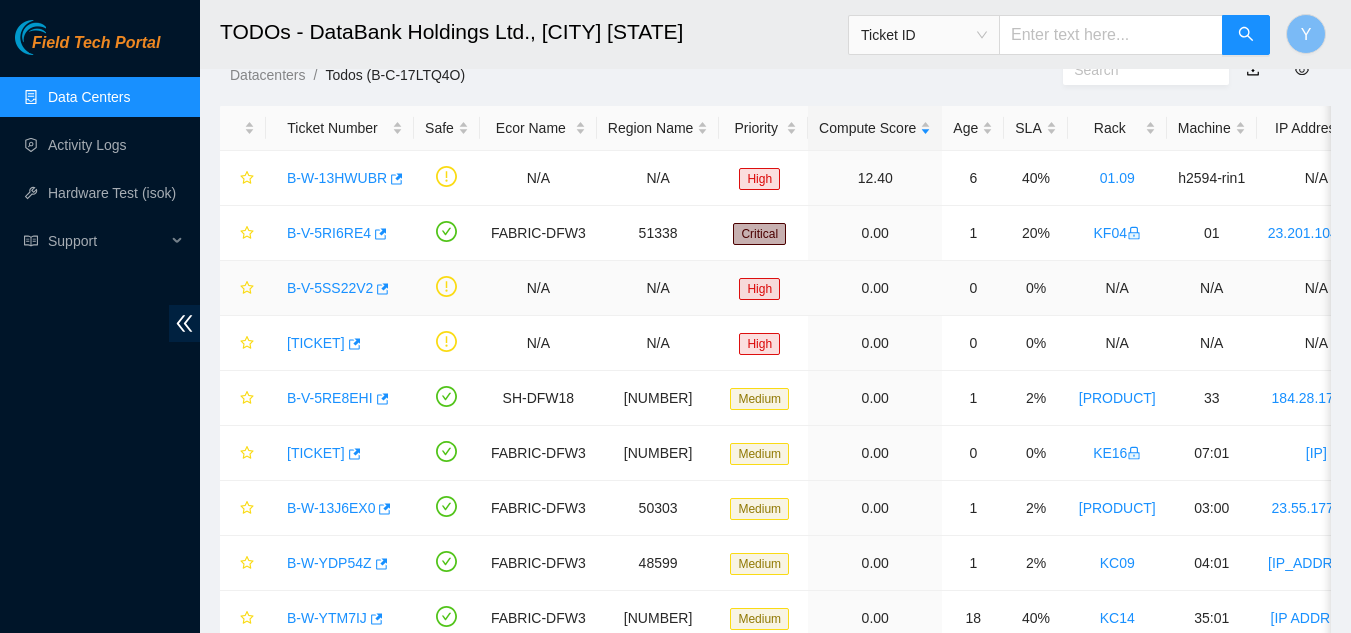 scroll, scrollTop: 144, scrollLeft: 0, axis: vertical 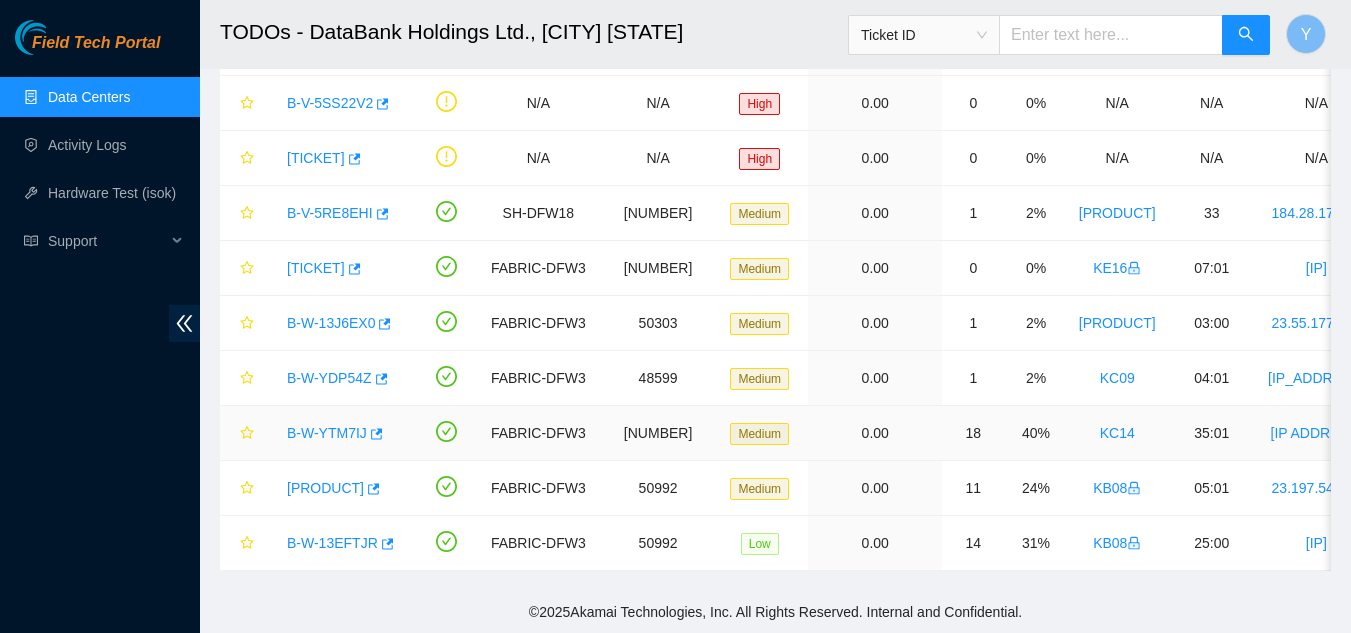 click on "B-W-YTM7IJ" at bounding box center [327, 433] 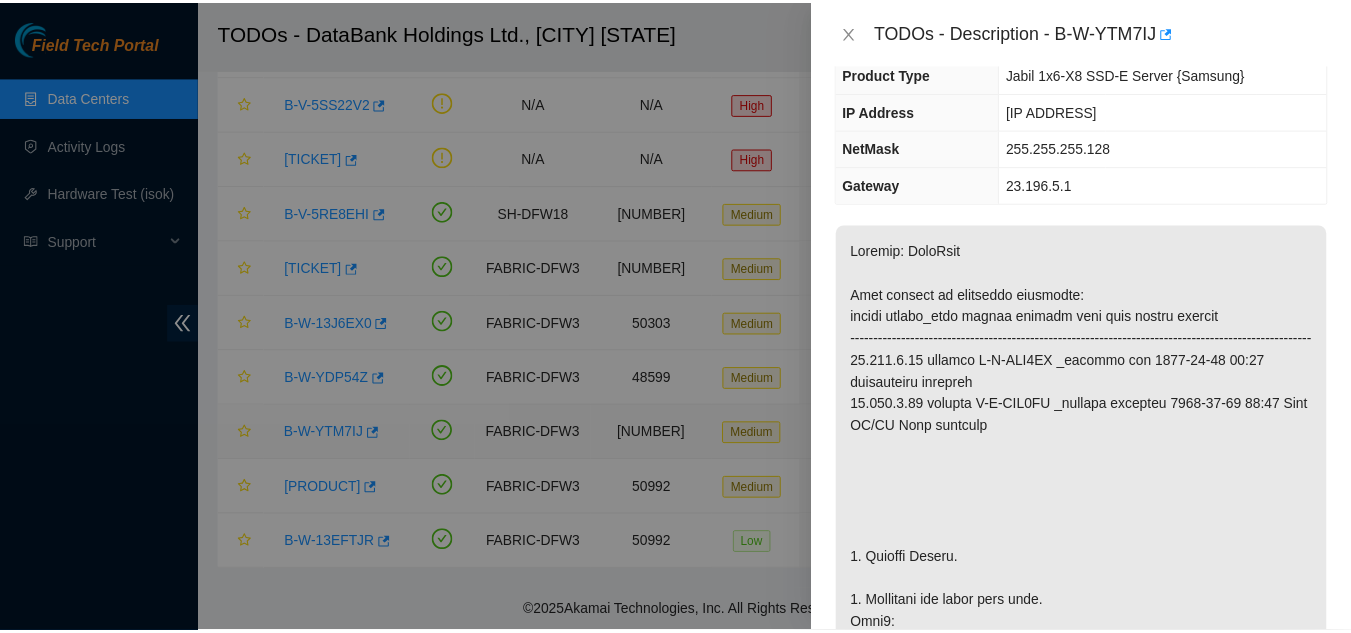 scroll, scrollTop: 100, scrollLeft: 0, axis: vertical 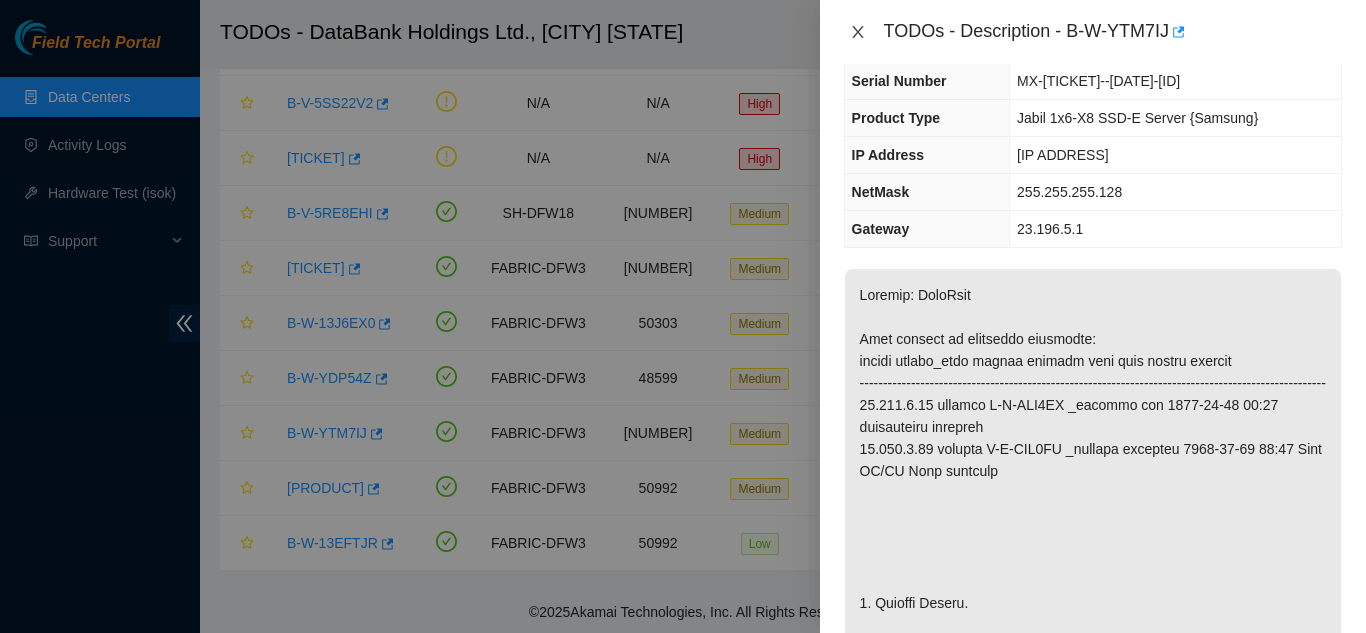 click 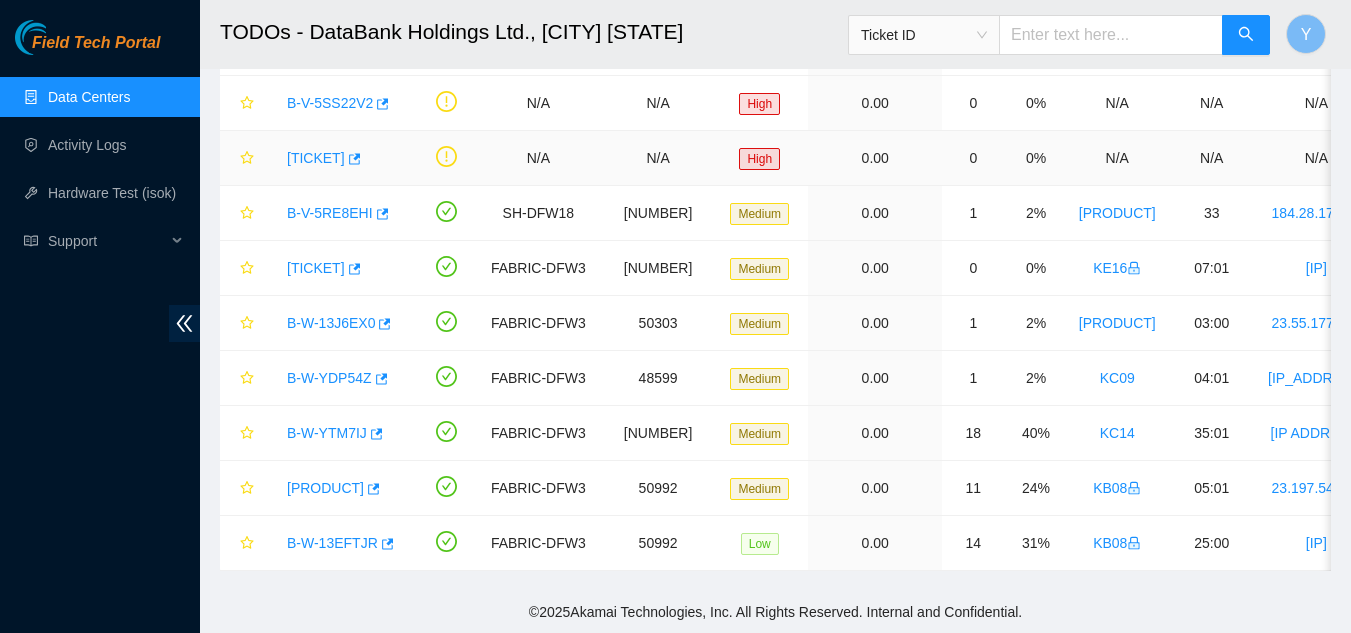 scroll, scrollTop: 144, scrollLeft: 0, axis: vertical 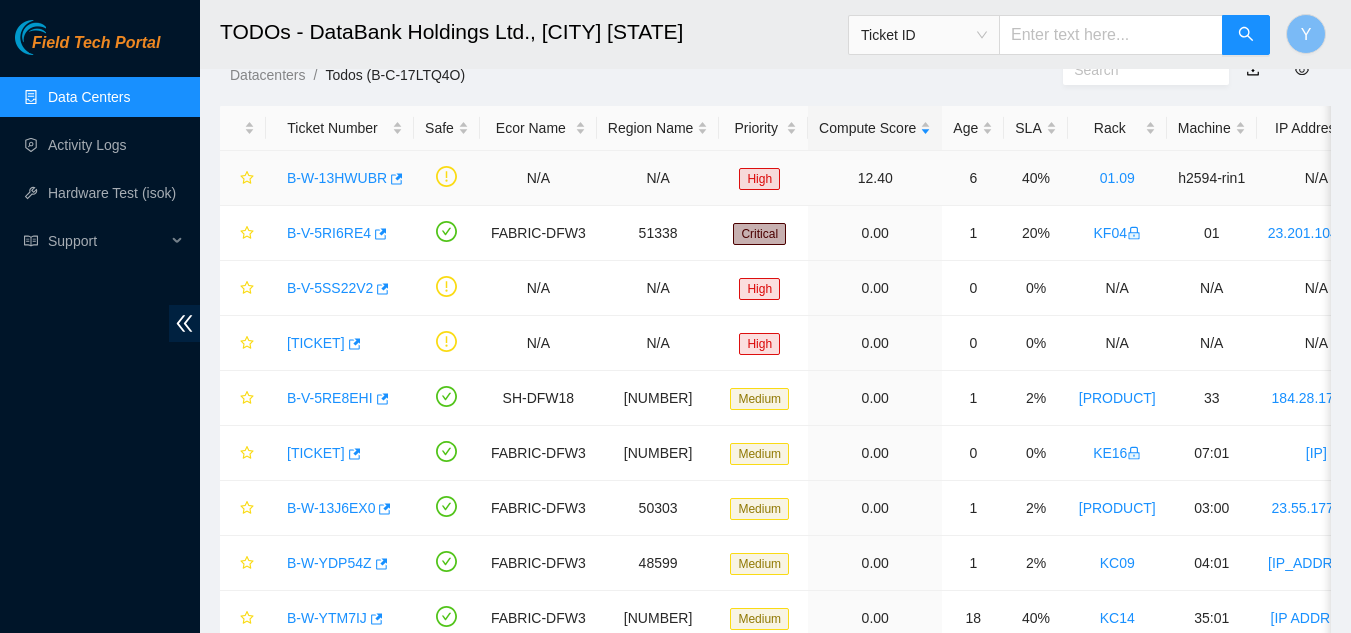 click on "B-W-13HWUBR" at bounding box center [337, 178] 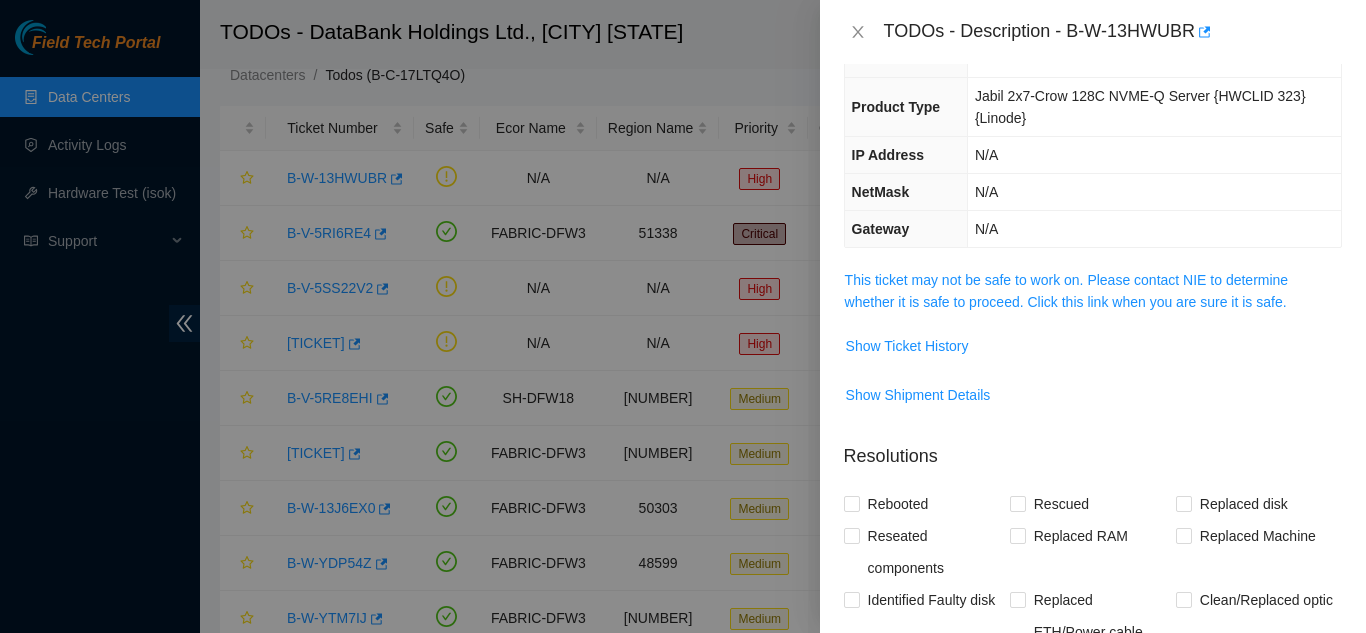 scroll, scrollTop: 122, scrollLeft: 0, axis: vertical 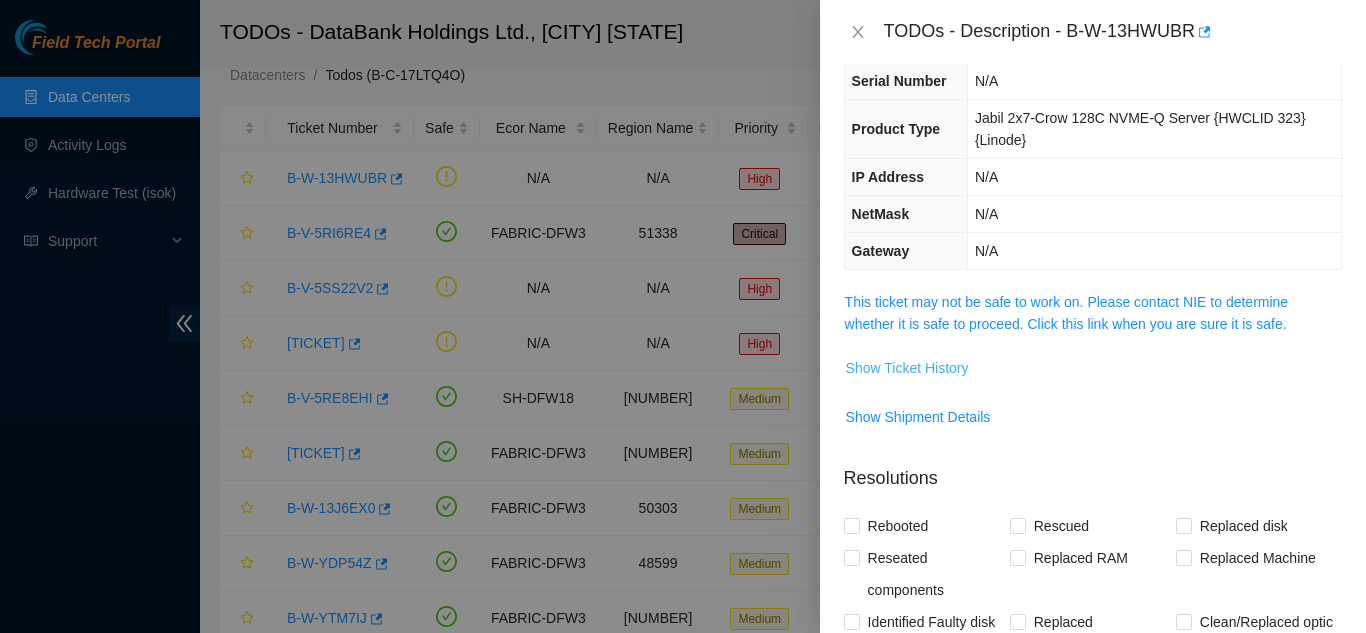 click on "Show Ticket History" at bounding box center (907, 368) 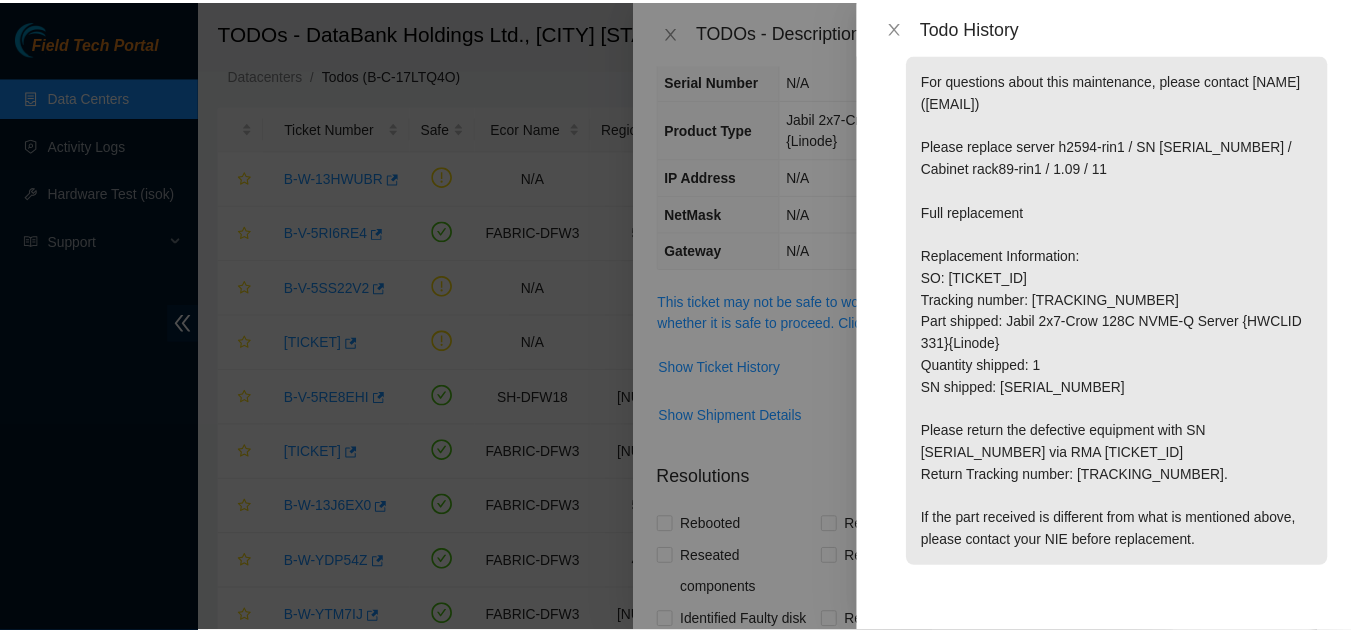 scroll, scrollTop: 0, scrollLeft: 0, axis: both 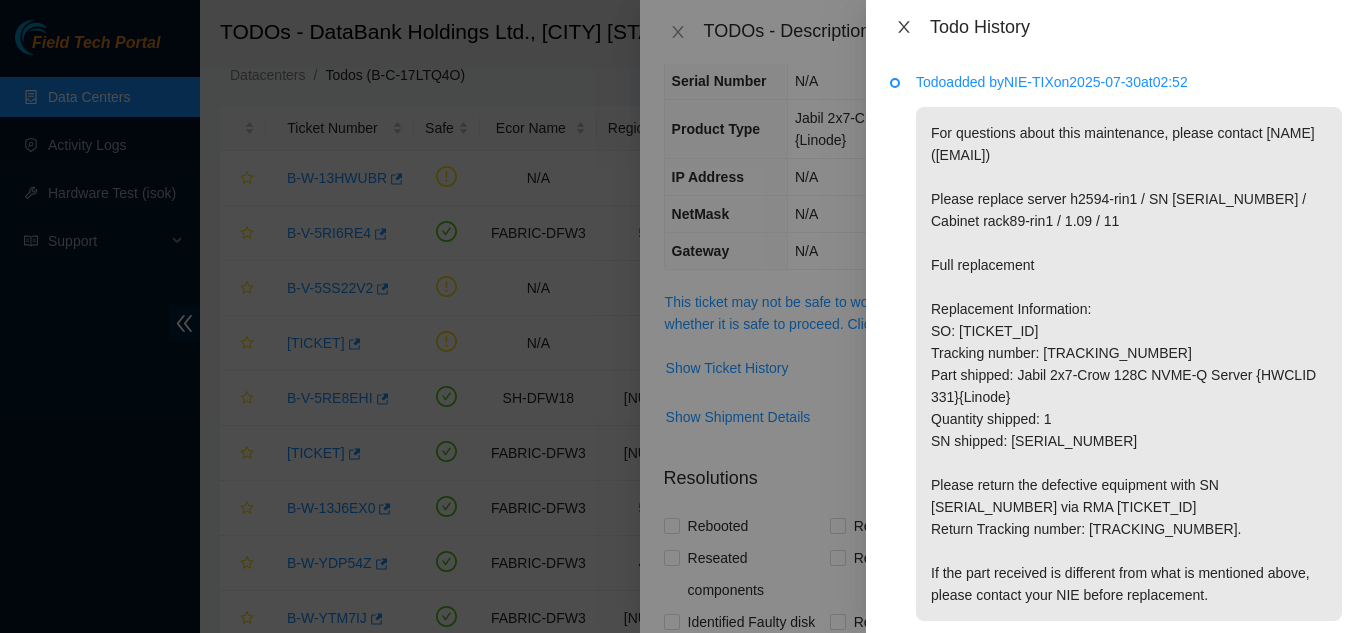 click 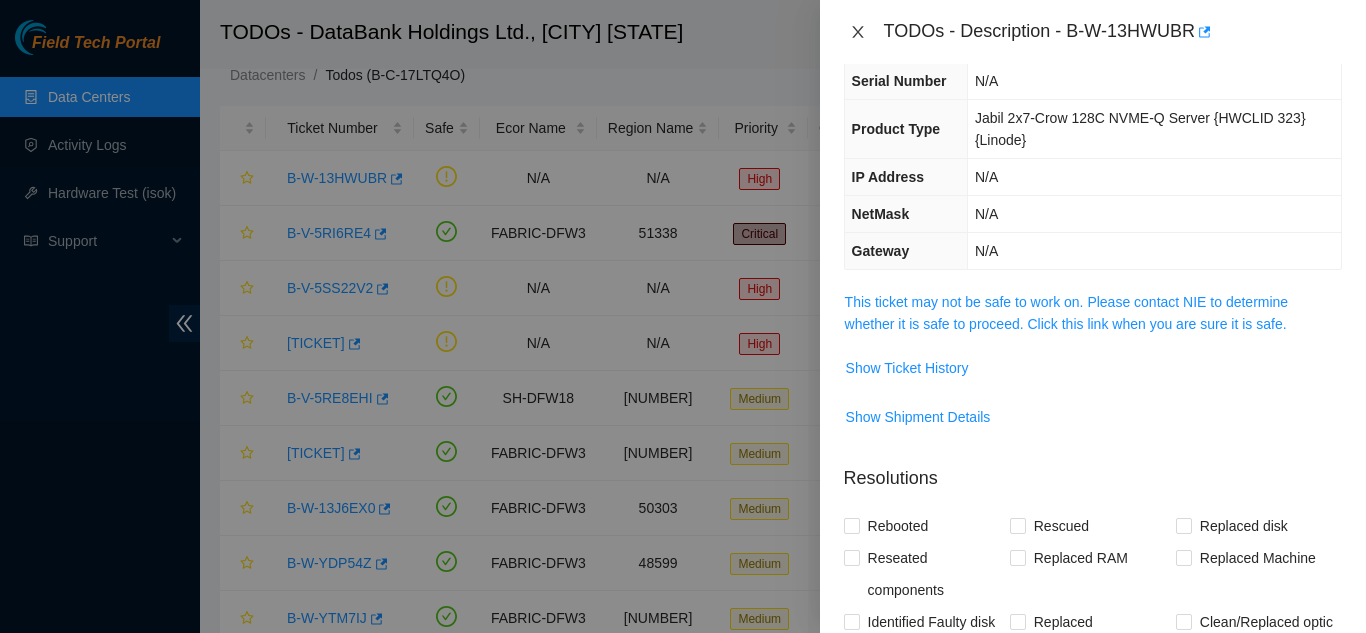 click 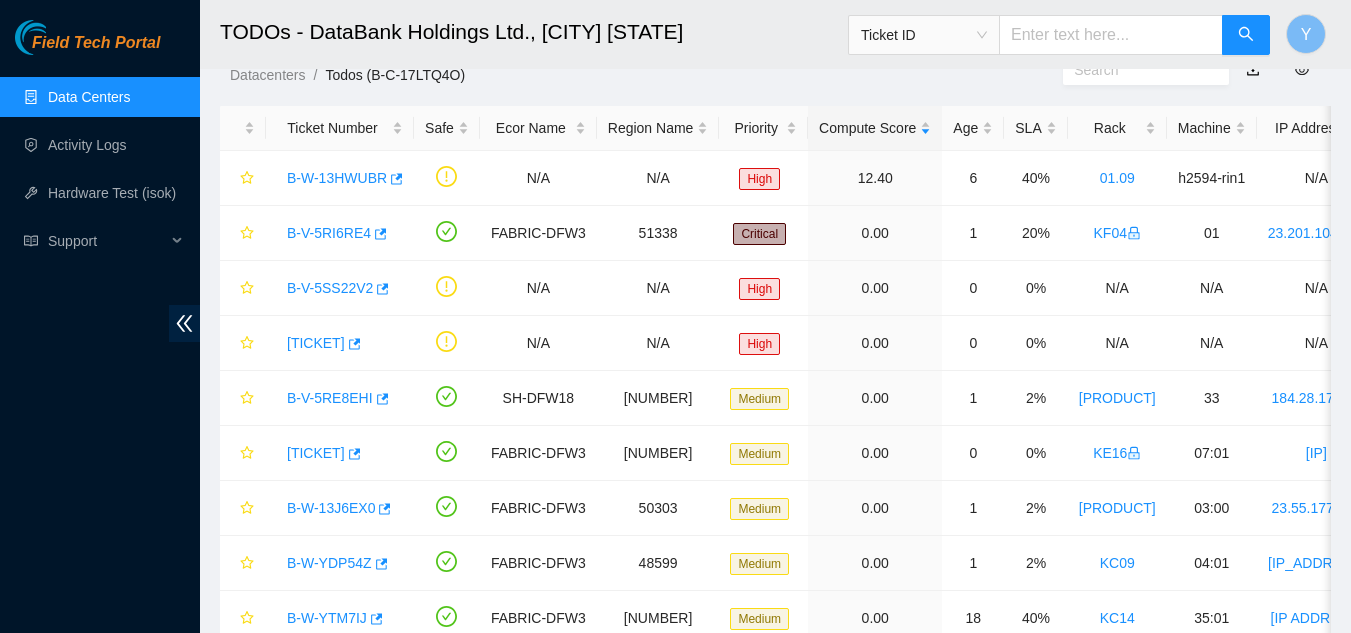 scroll, scrollTop: 144, scrollLeft: 0, axis: vertical 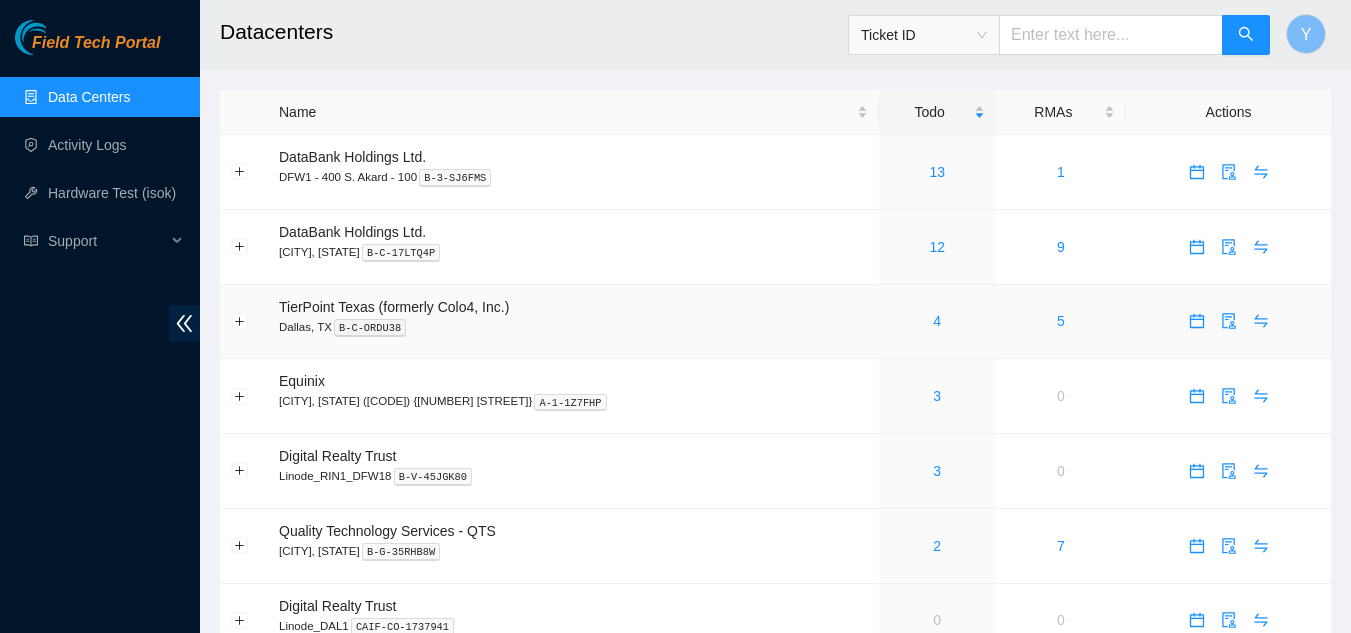click on "4" at bounding box center (937, 321) 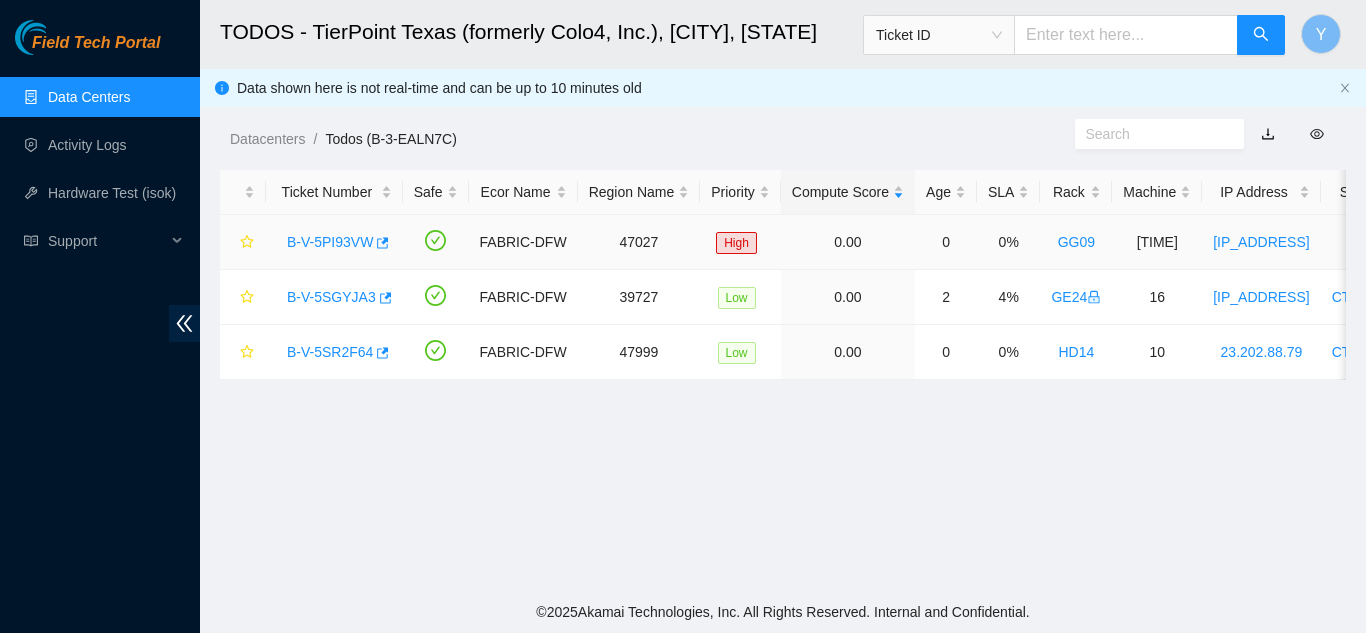 click on "B-V-5PI93VW" at bounding box center [330, 242] 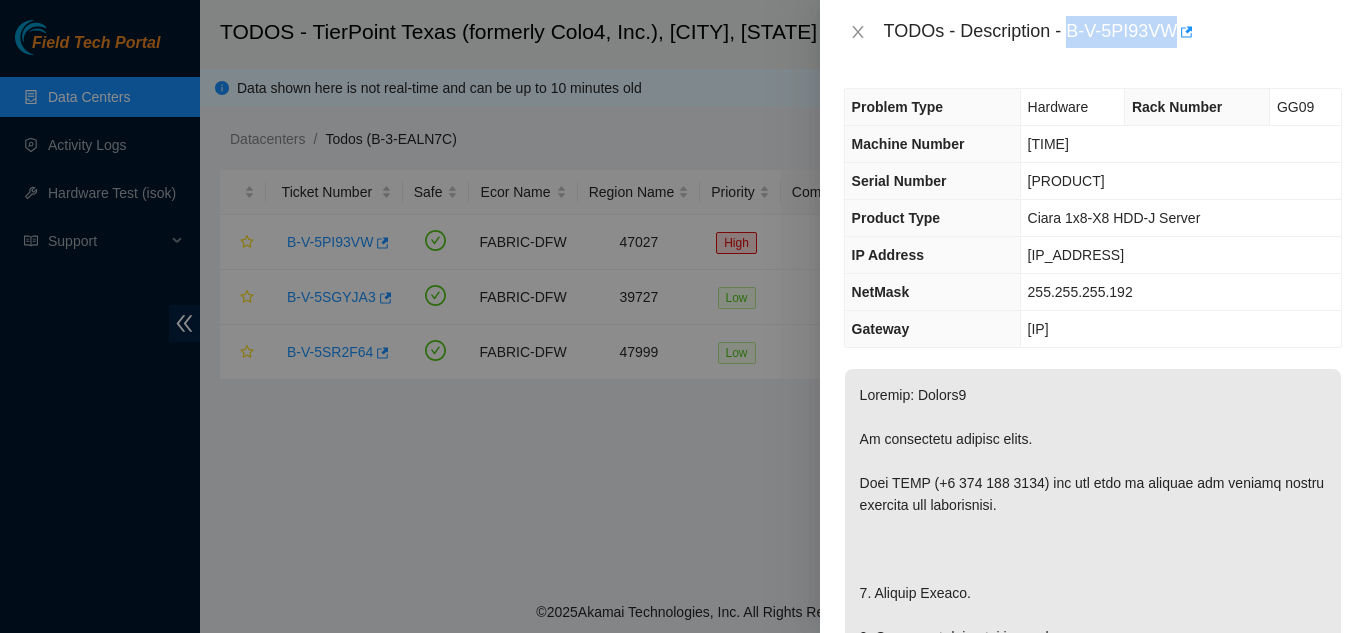 drag, startPoint x: 1068, startPoint y: 36, endPoint x: 1174, endPoint y: 29, distance: 106.23088 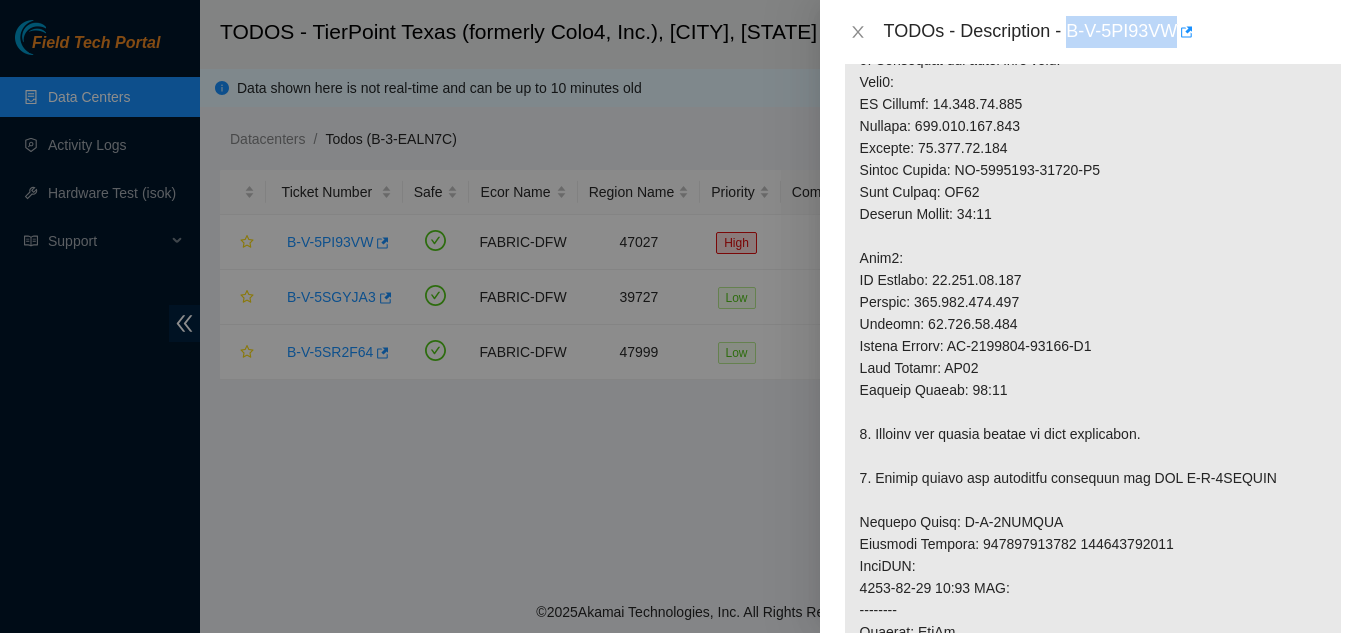 scroll, scrollTop: 600, scrollLeft: 0, axis: vertical 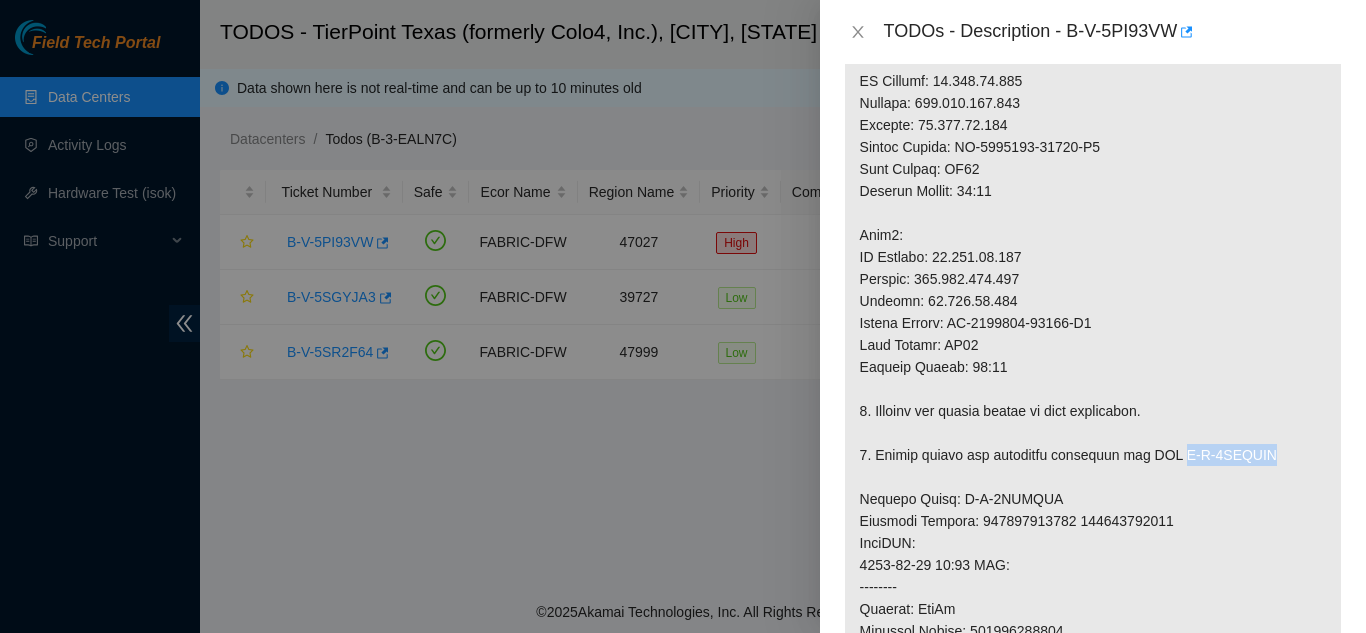 drag, startPoint x: 1169, startPoint y: 456, endPoint x: 1265, endPoint y: 451, distance: 96.13012 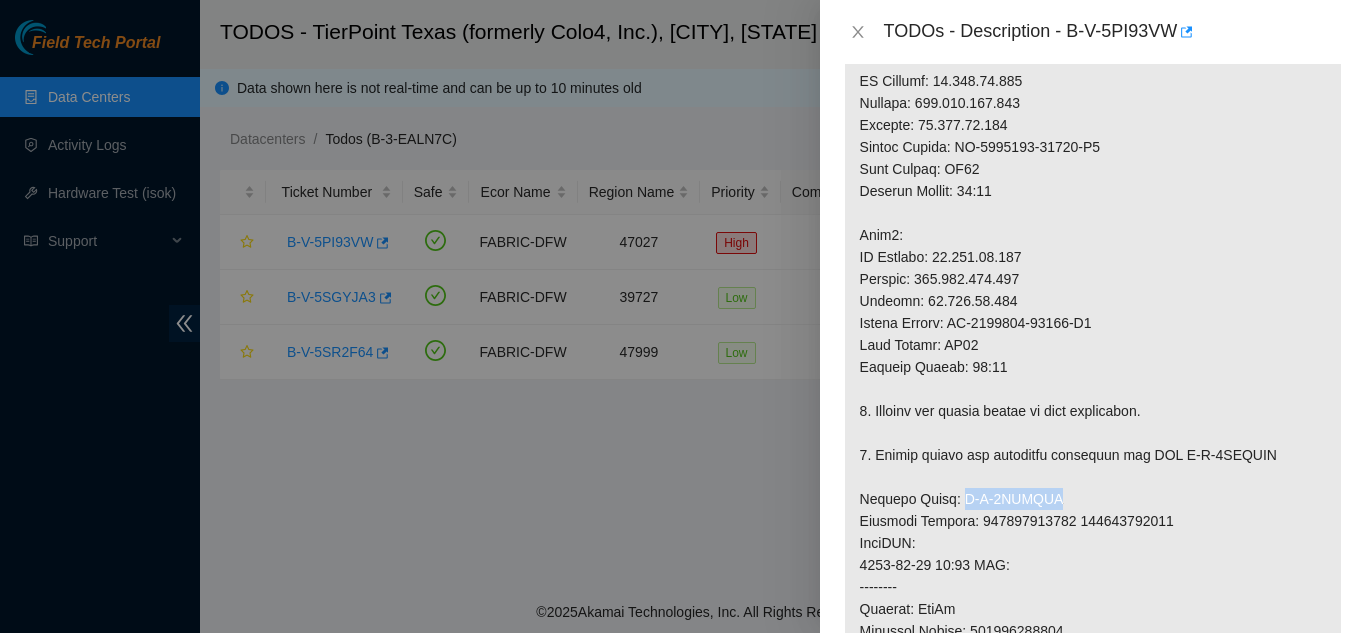 drag, startPoint x: 951, startPoint y: 499, endPoint x: 1052, endPoint y: 500, distance: 101.00495 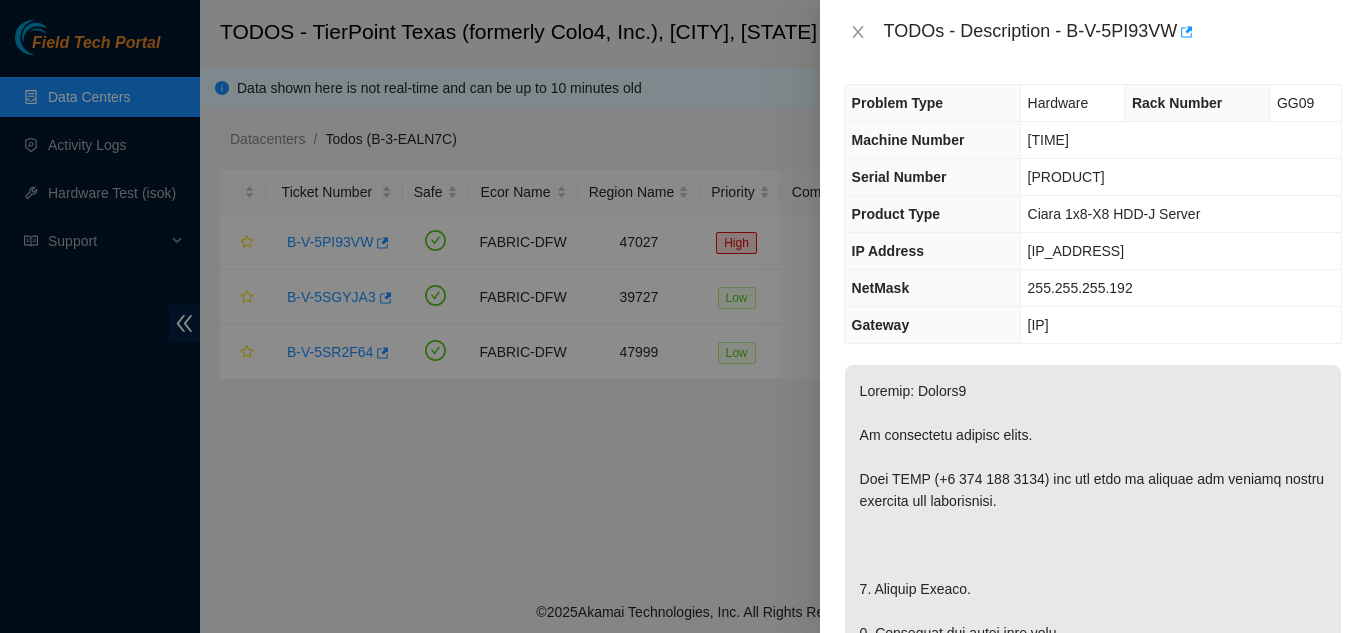 scroll, scrollTop: 0, scrollLeft: 0, axis: both 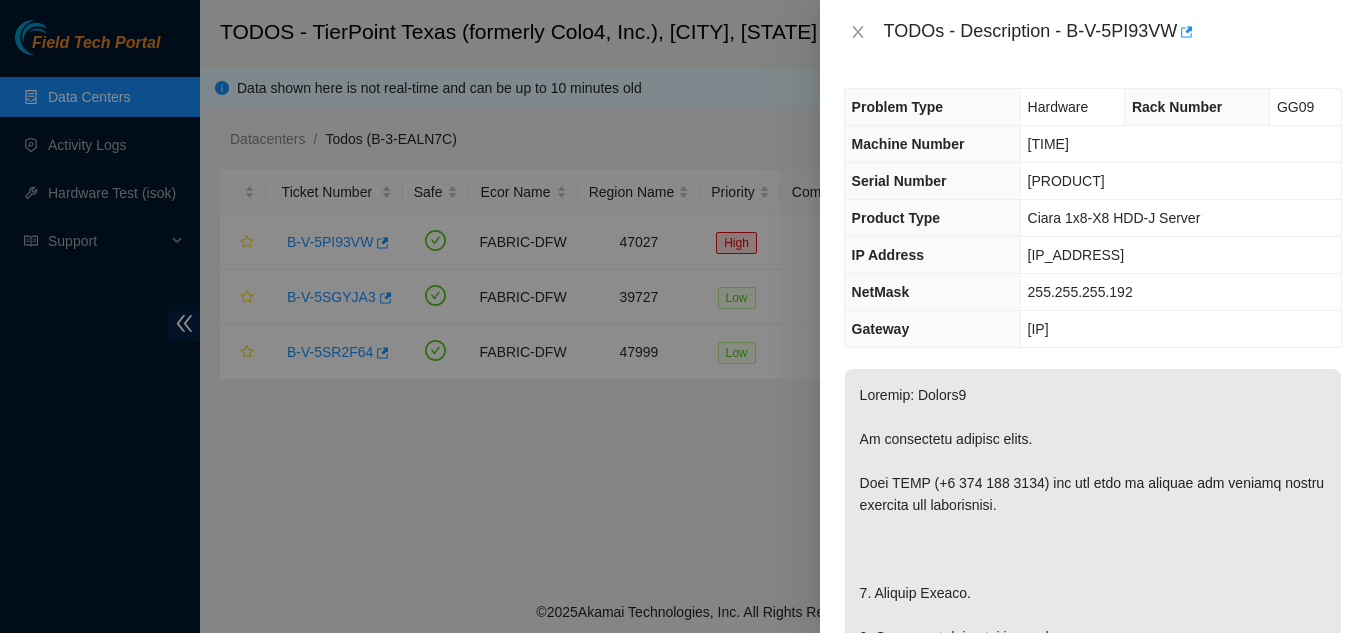 drag, startPoint x: 1027, startPoint y: 179, endPoint x: 1141, endPoint y: 180, distance: 114.00439 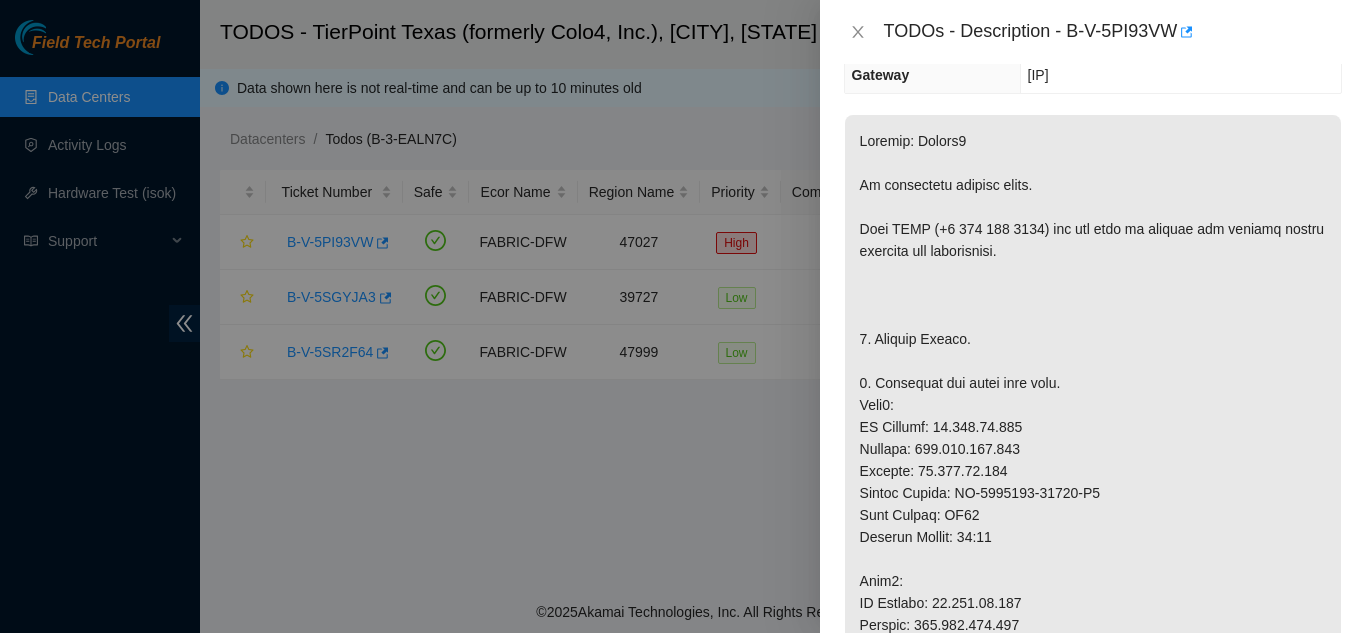 scroll, scrollTop: 300, scrollLeft: 0, axis: vertical 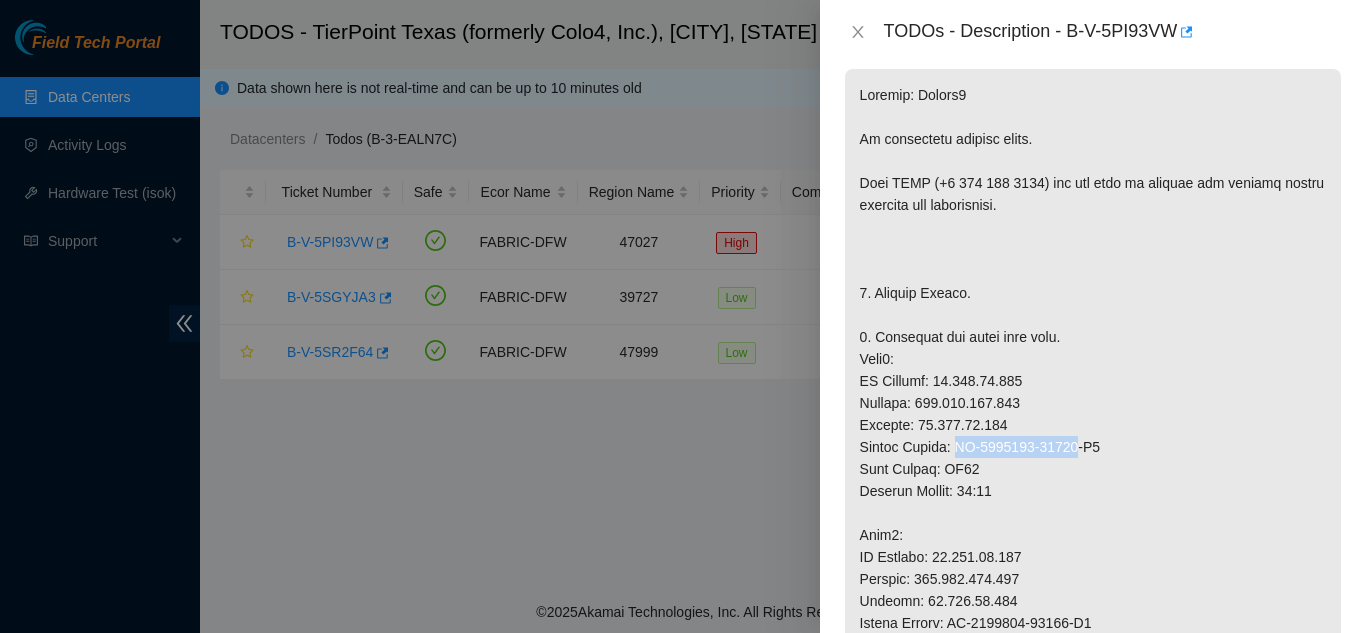 drag, startPoint x: 955, startPoint y: 447, endPoint x: 1074, endPoint y: 455, distance: 119.26861 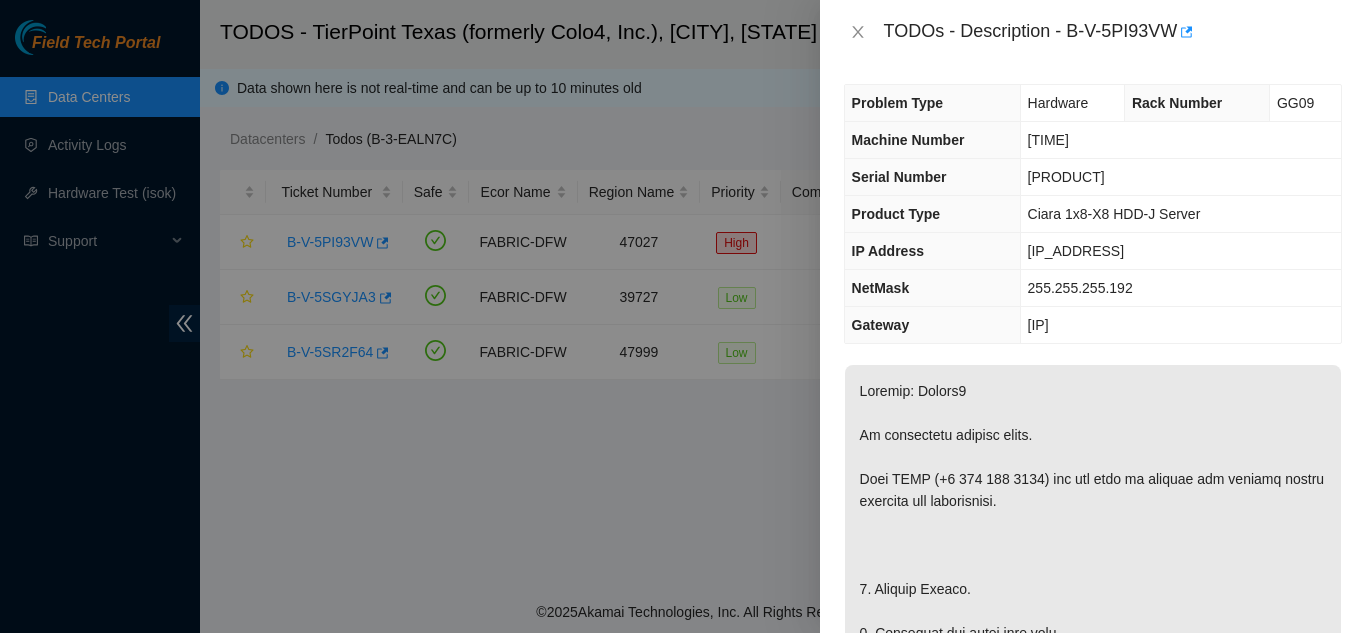 scroll, scrollTop: 0, scrollLeft: 0, axis: both 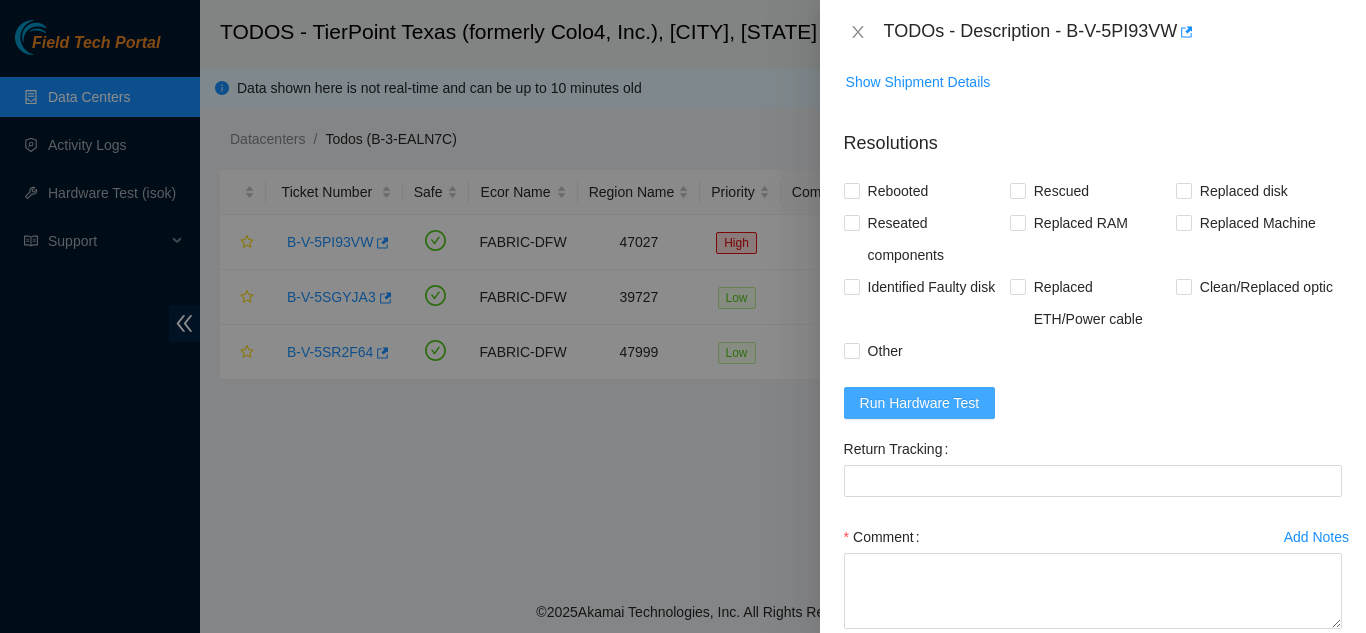 click on "Run Hardware Test" at bounding box center (920, 403) 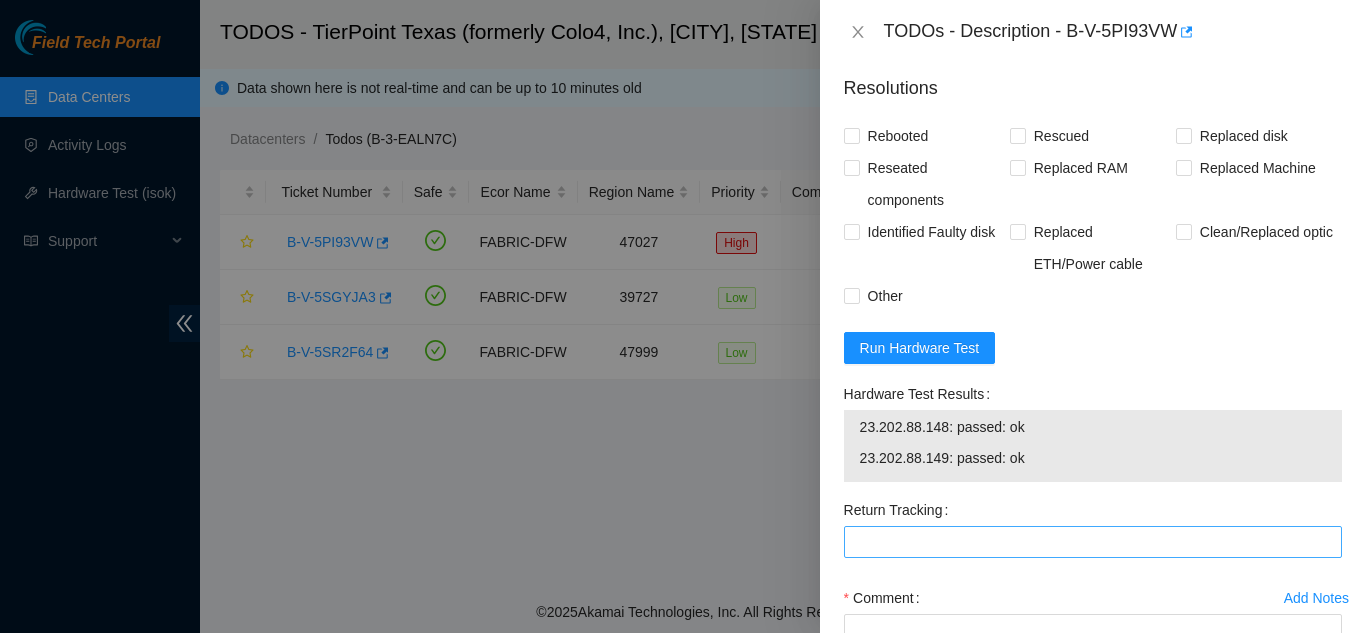 scroll, scrollTop: 1811, scrollLeft: 0, axis: vertical 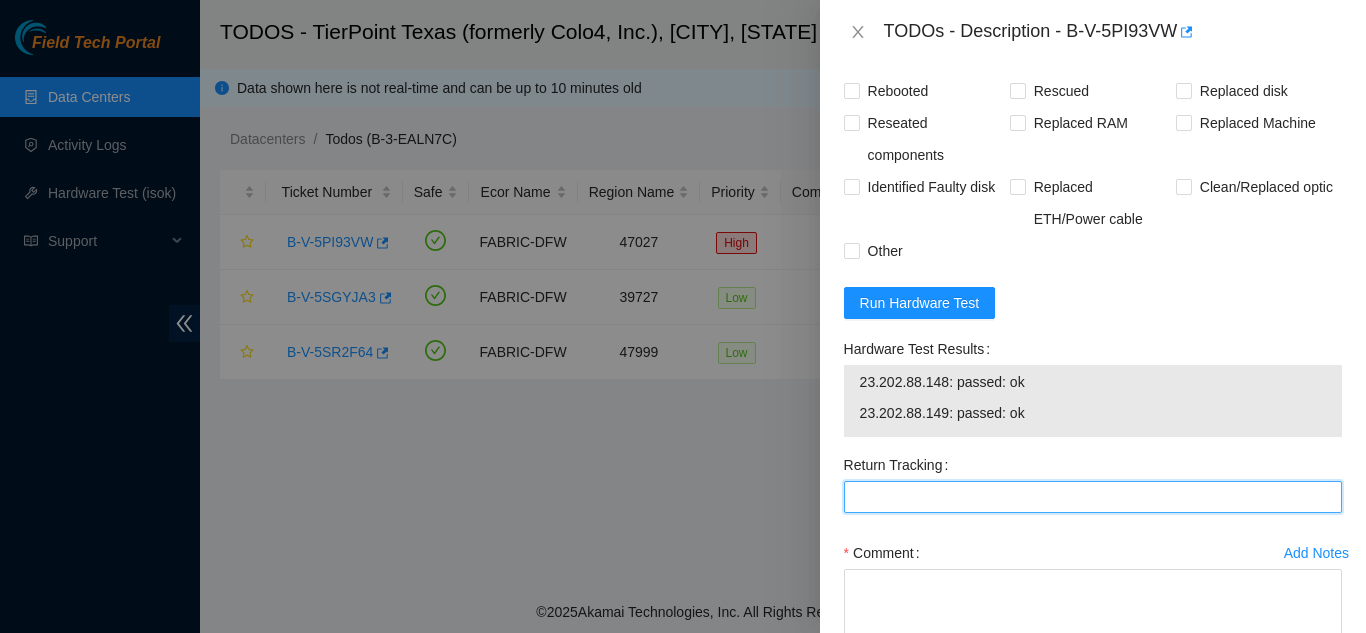 click on "Return Tracking" at bounding box center [1093, 497] 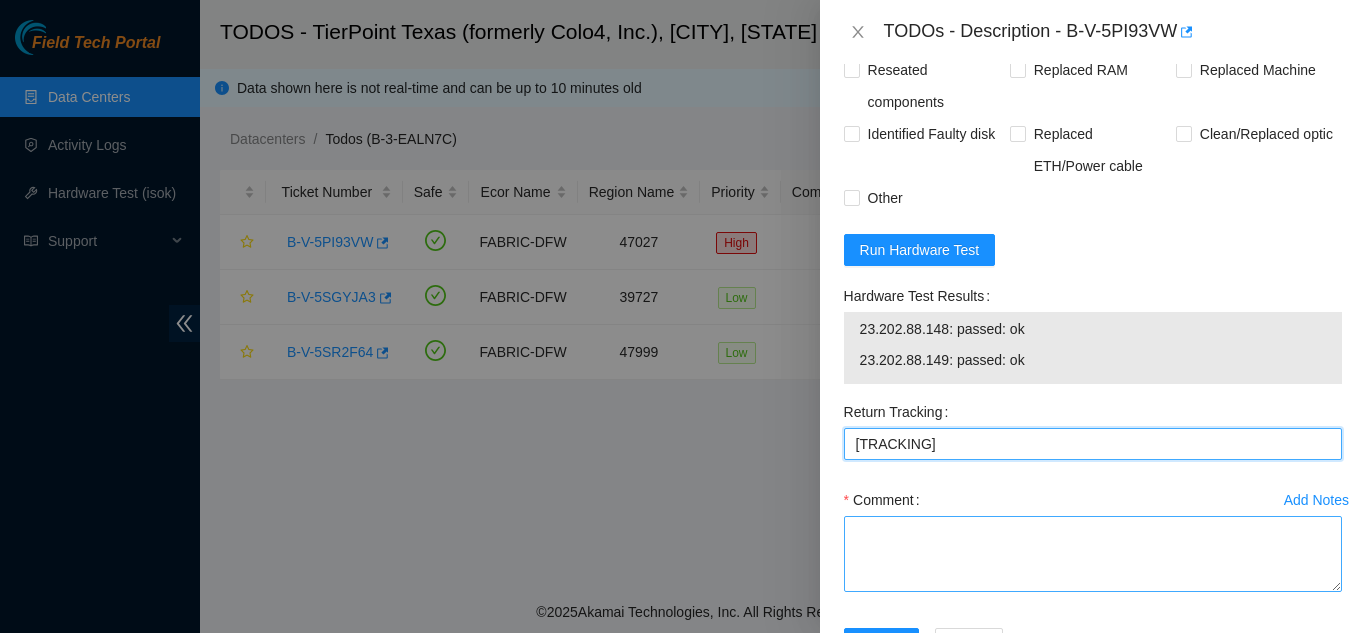 scroll, scrollTop: 1911, scrollLeft: 0, axis: vertical 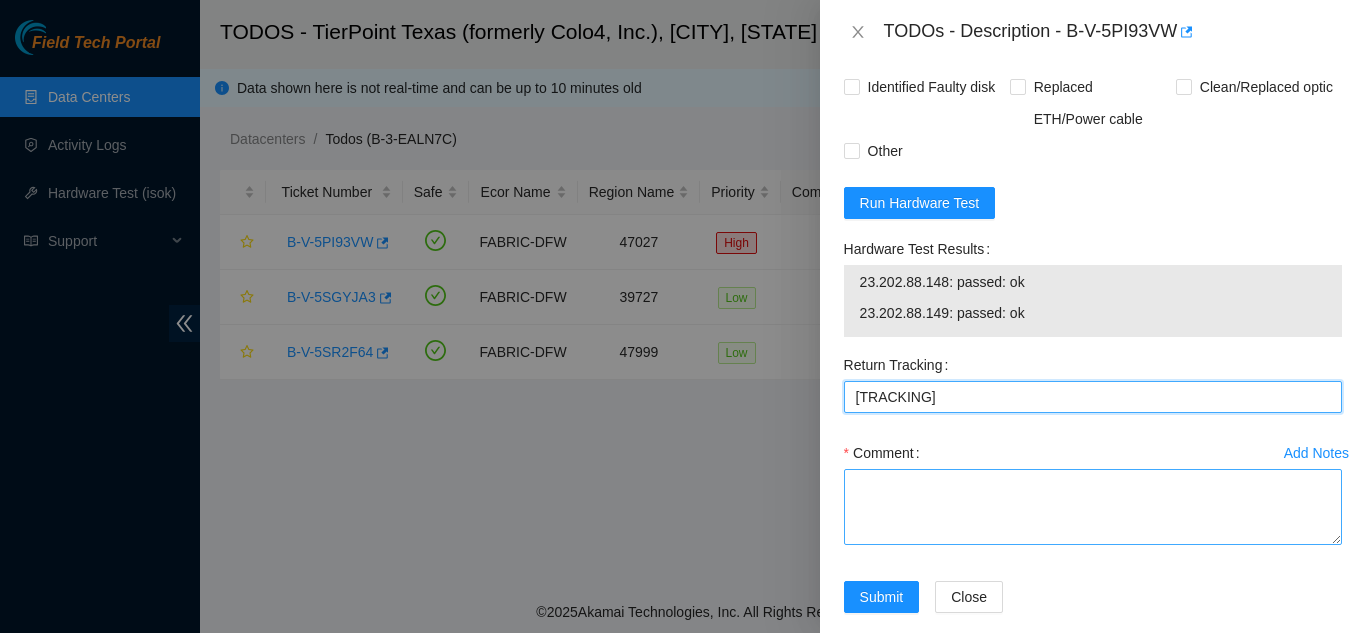 type on "[TRACKING]" 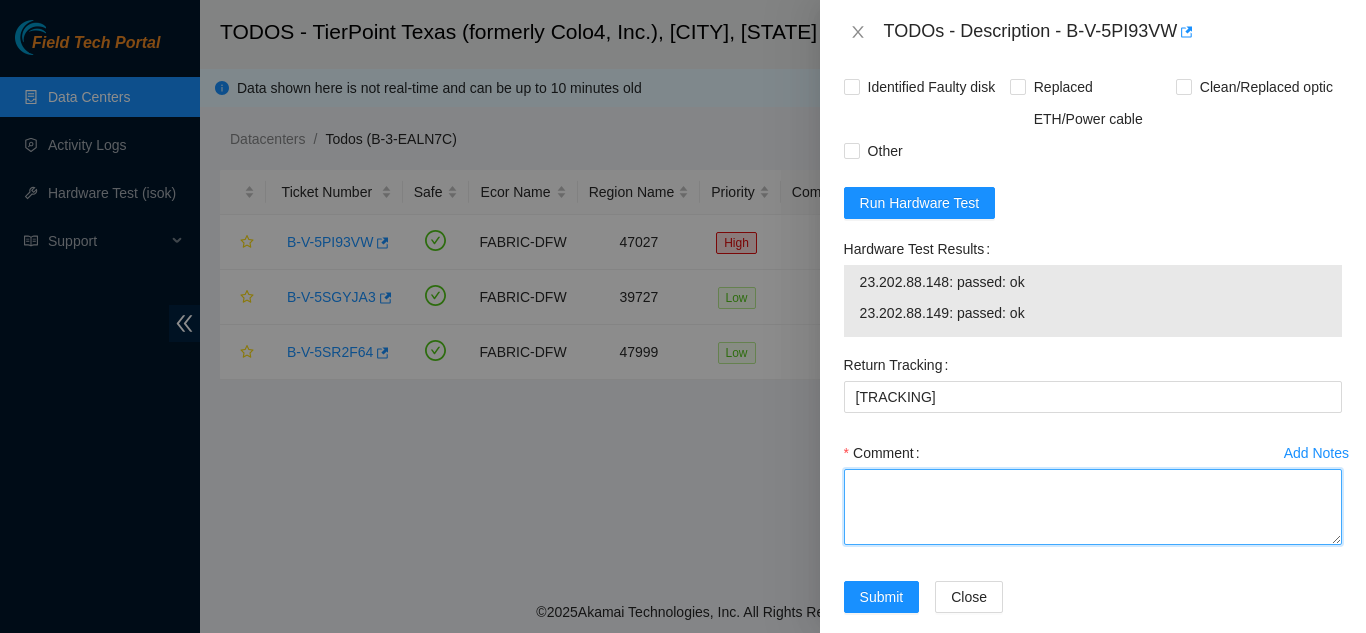 click on "Comment" at bounding box center (1093, 507) 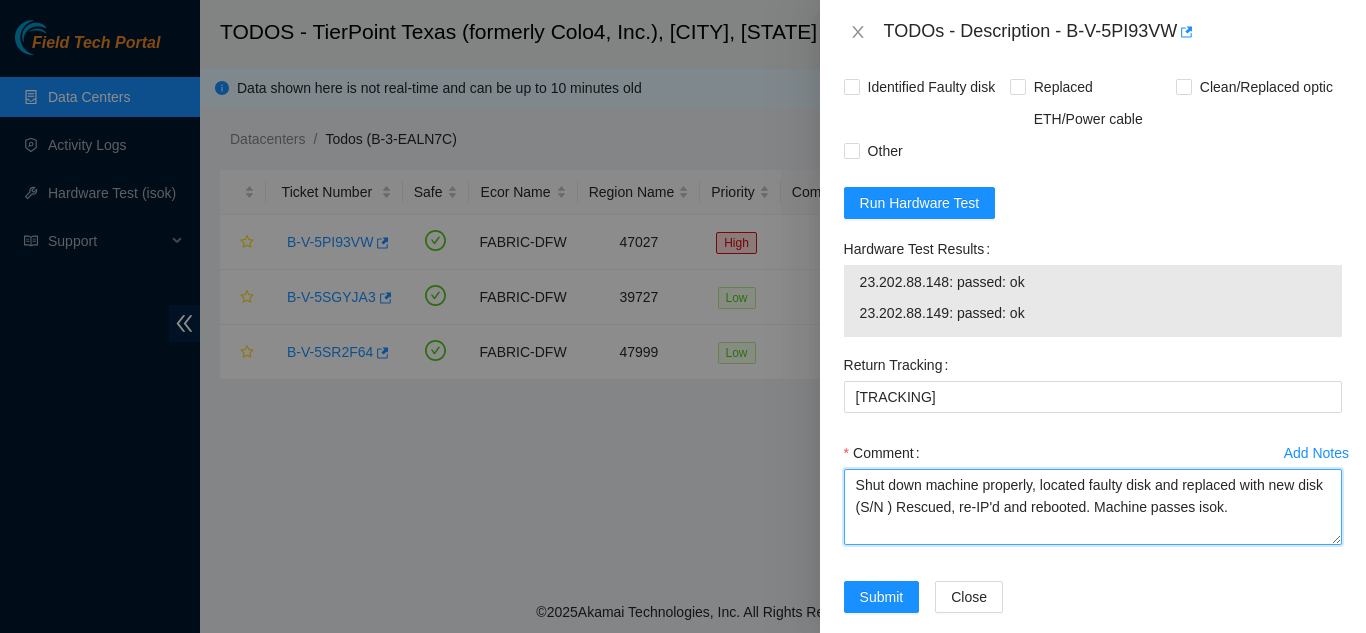 click on "Shut down machine properly, located faulty disk and replaced with new disk (S/N ) Rescued, re-IP'd and rebooted. Machine passes isok." at bounding box center [1093, 507] 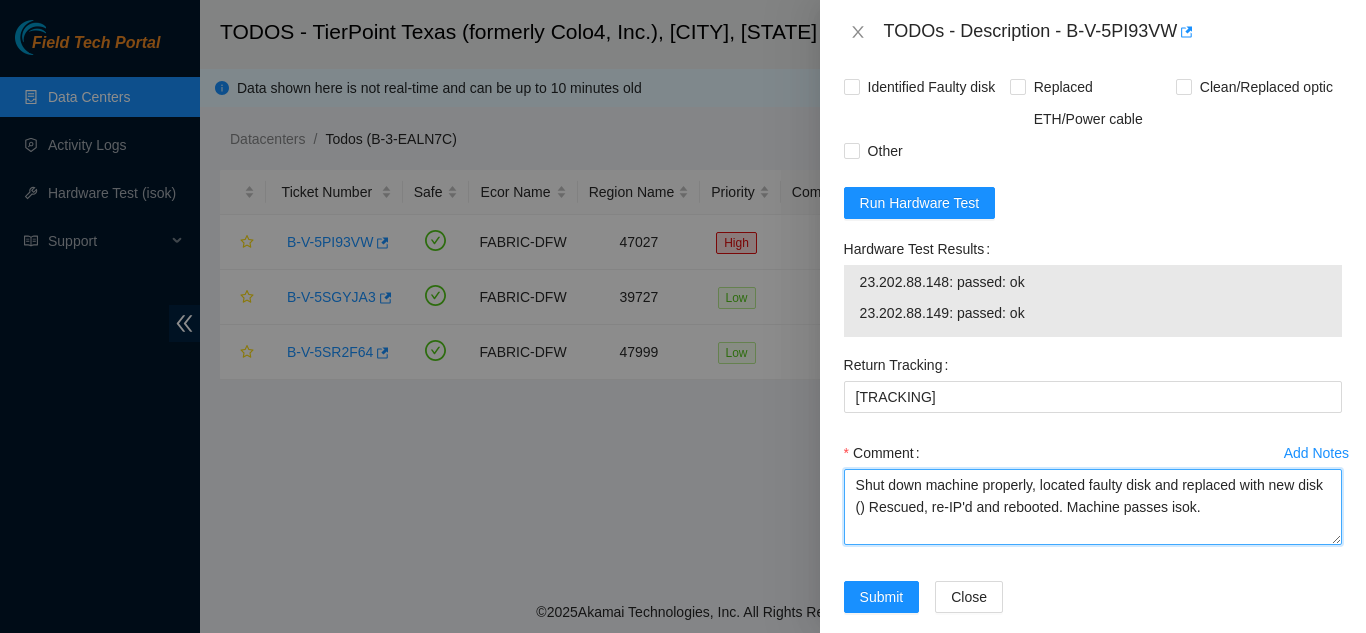 paste on "[SERIAL]" 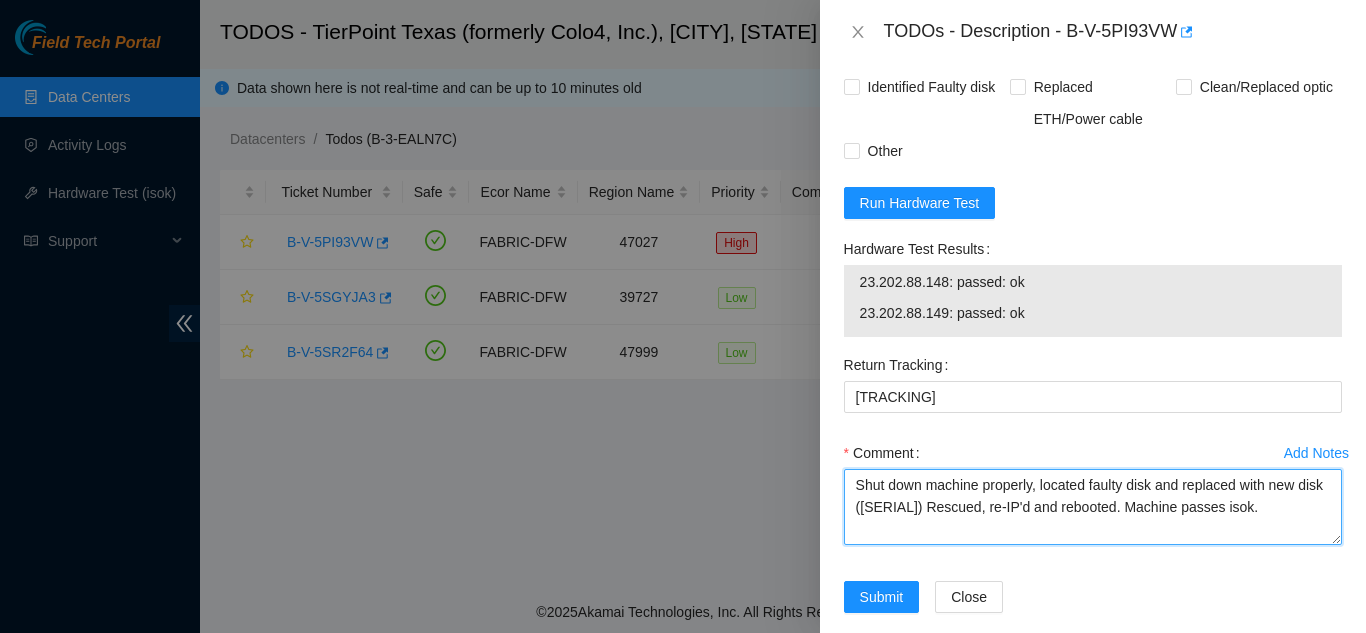 click on "Shut down machine properly, located faulty disk and replaced with new disk ([SERIAL]) Rescued, re-IP'd and rebooted. Machine passes isok." at bounding box center [1093, 507] 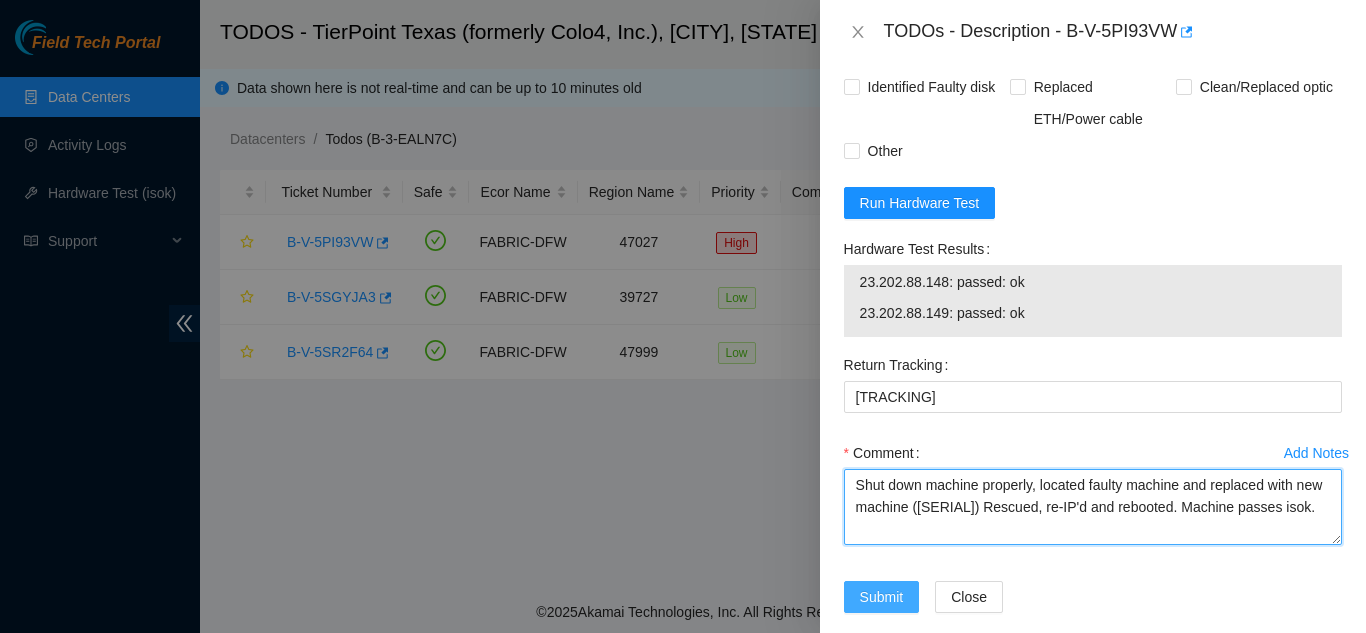 type on "Shut down machine properly, located faulty machine and replaced with new machine ([SERIAL]) Rescued, re-IP'd and rebooted. Machine passes isok." 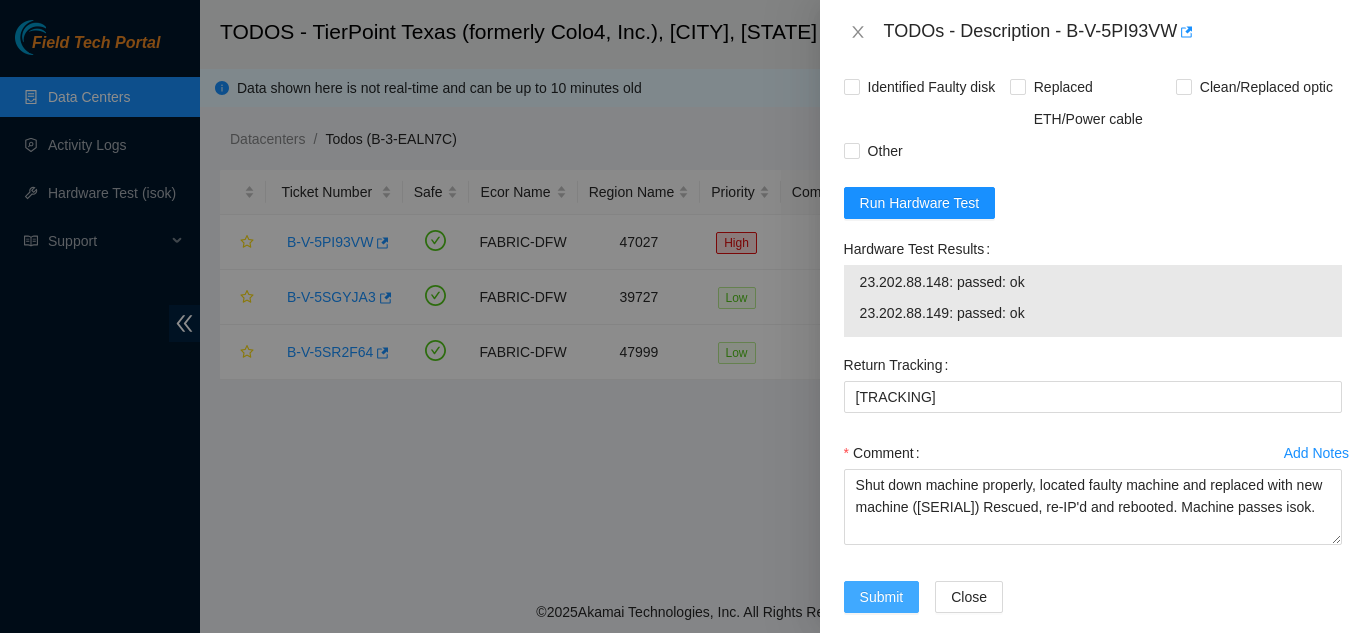 click on "Submit" at bounding box center [882, 597] 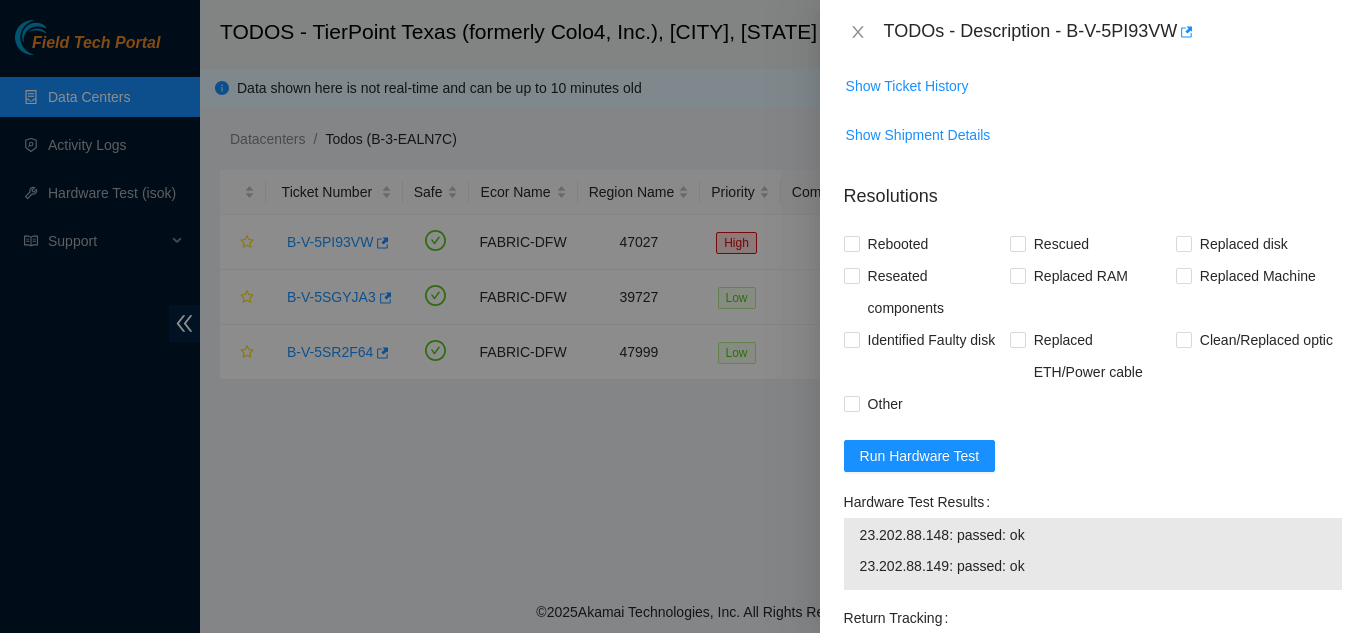 scroll, scrollTop: 1611, scrollLeft: 0, axis: vertical 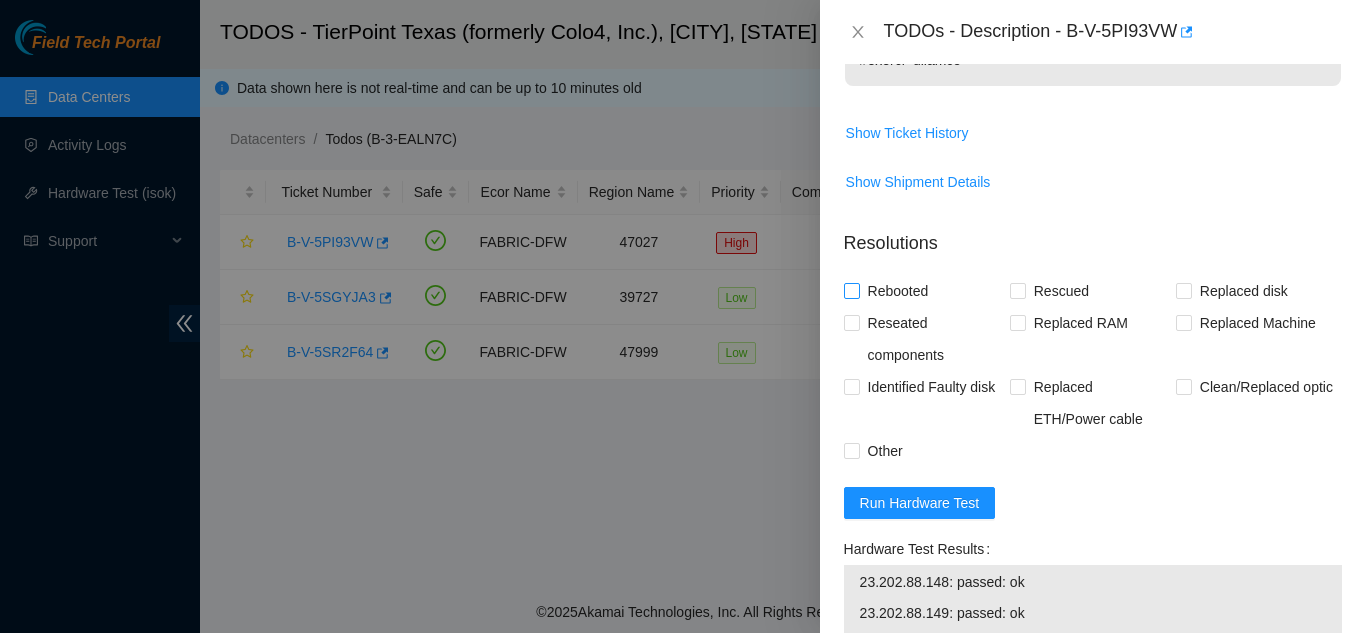 click on "Rebooted" at bounding box center (851, 290) 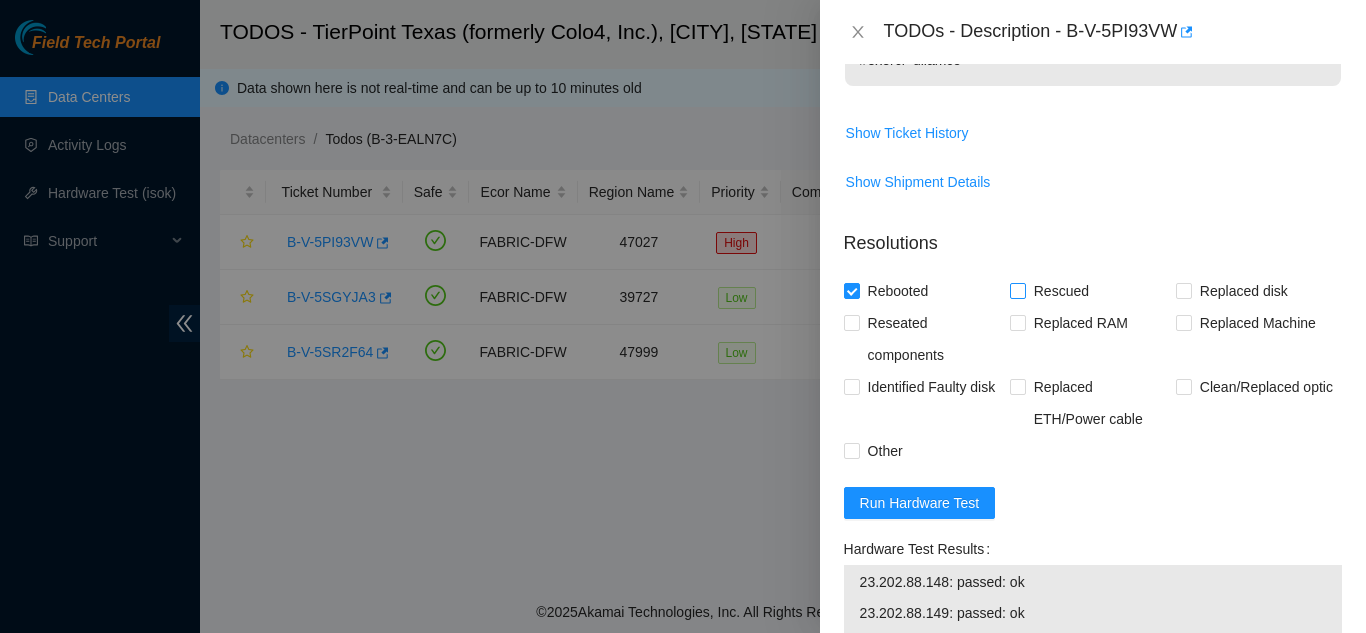 click on "Rescued" at bounding box center [1017, 290] 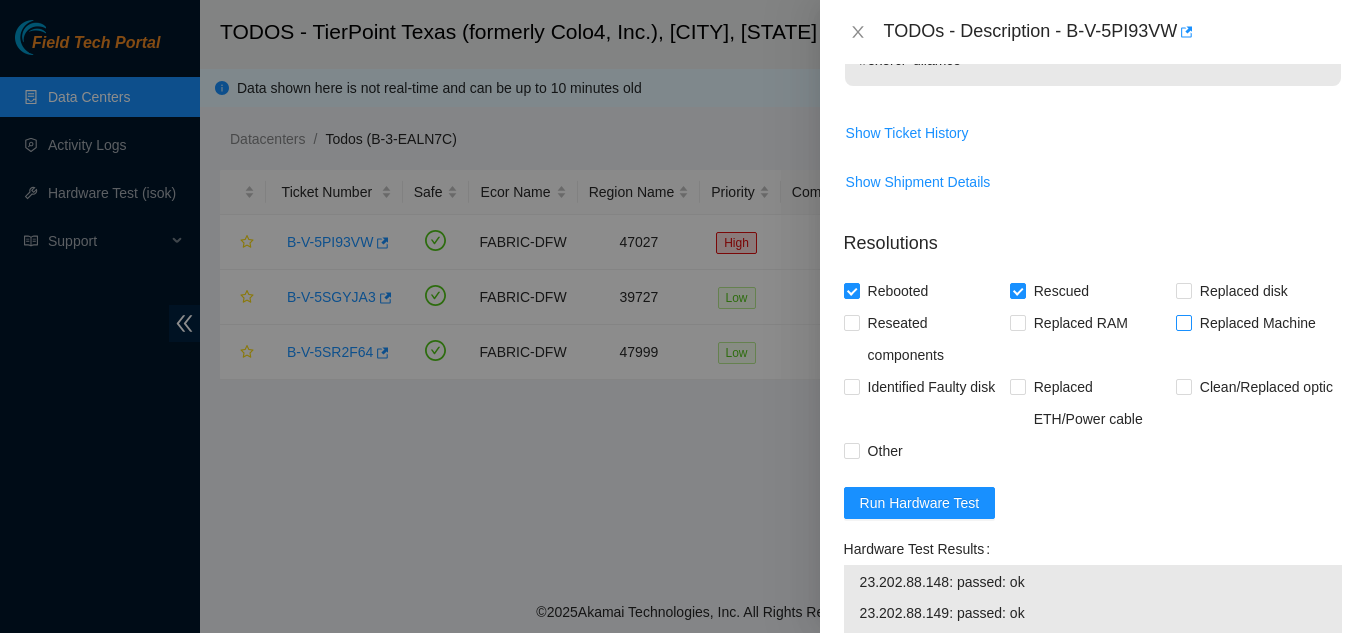 click at bounding box center (1184, 323) 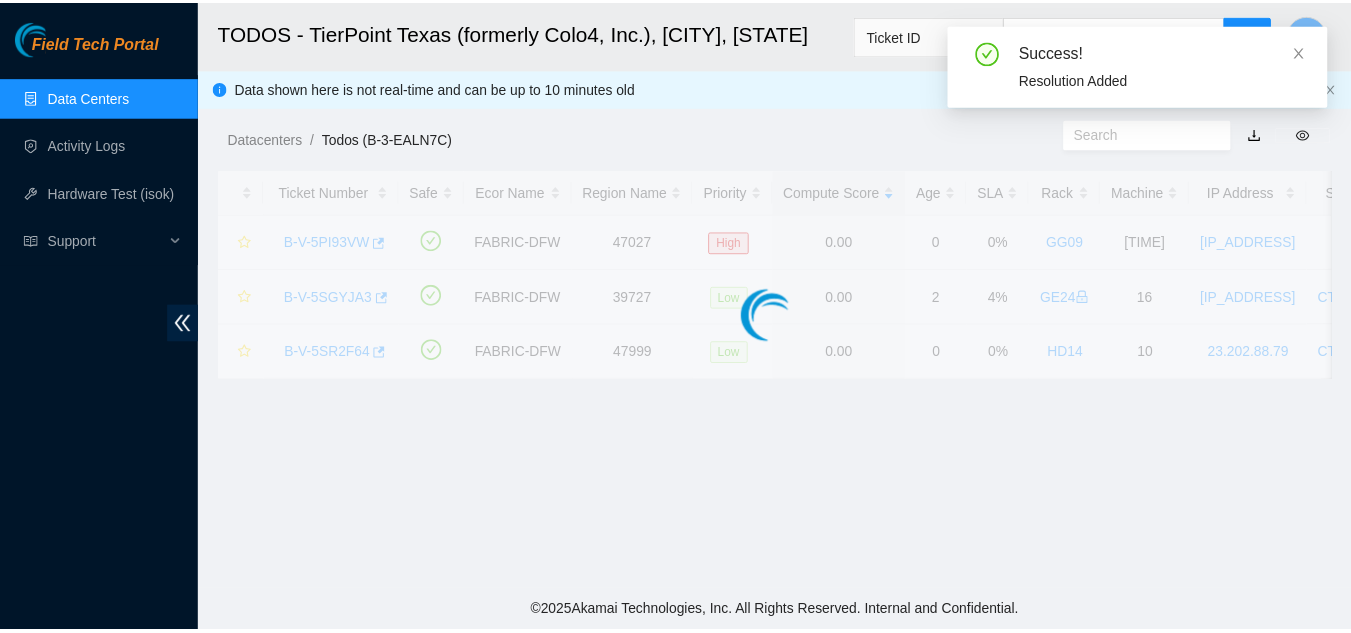 scroll, scrollTop: 485, scrollLeft: 0, axis: vertical 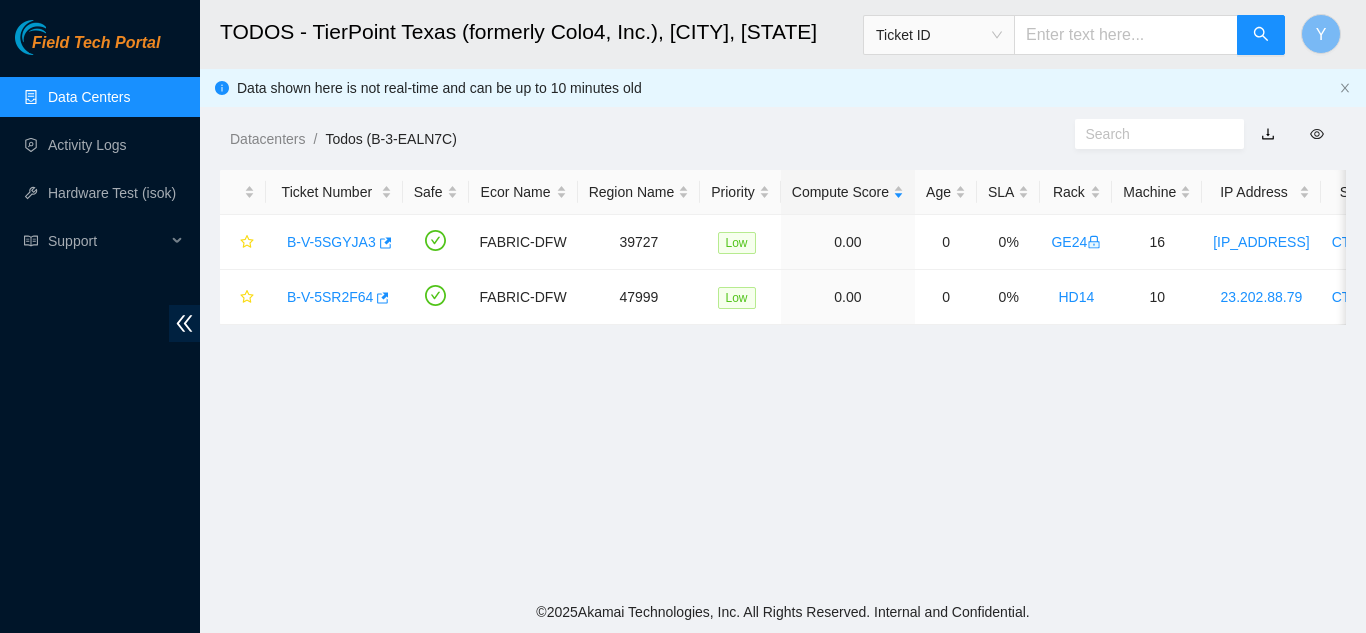 click on "Data Centers" at bounding box center (89, 97) 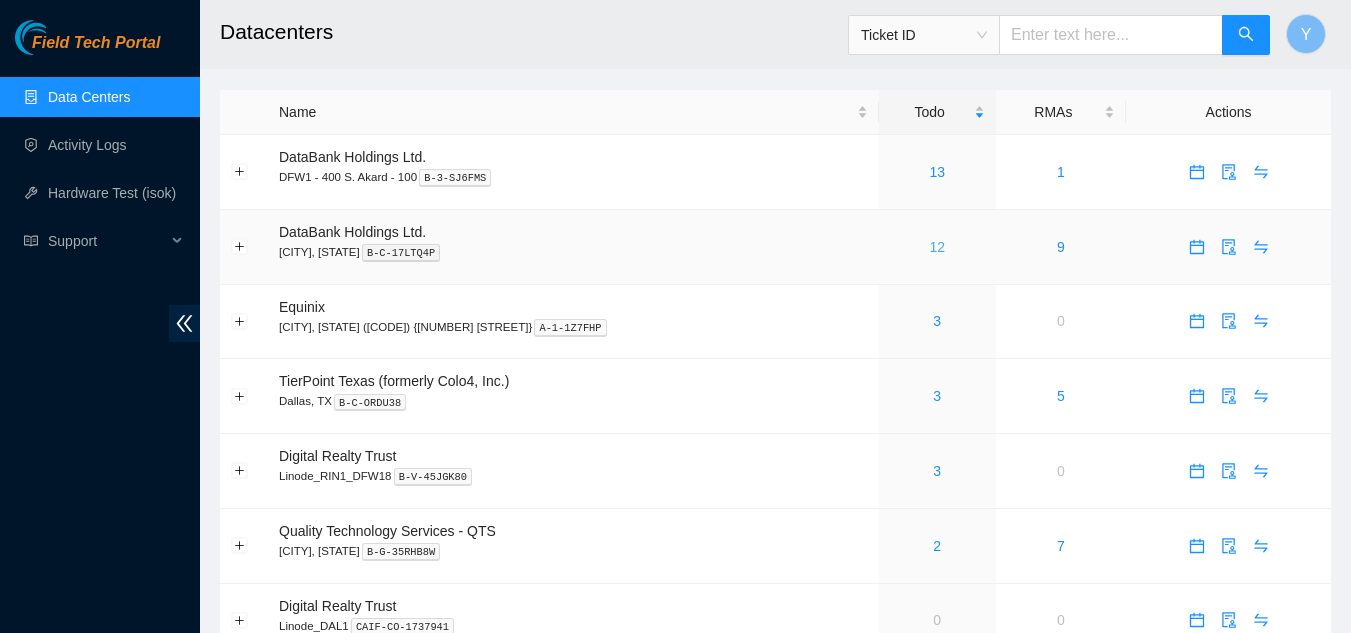 click on "12" at bounding box center [937, 247] 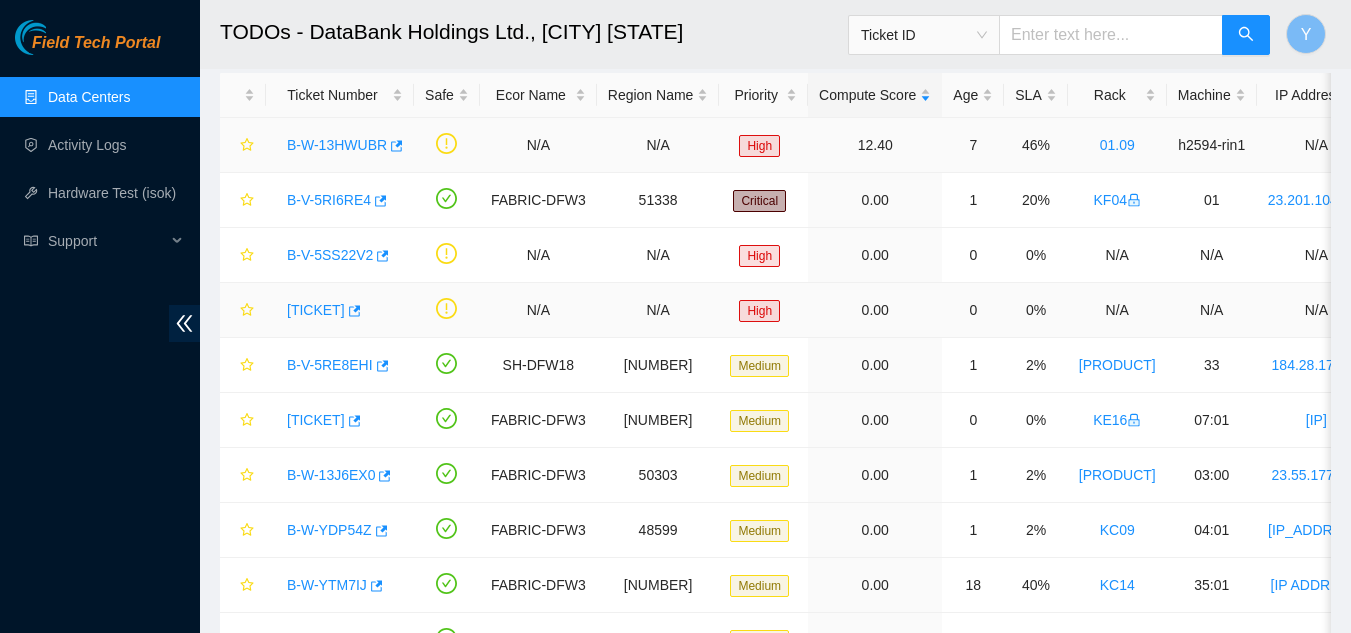 scroll, scrollTop: 64, scrollLeft: 0, axis: vertical 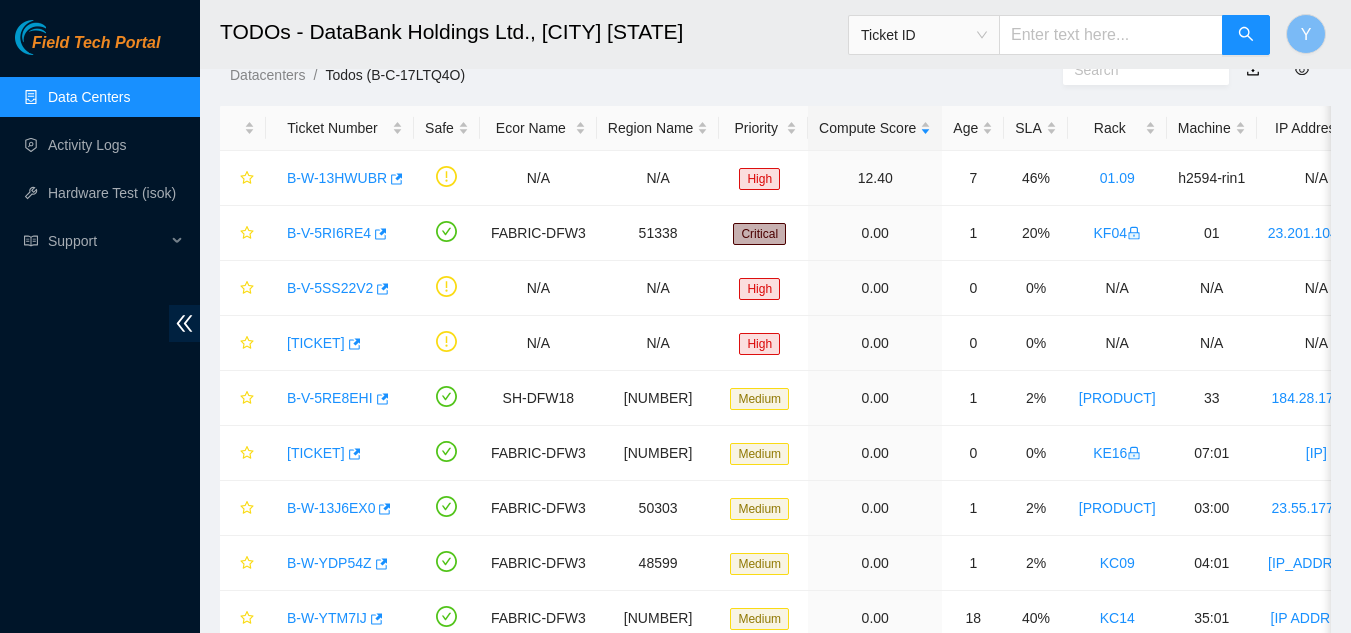 click on "Data Centers" at bounding box center (89, 97) 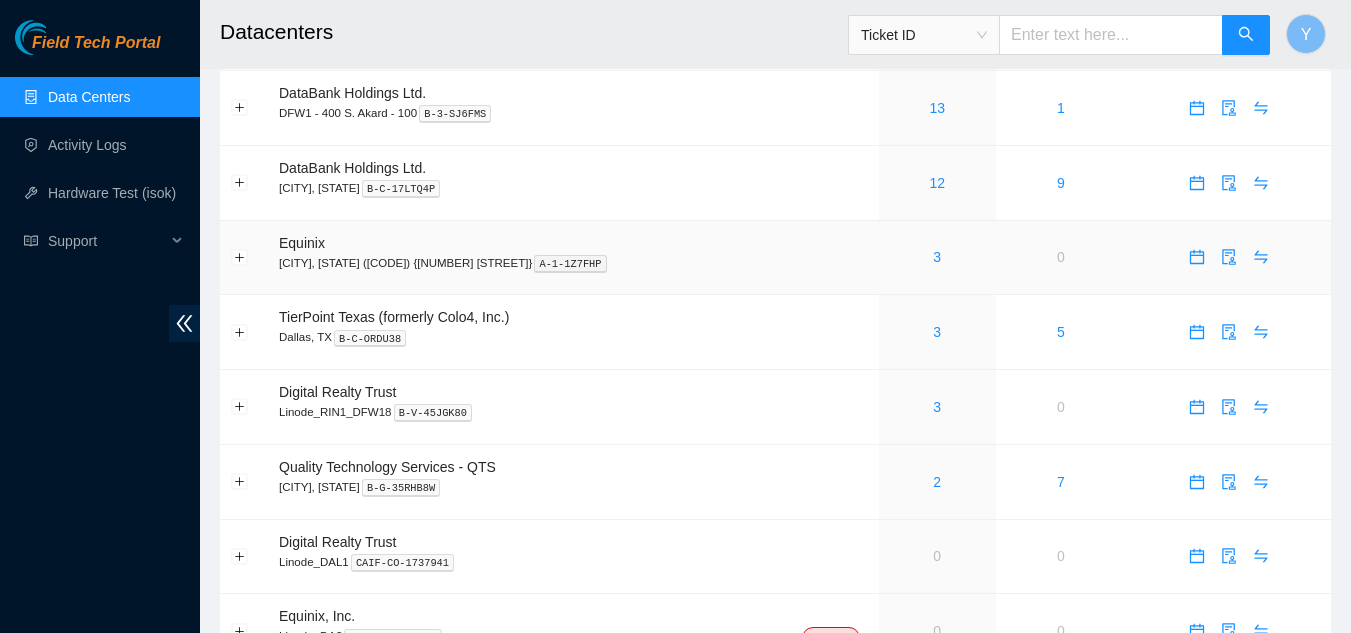scroll, scrollTop: 0, scrollLeft: 0, axis: both 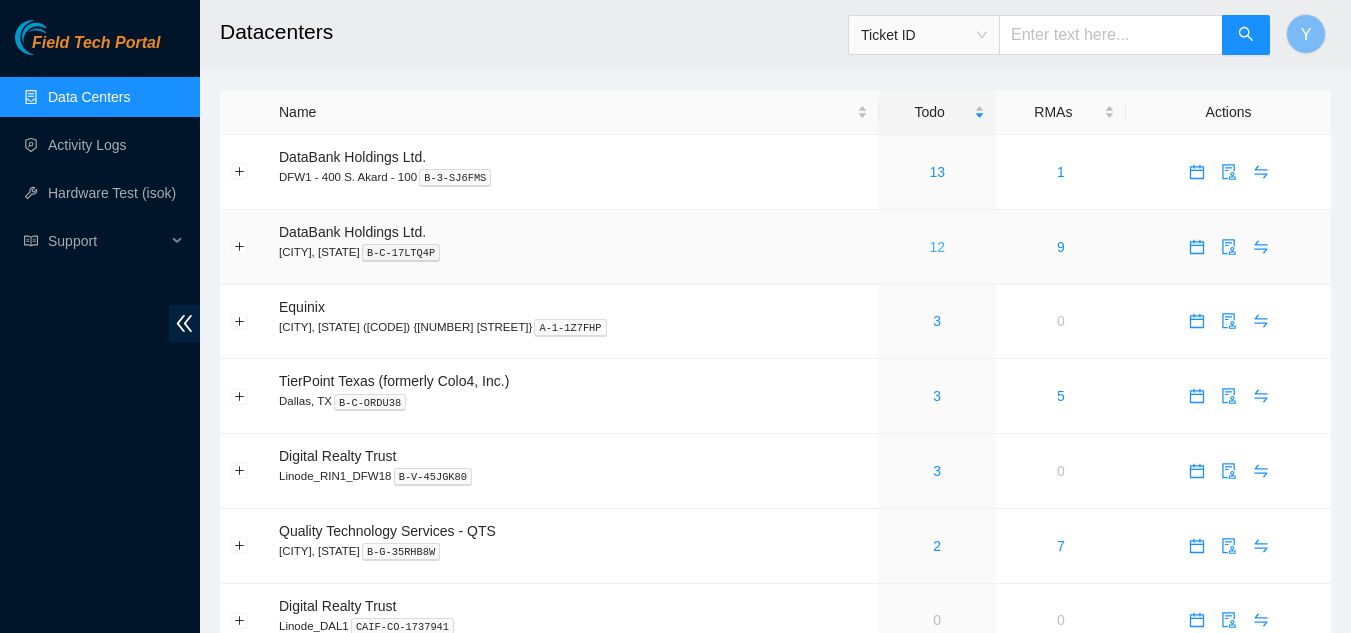 click on "12" at bounding box center [937, 247] 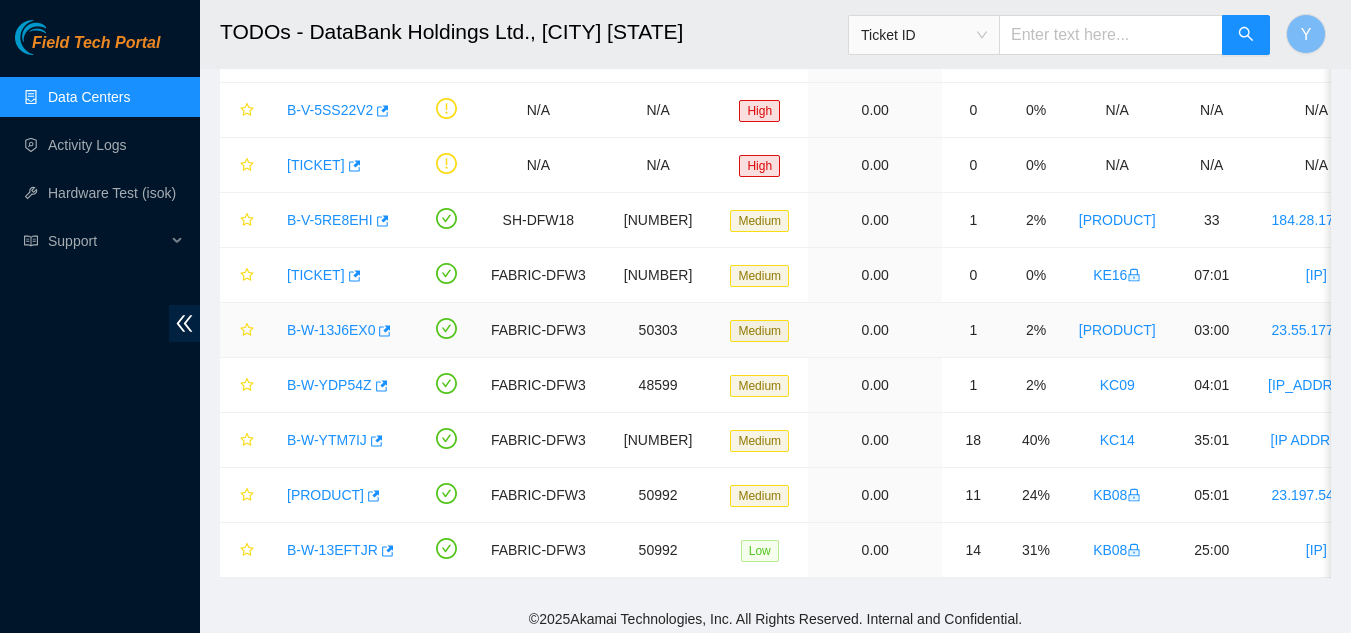 scroll, scrollTop: 264, scrollLeft: 0, axis: vertical 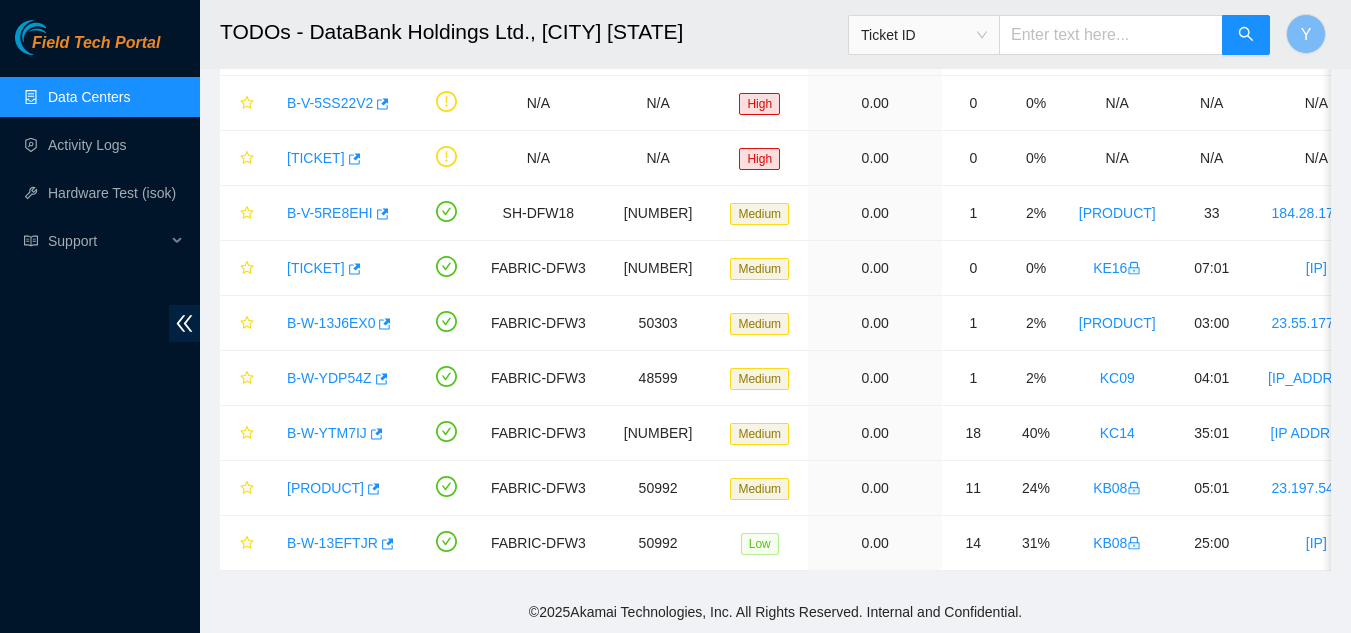 click on "Data Centers" at bounding box center [89, 97] 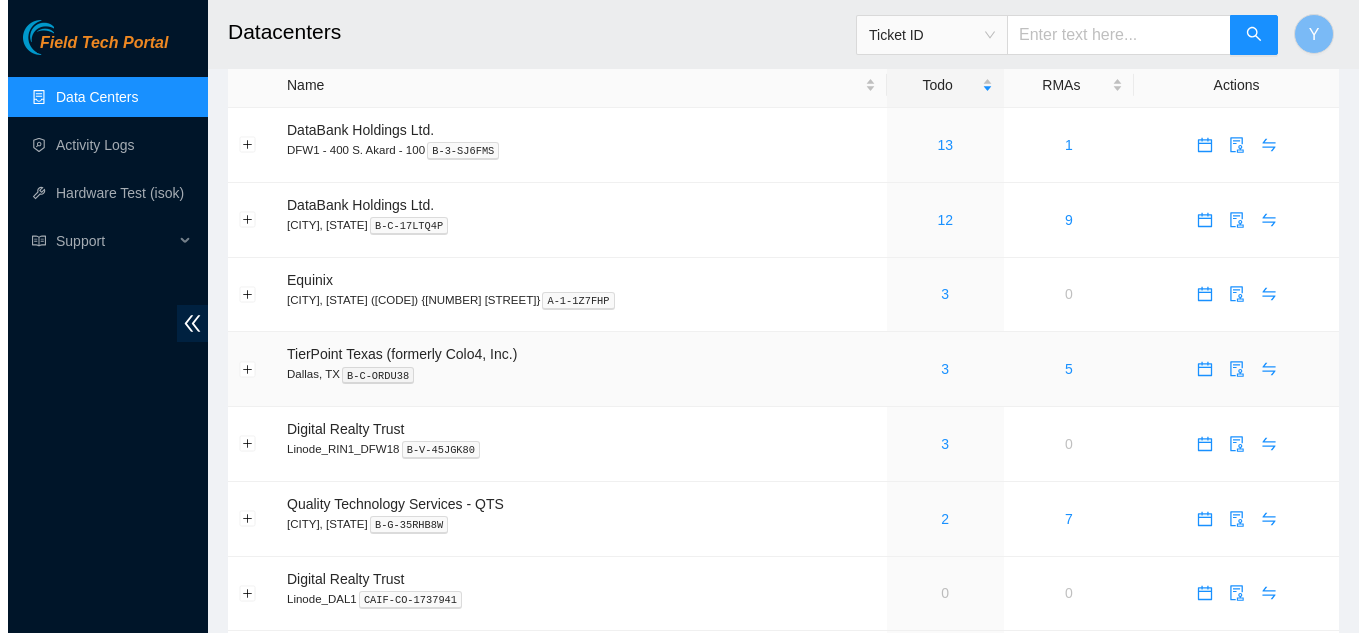 scroll, scrollTop: 0, scrollLeft: 0, axis: both 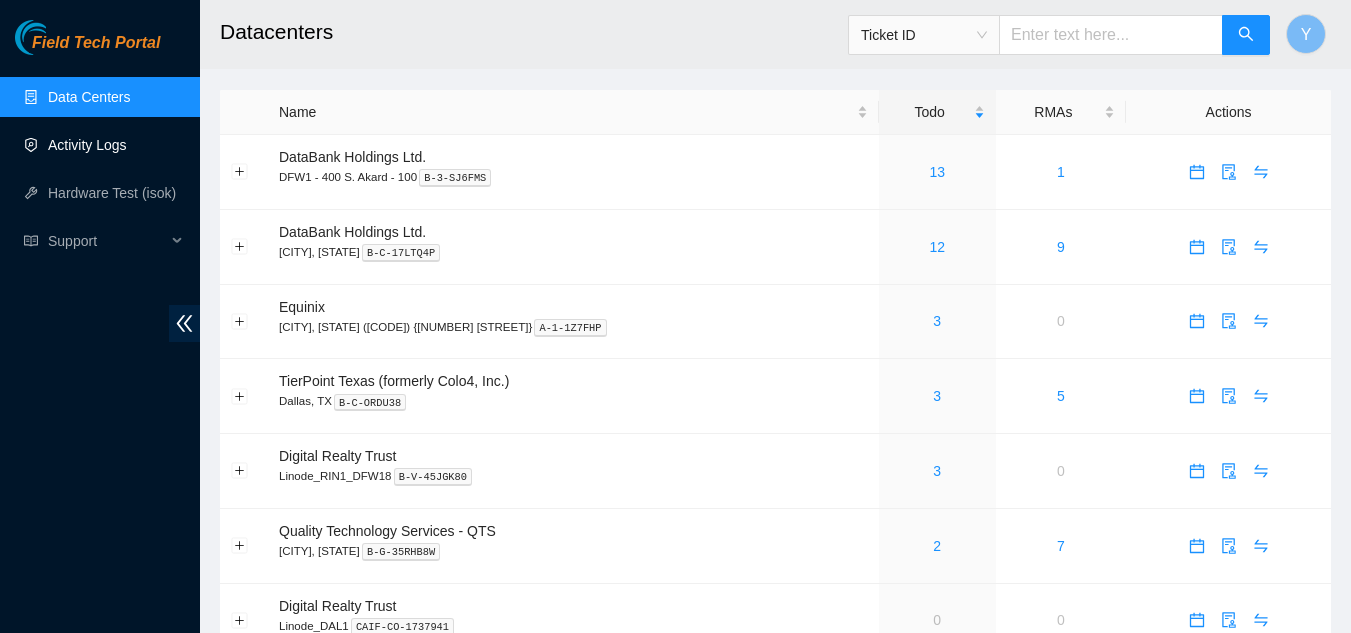 click on "Activity Logs" at bounding box center [87, 145] 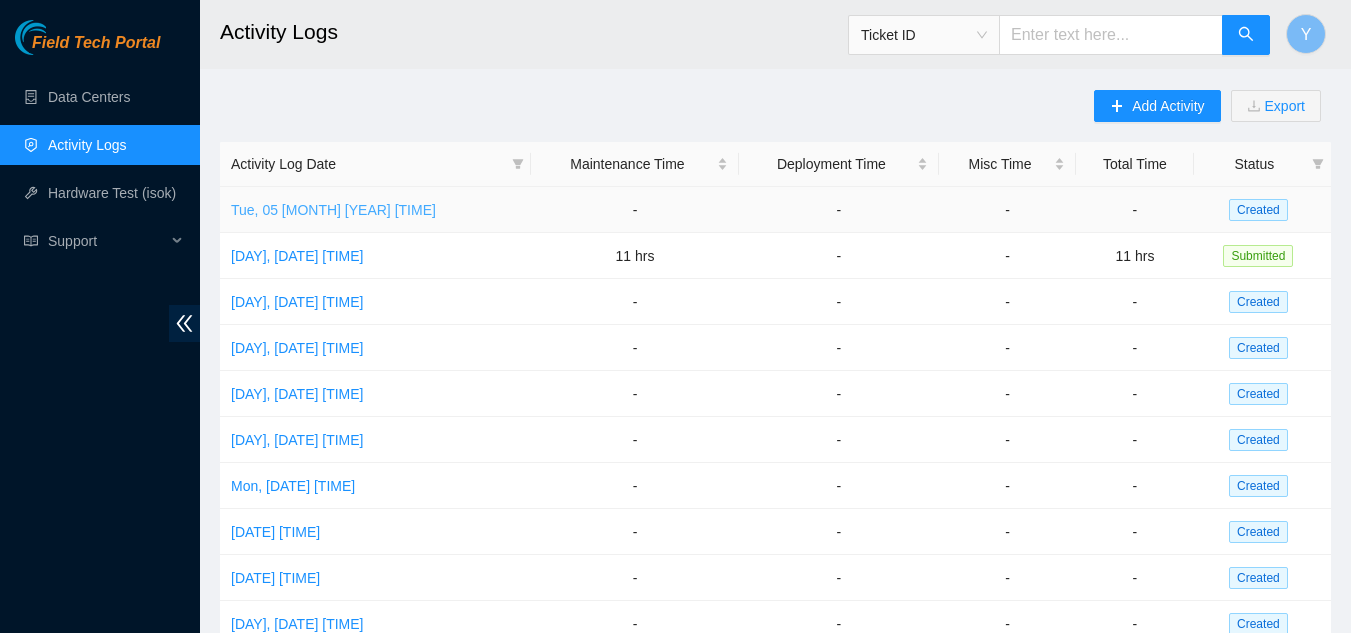 click on "Tue, 05 [MONTH] [YEAR] [TIME]" at bounding box center (333, 210) 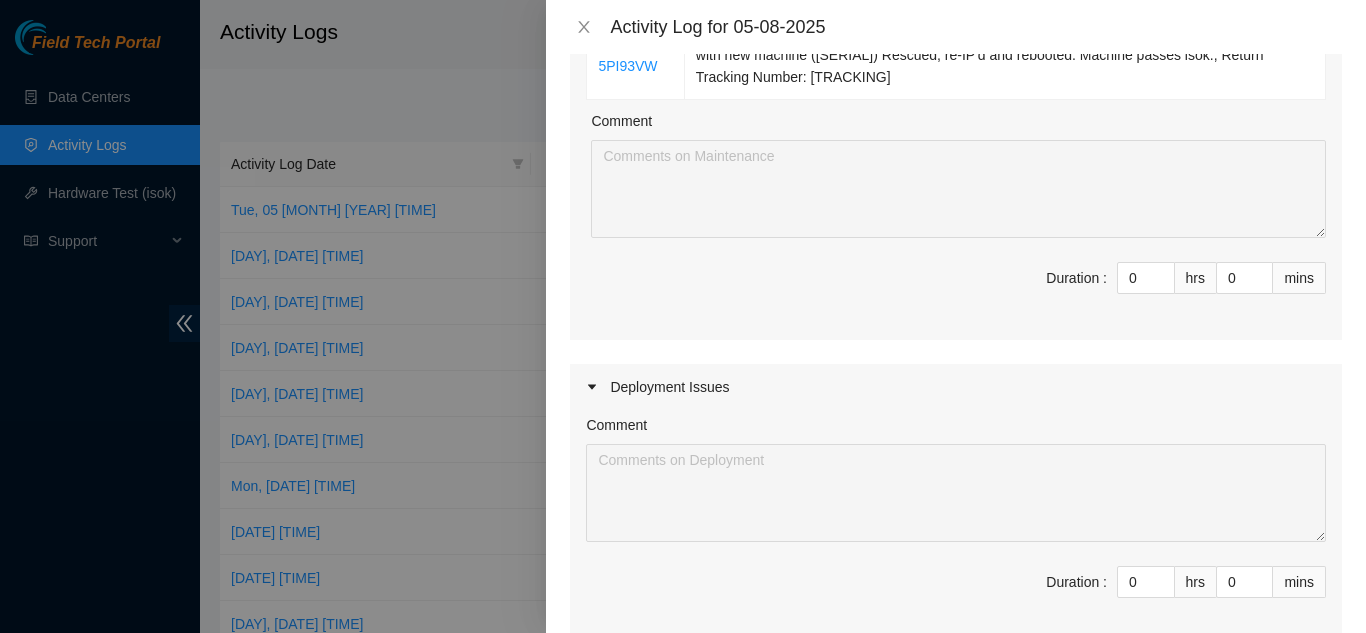 scroll, scrollTop: 500, scrollLeft: 0, axis: vertical 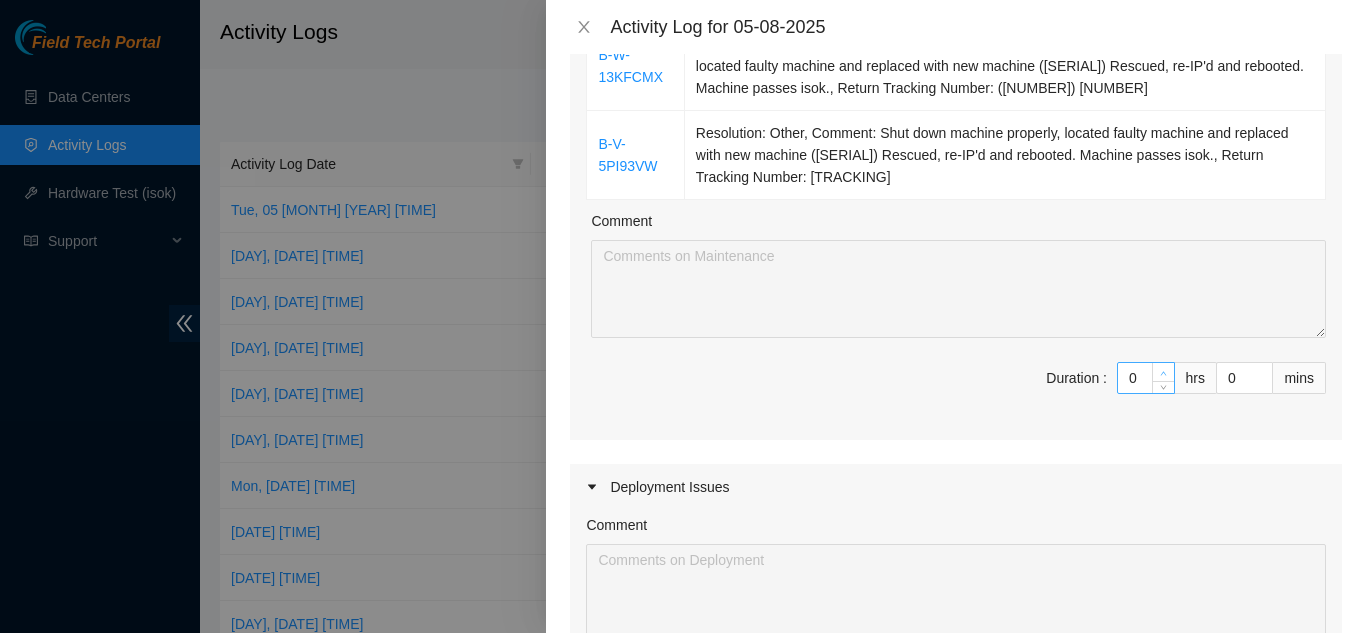 type on "1" 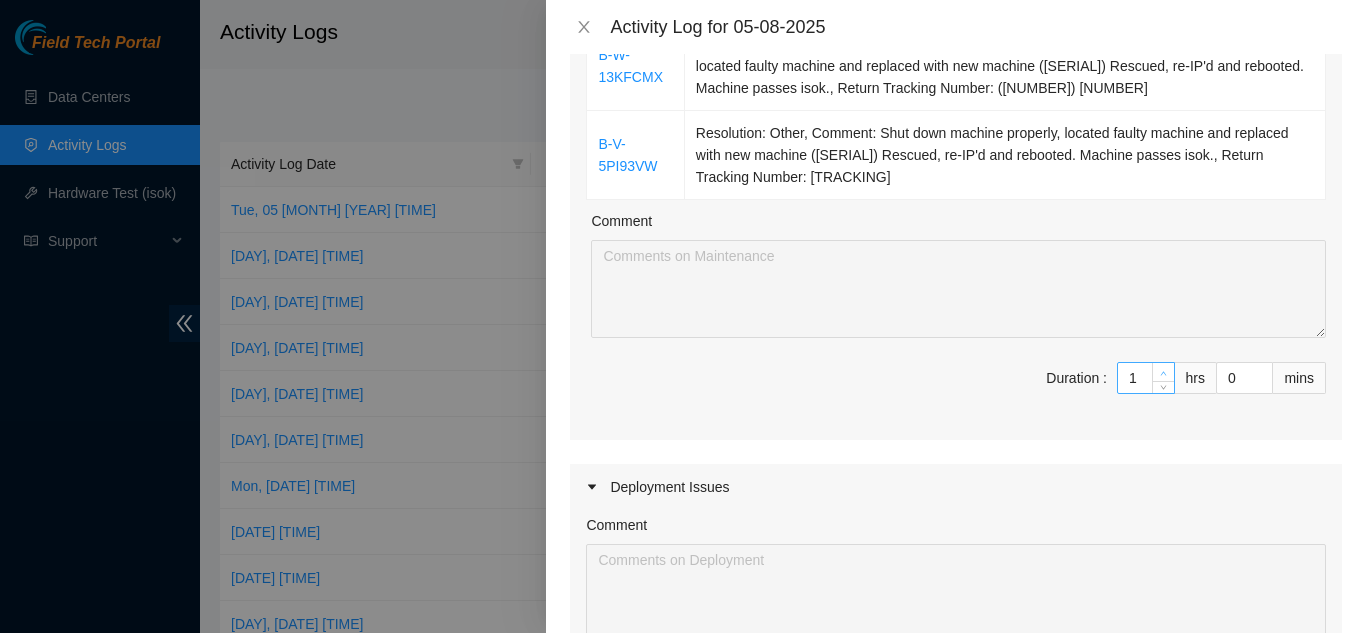 click 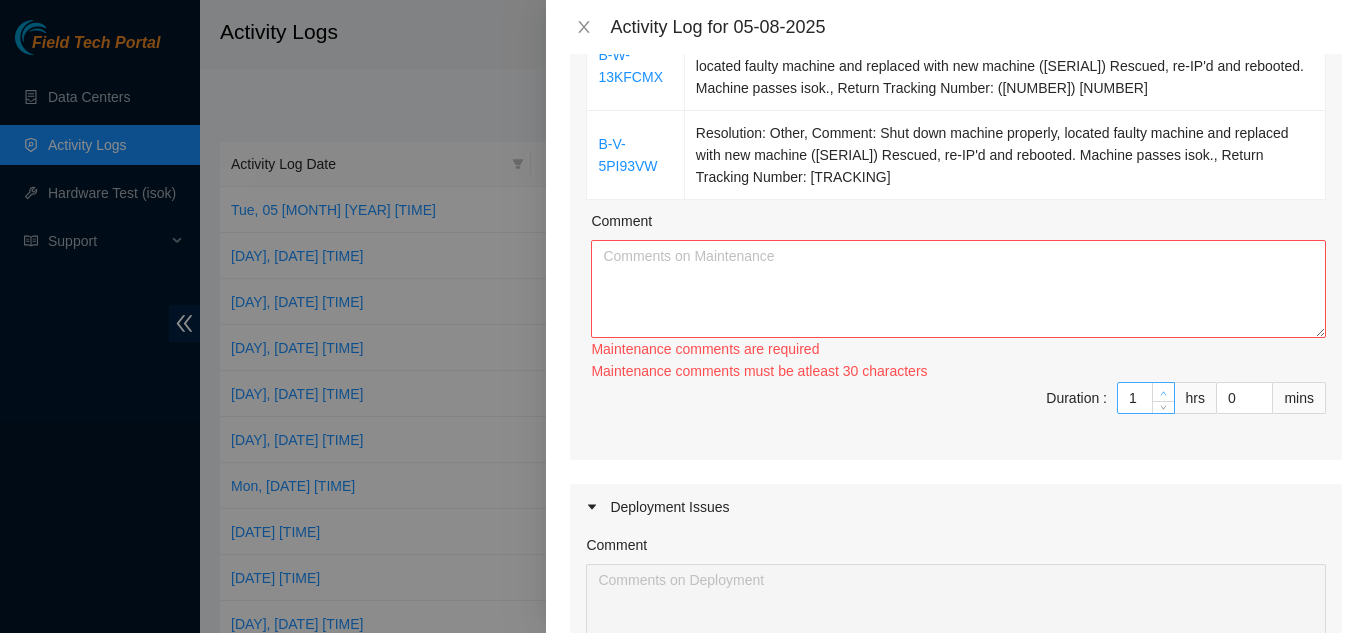 click on "Maintenance comments must be atleast 30 characters" at bounding box center [958, 371] 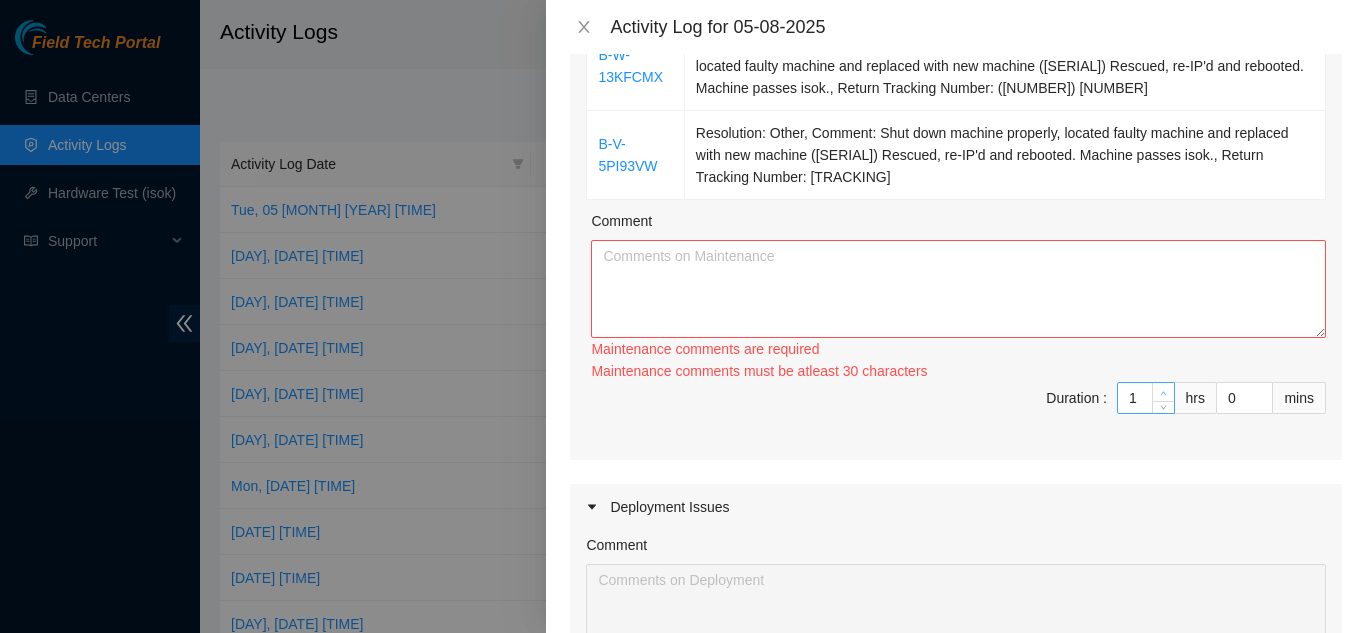 type on "2" 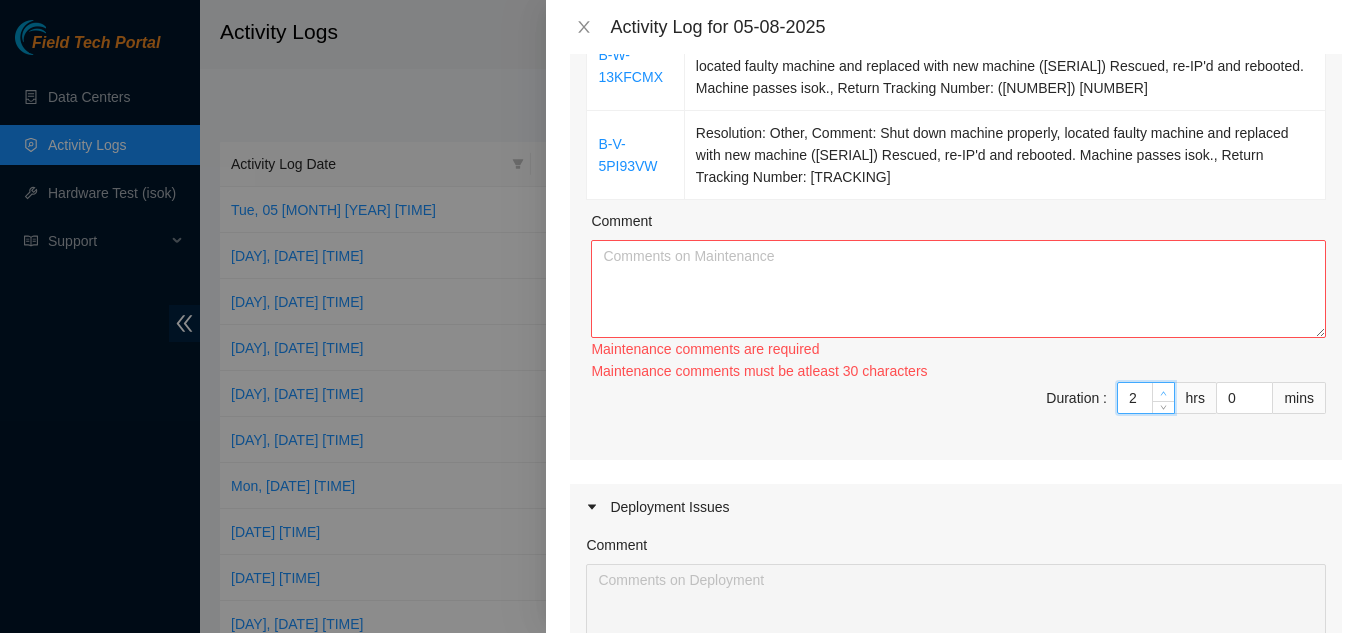 click at bounding box center [1164, 393] 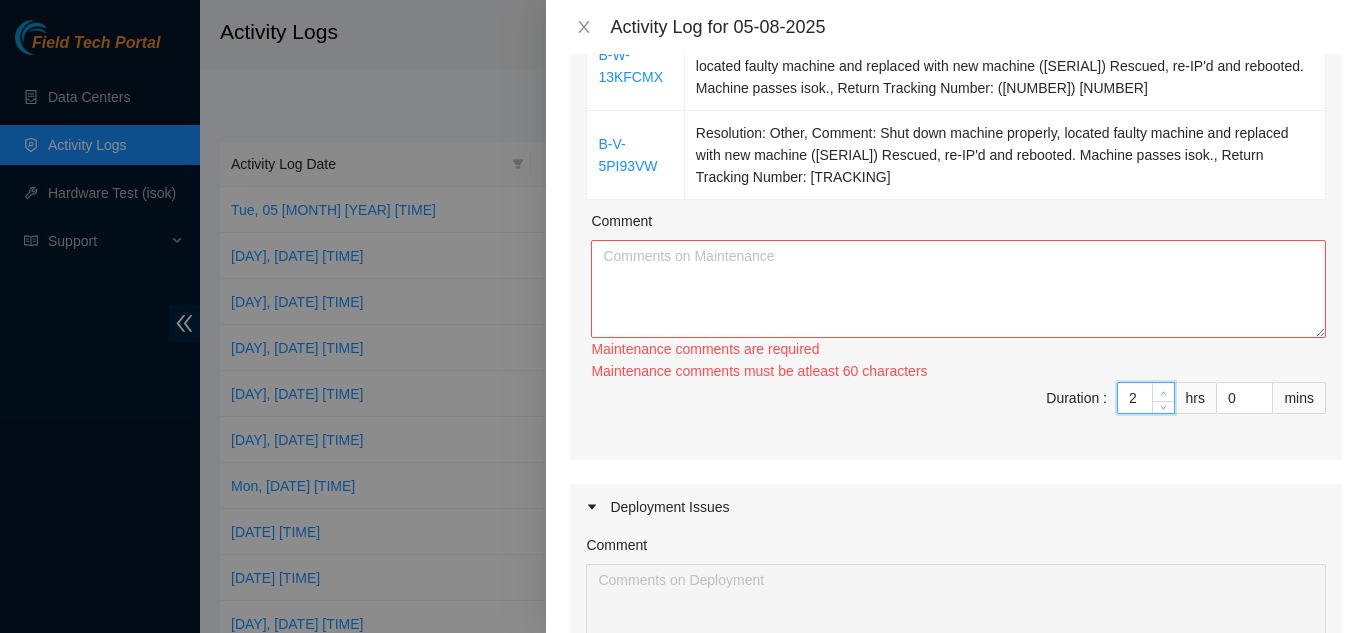 type on "3" 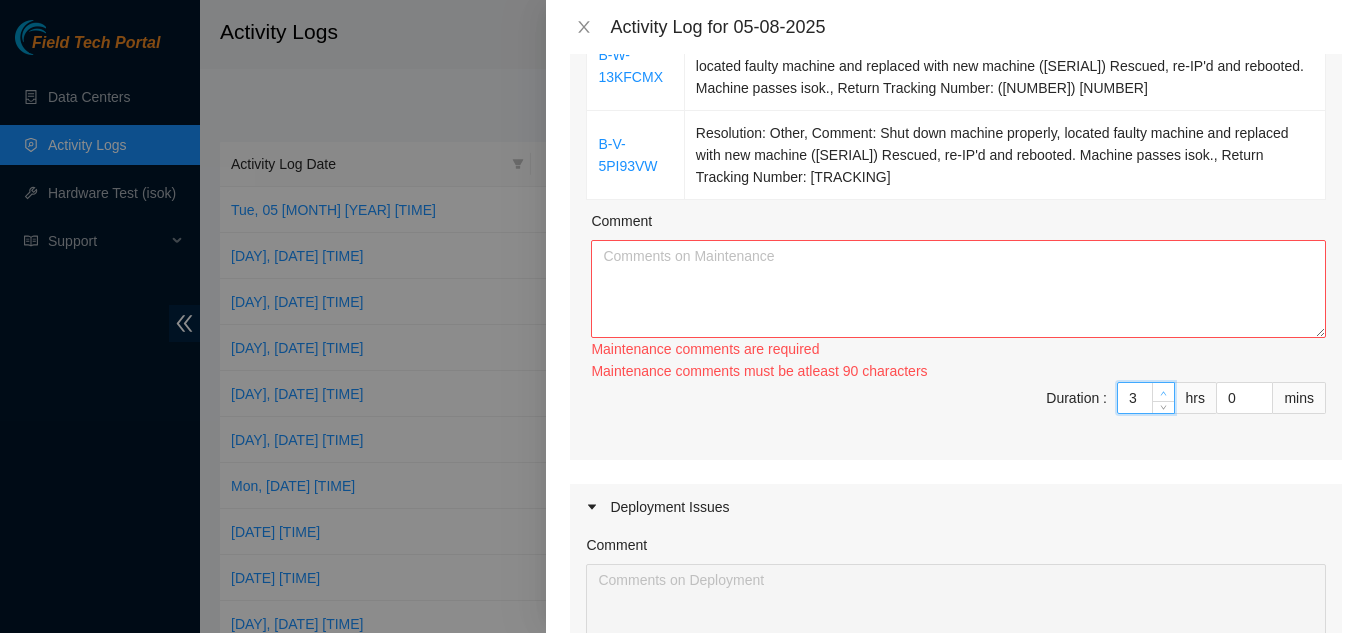 click at bounding box center (1164, 393) 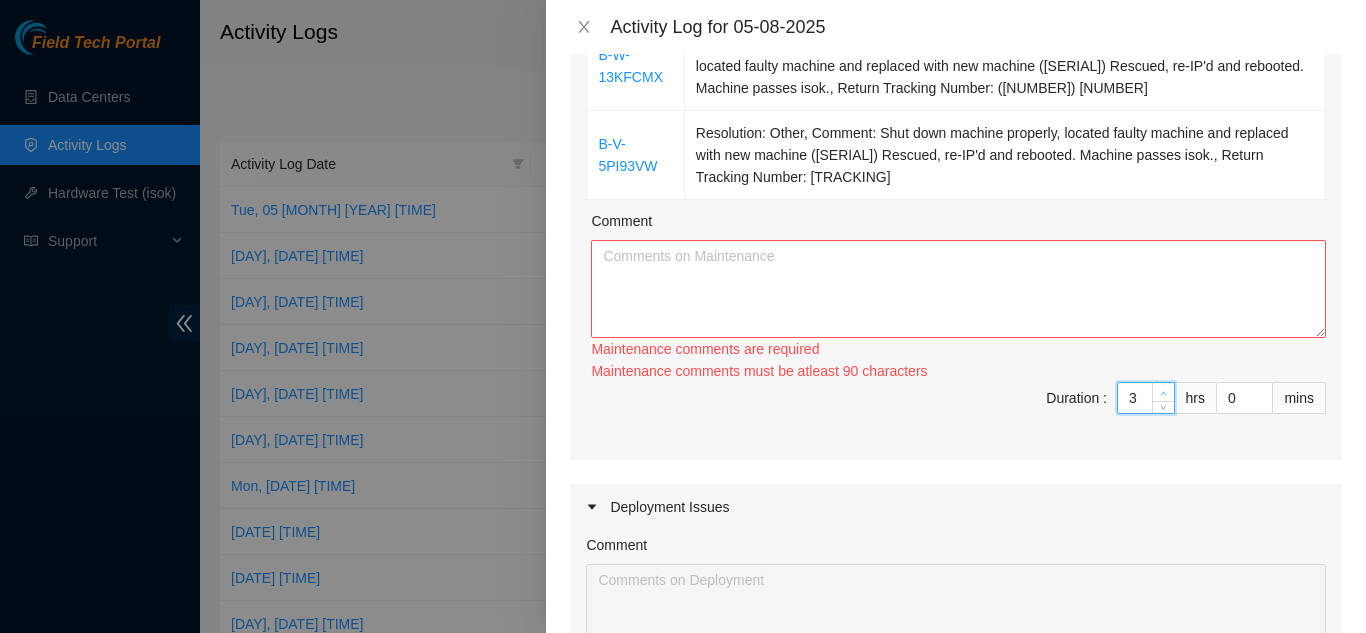 type on "4" 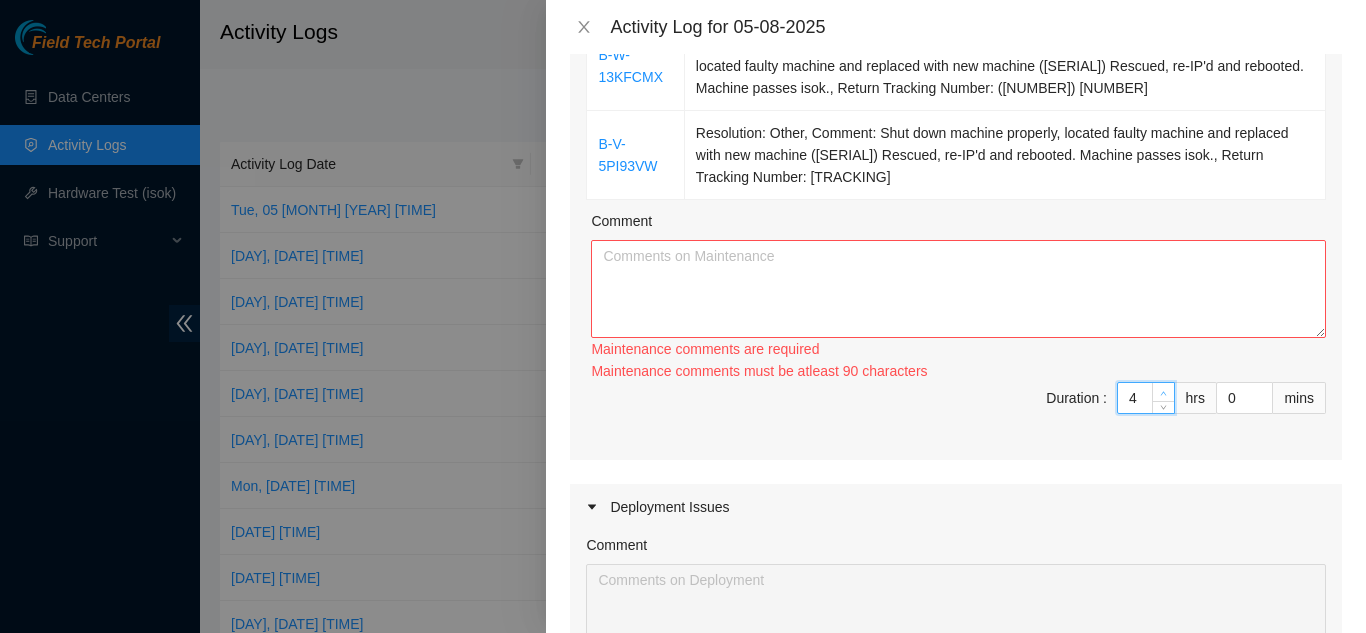 click 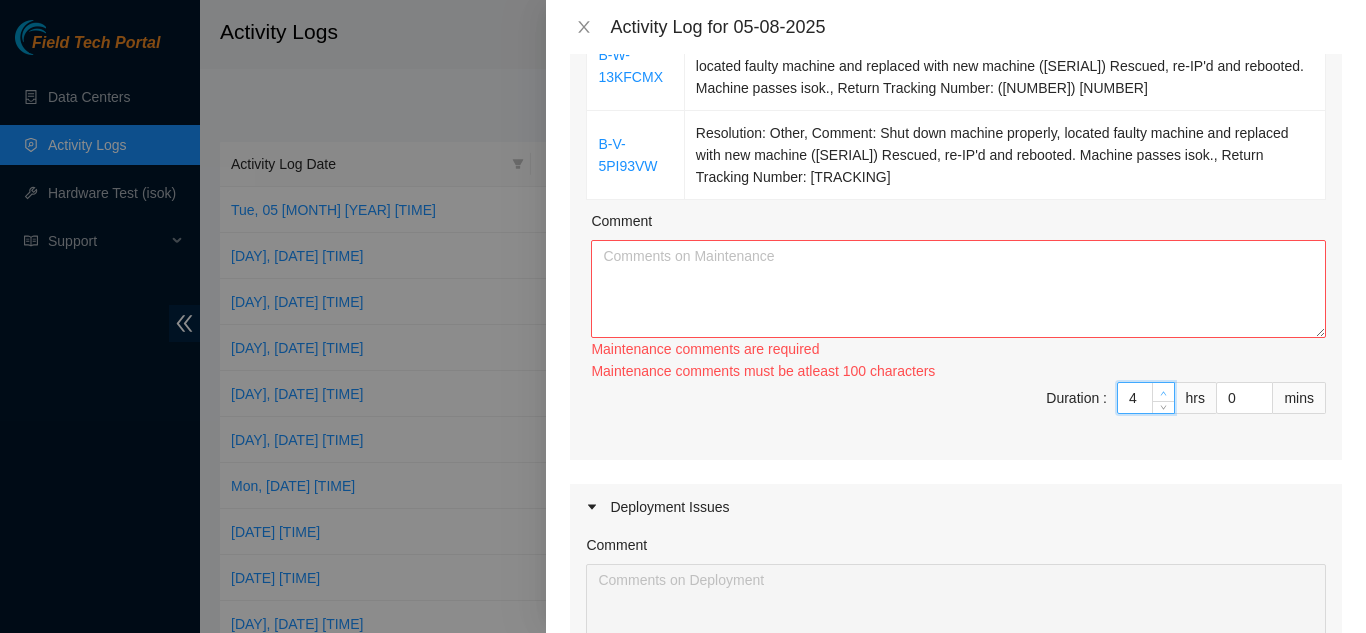 type on "5" 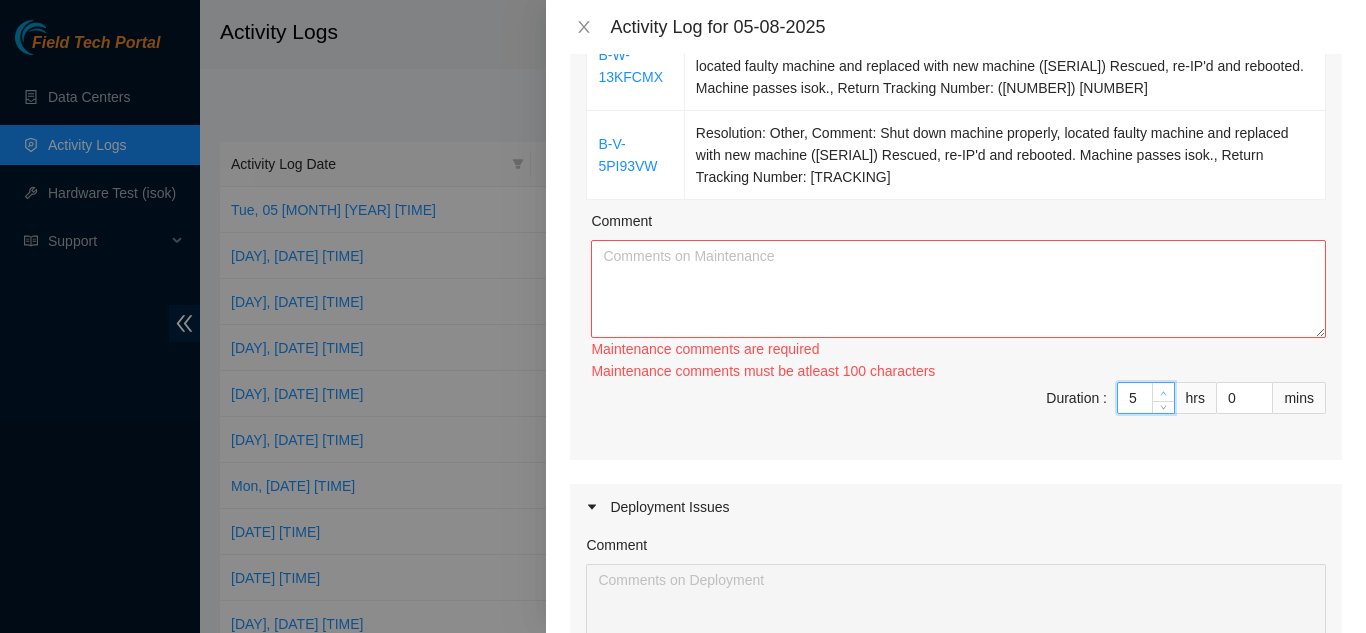 click 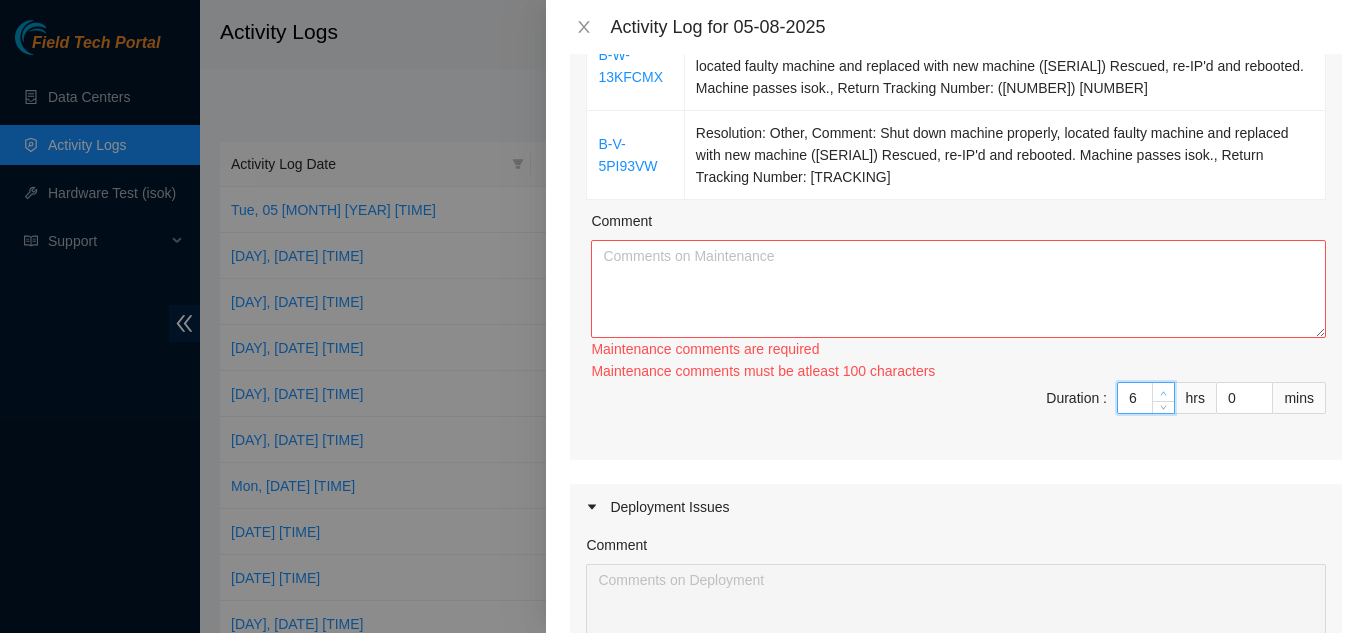 click 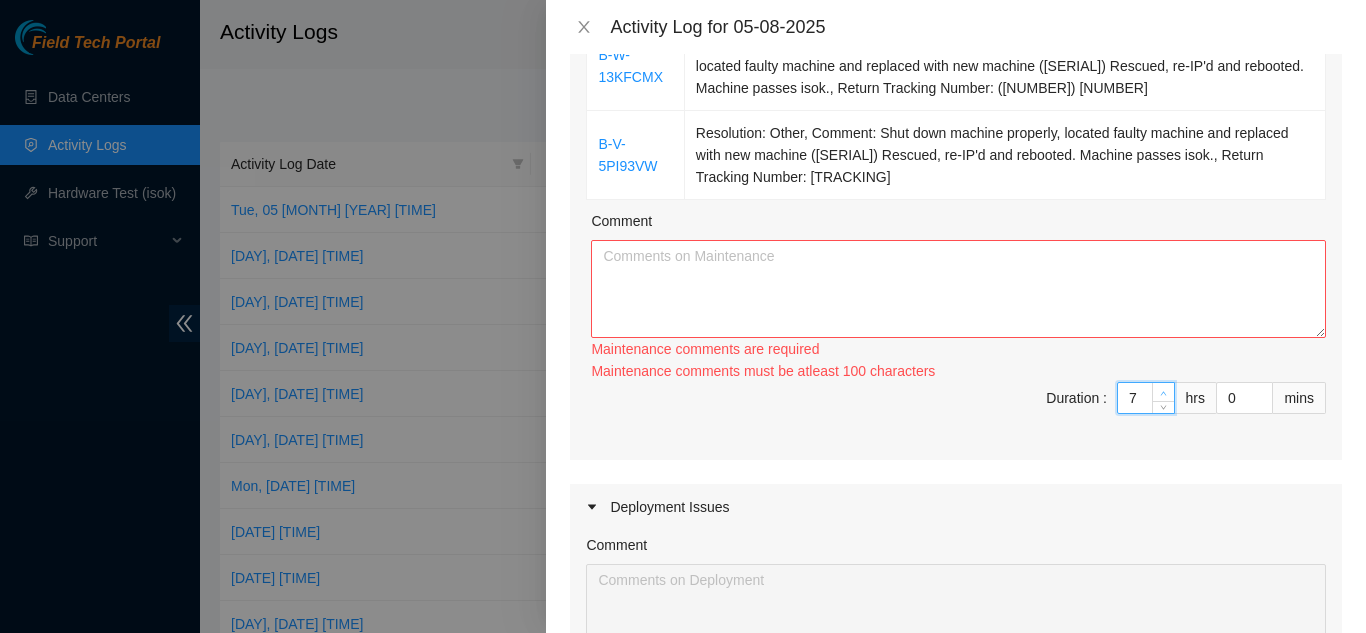click 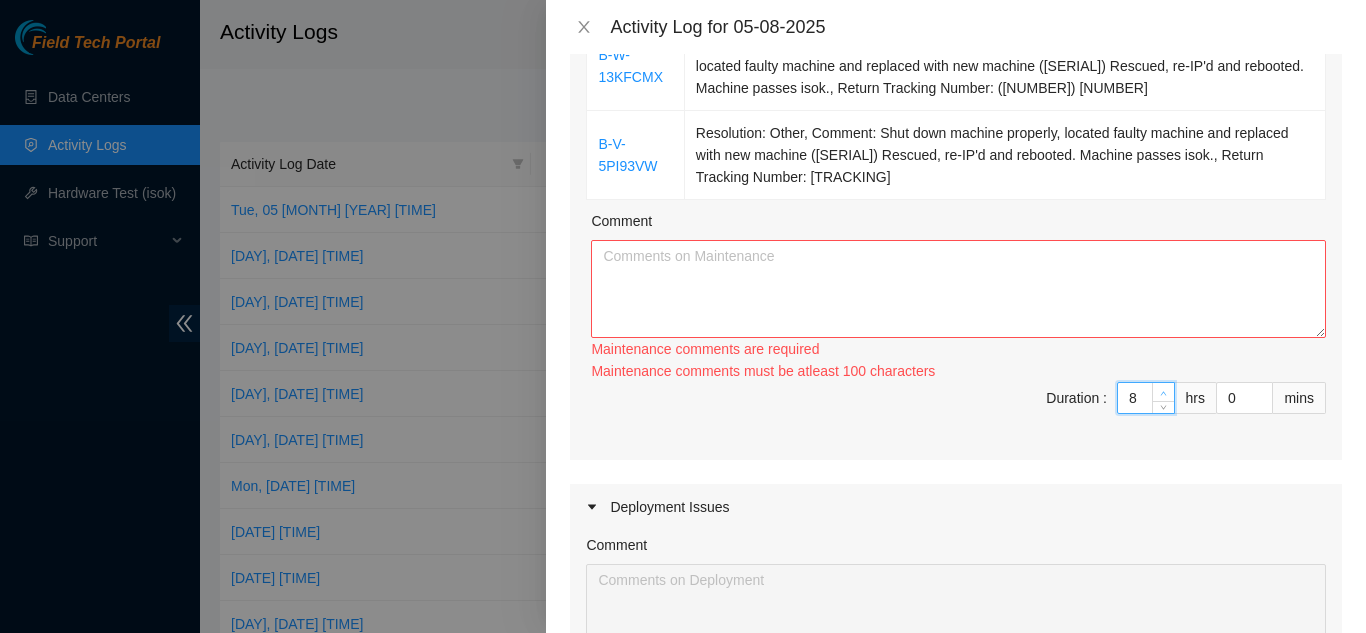 click 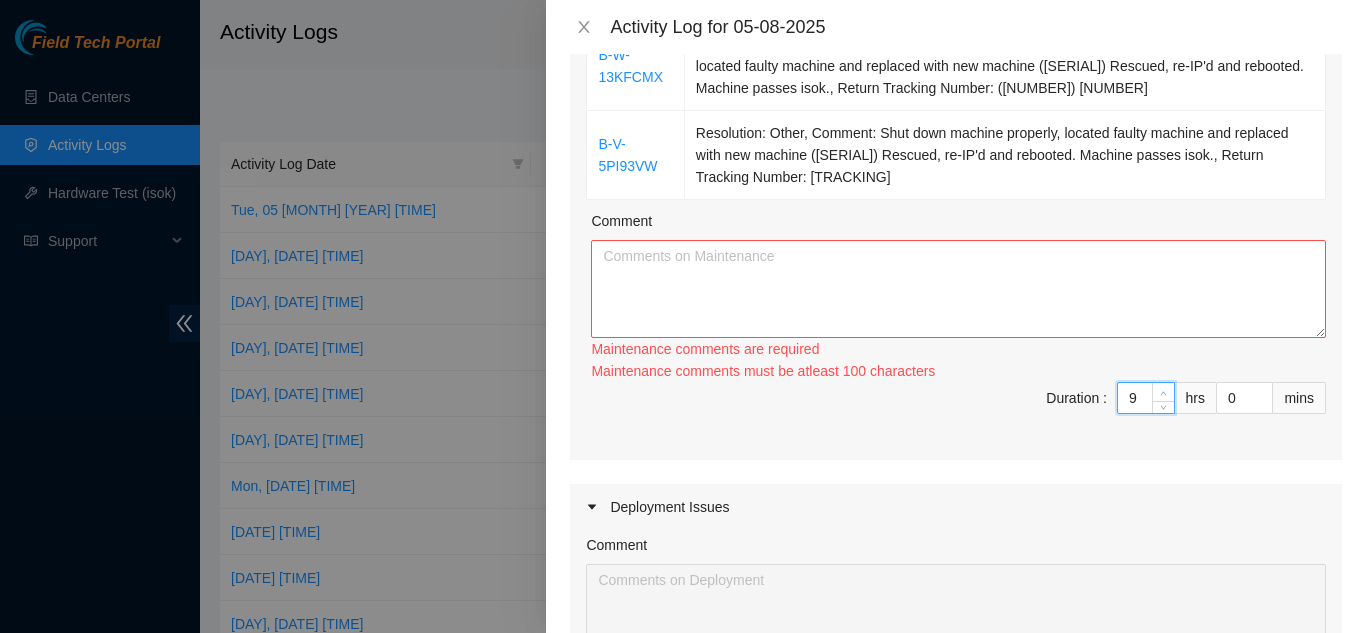 click 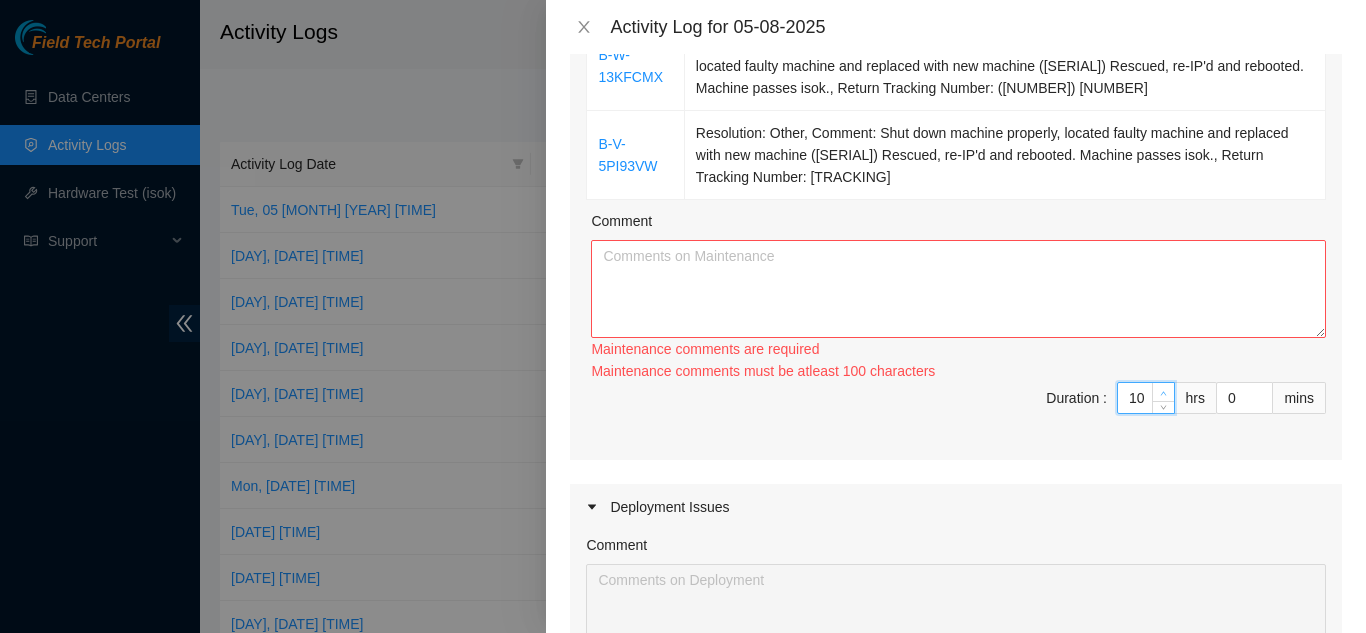 click 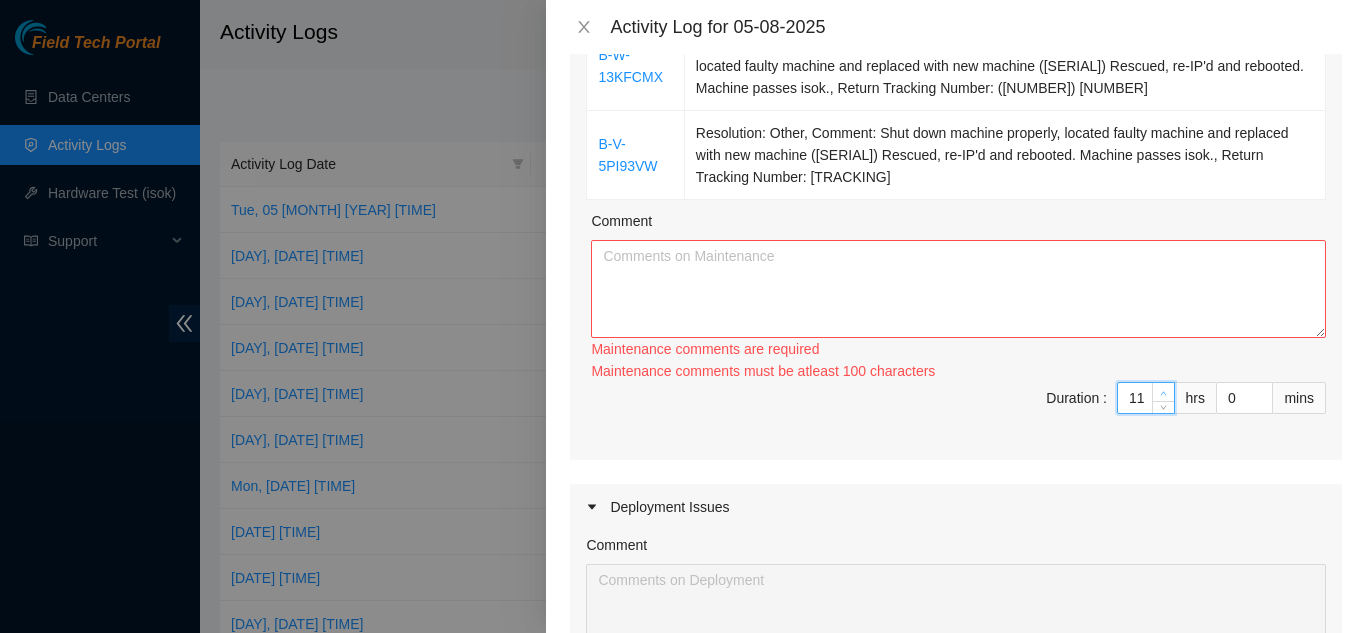 click 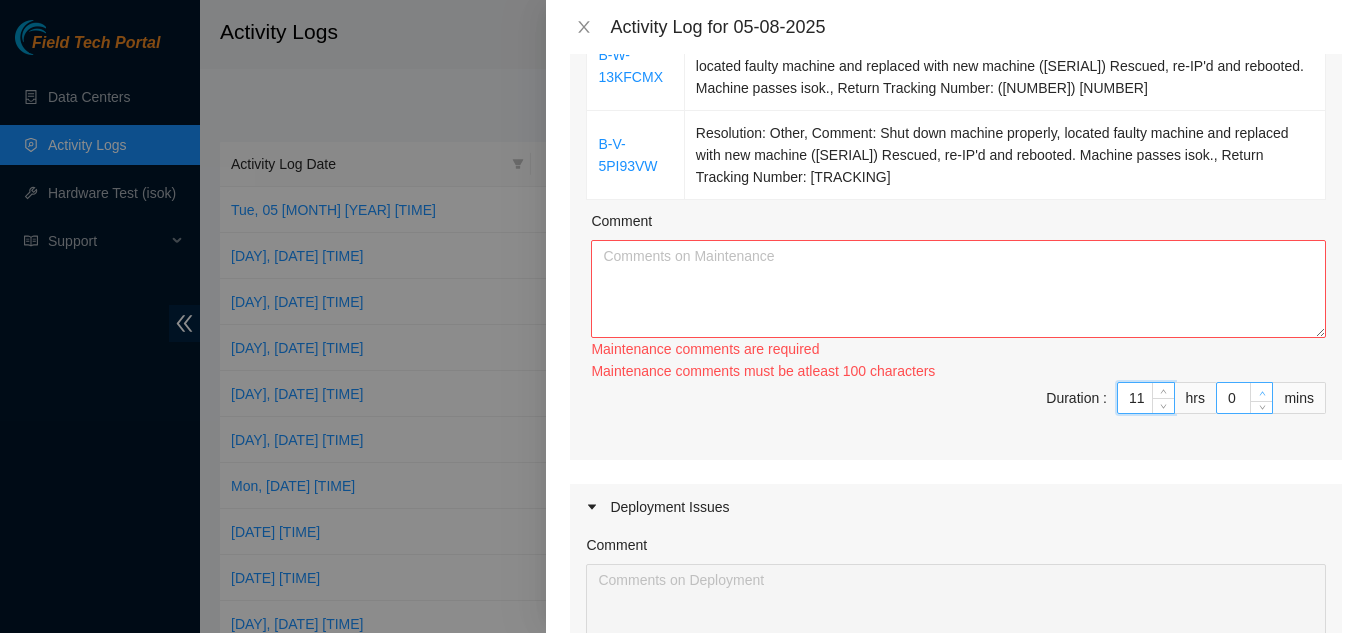 type on "1" 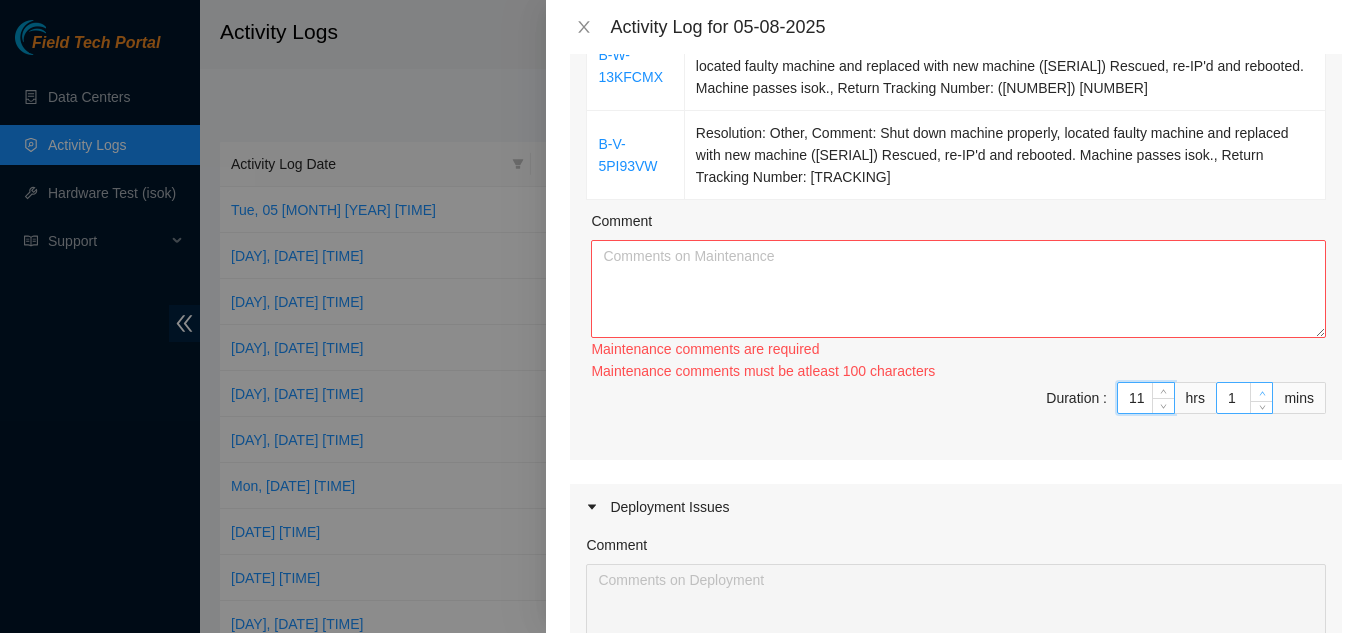 type on "1" 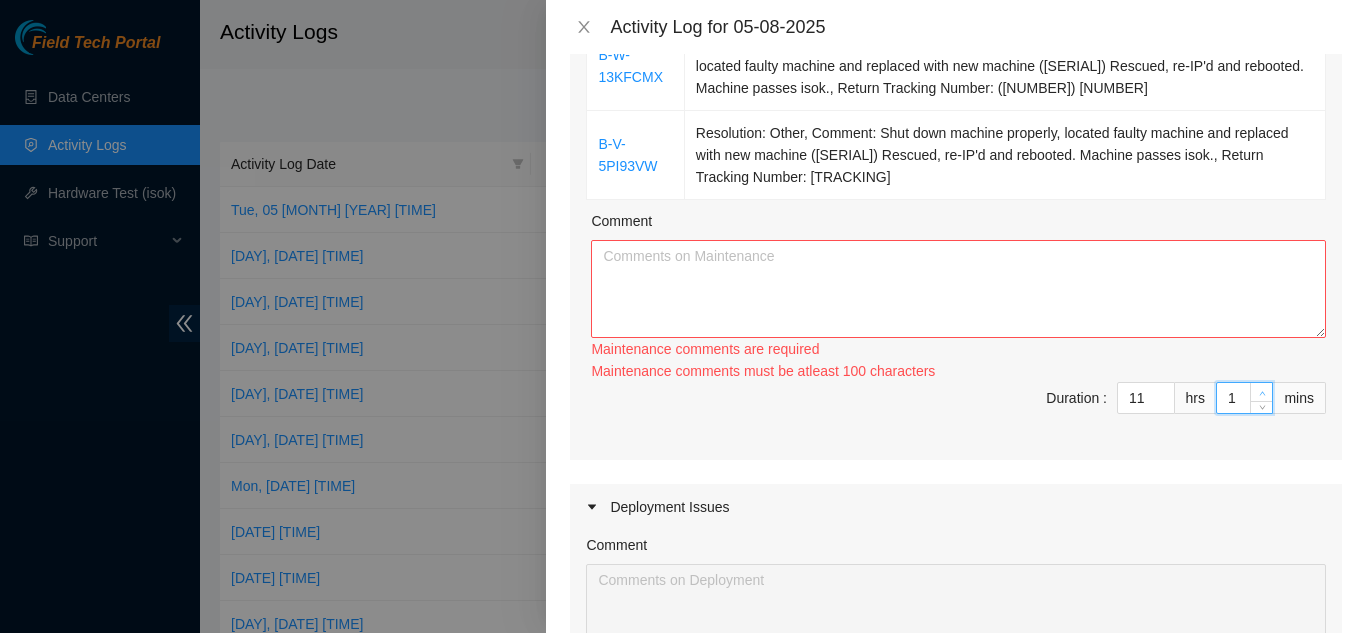click at bounding box center (1262, 393) 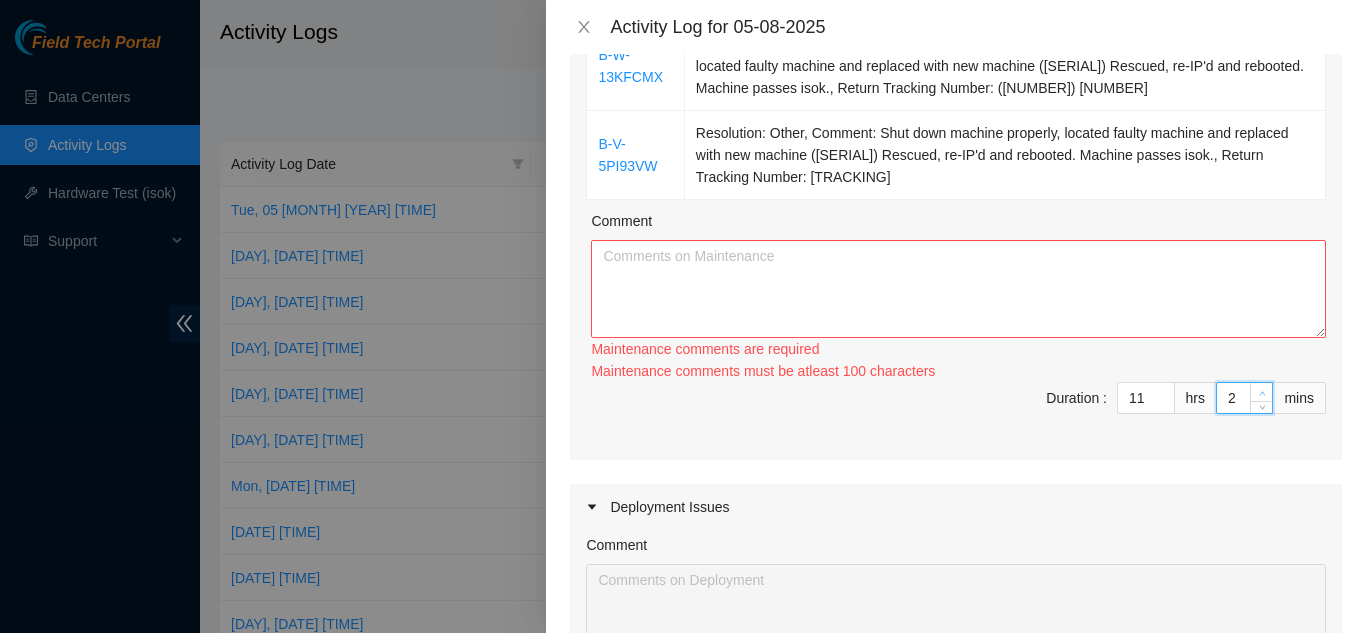click at bounding box center [1262, 393] 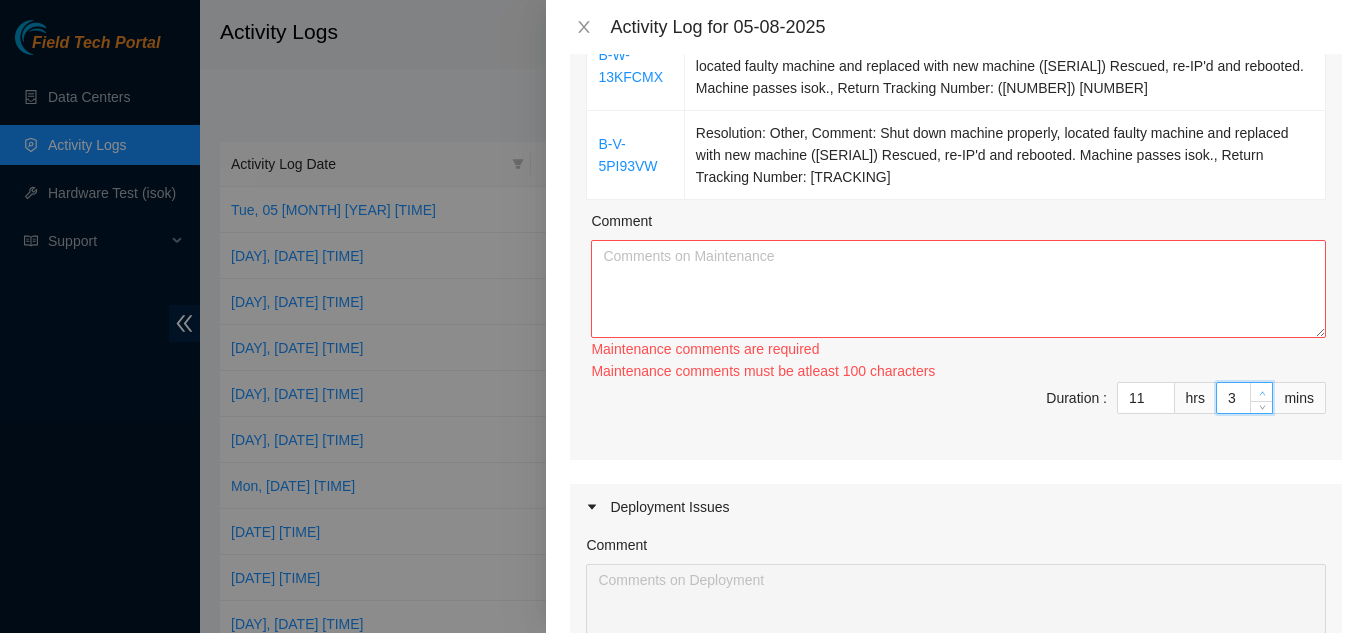 click at bounding box center (1262, 393) 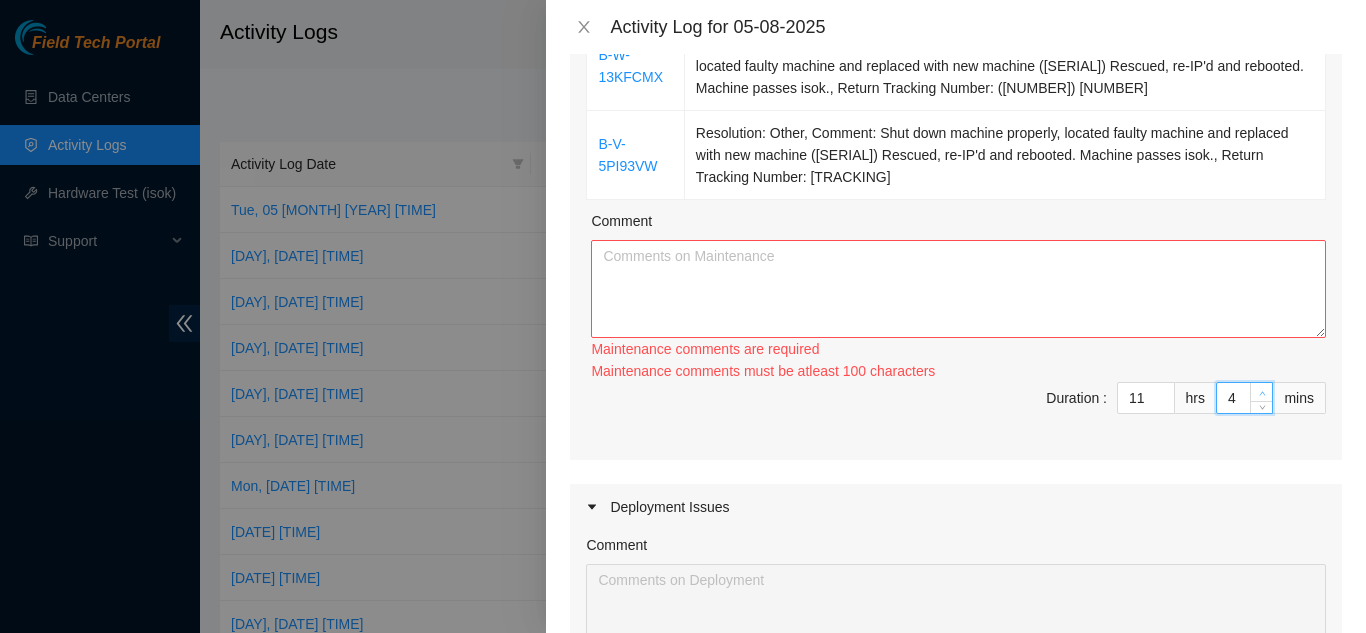 click at bounding box center [1262, 393] 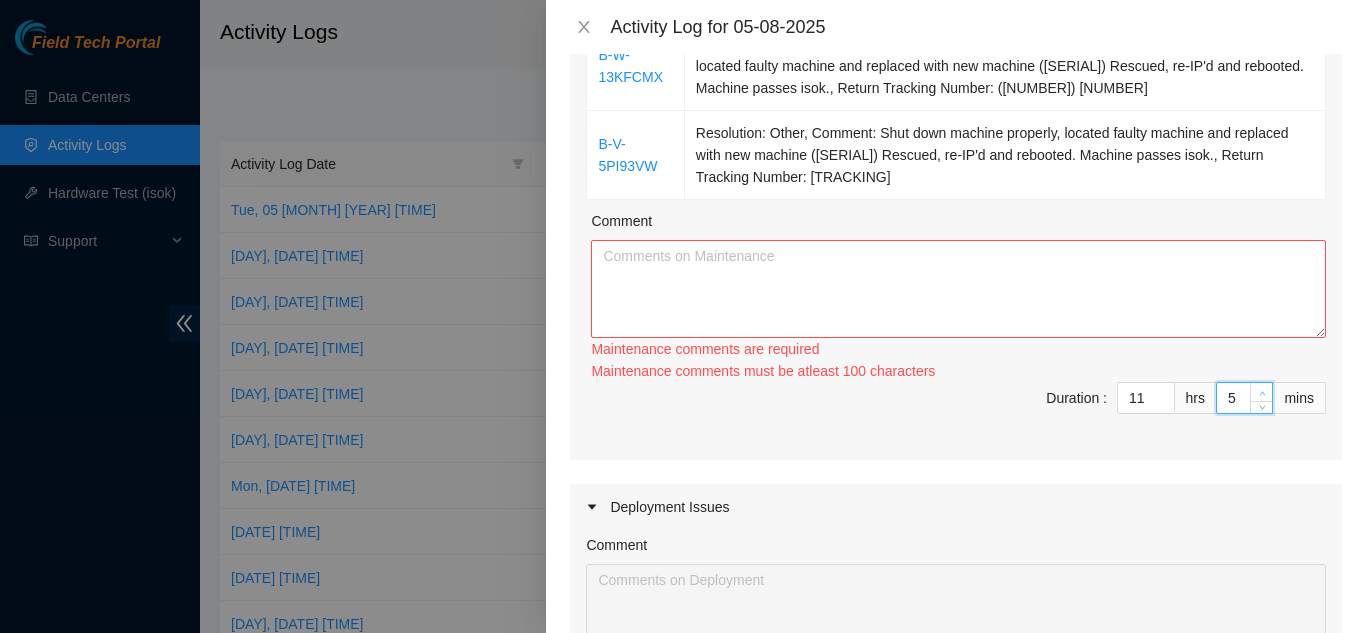 type on "6" 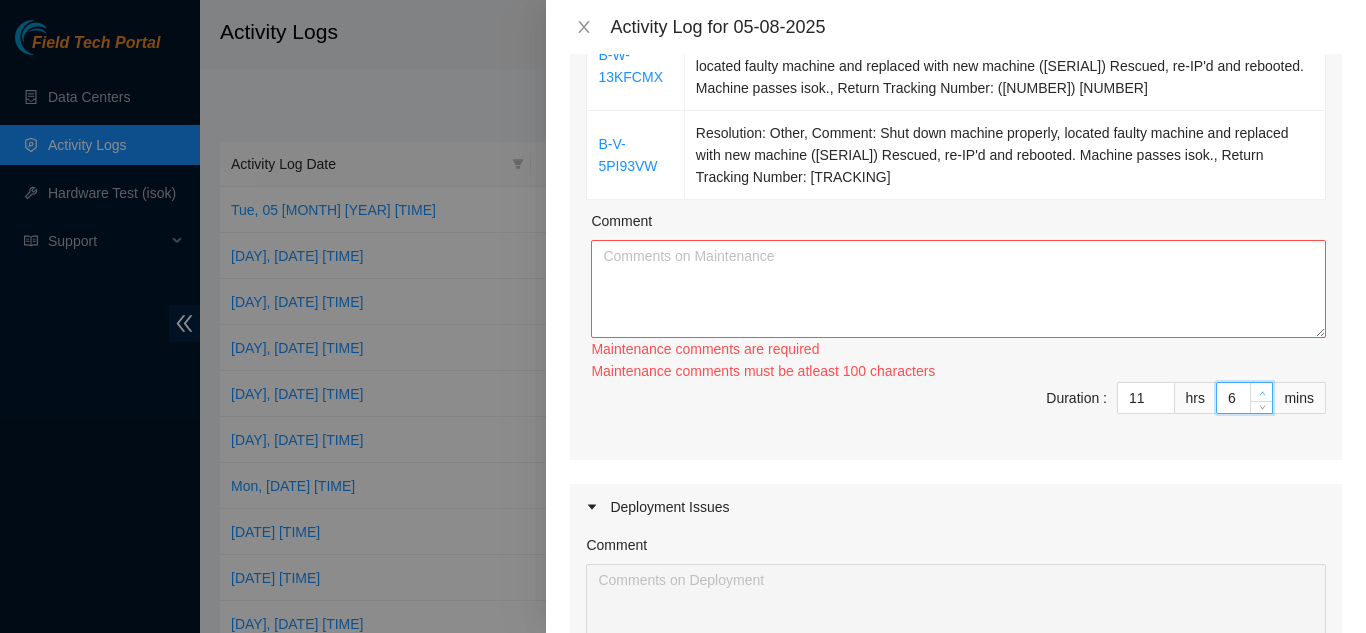 type on "7" 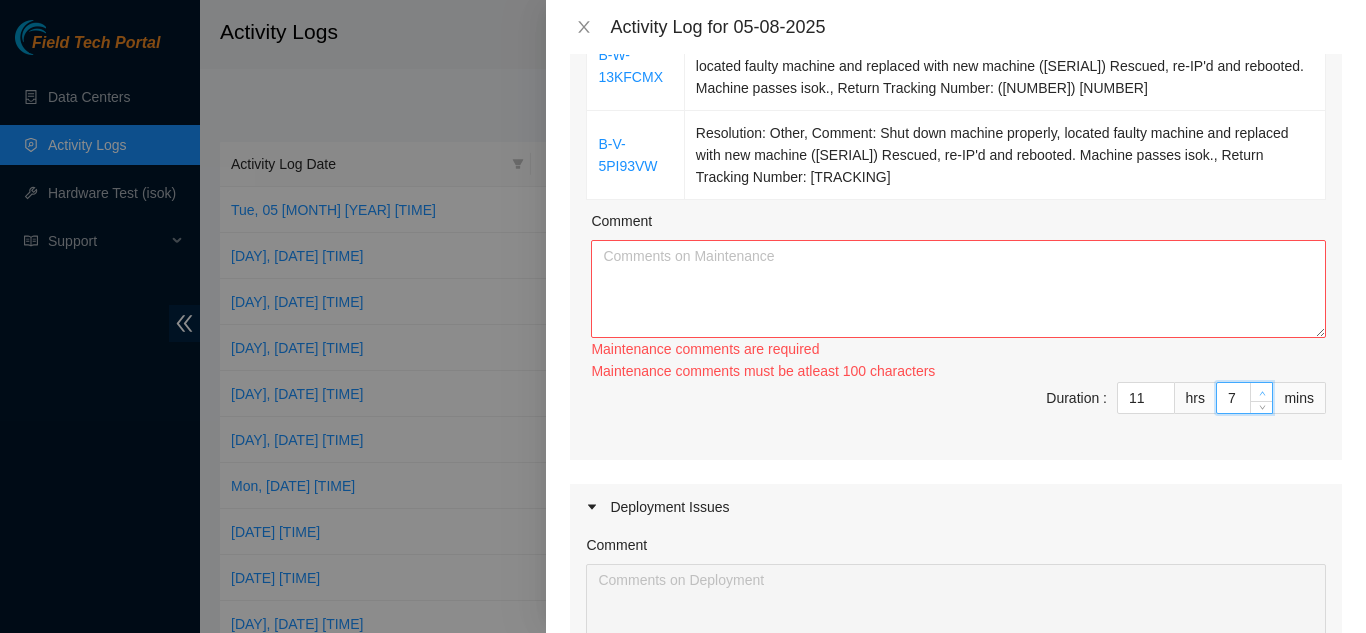 type on "8" 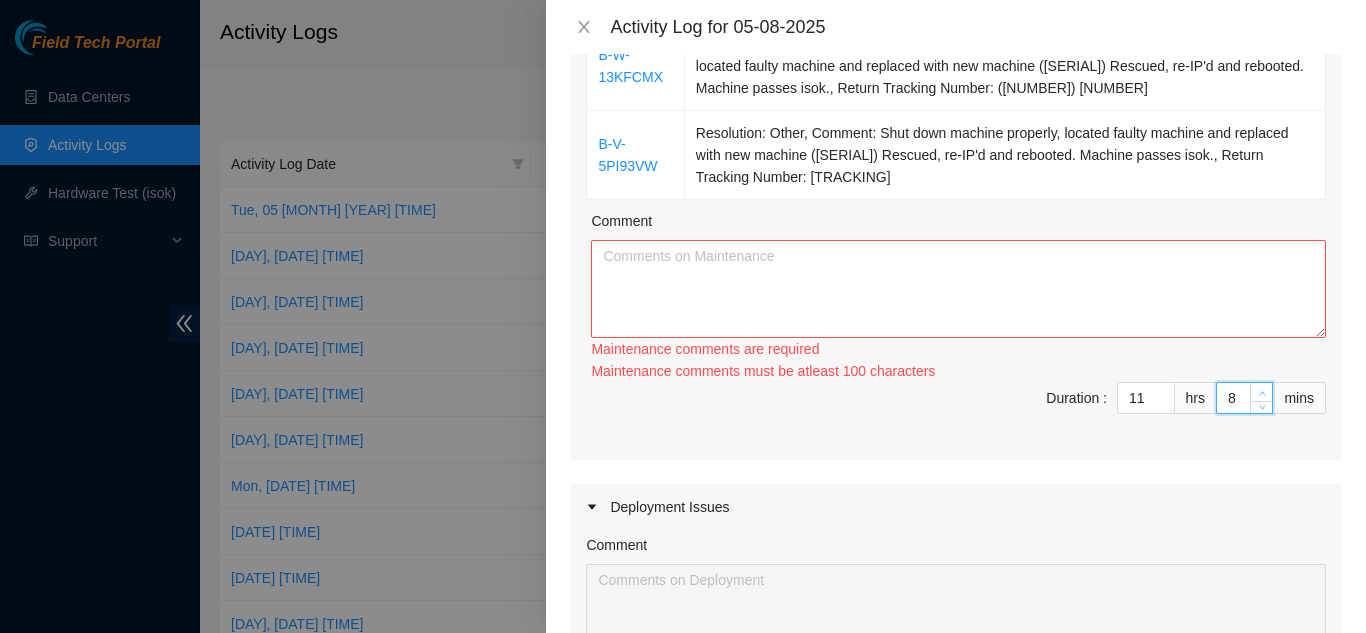 type on "9" 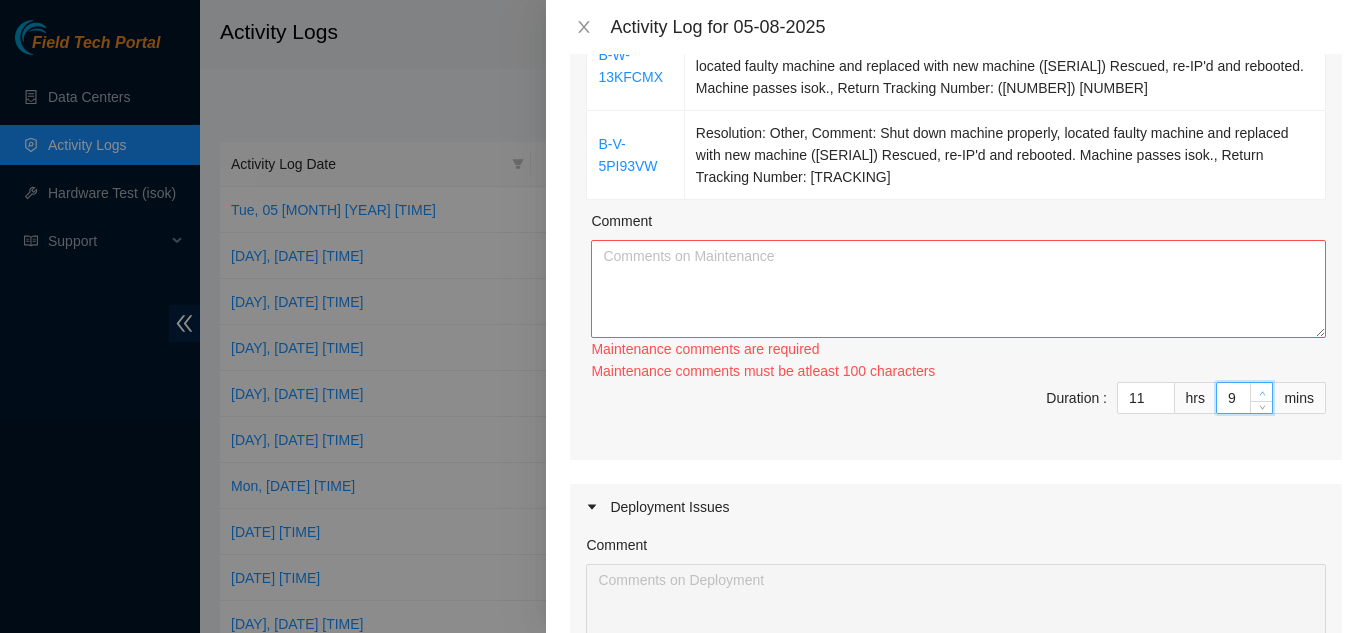 type on "10" 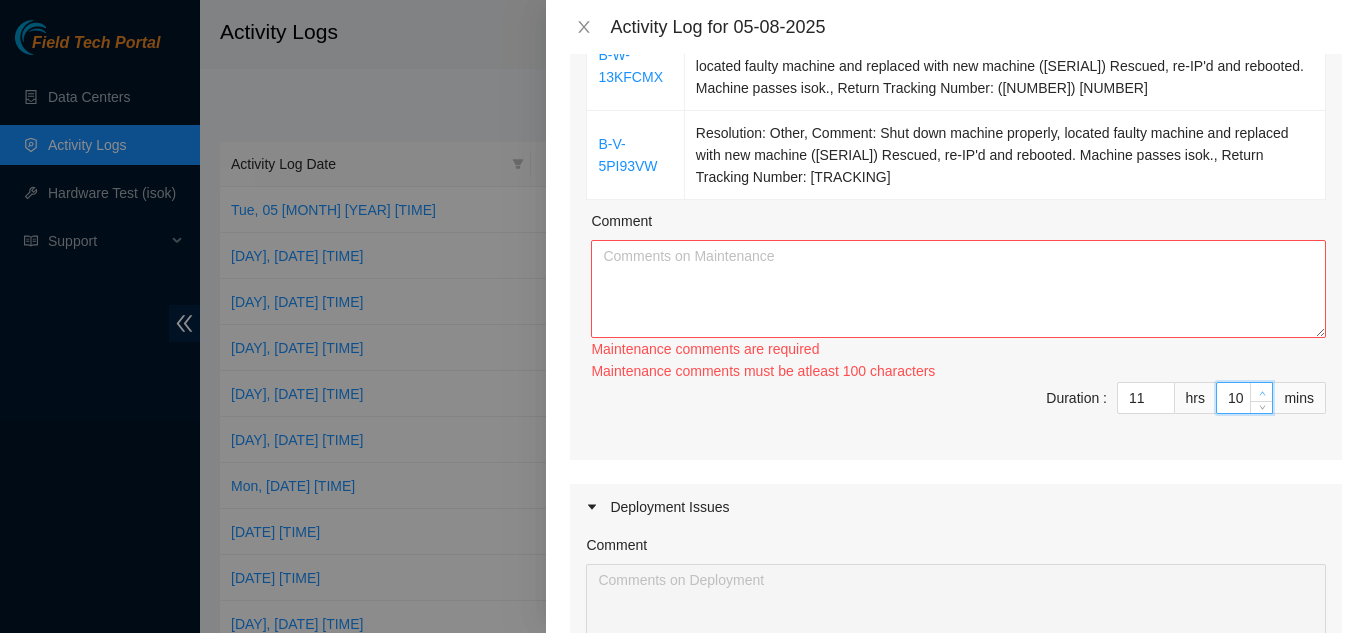 type on "11" 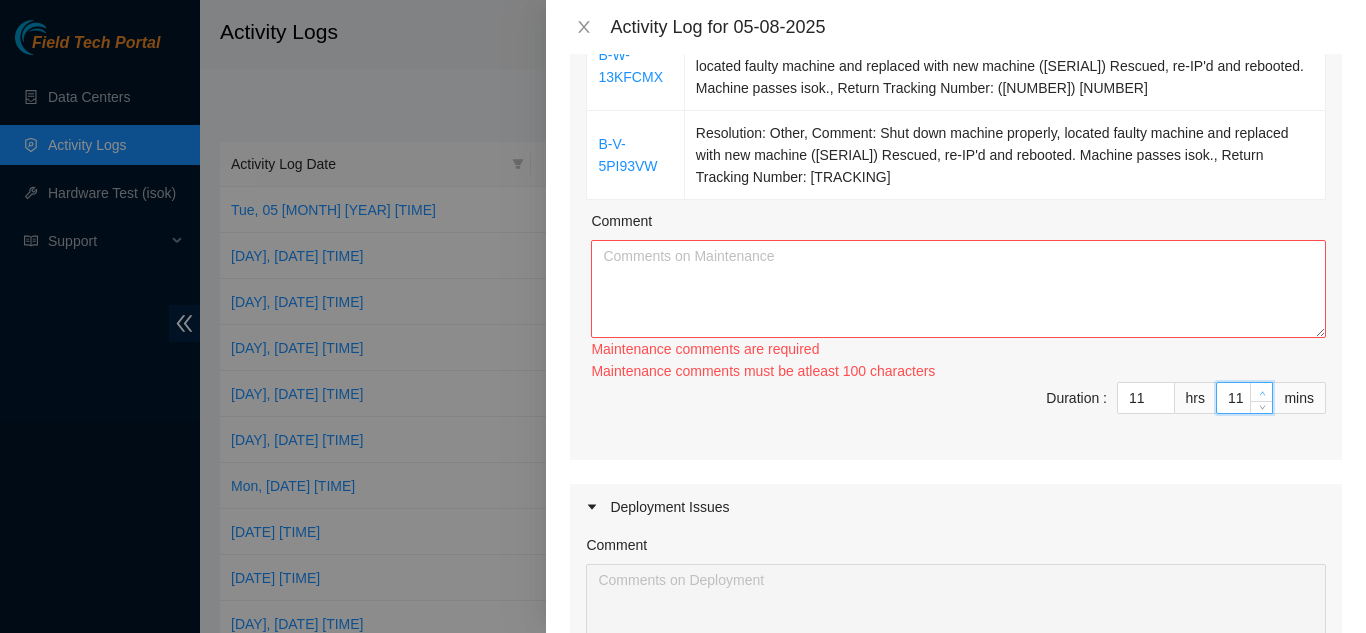 type on "12" 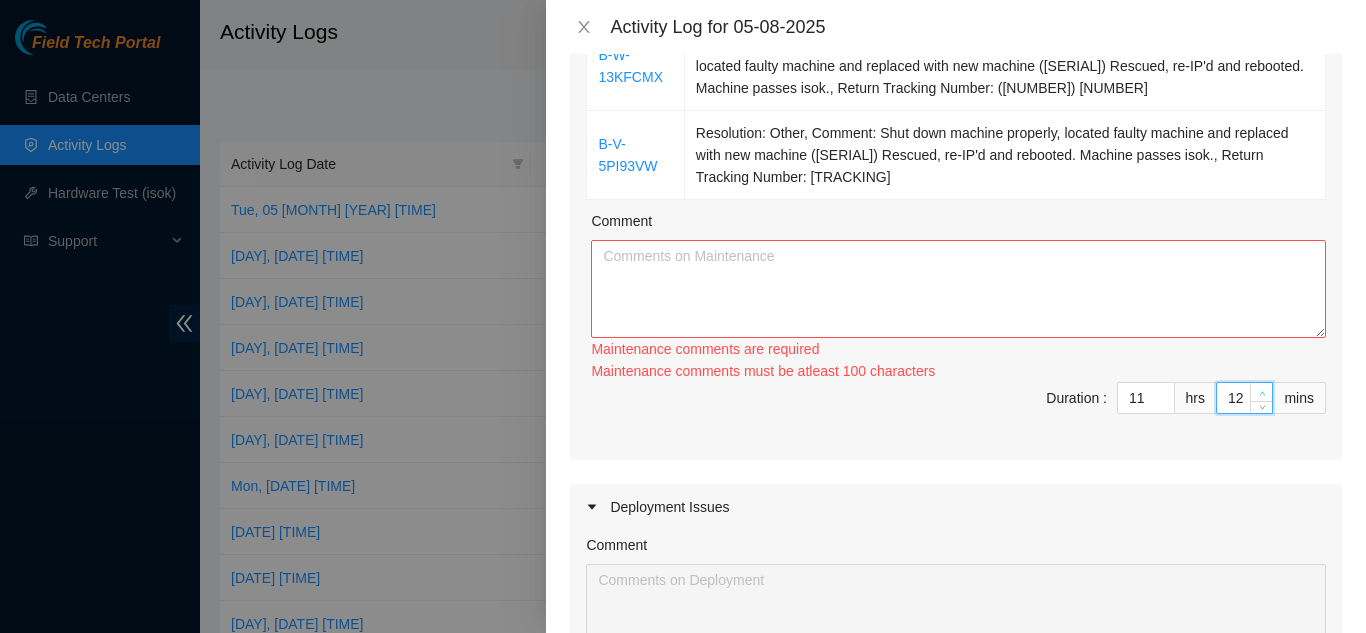 type on "13" 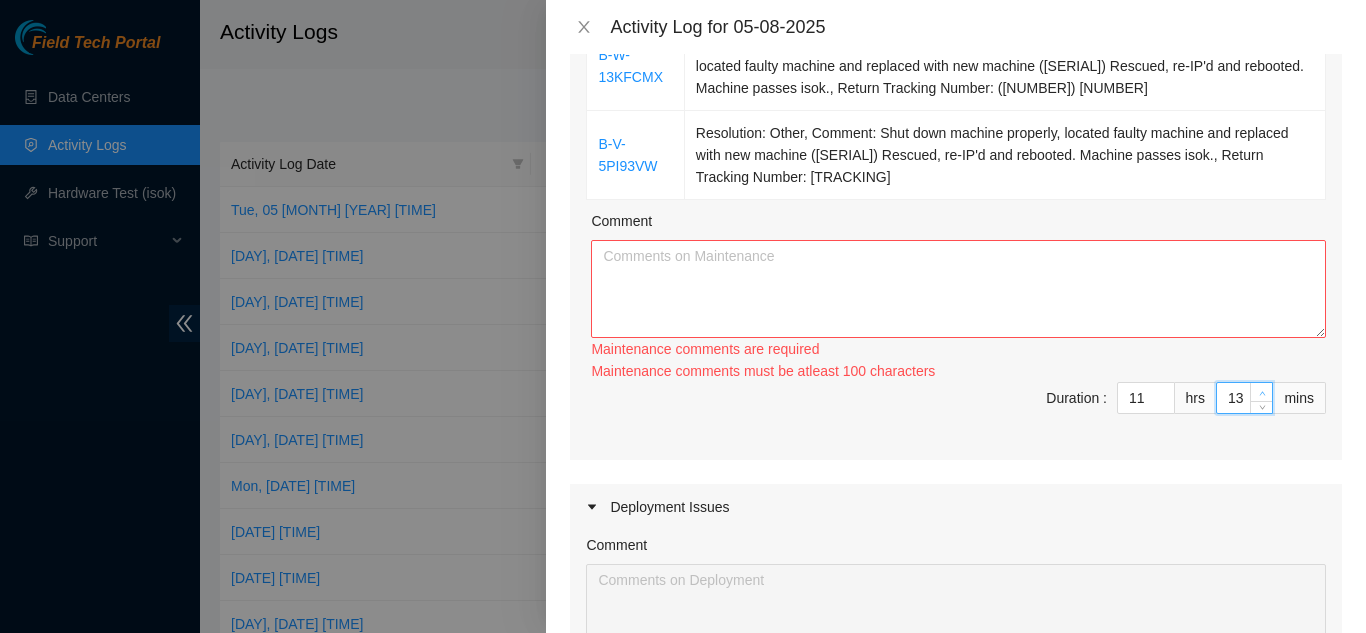 type on "14" 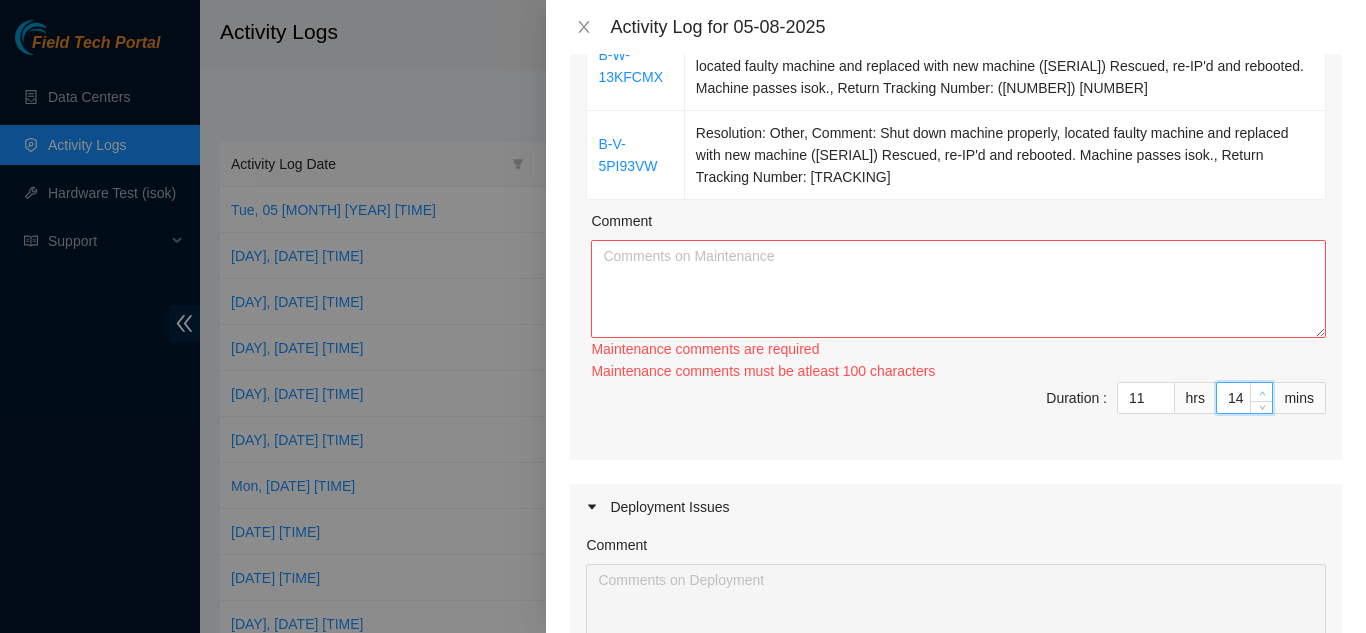 type on "15" 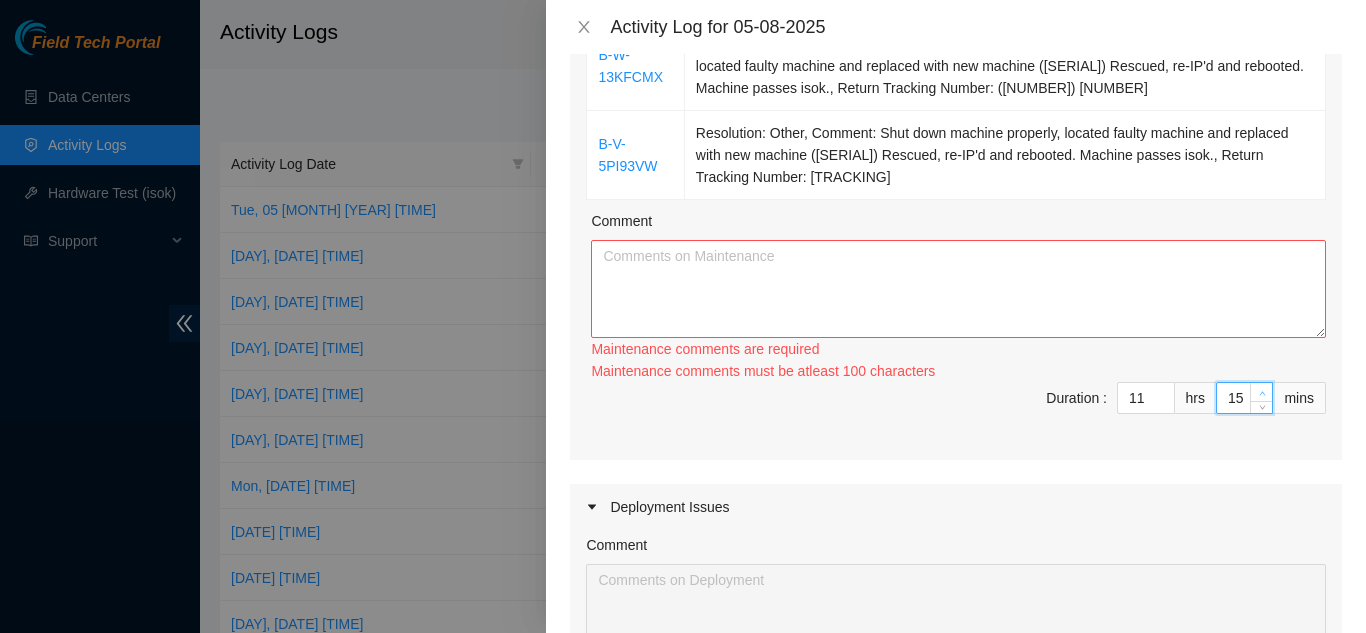 type on "16" 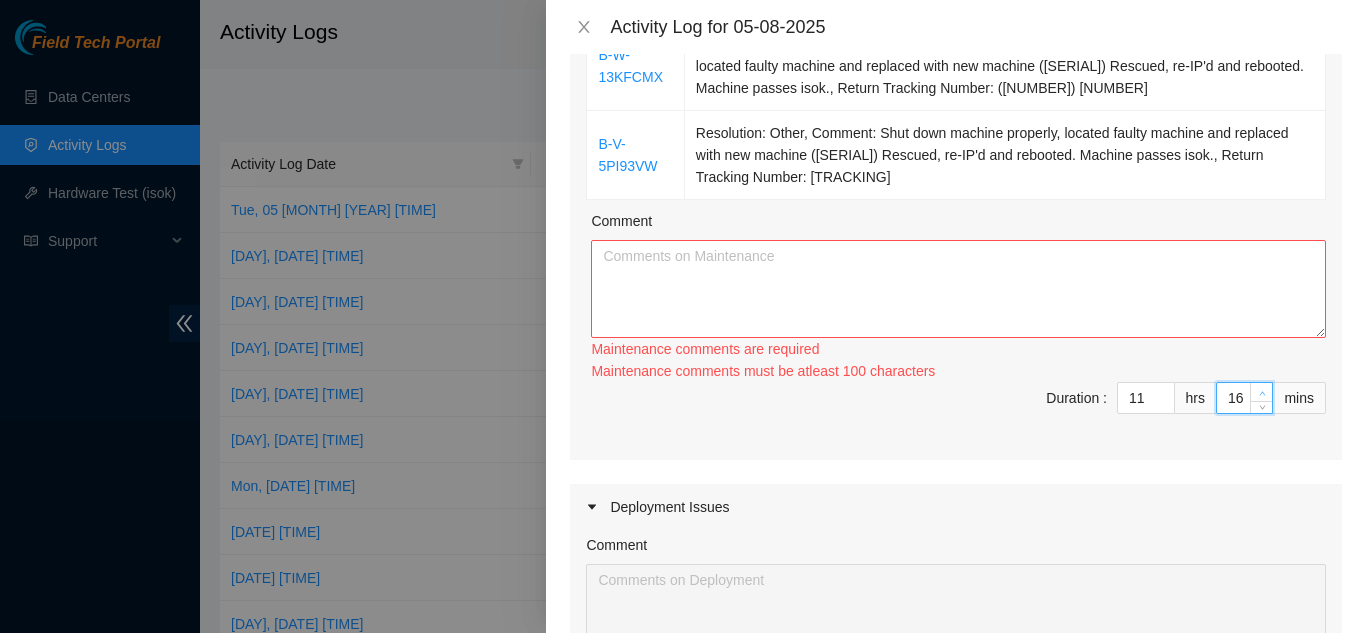 type on "17" 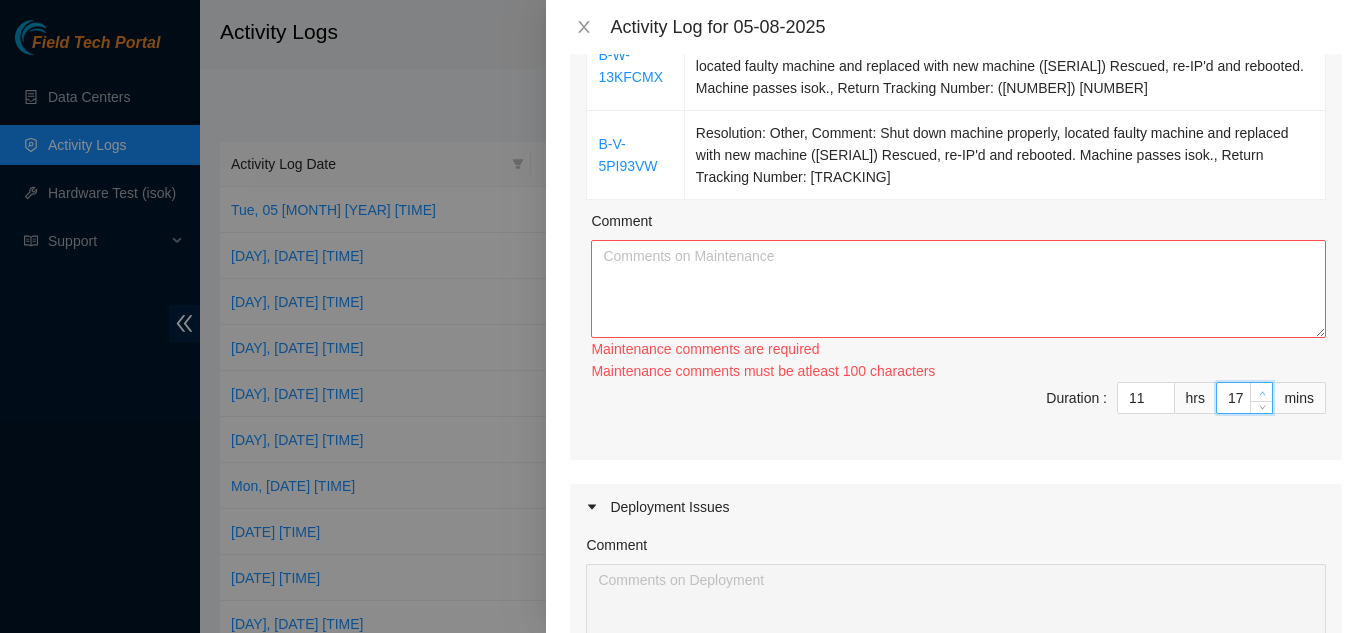 type on "18" 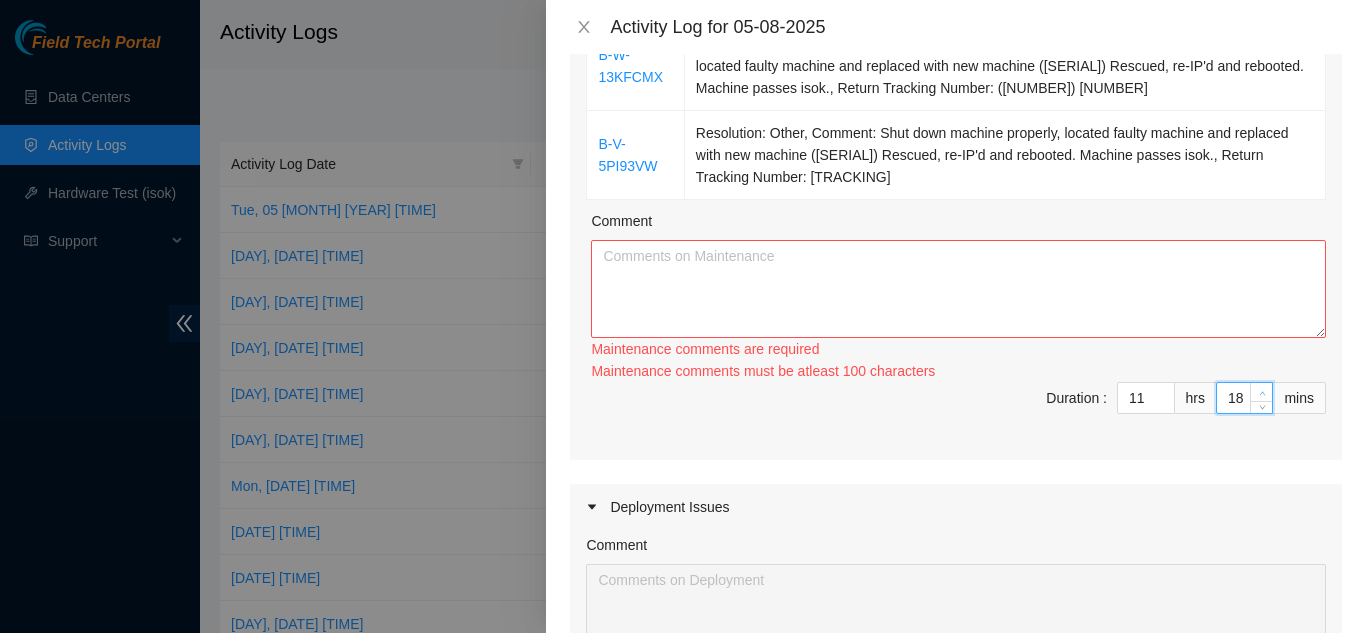 type on "19" 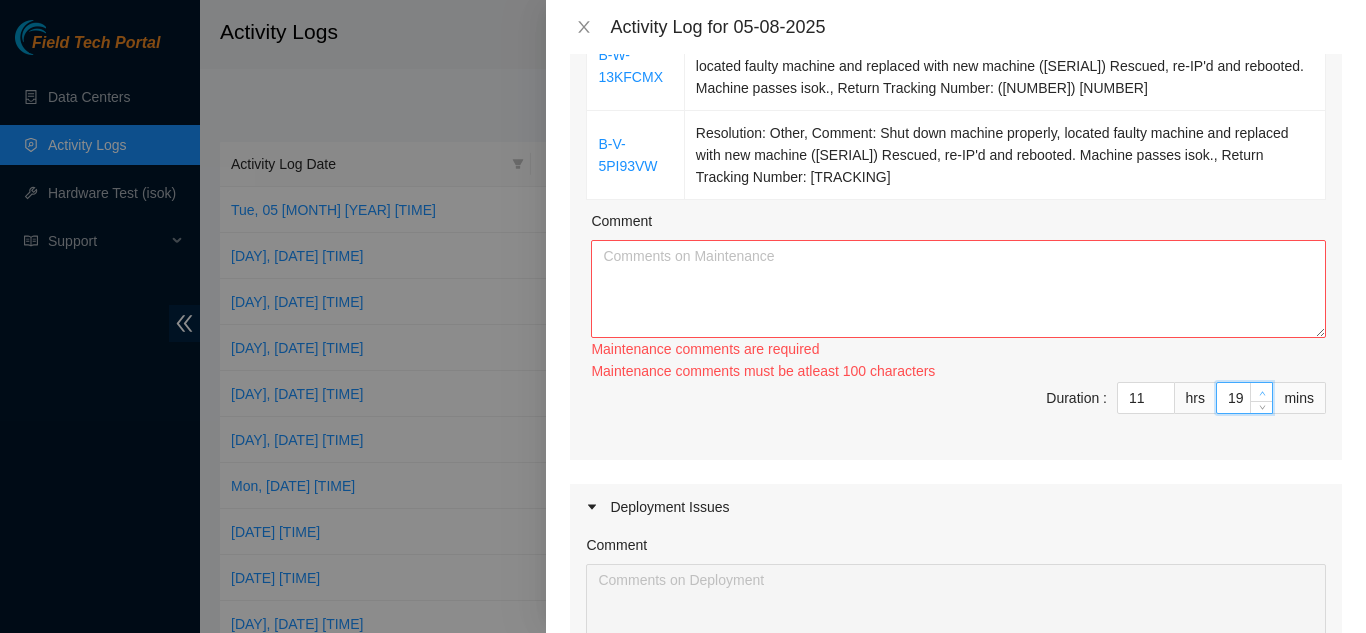 type on "20" 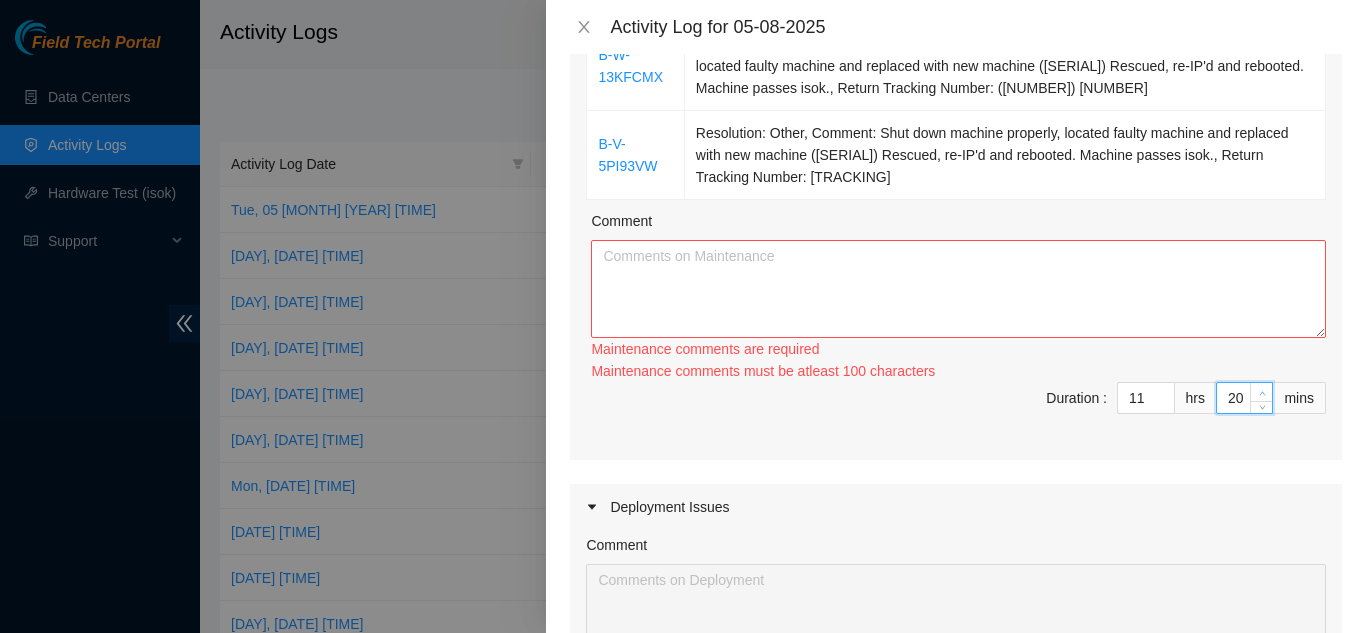 type on "21" 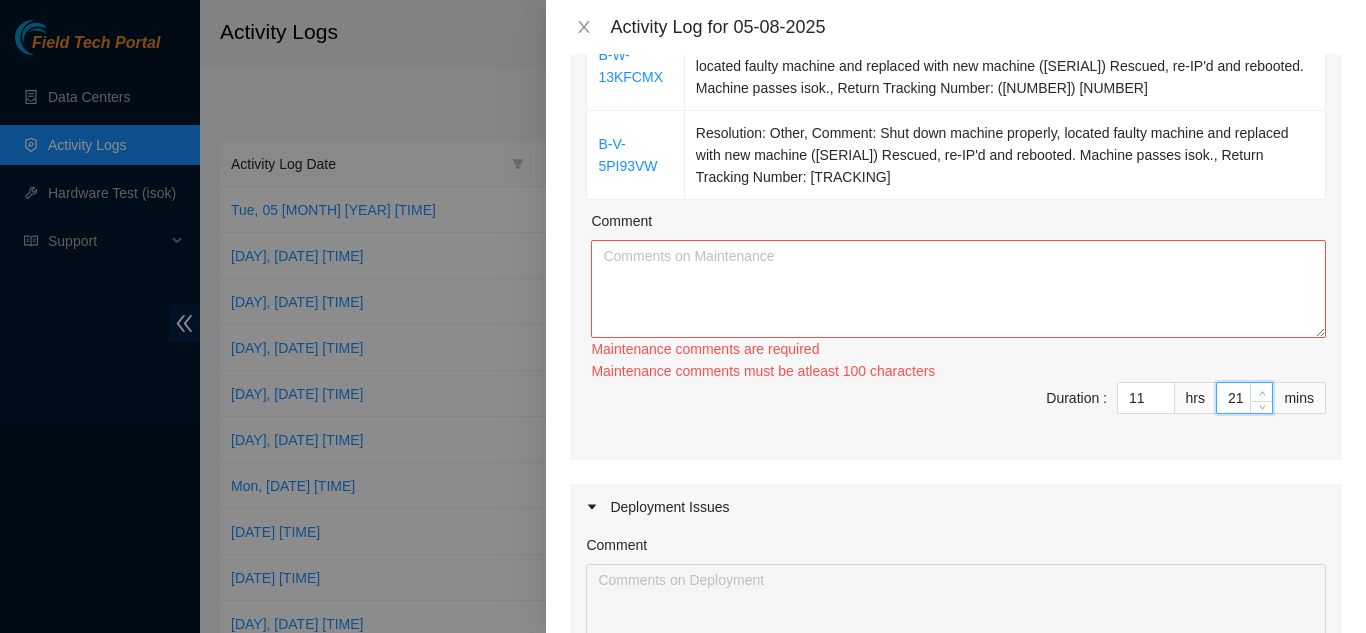 type on "22" 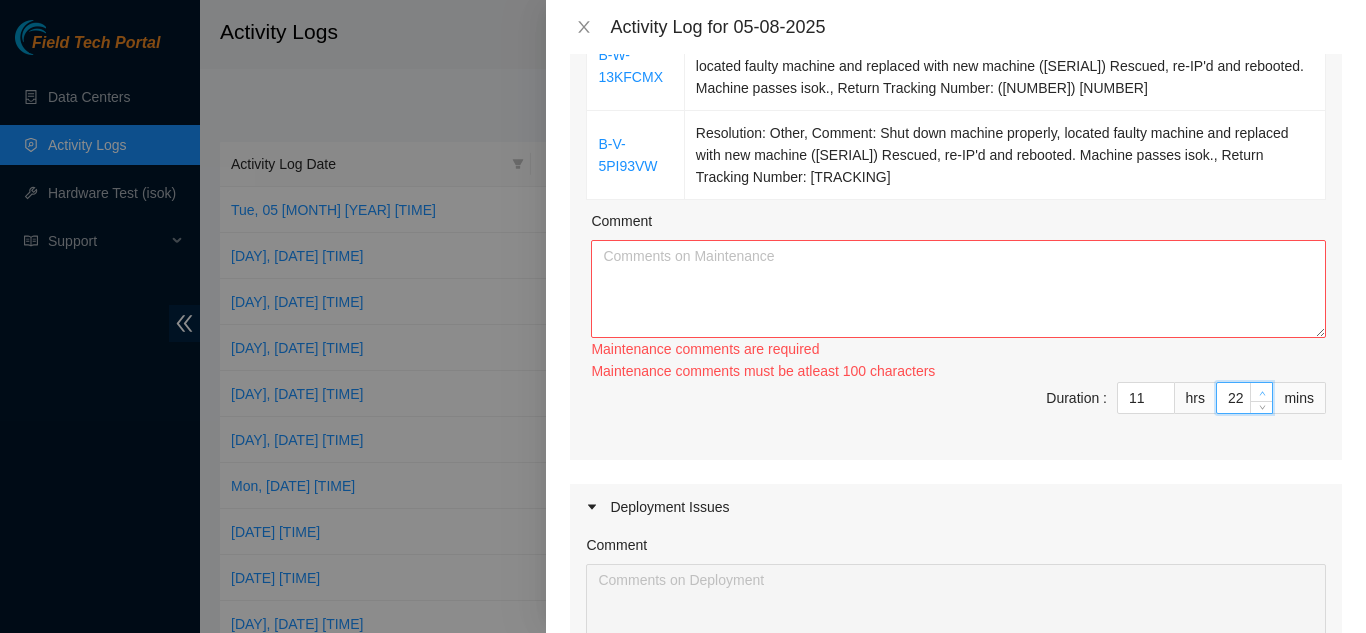 type on "23" 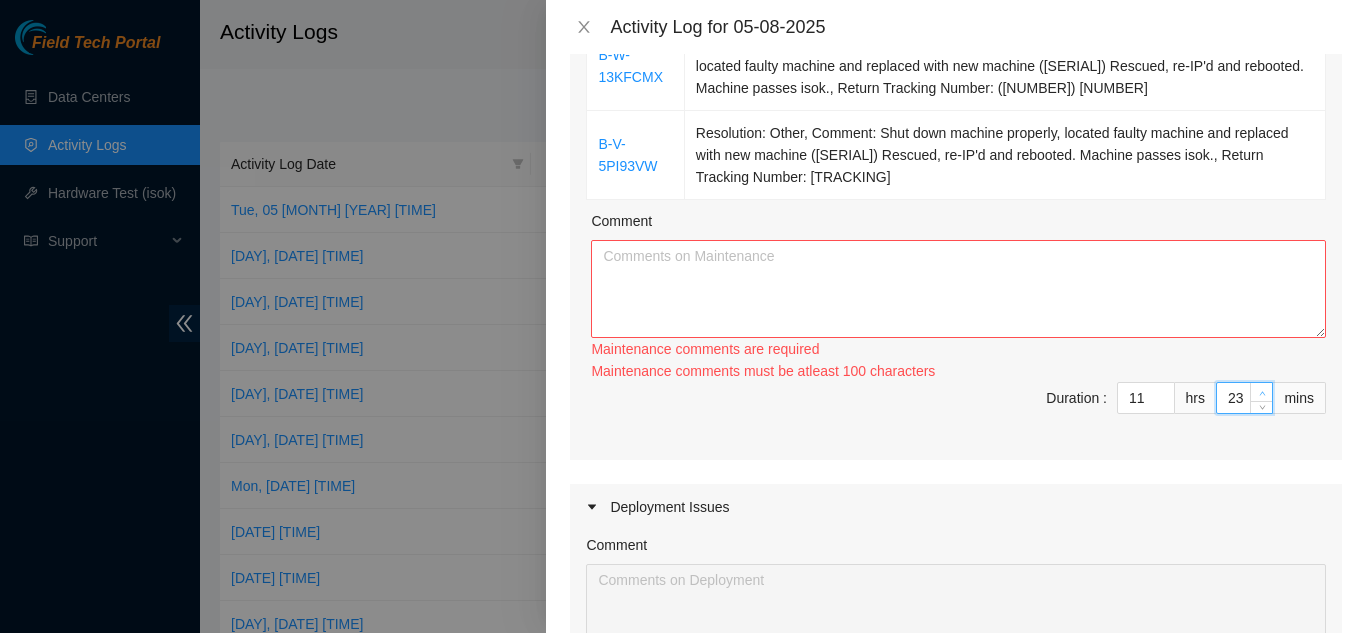 type on "24" 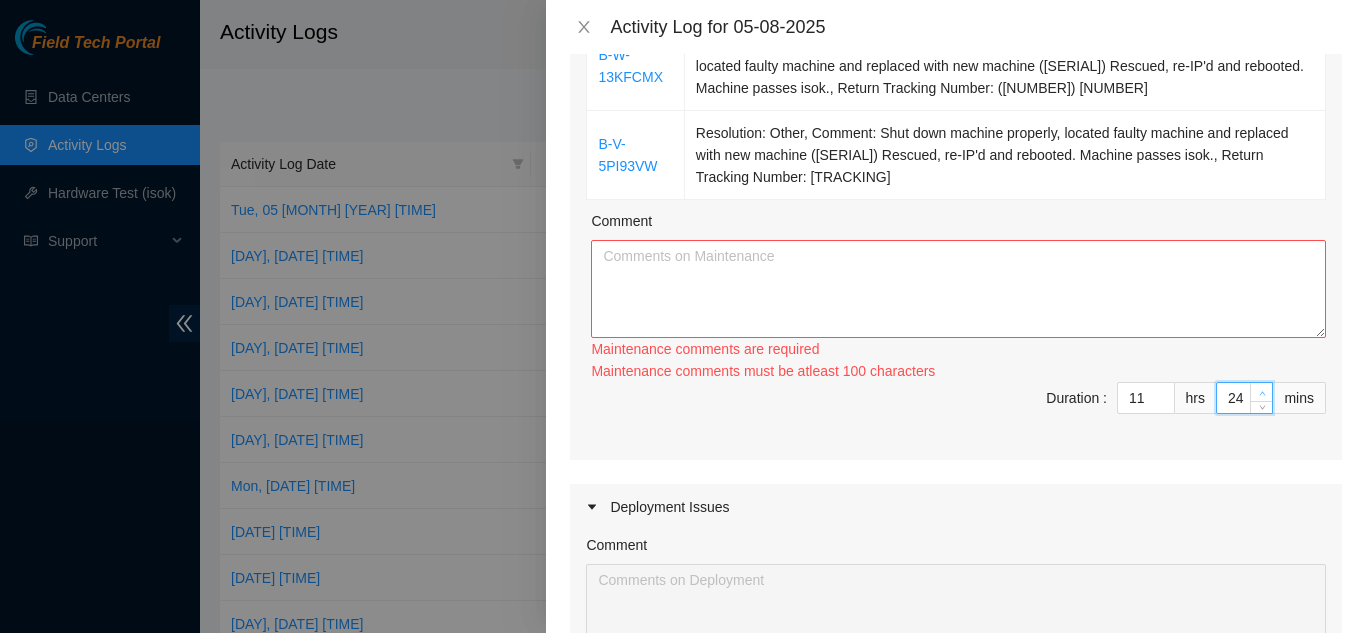type on "25" 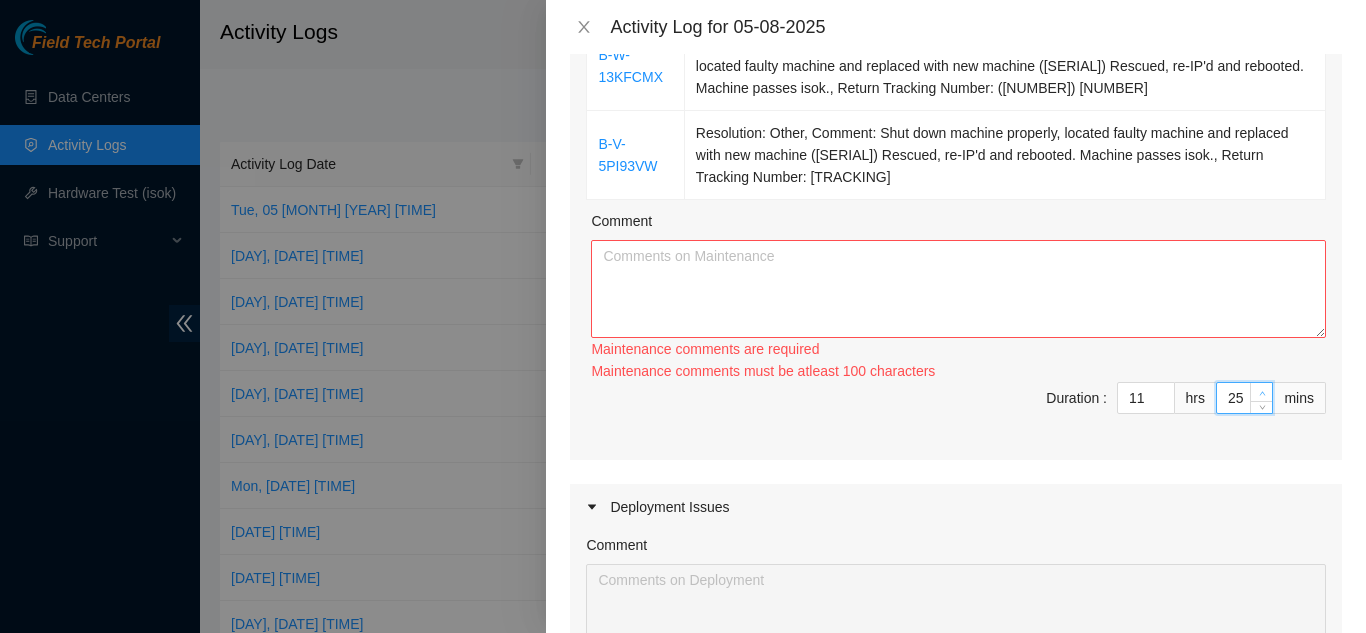 type on "25" 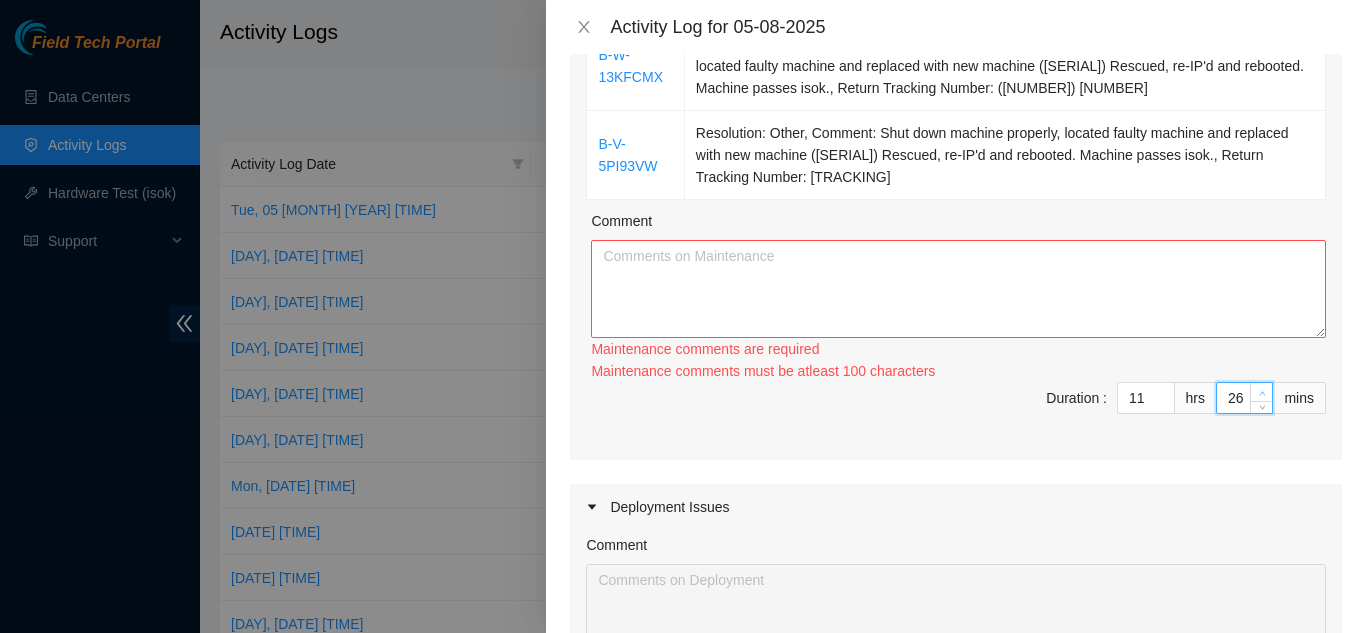 type on "27" 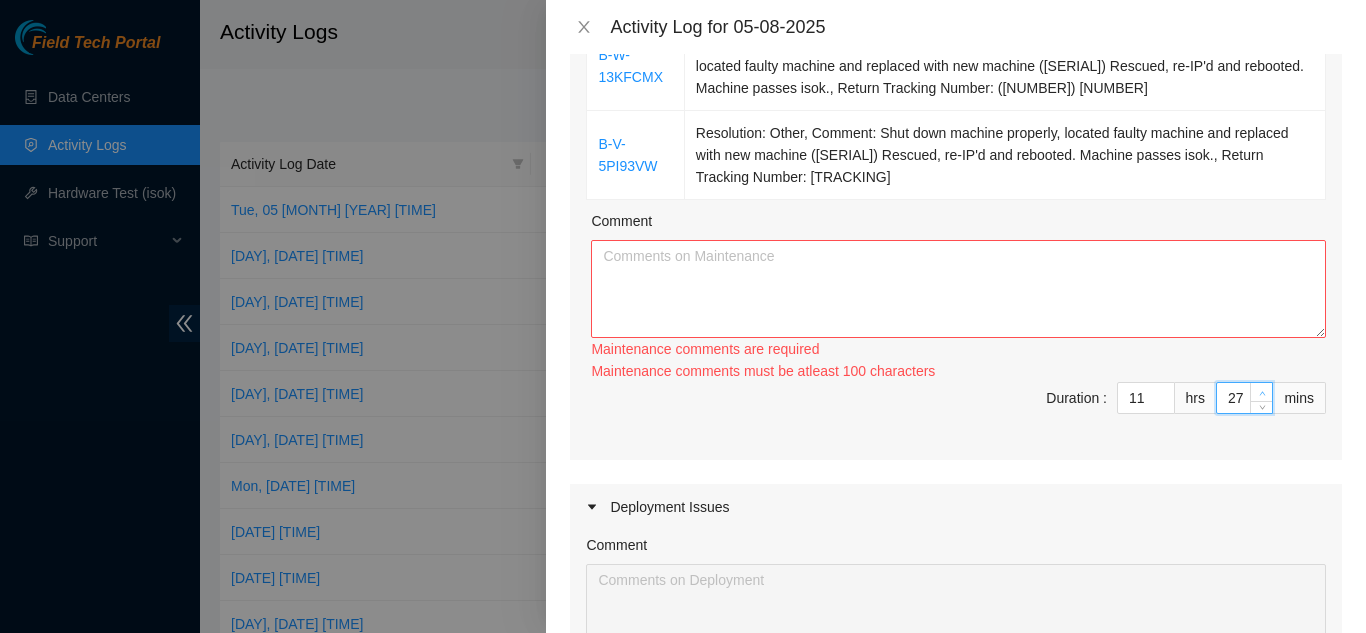 type on "28" 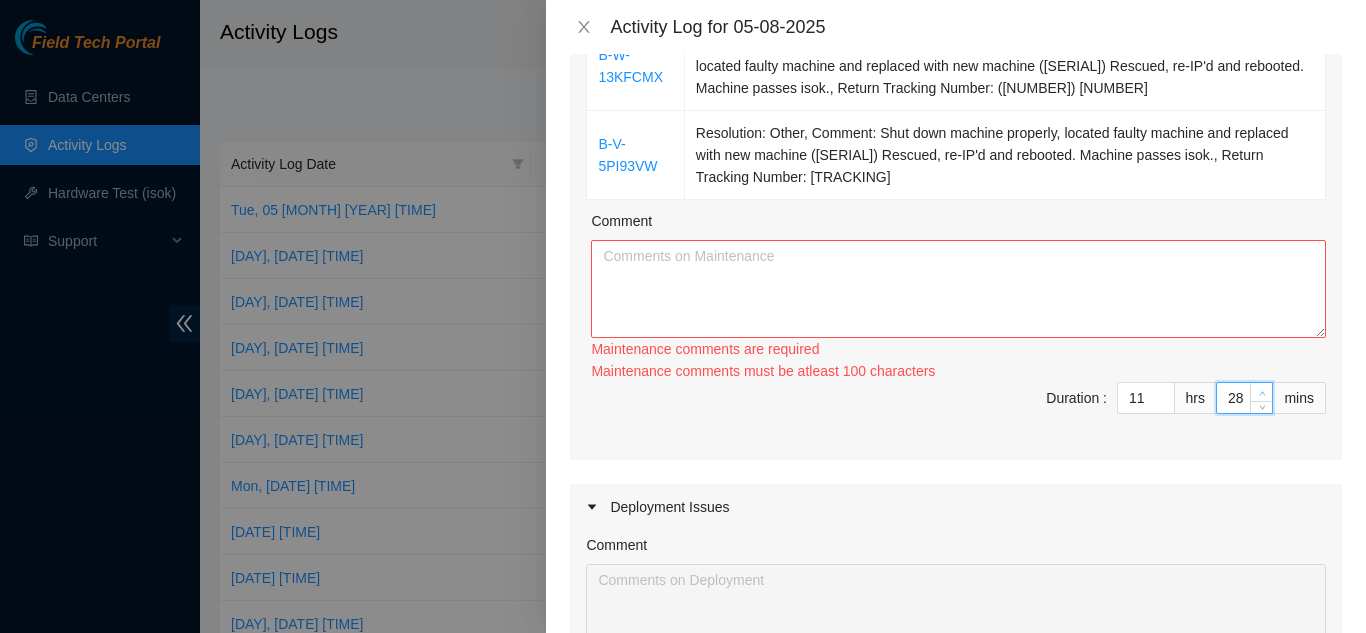 type on "29" 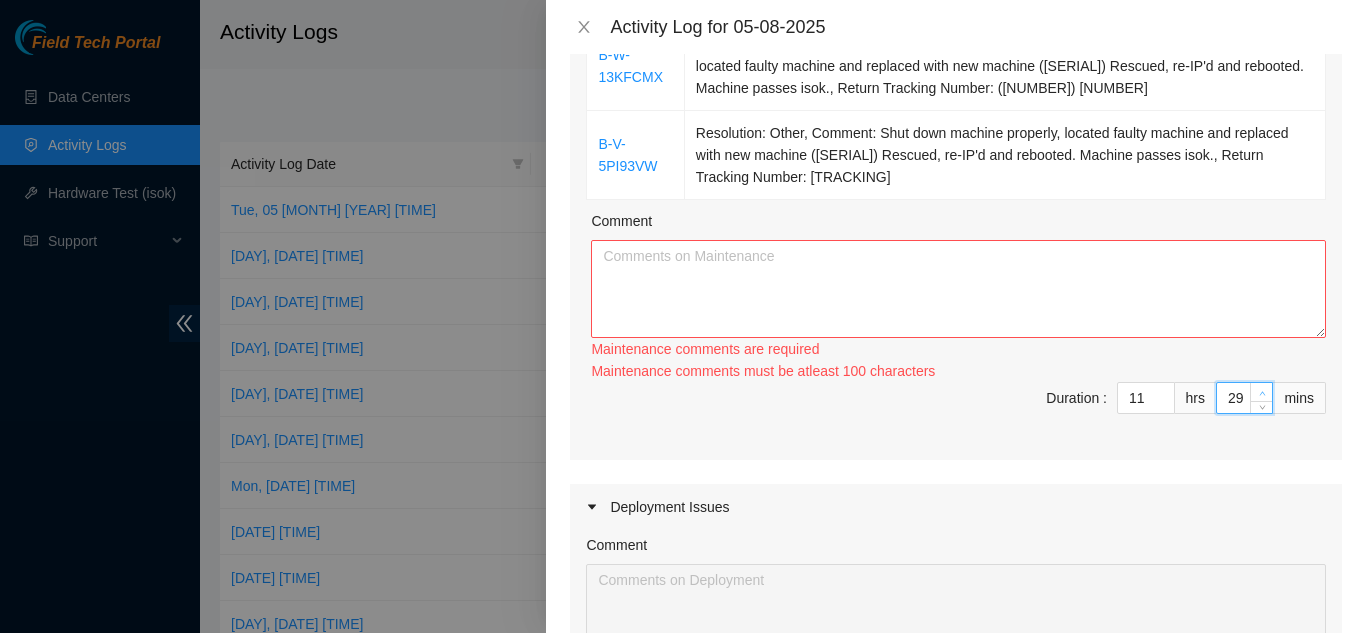 type on "30" 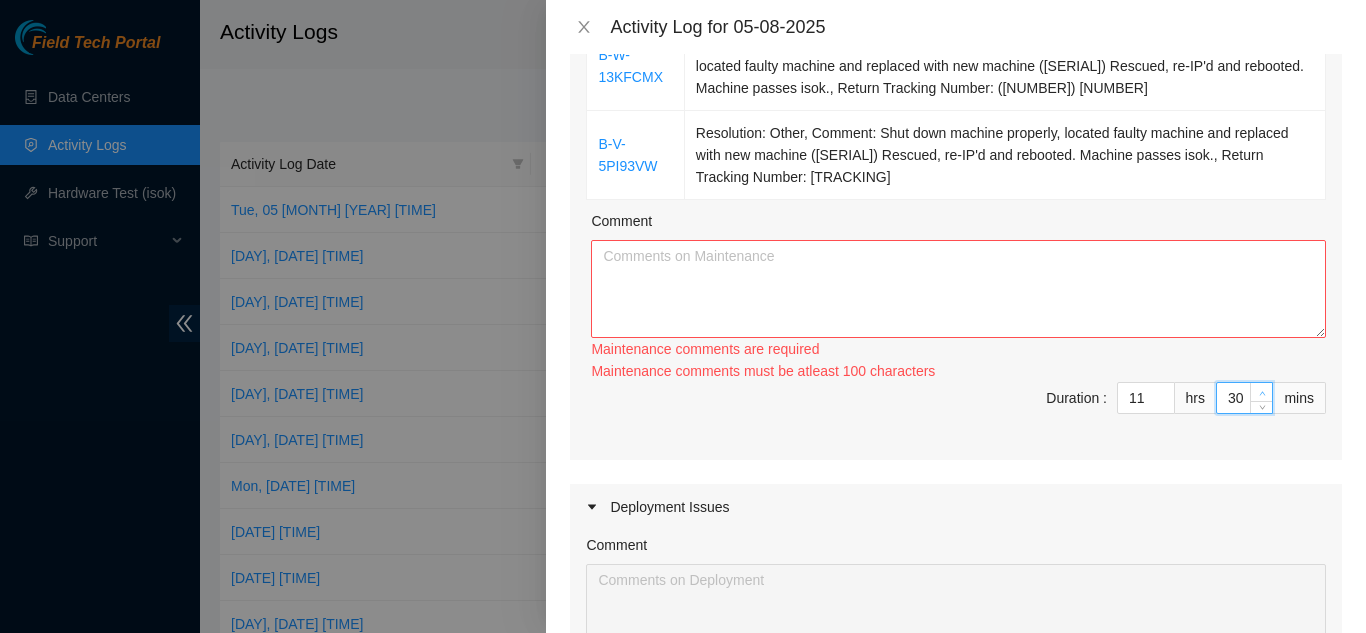 type on "31" 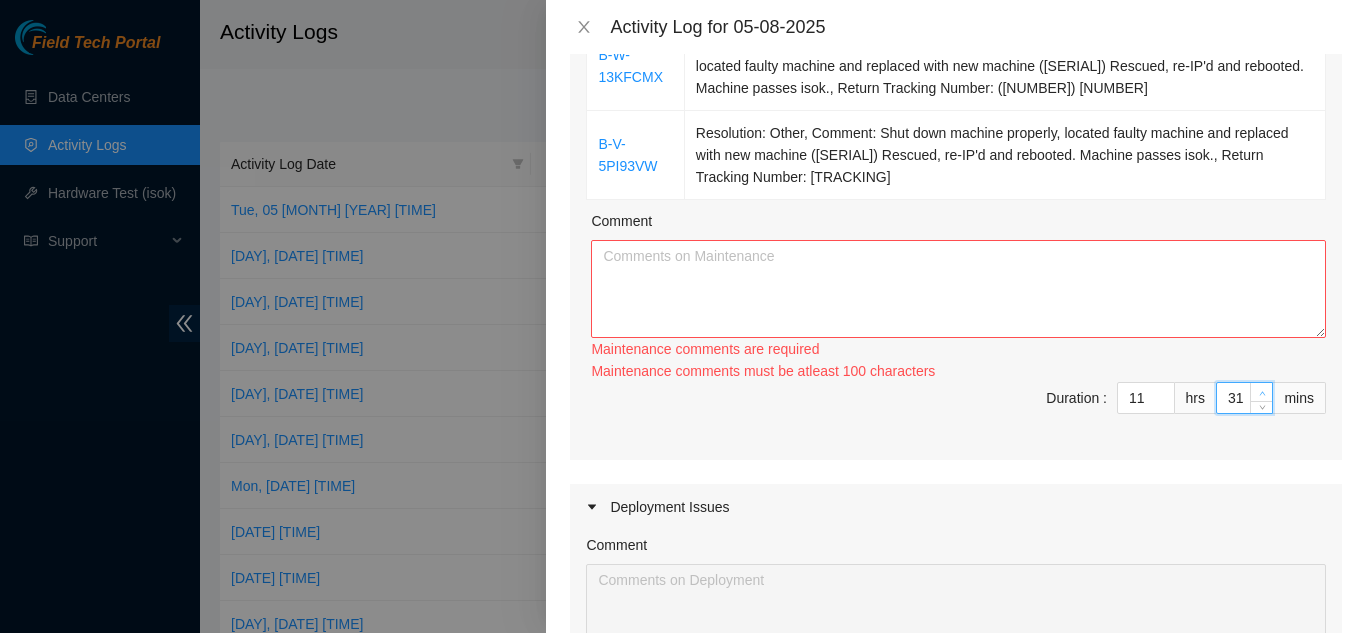 type on "32" 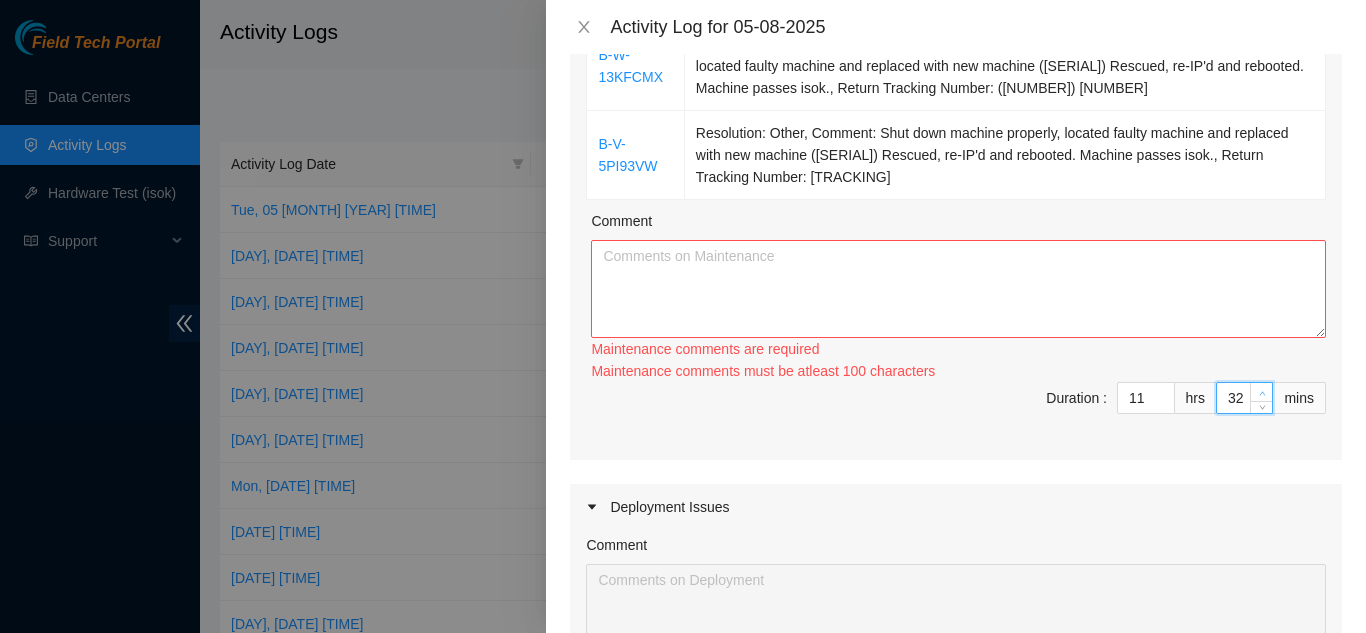 type on "33" 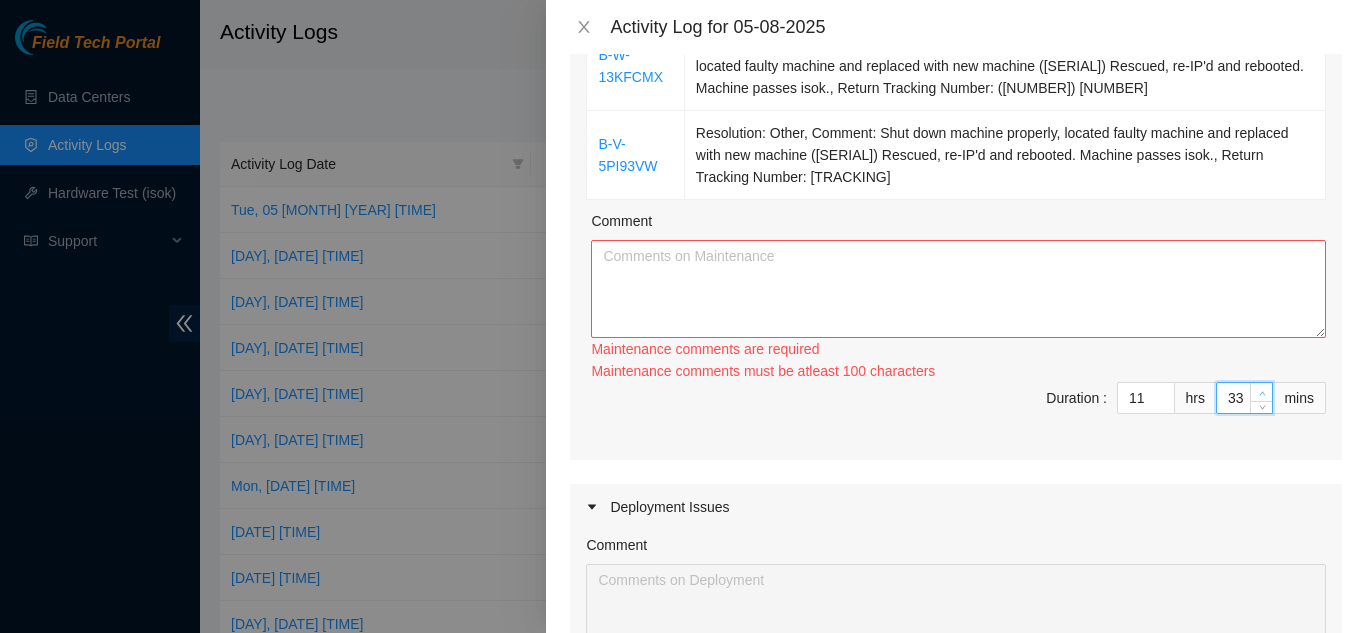type on "34" 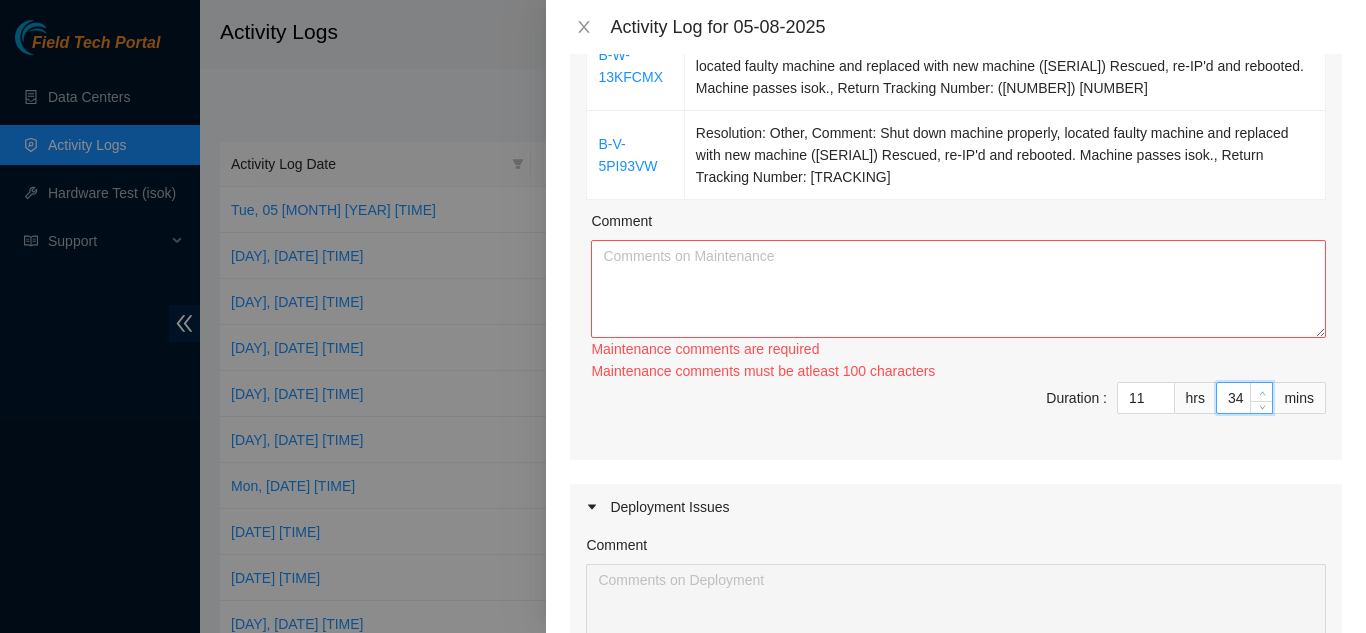 type on "35" 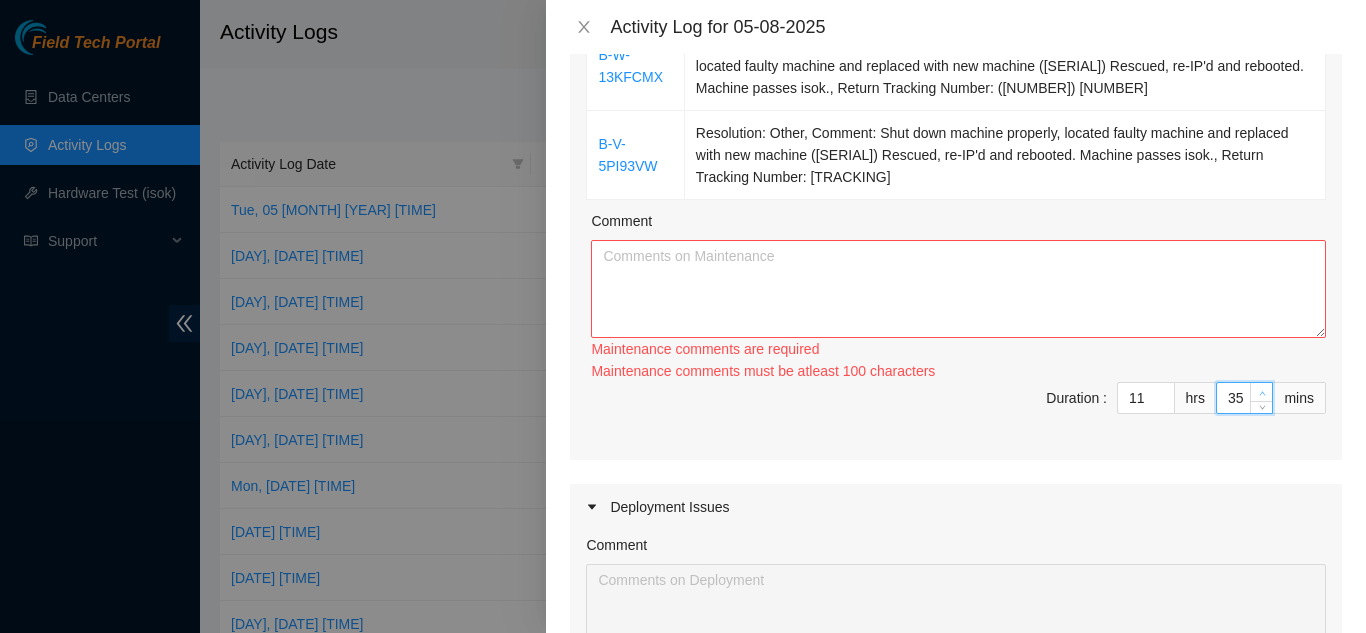 type on "36" 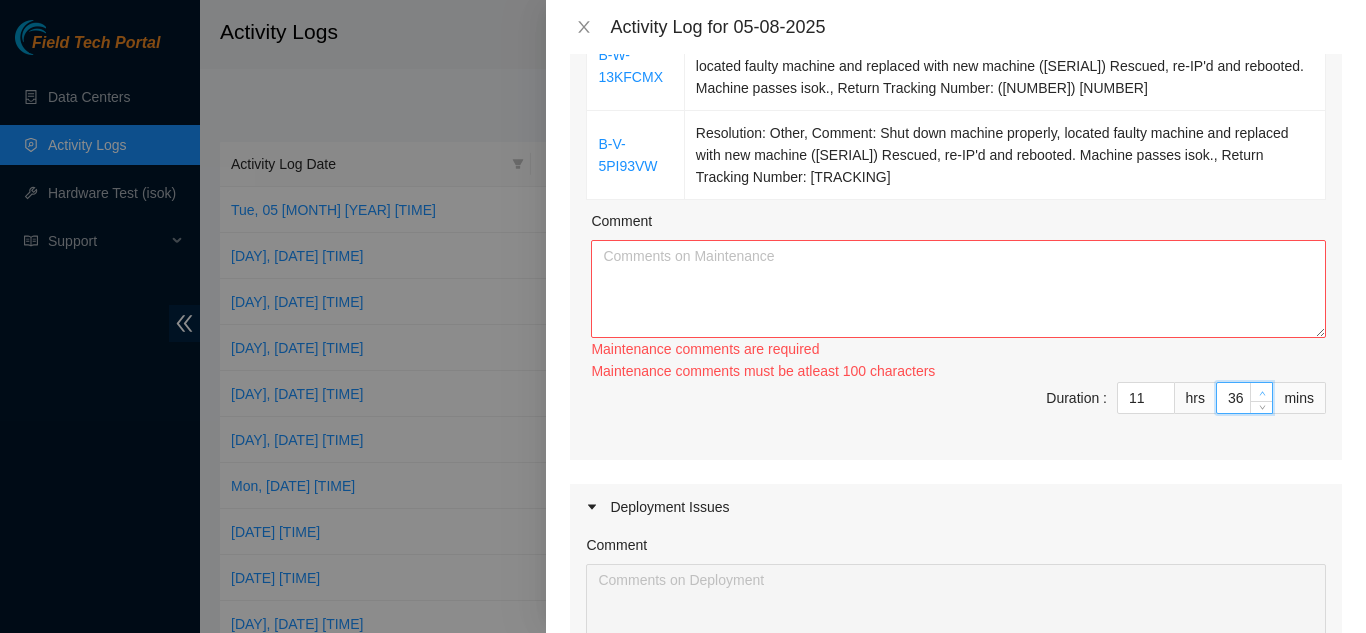 type on "37" 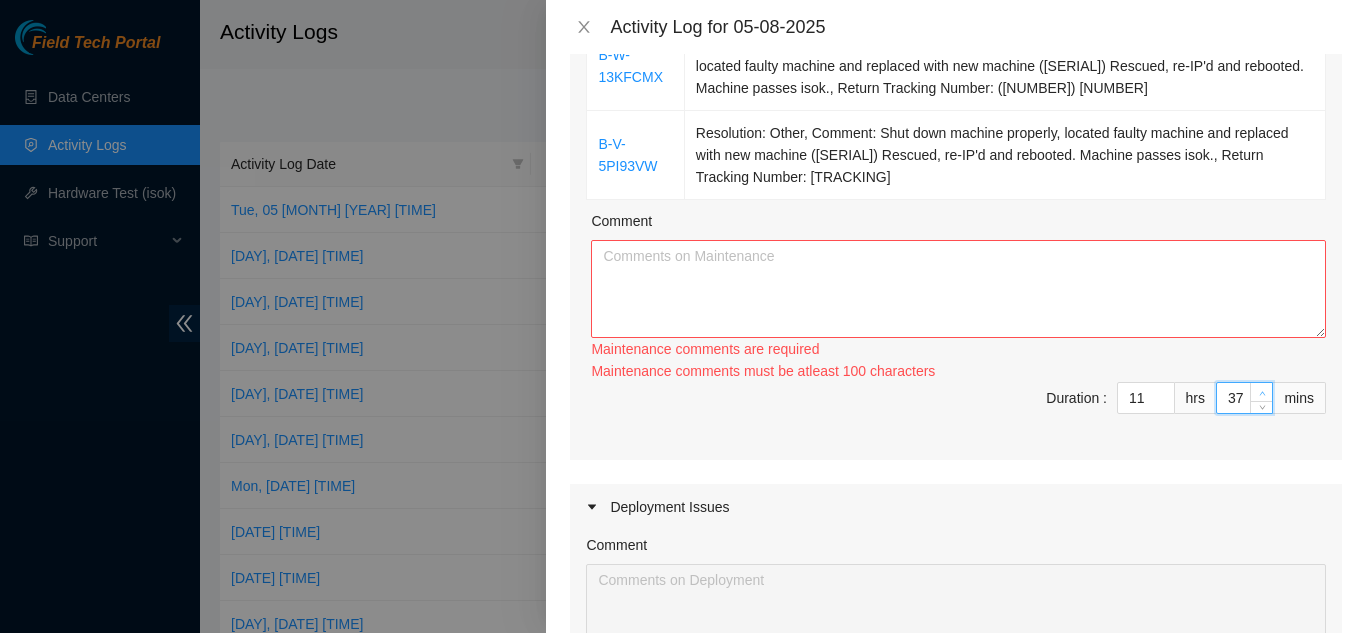 type on "38" 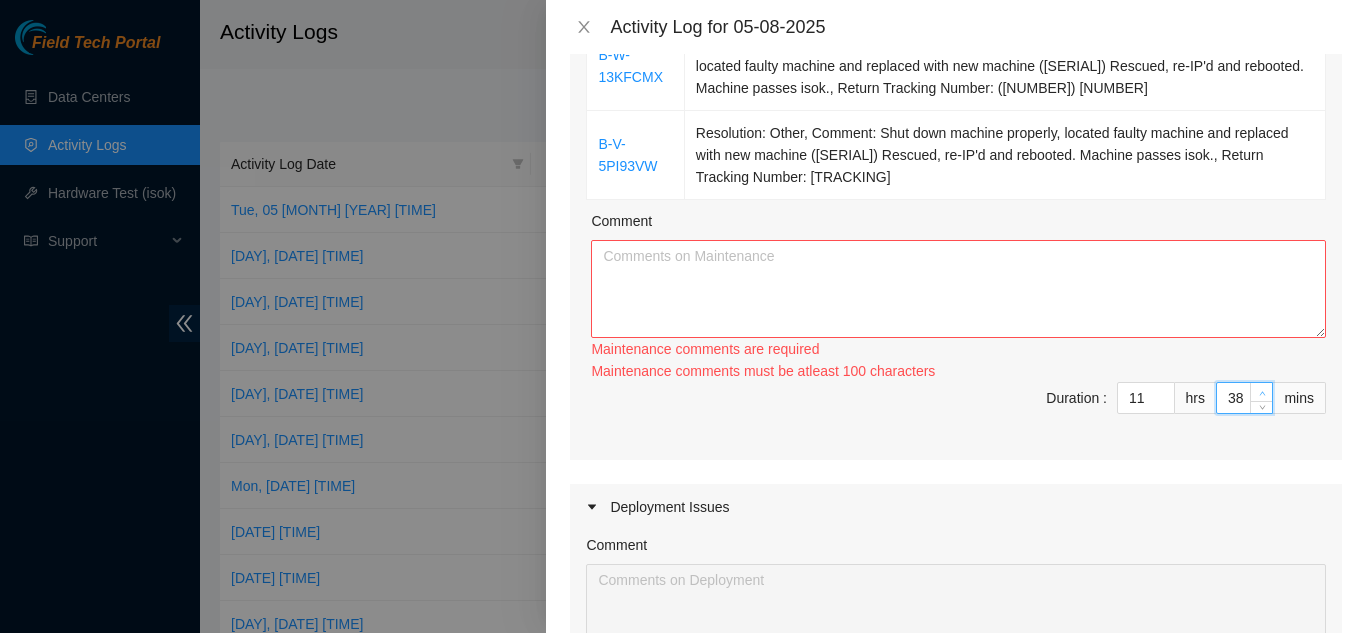 type on "39" 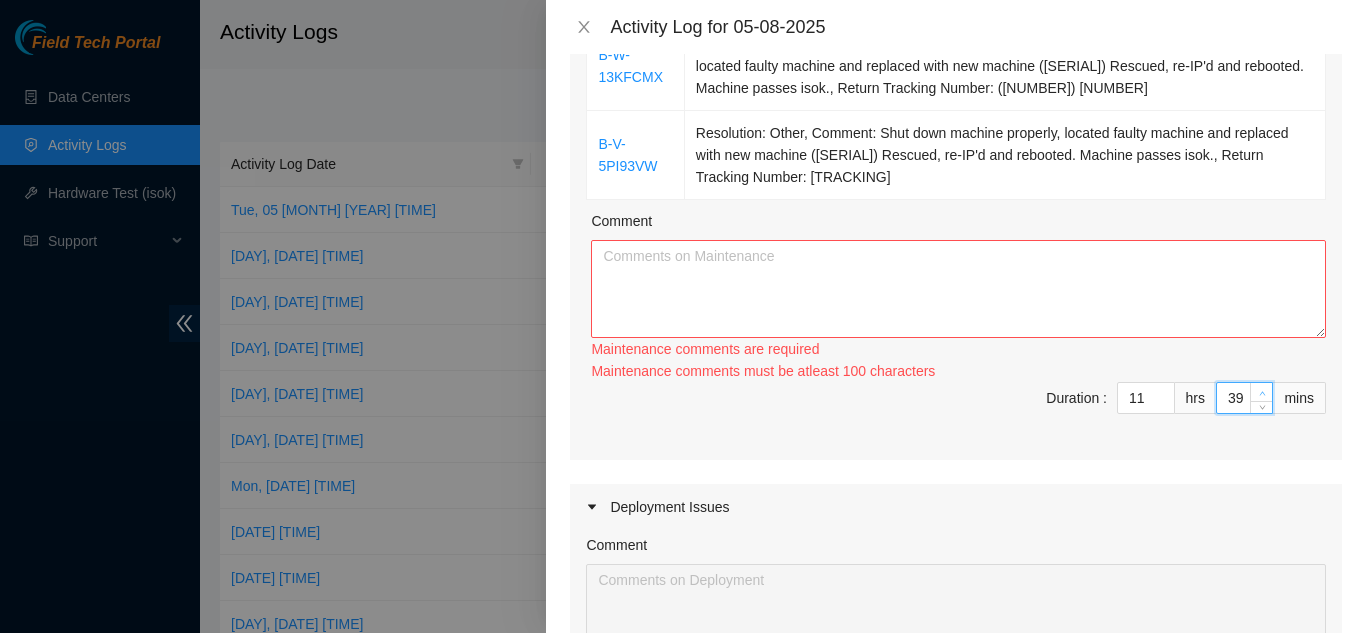 type on "40" 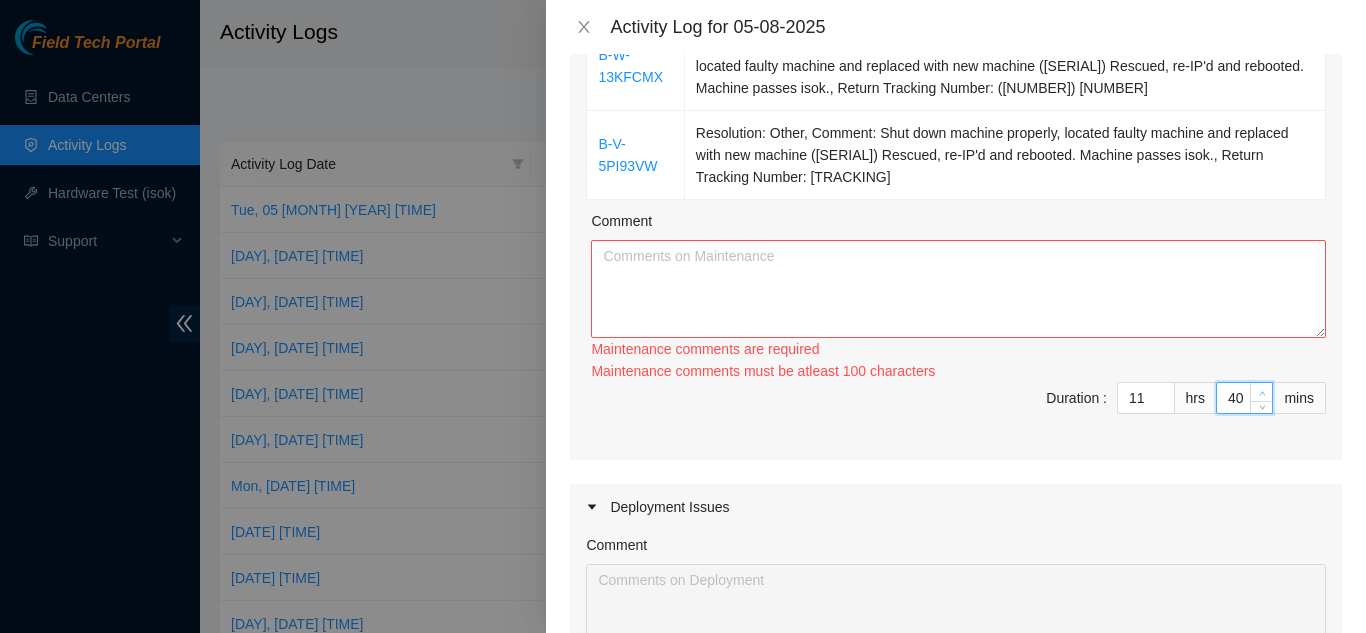 type on "41" 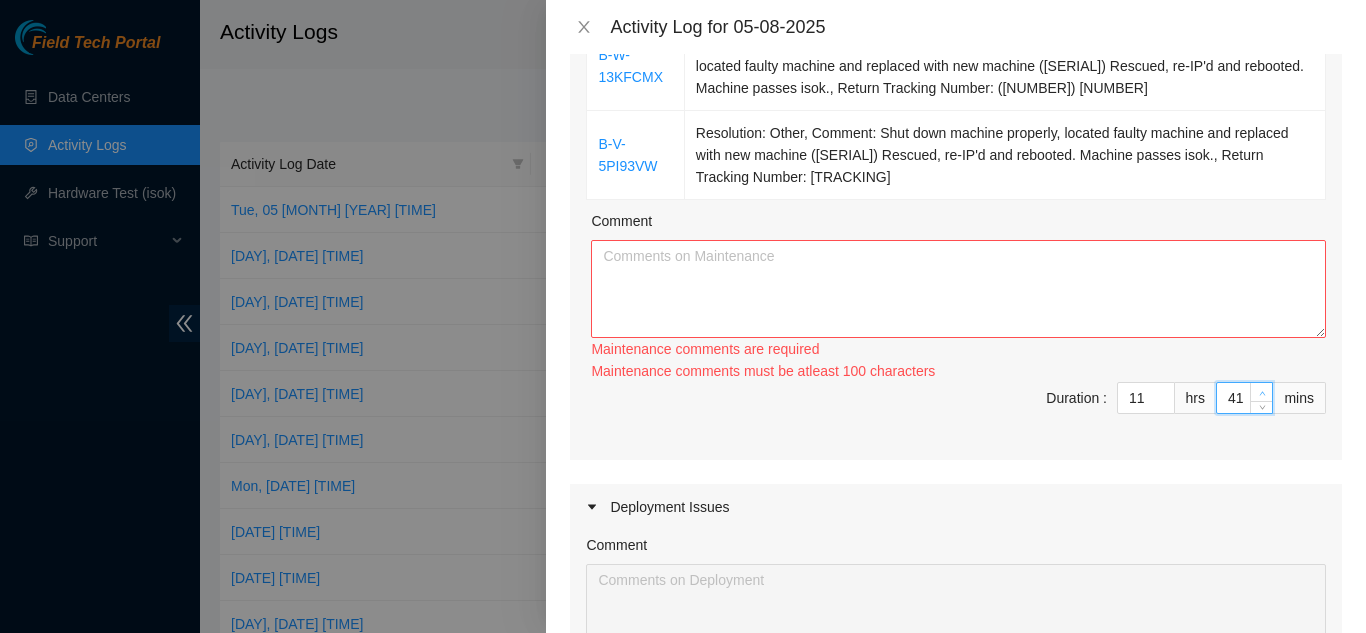 type on "42" 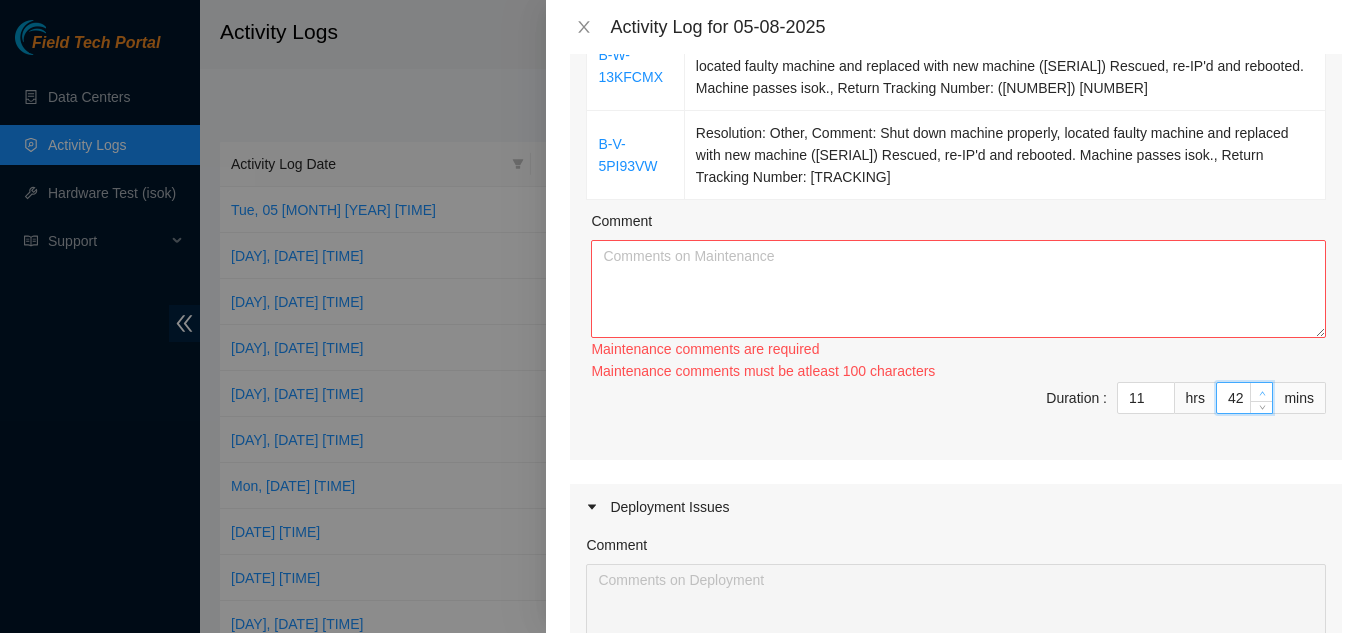 type on "43" 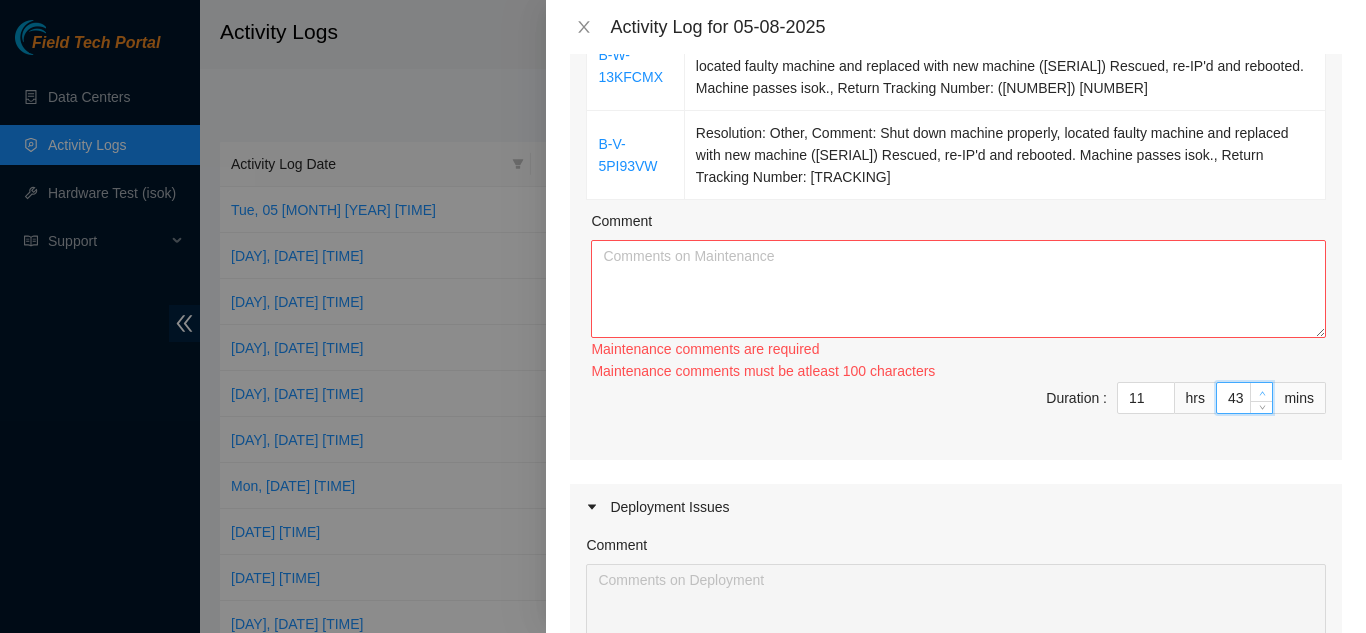 type on "44" 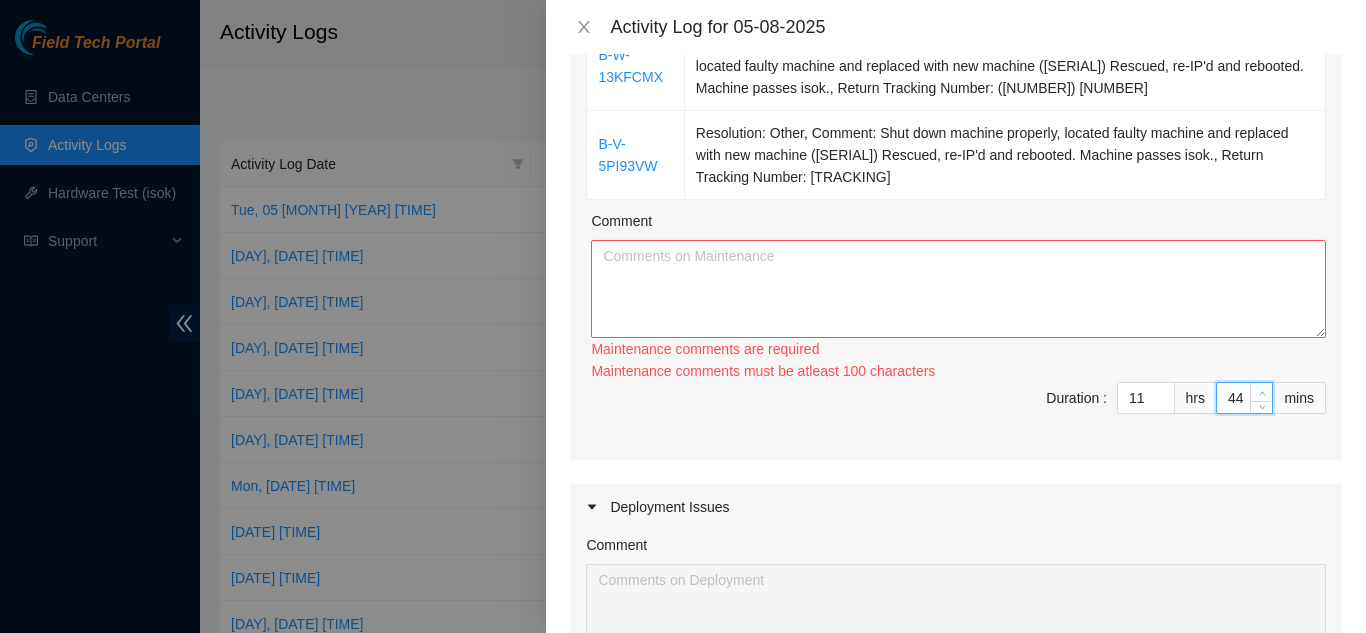 type on "45" 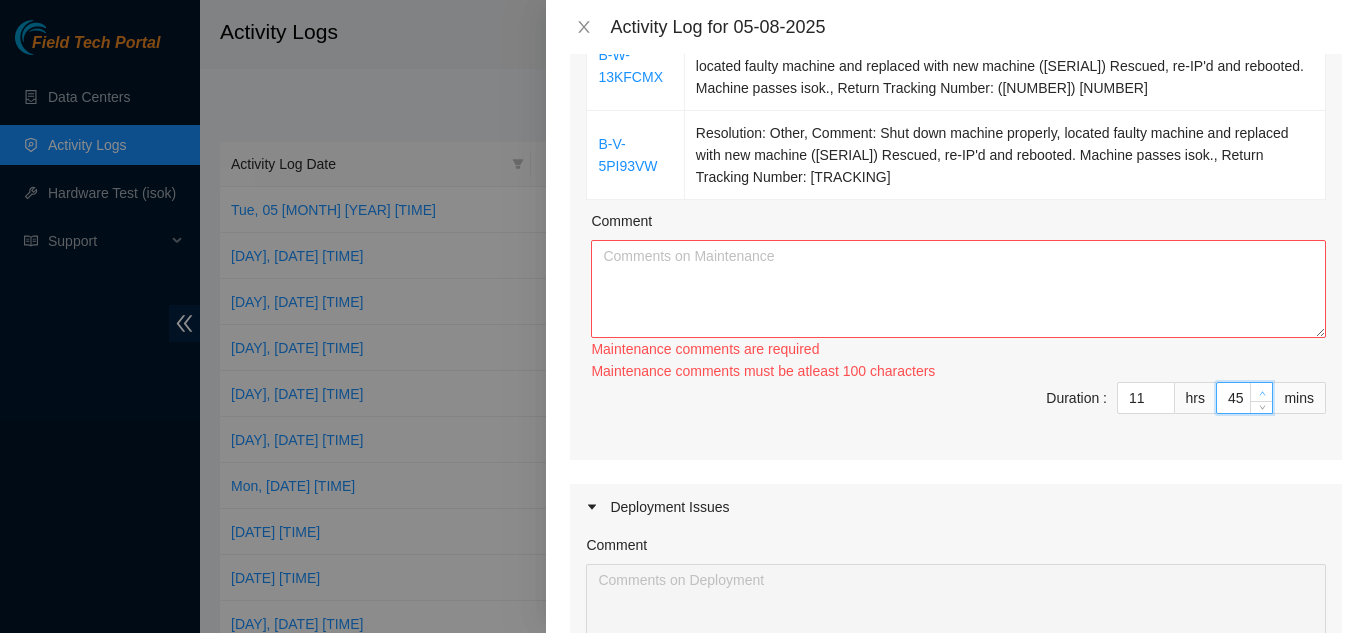 type on "46" 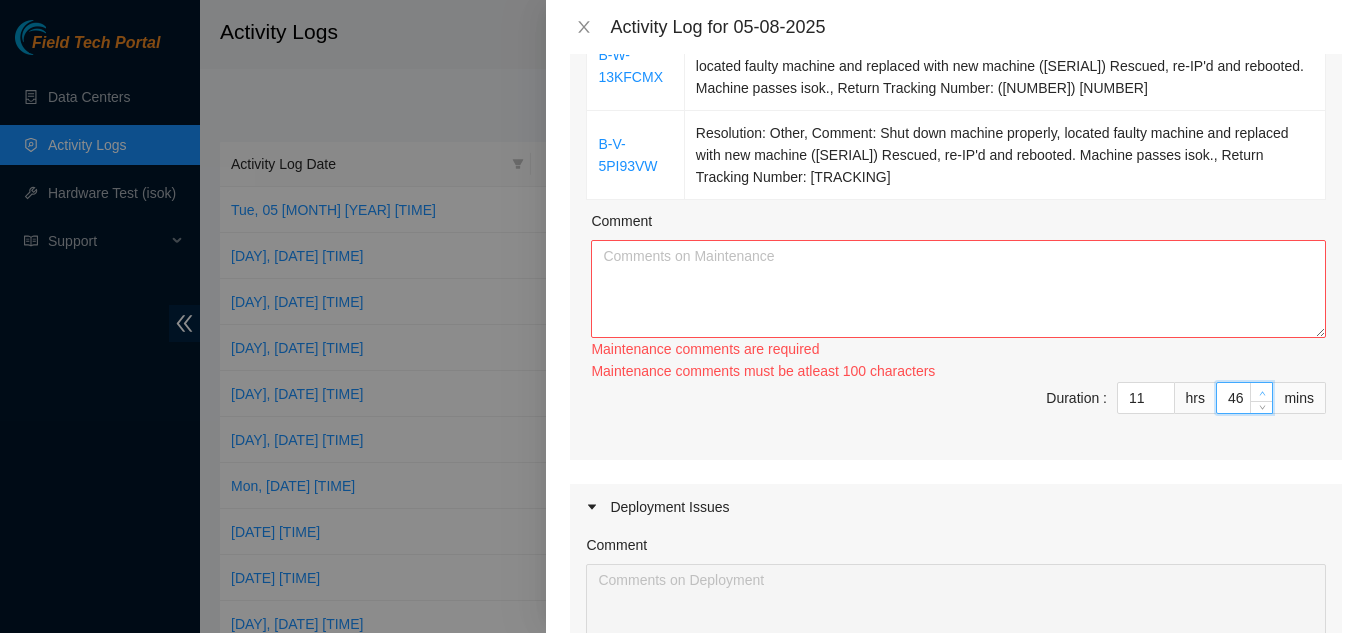 type on "47" 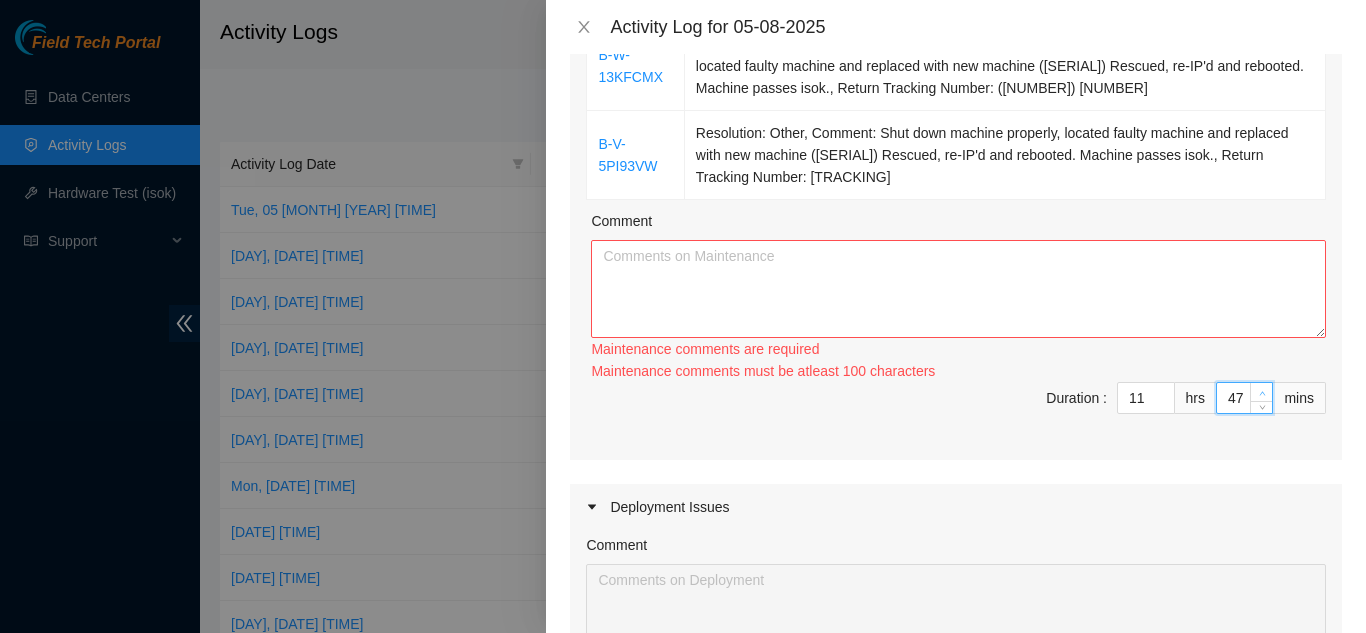 type on "48" 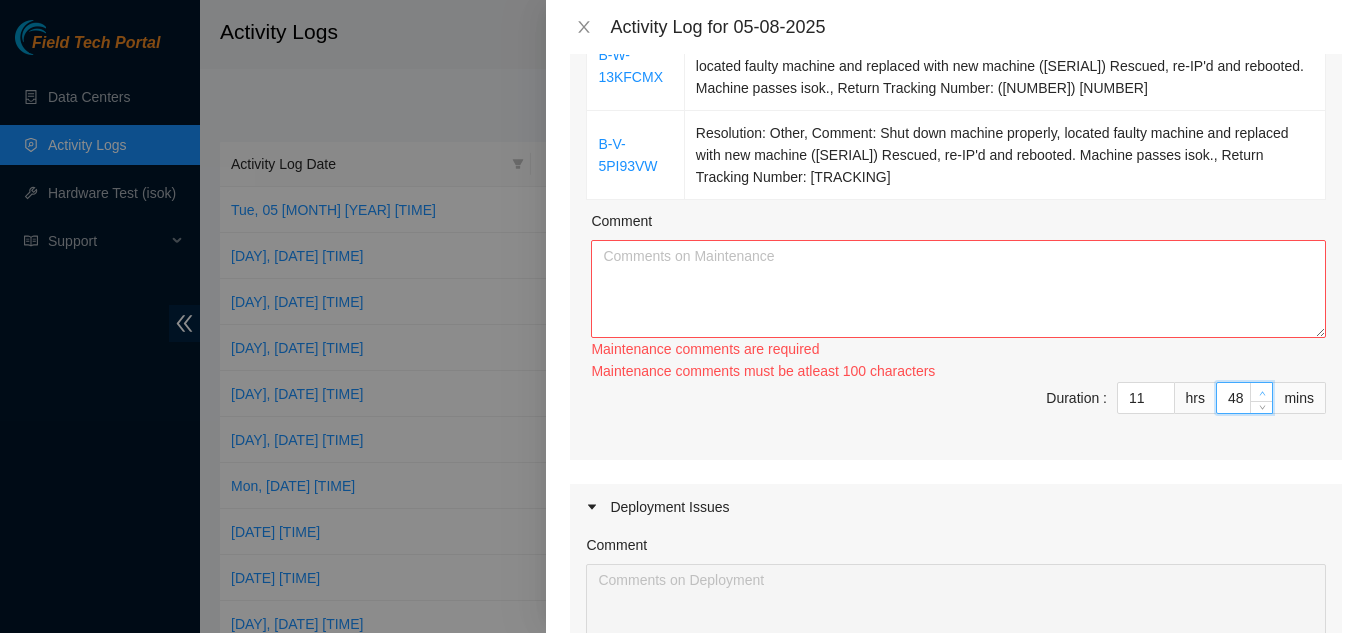 type on "49" 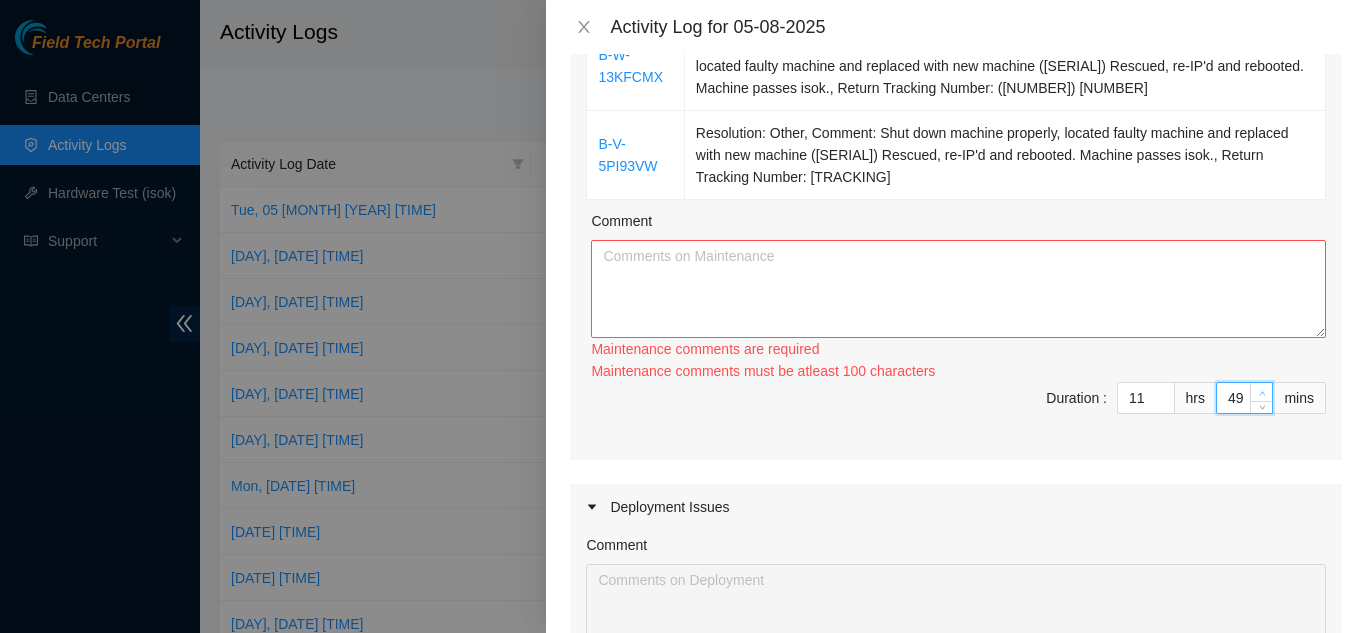 type on "50" 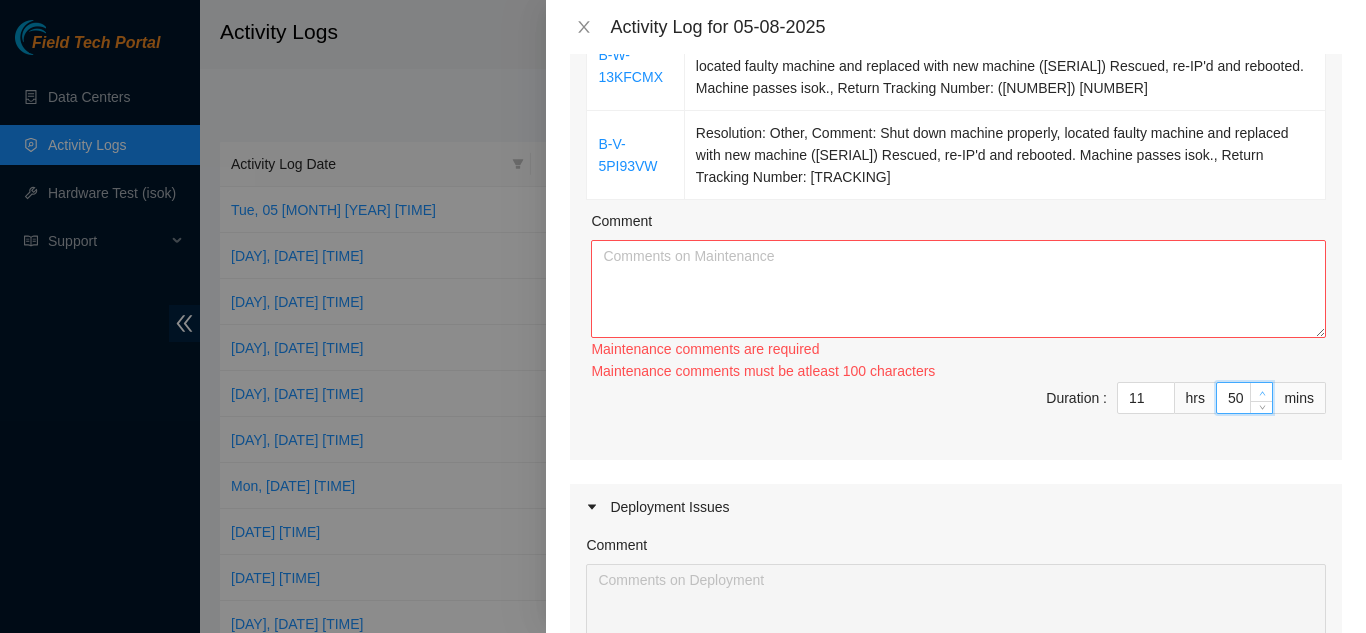 type on "51" 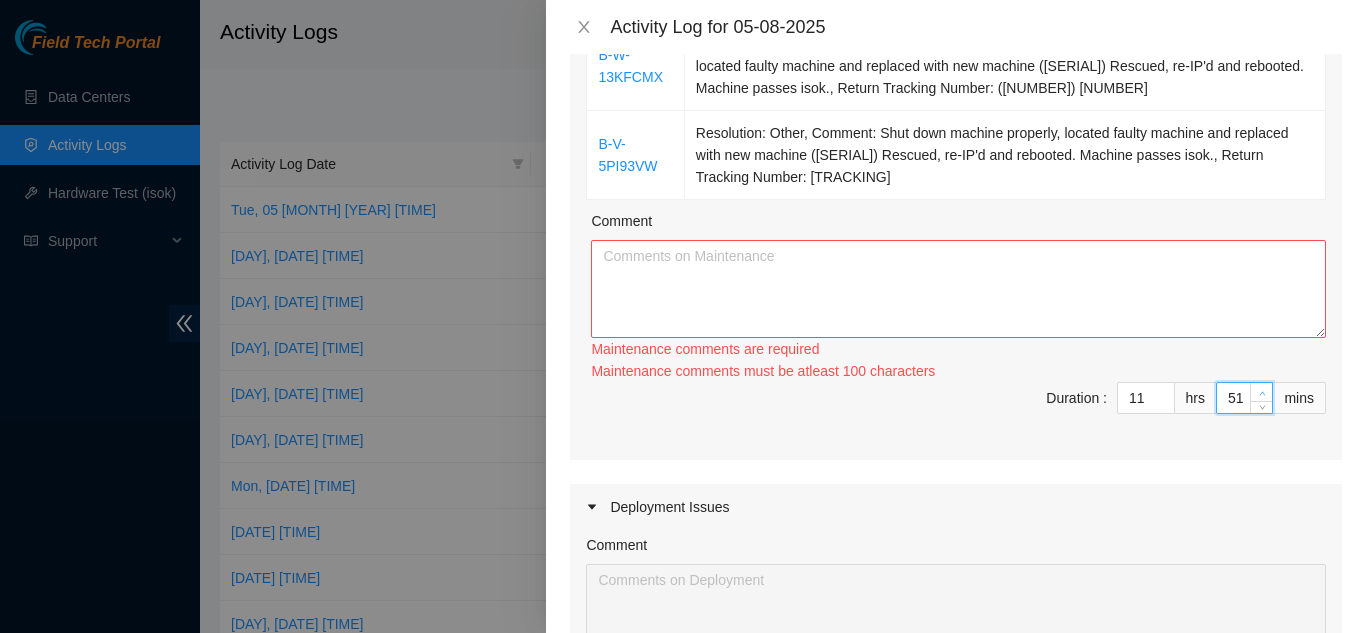 type on "52" 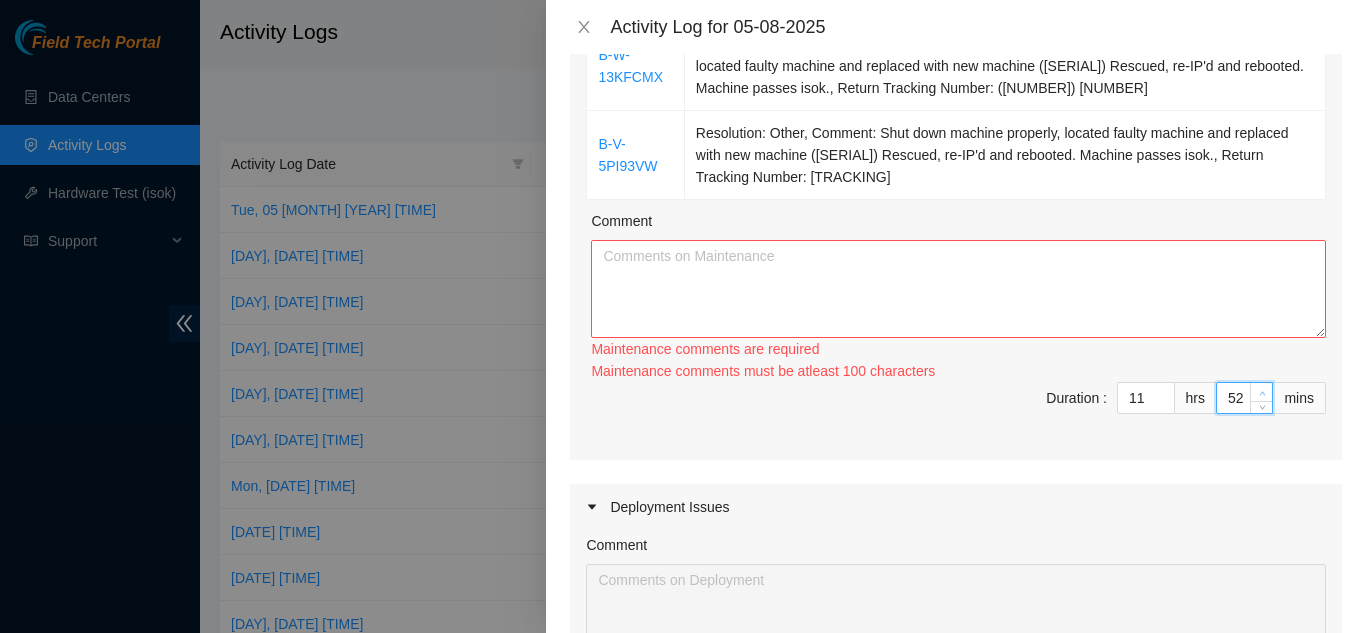 type on "52" 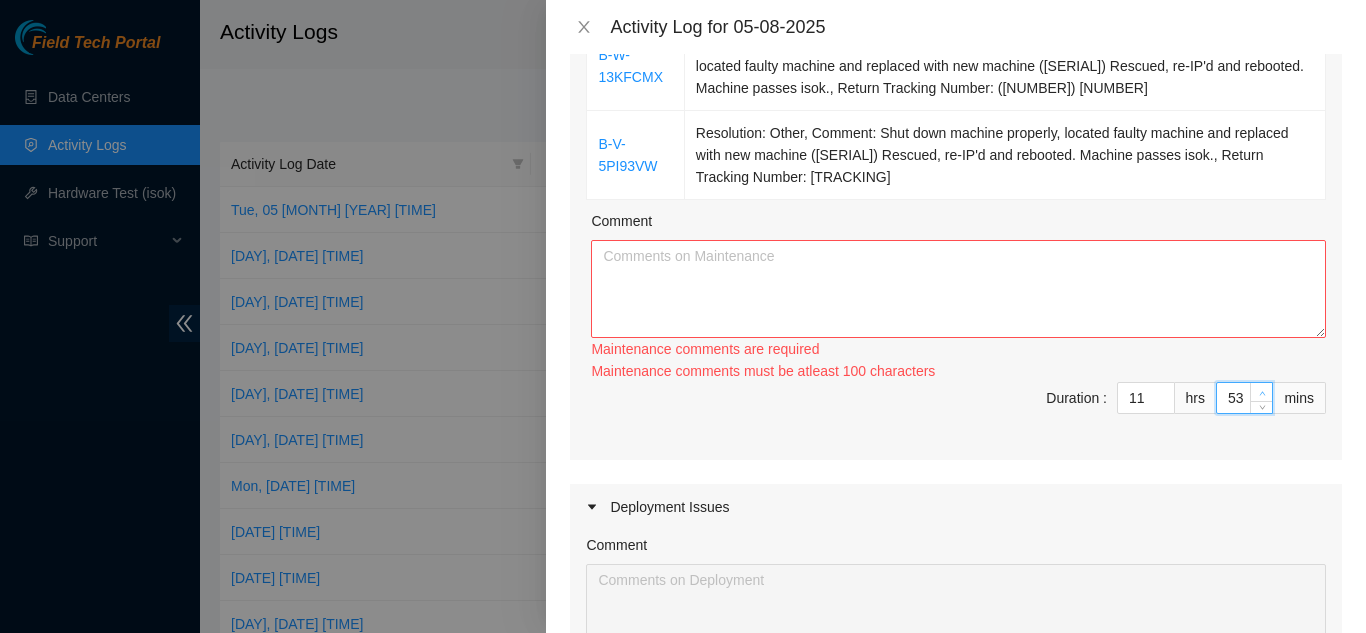 type on "54" 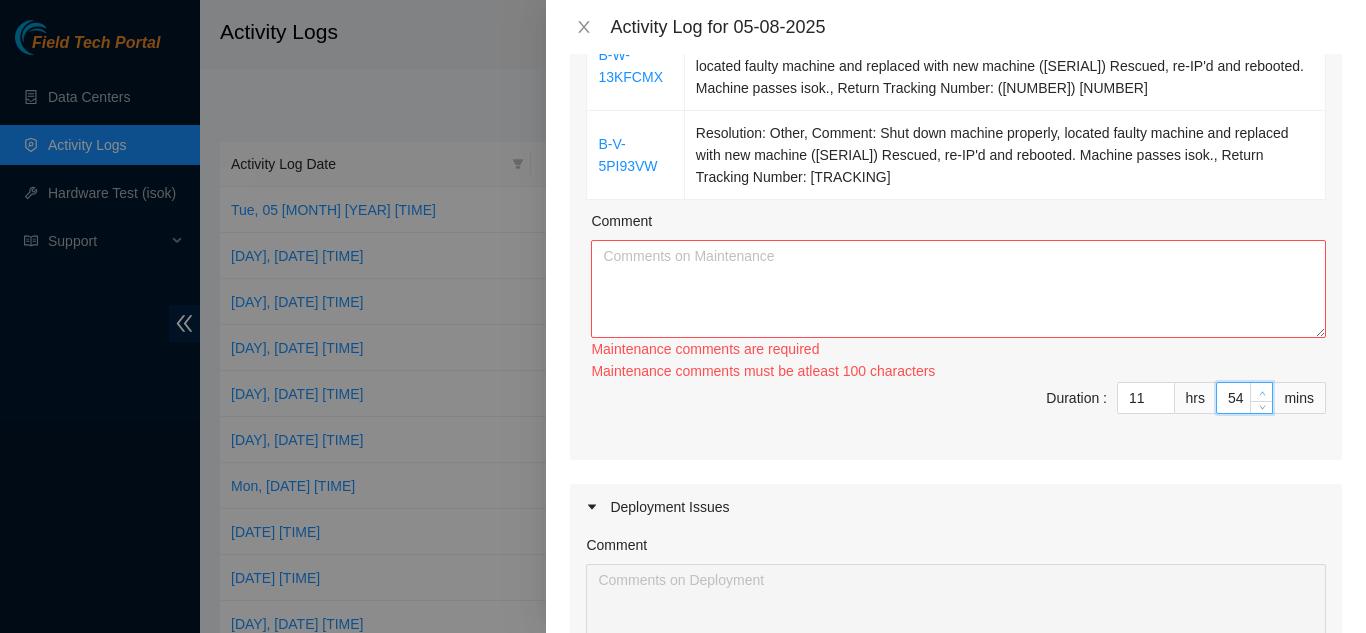type on "55" 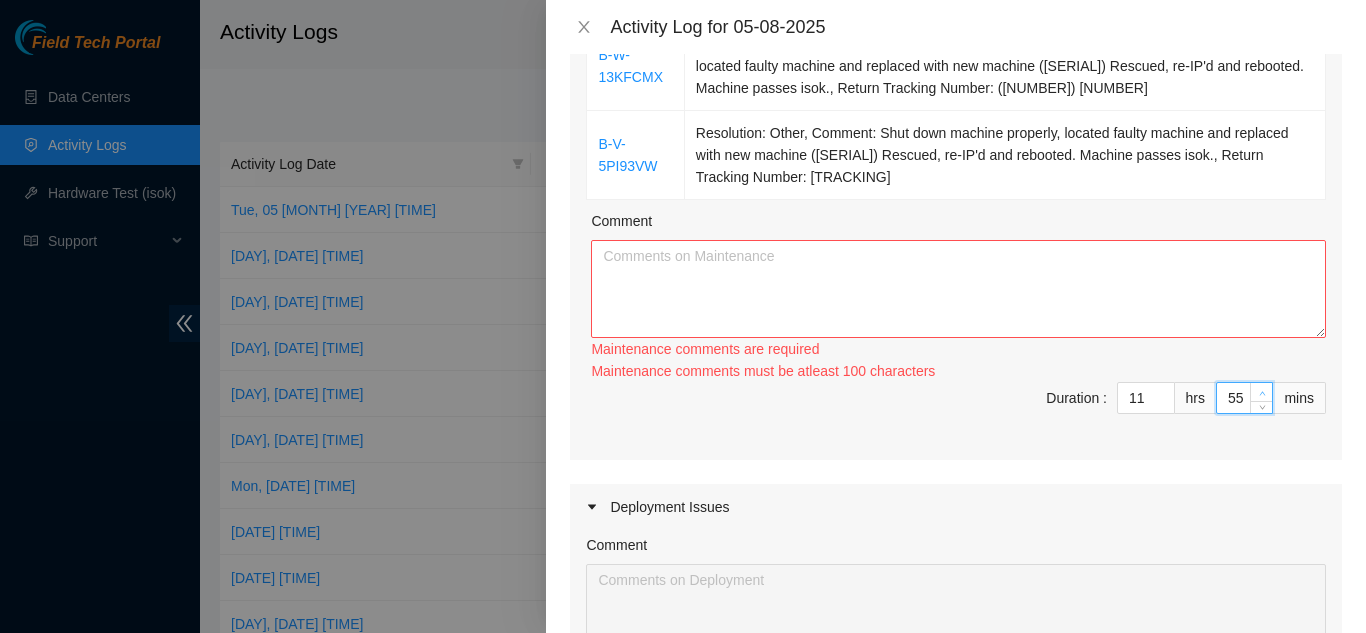 type on "56" 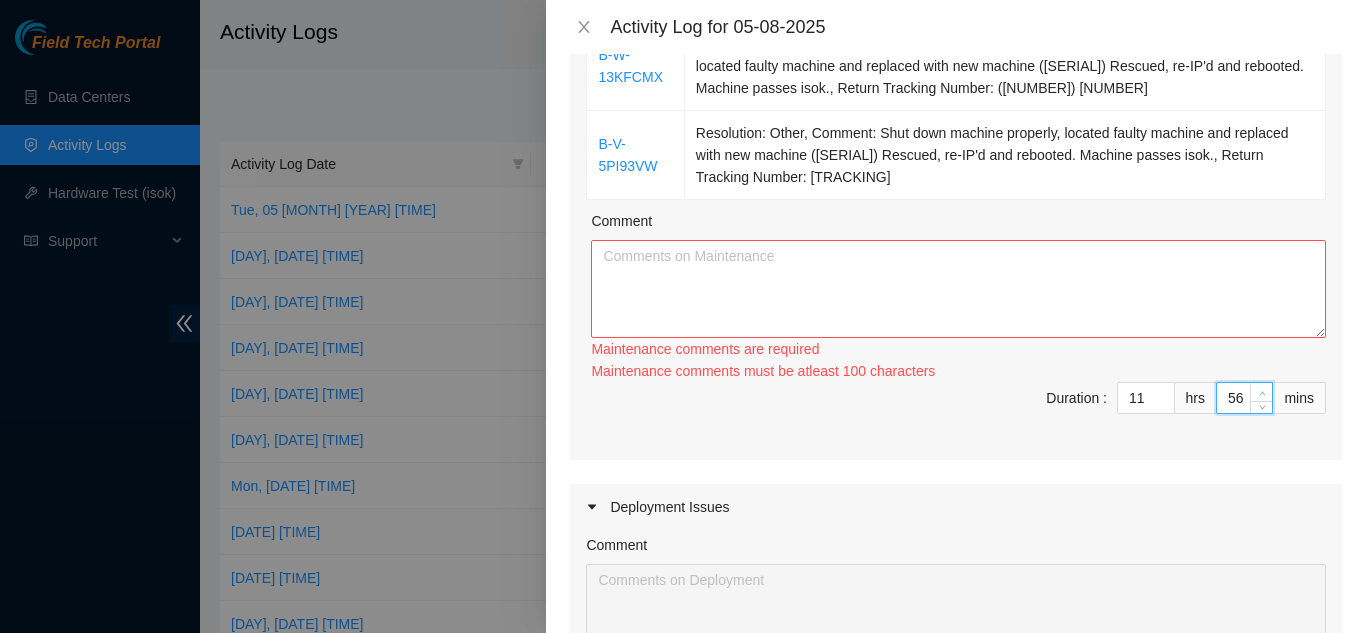 type on "57" 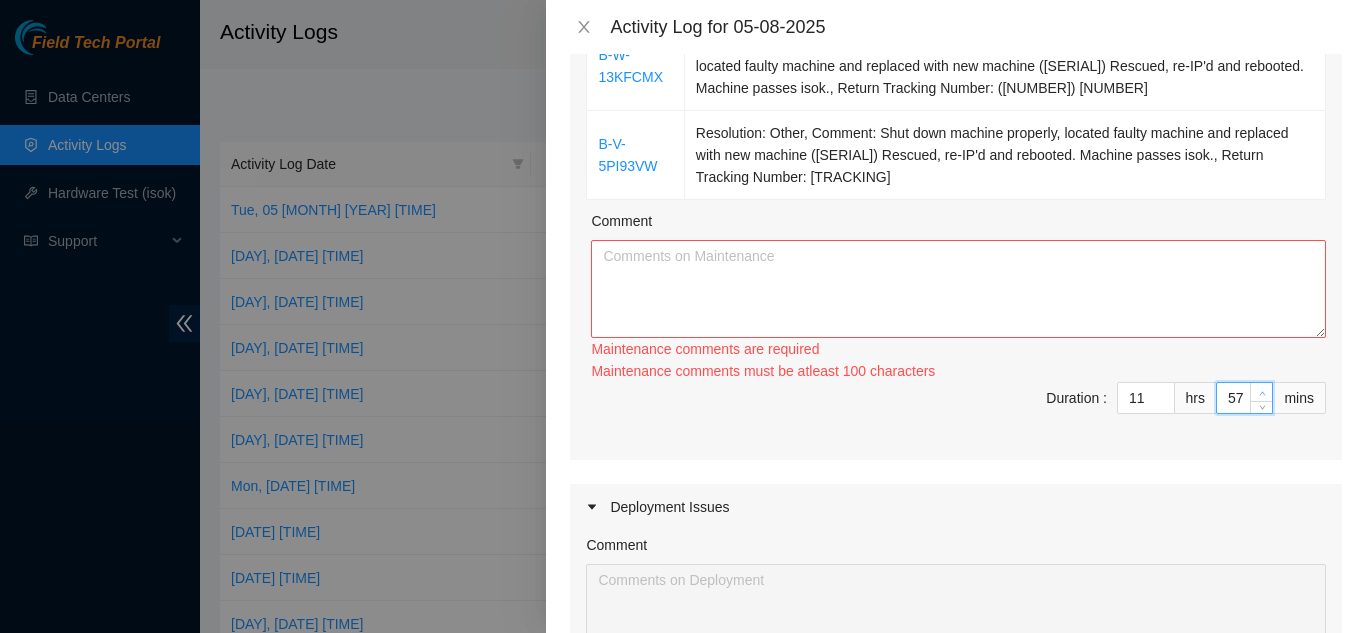 type on "58" 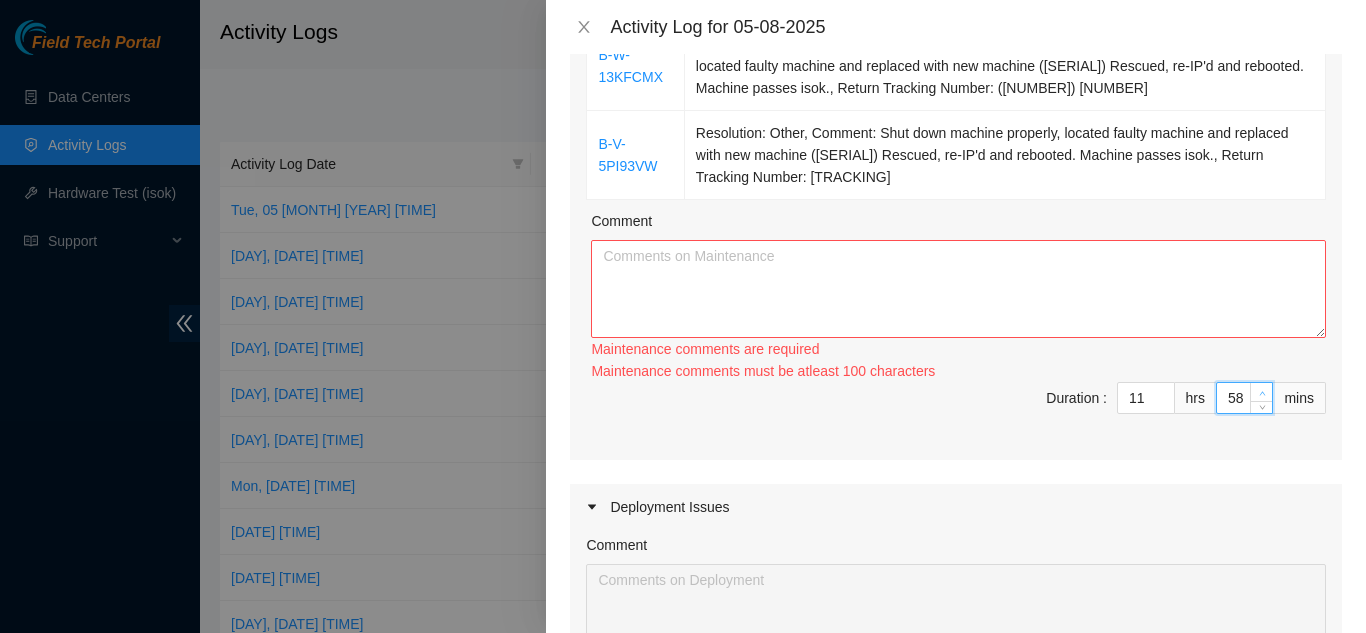 type on "59" 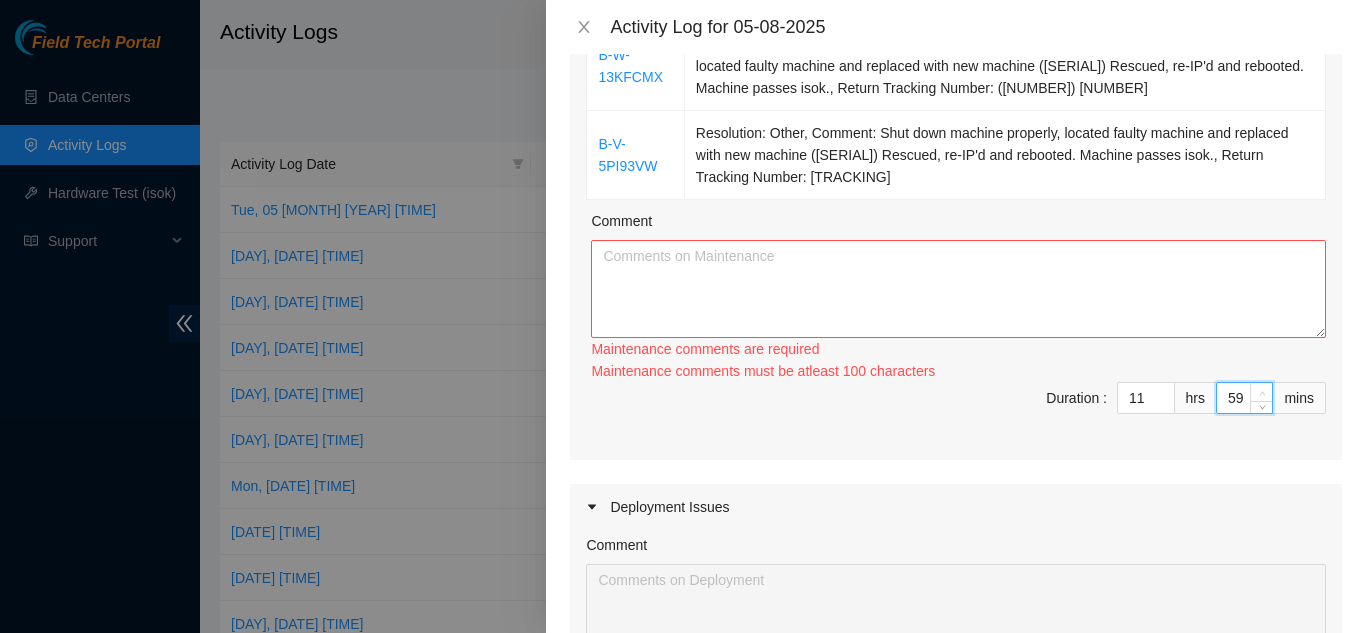 click at bounding box center [1262, 393] 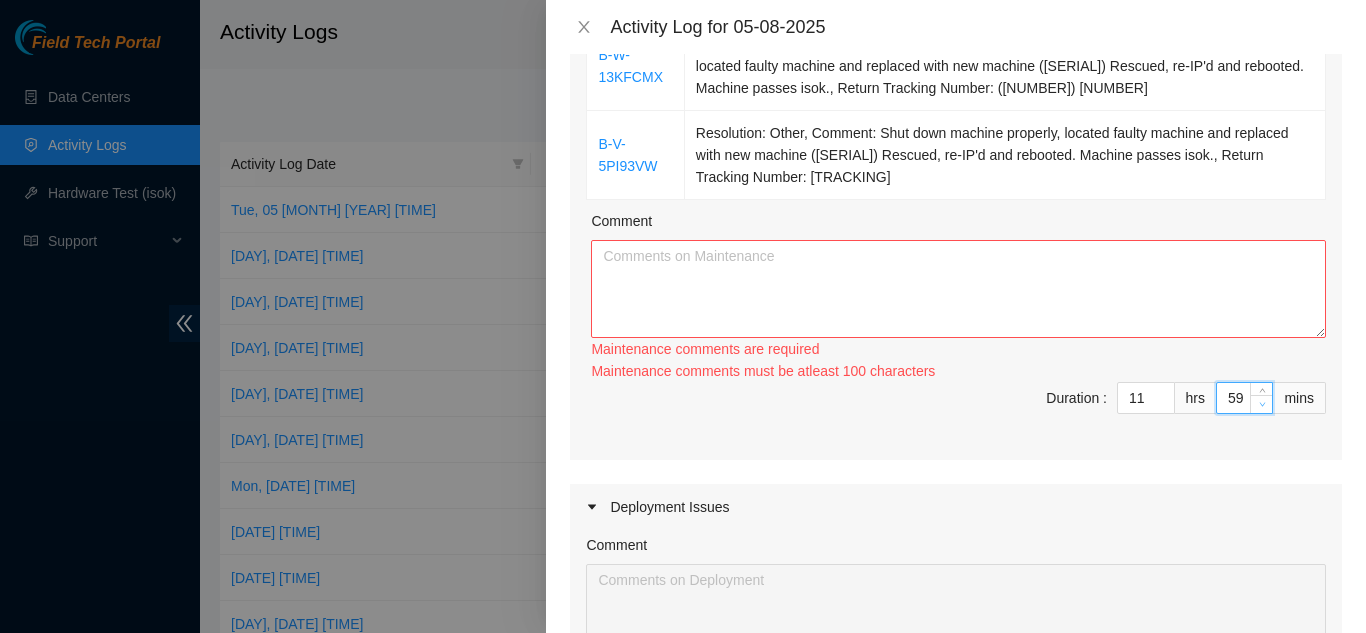 type on "58" 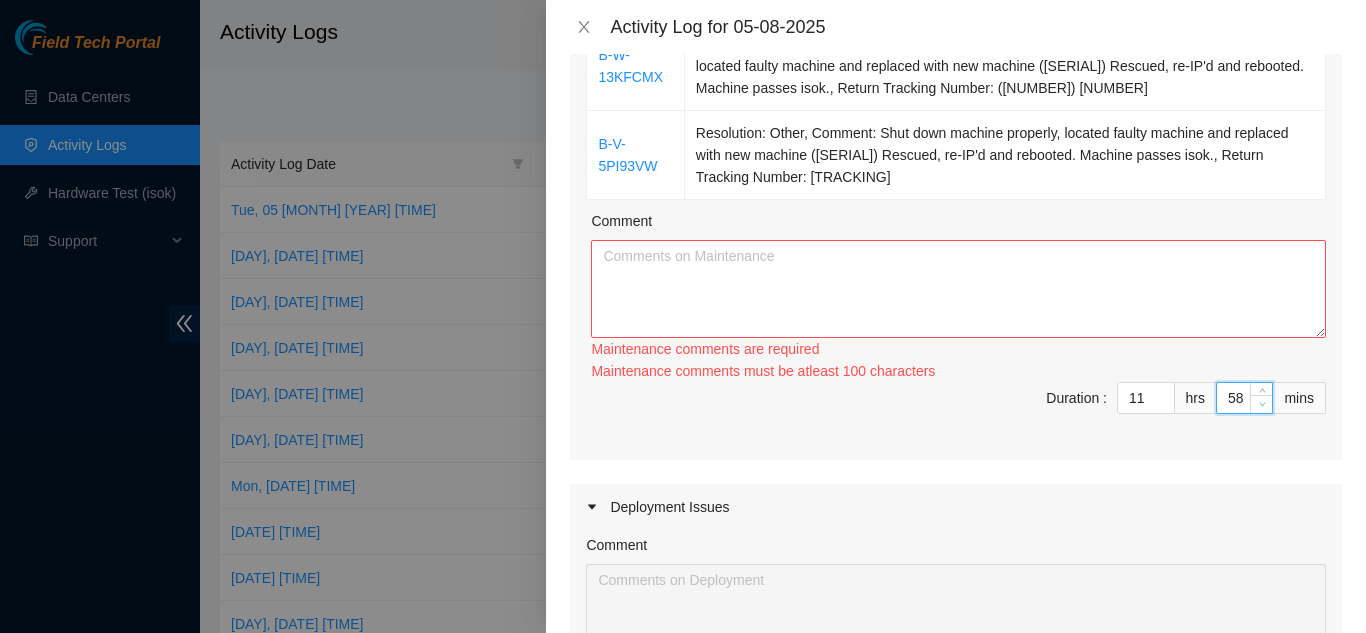 type on "57" 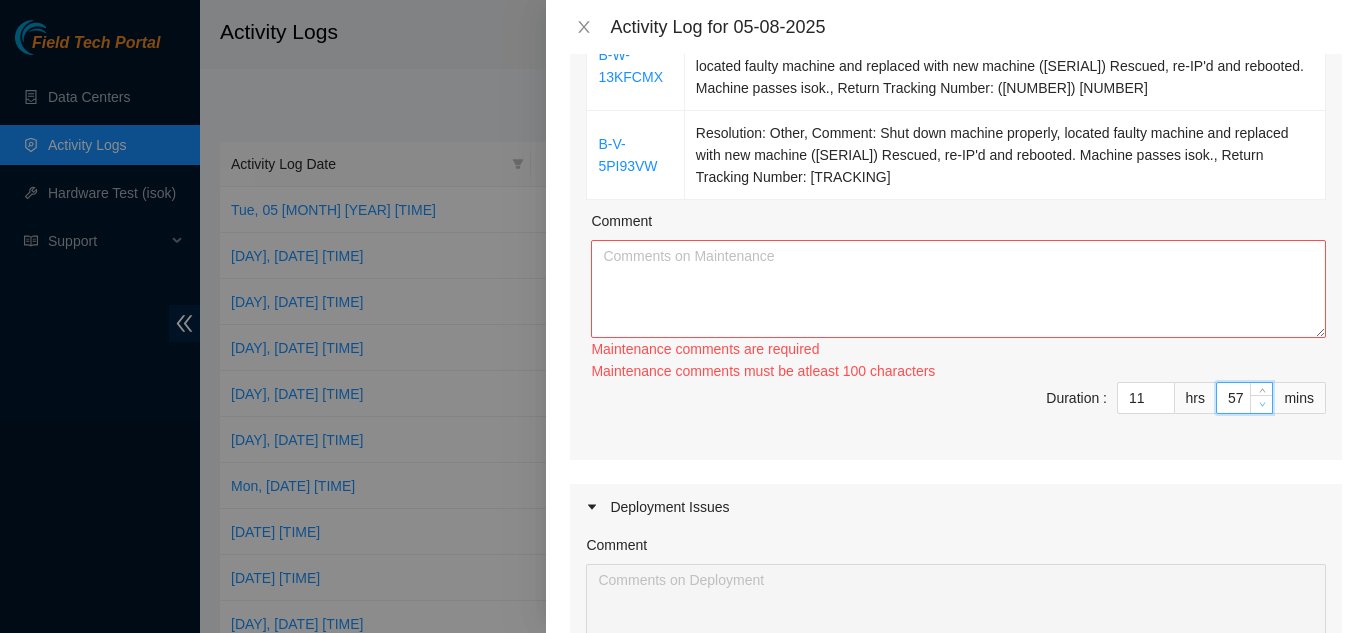 type on "56" 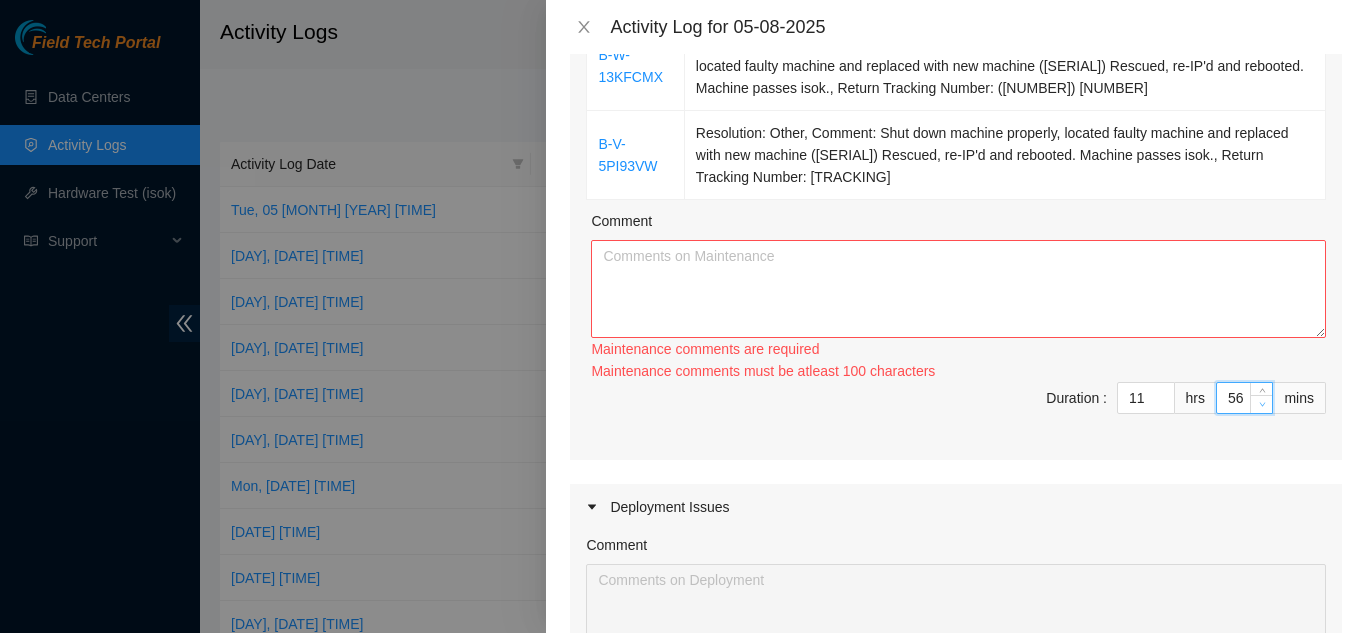 type on "55" 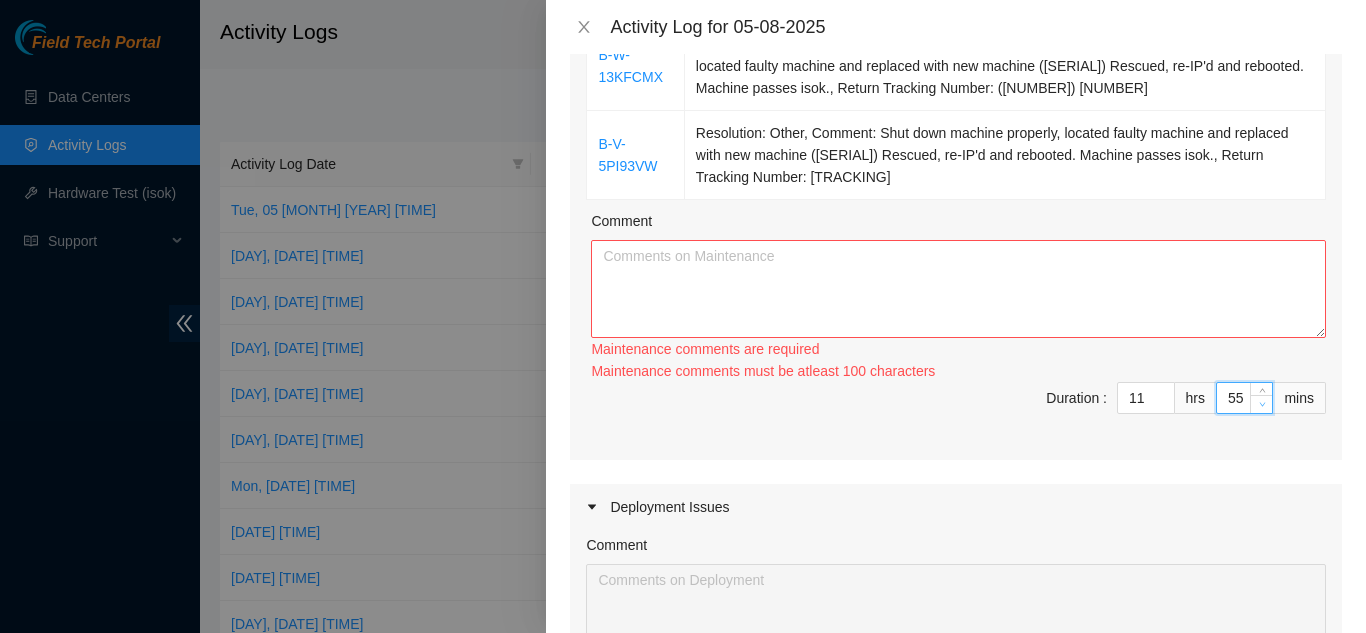 type on "54" 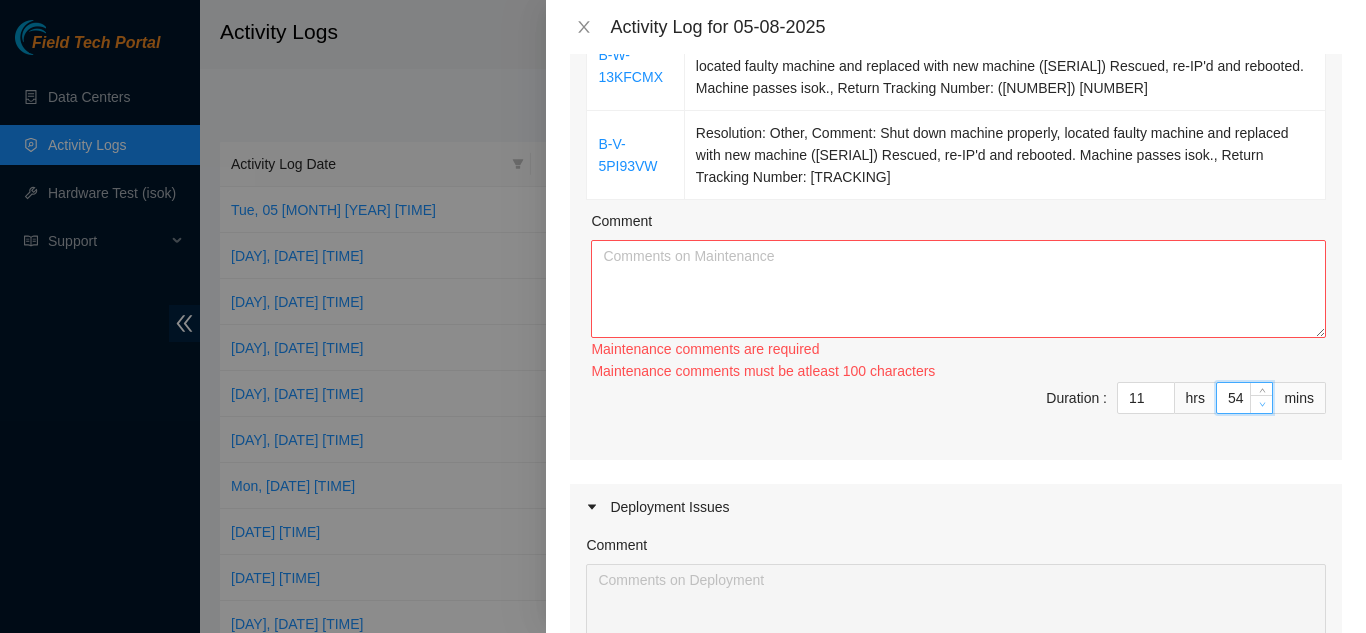 type on "53" 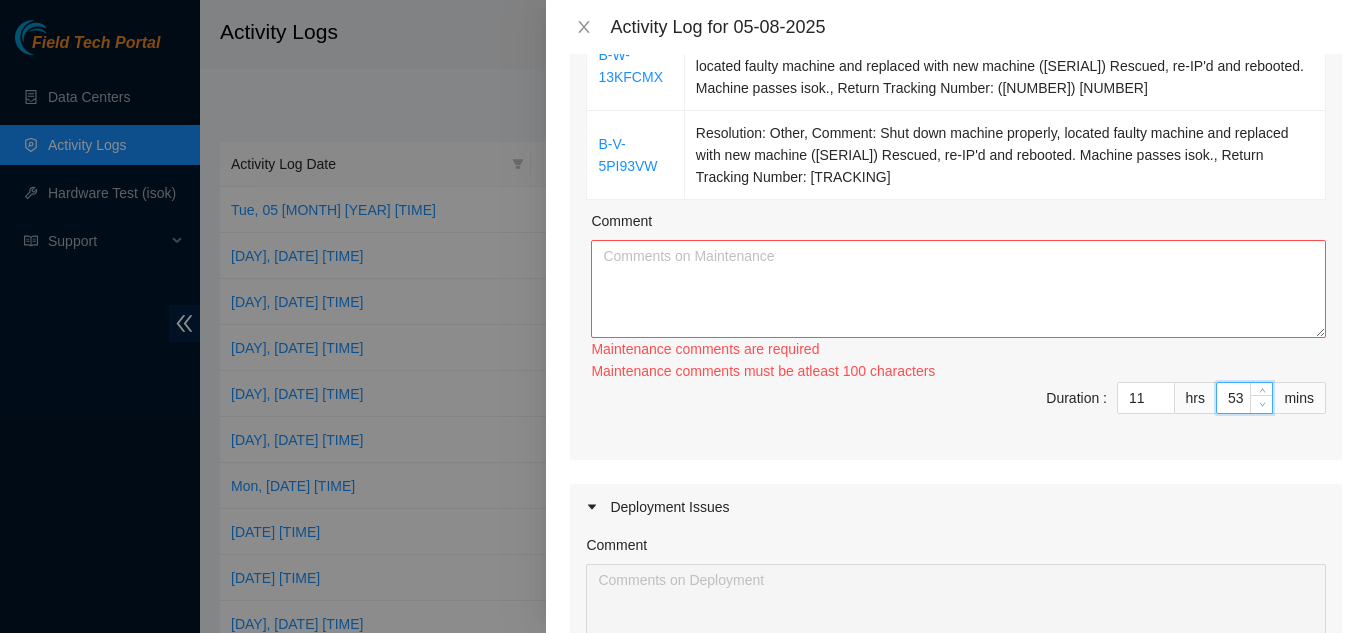 type on "52" 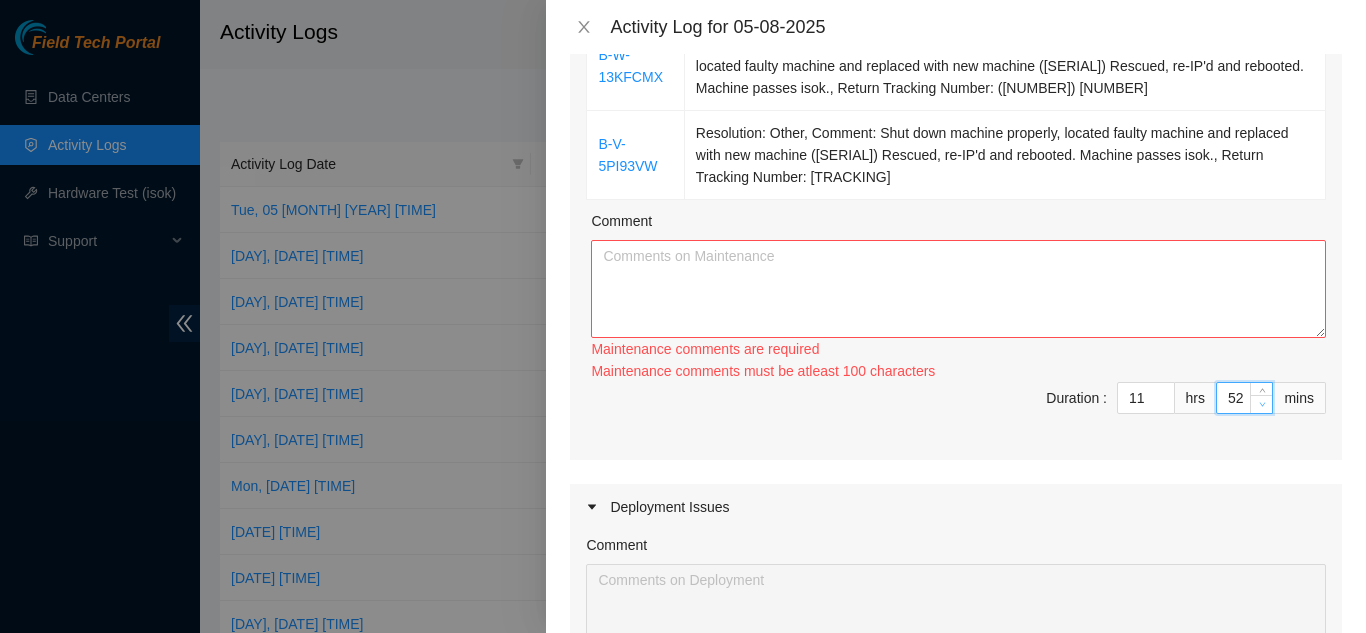 type on "51" 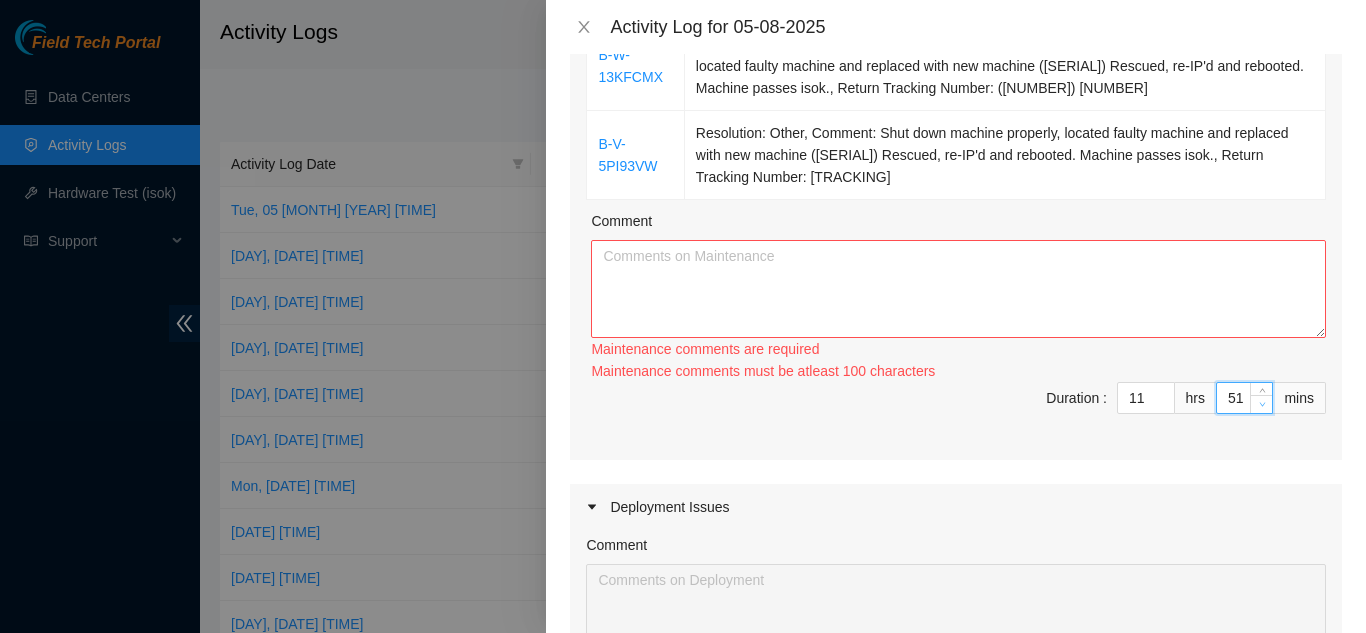 type on "50" 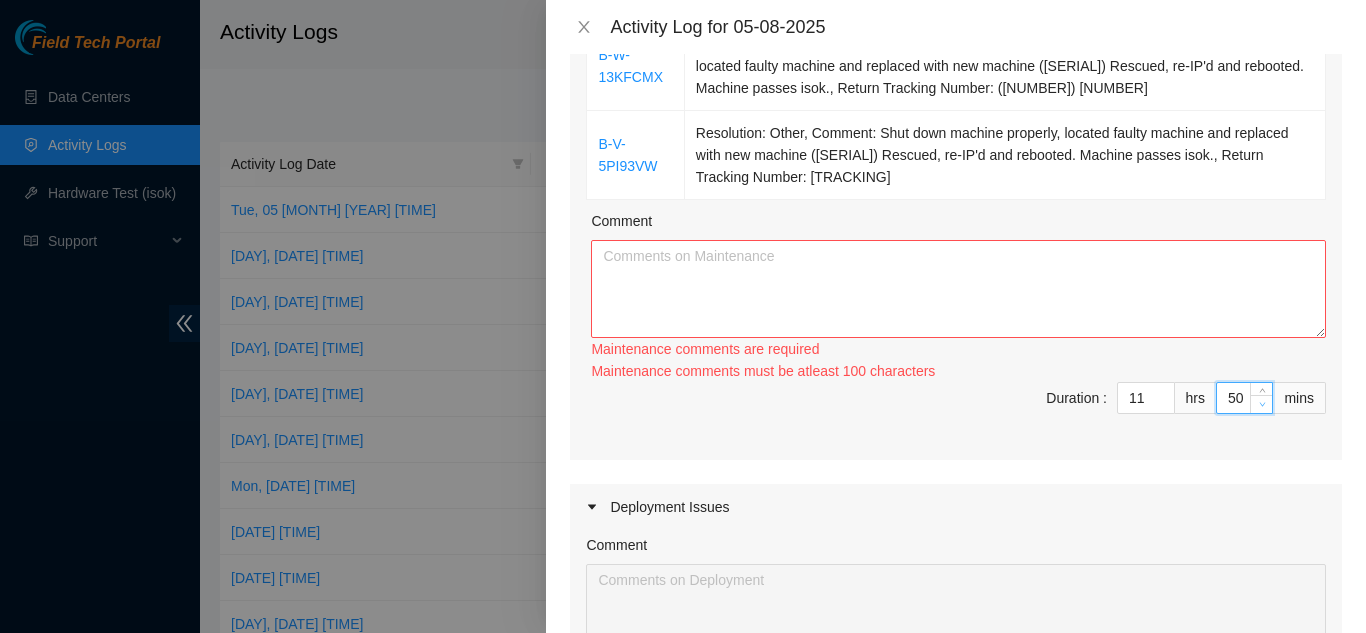 type on "49" 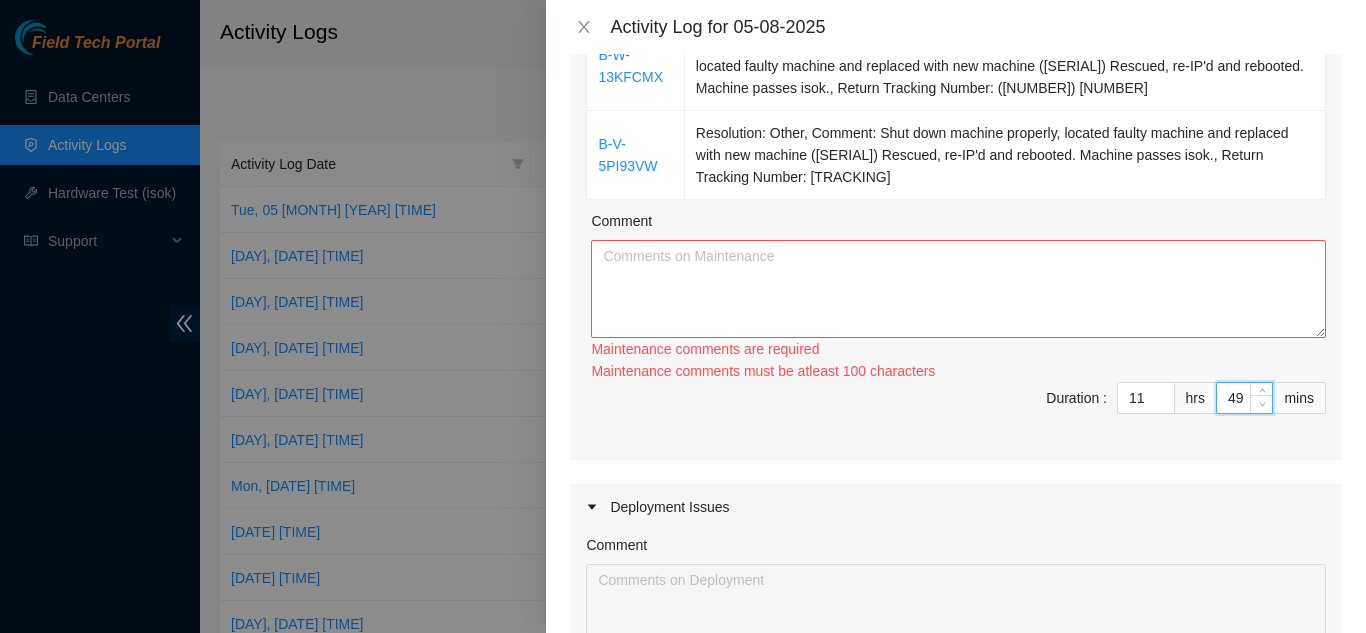 type on "48" 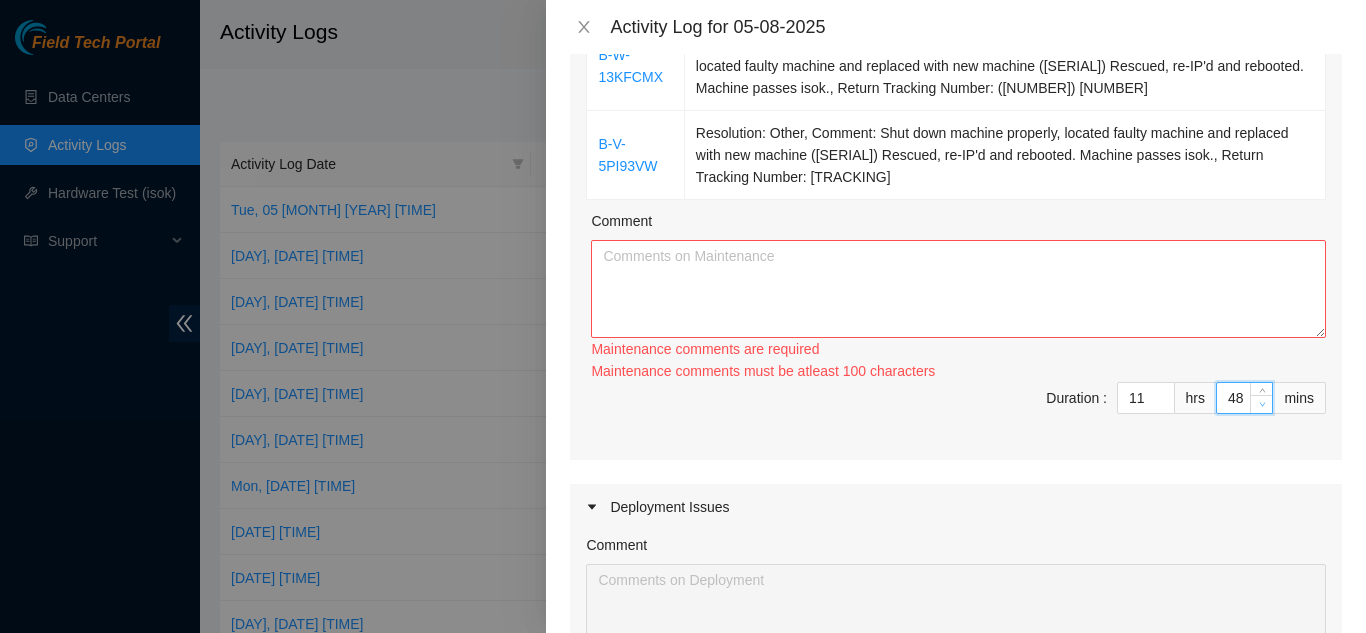 type on "47" 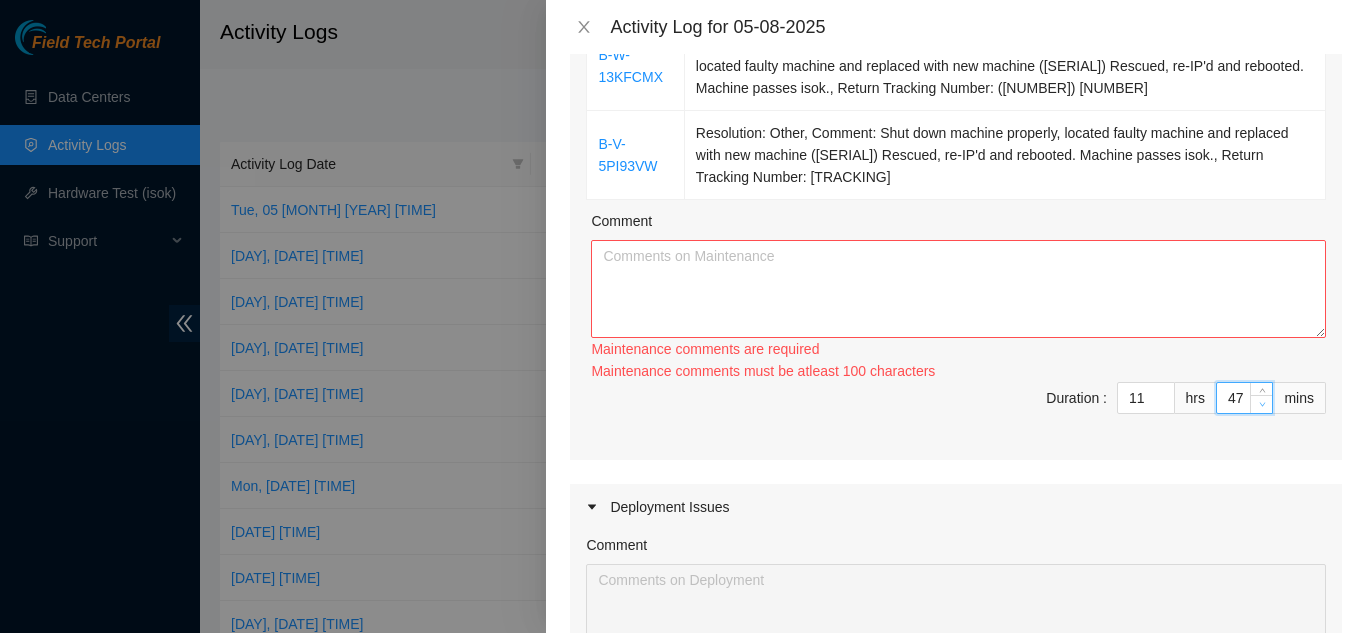 type on "46" 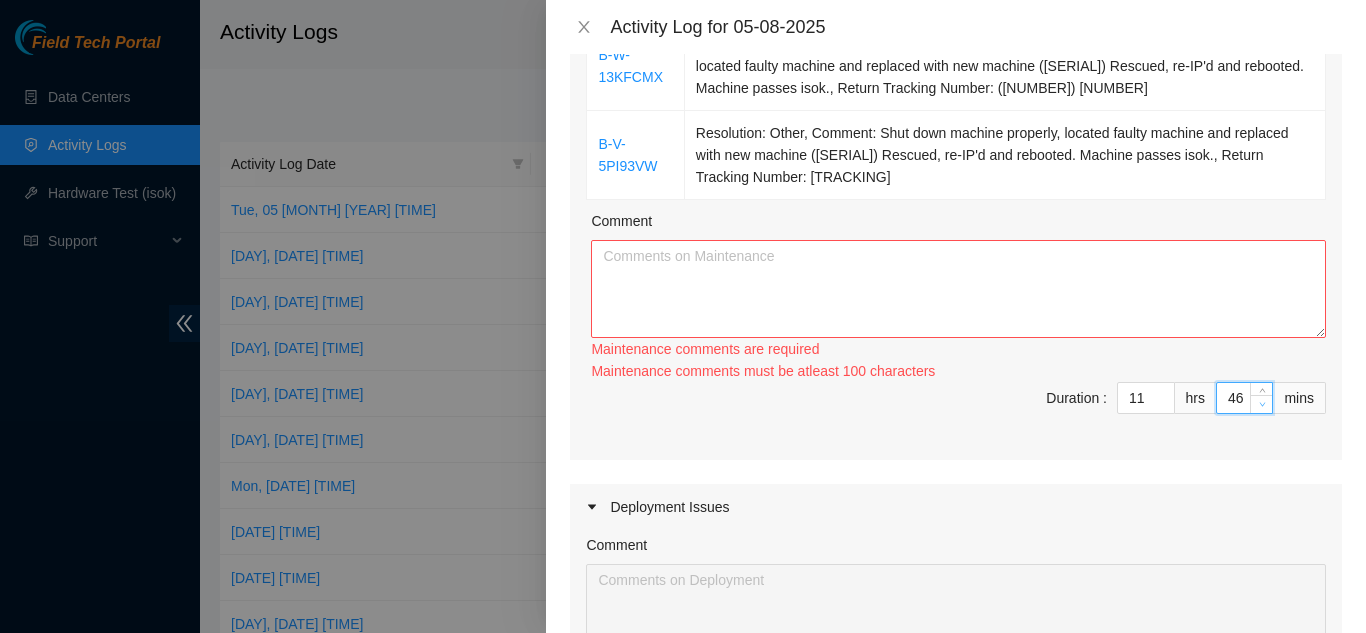 type on "45" 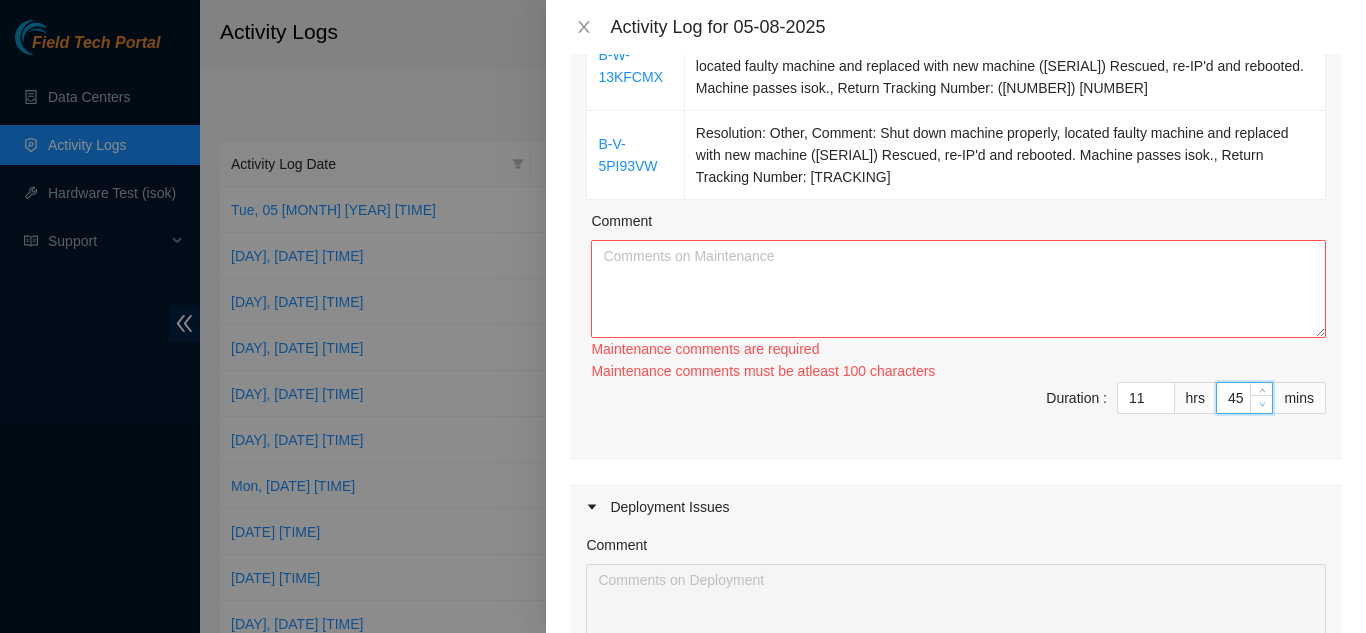 type on "44" 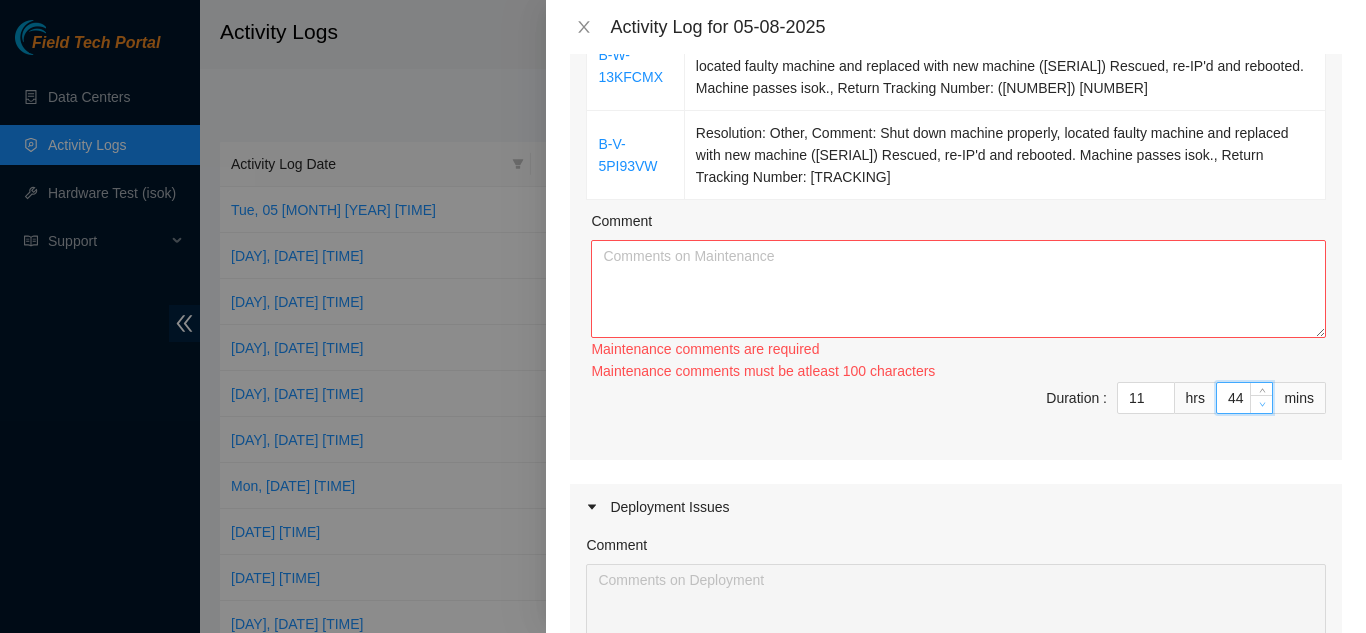 type on "43" 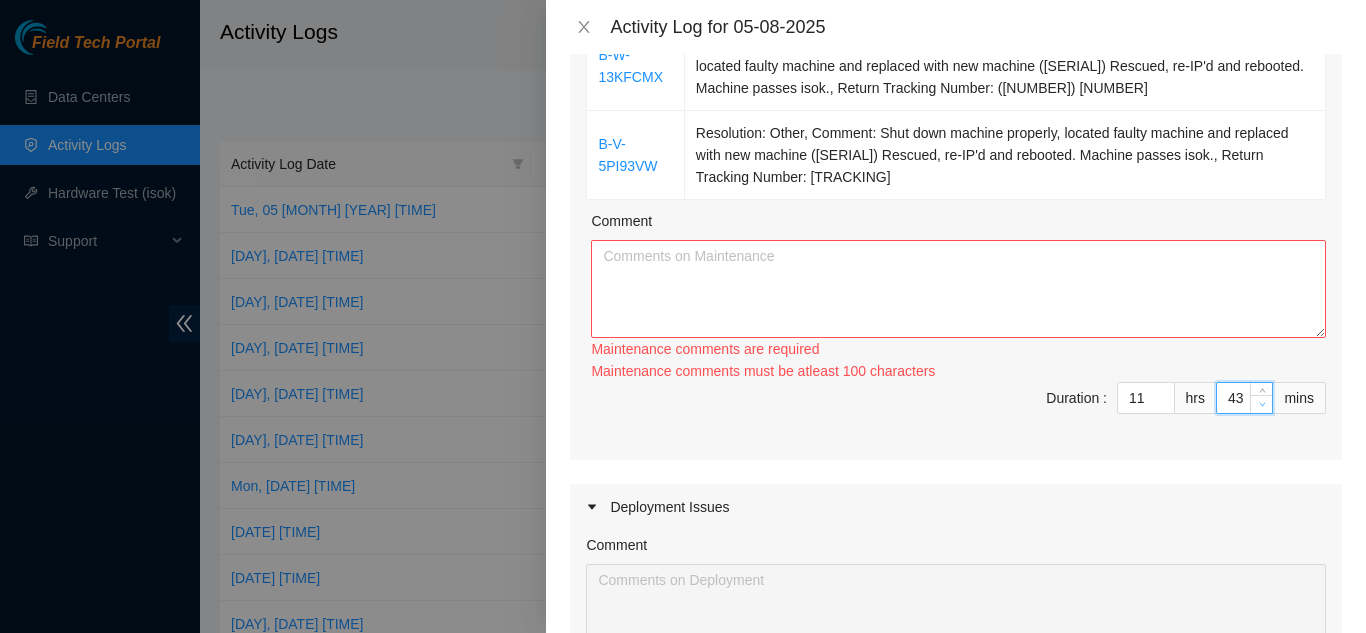 type on "42" 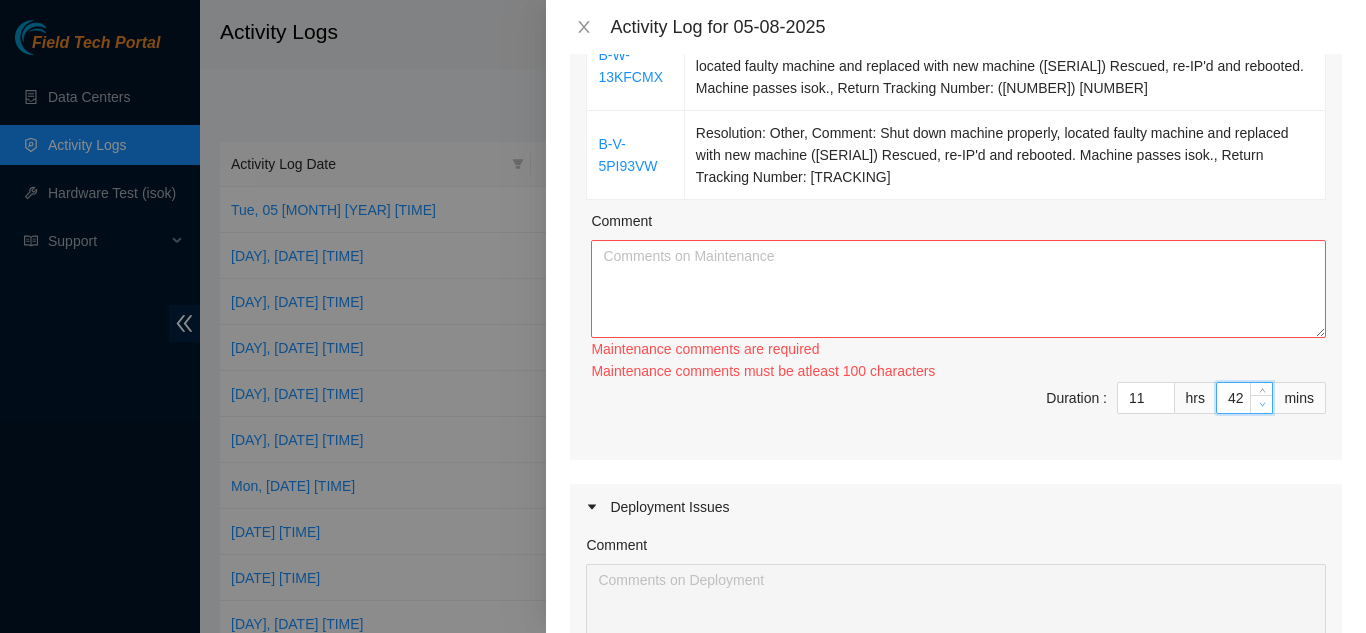 type on "41" 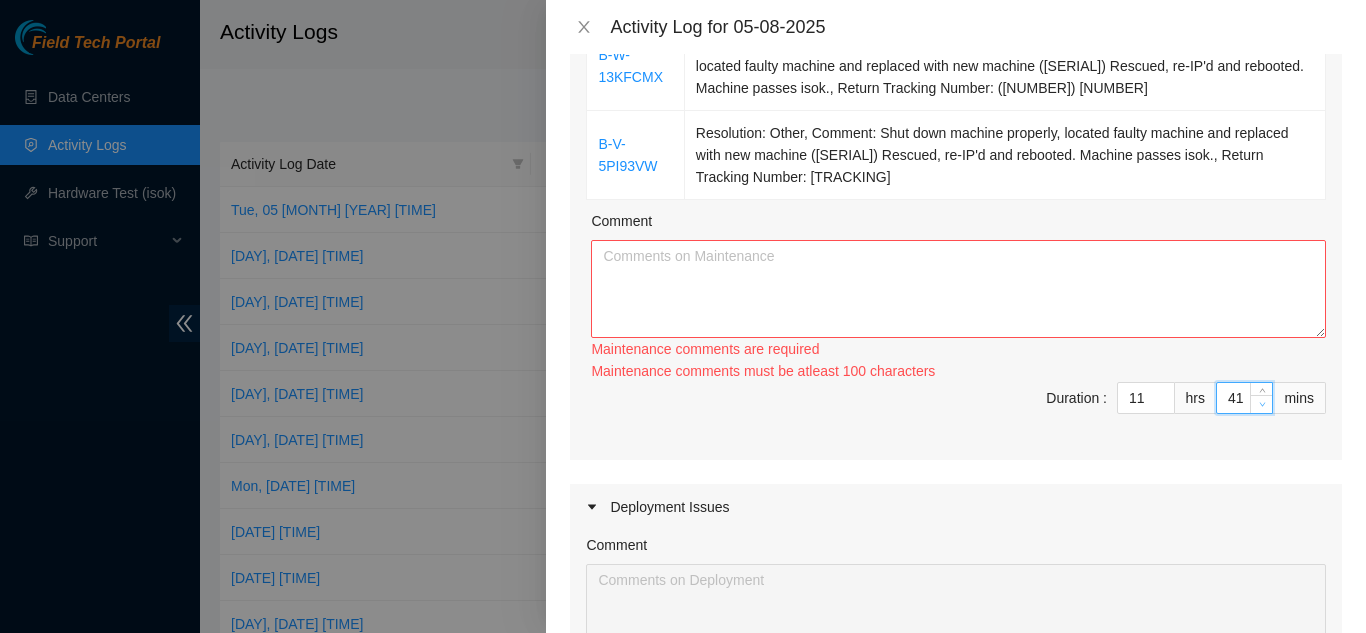 type on "40" 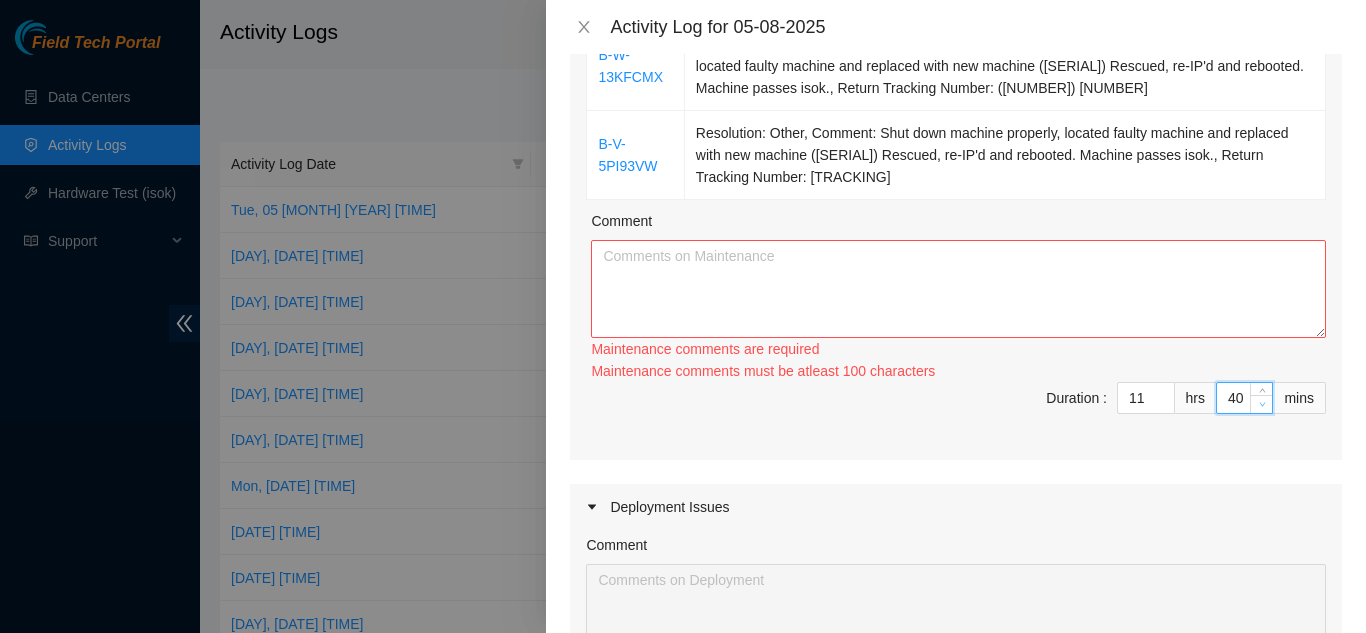 type on "39" 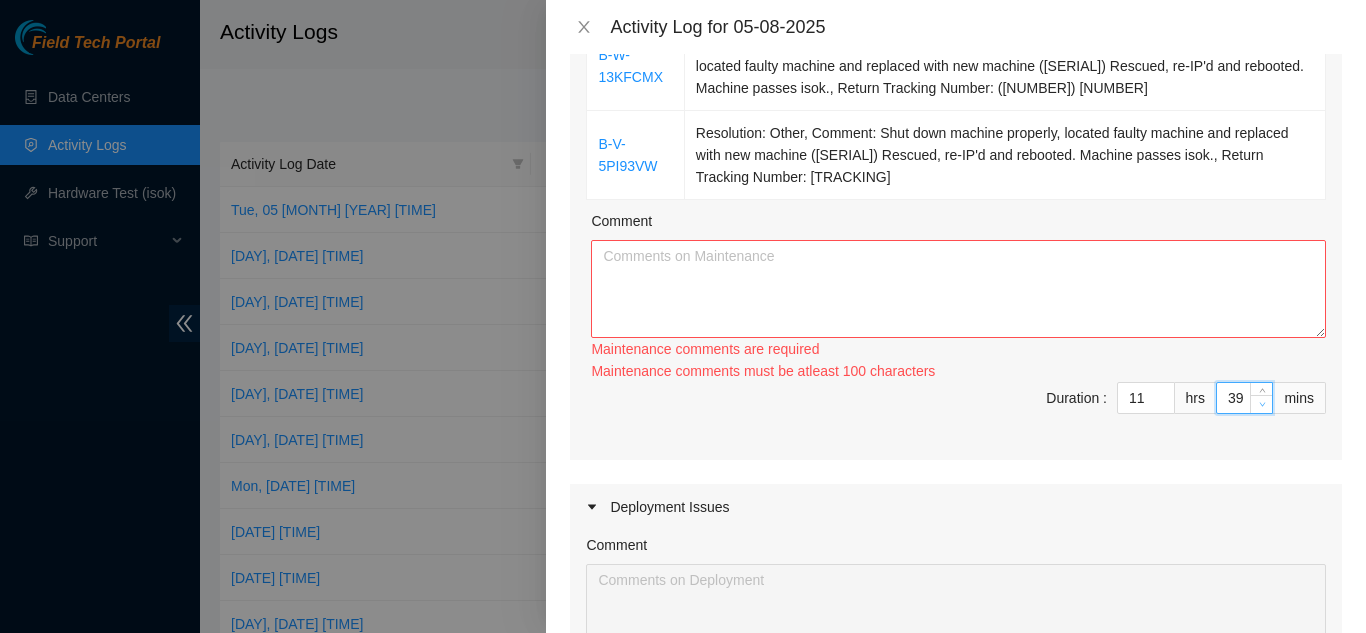 type on "38" 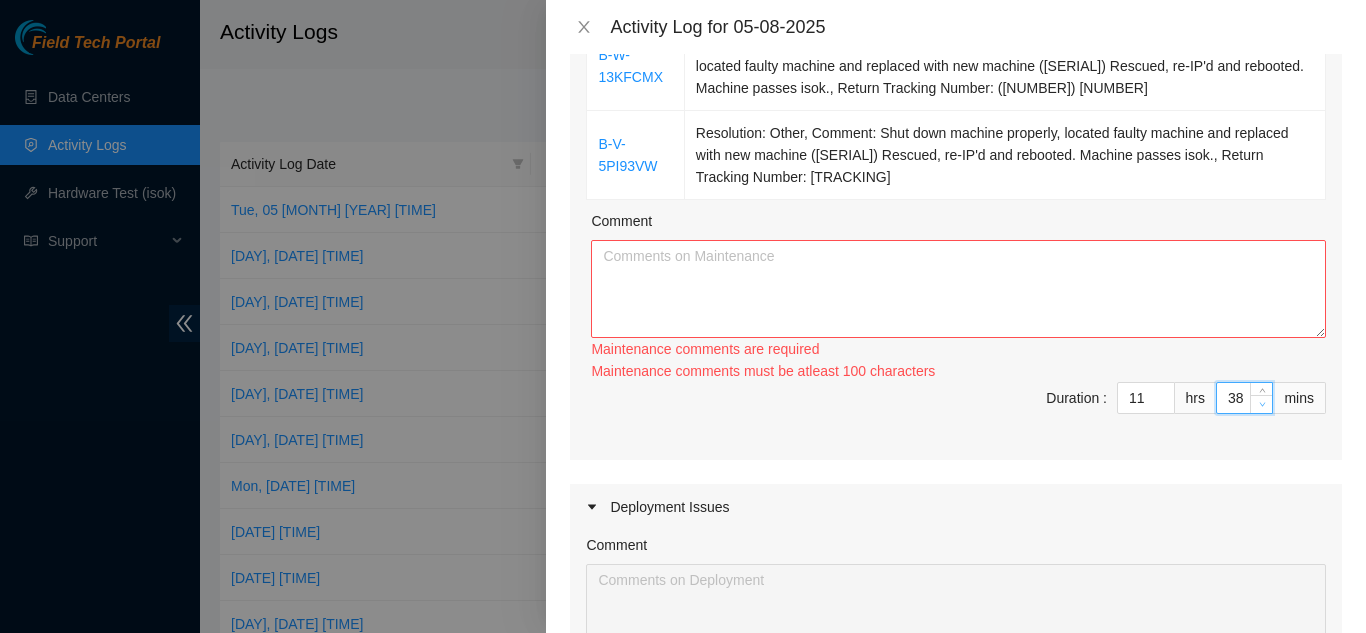 type on "37" 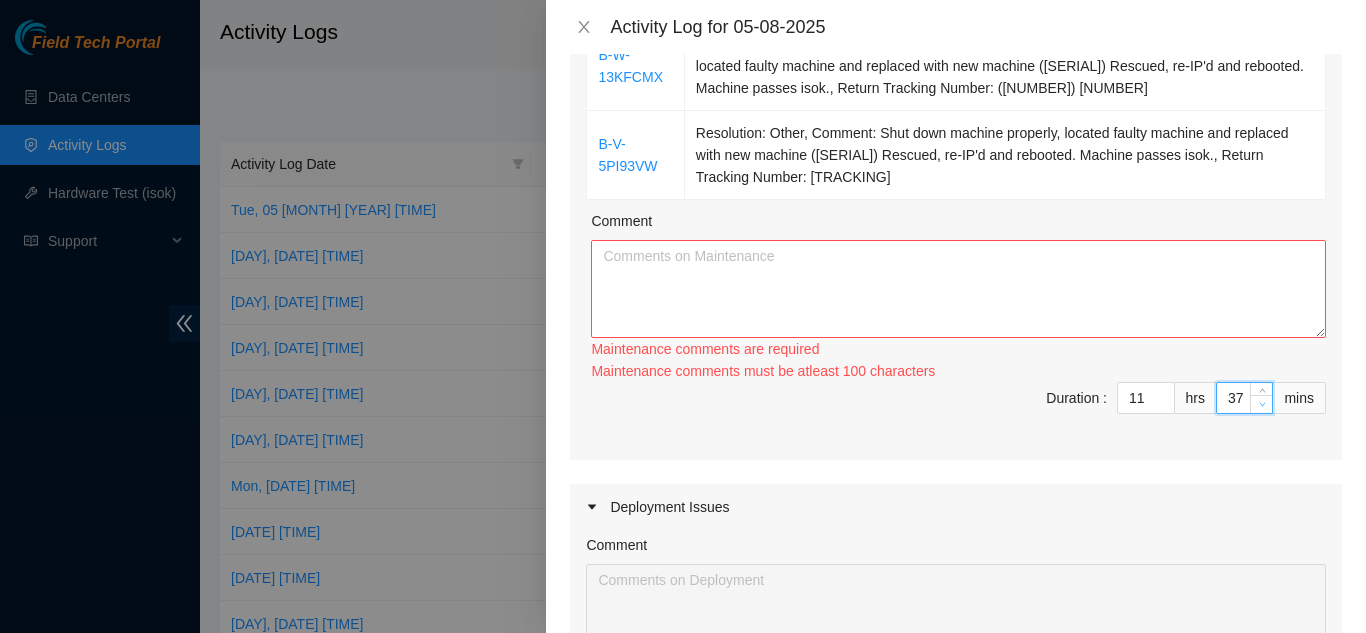 type on "36" 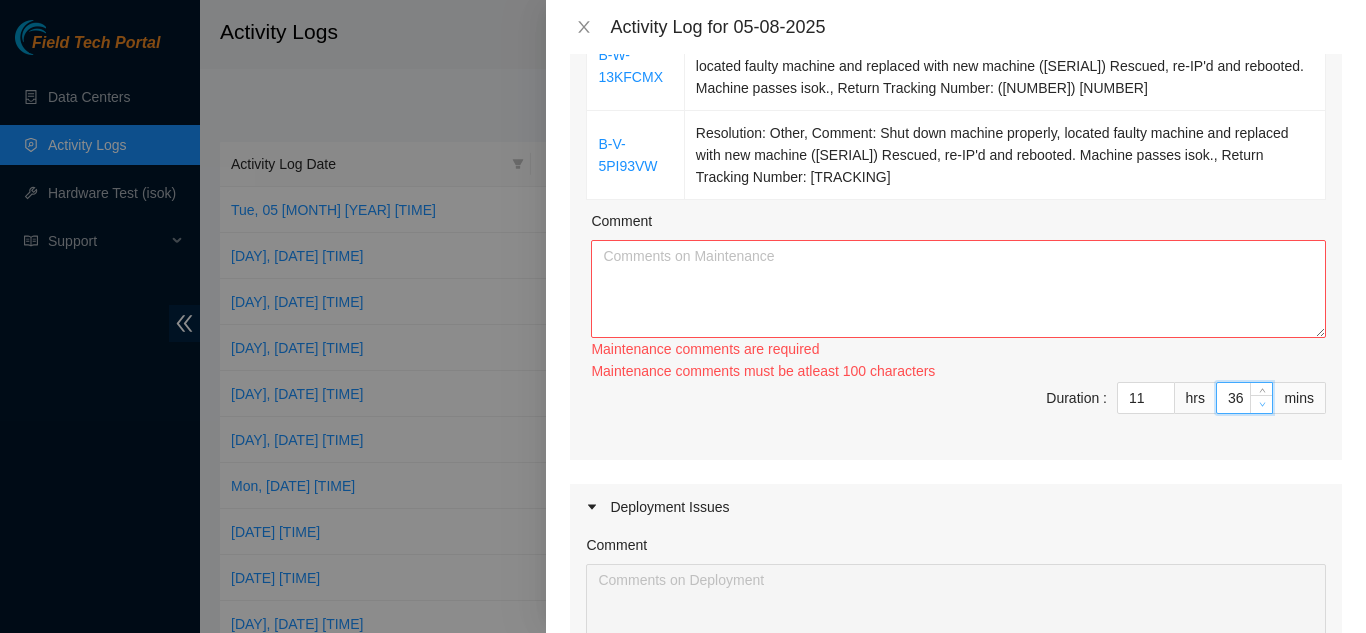 type on "35" 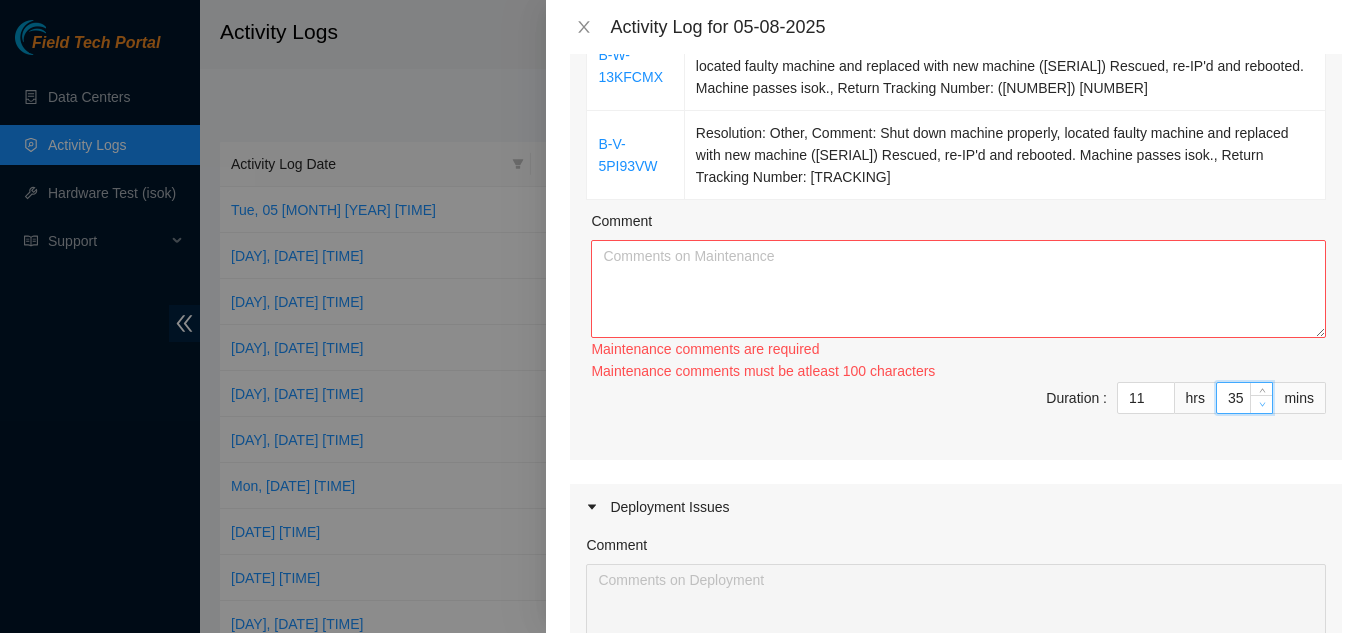 type on "34" 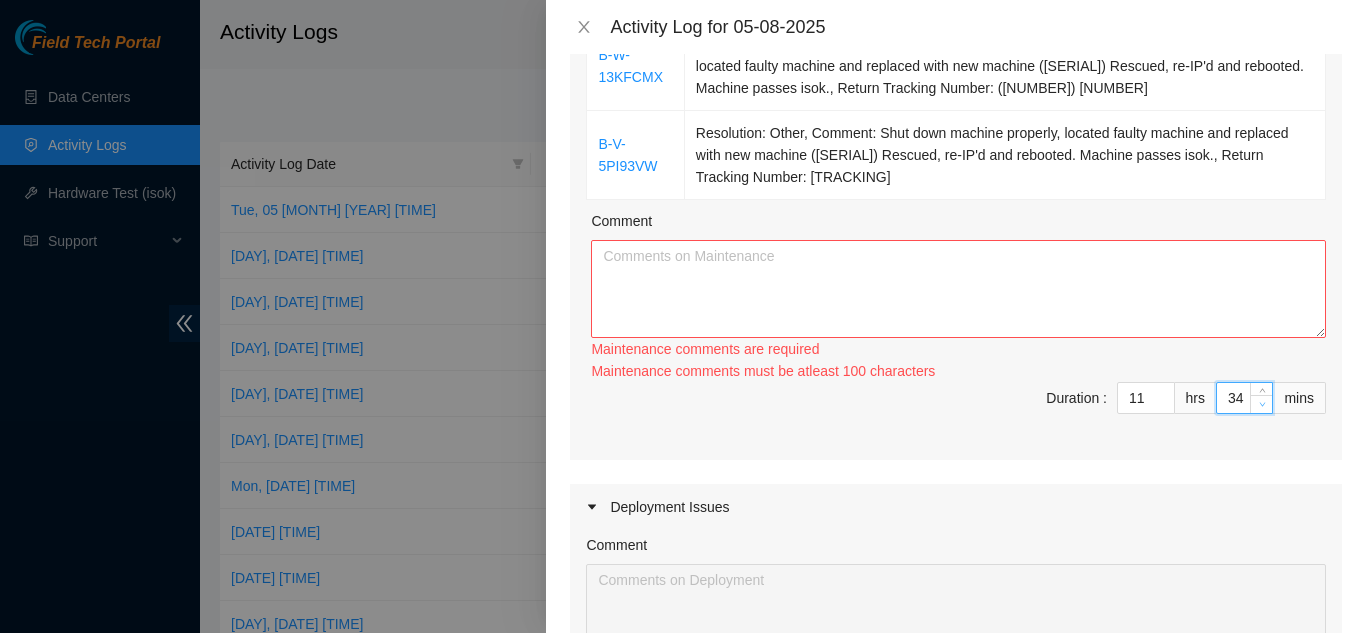 type on "33" 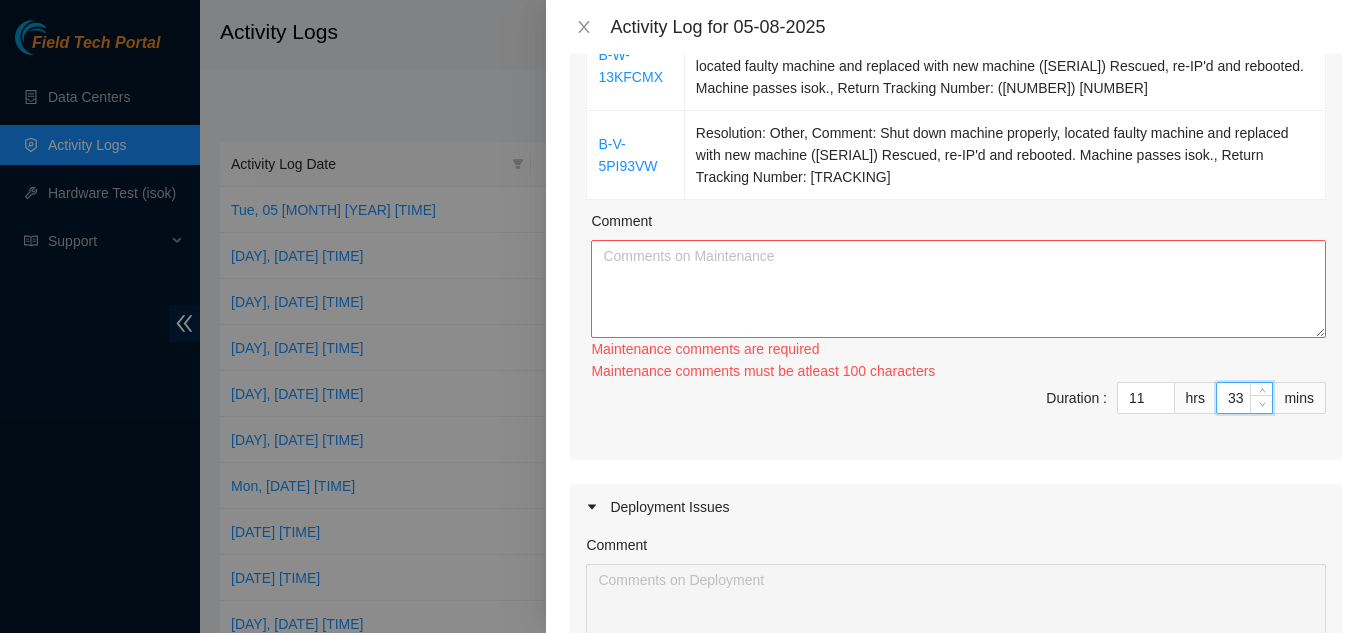type on "32" 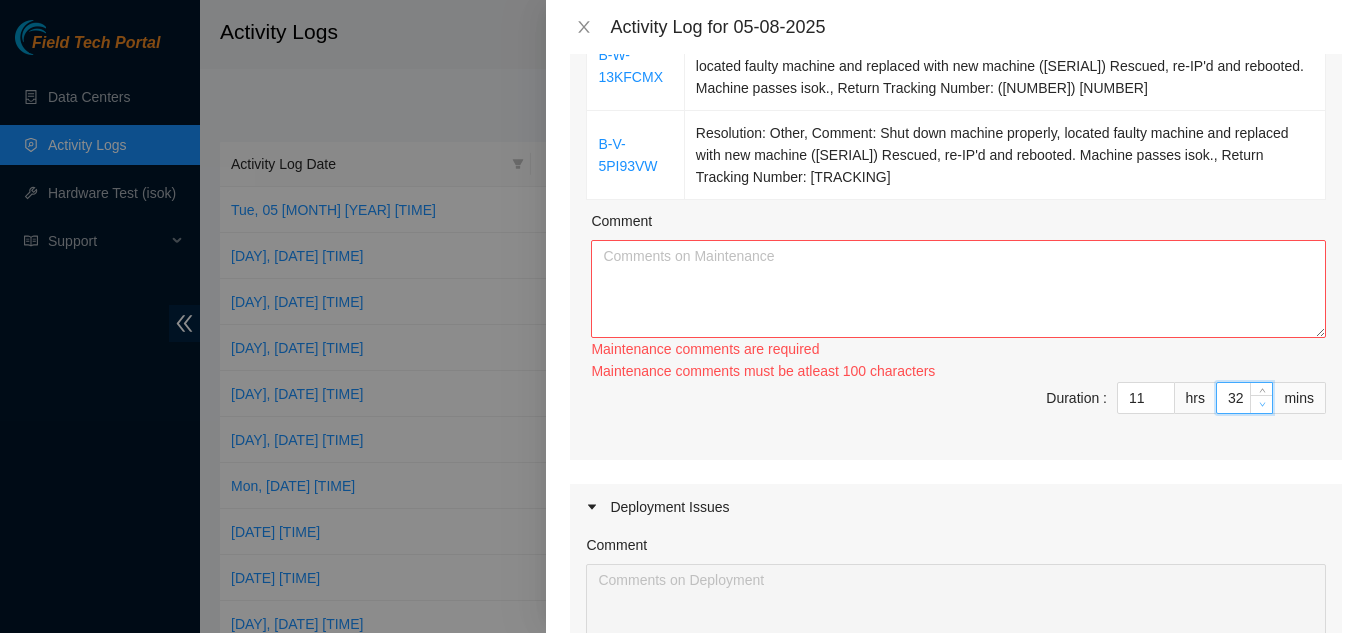 type on "31" 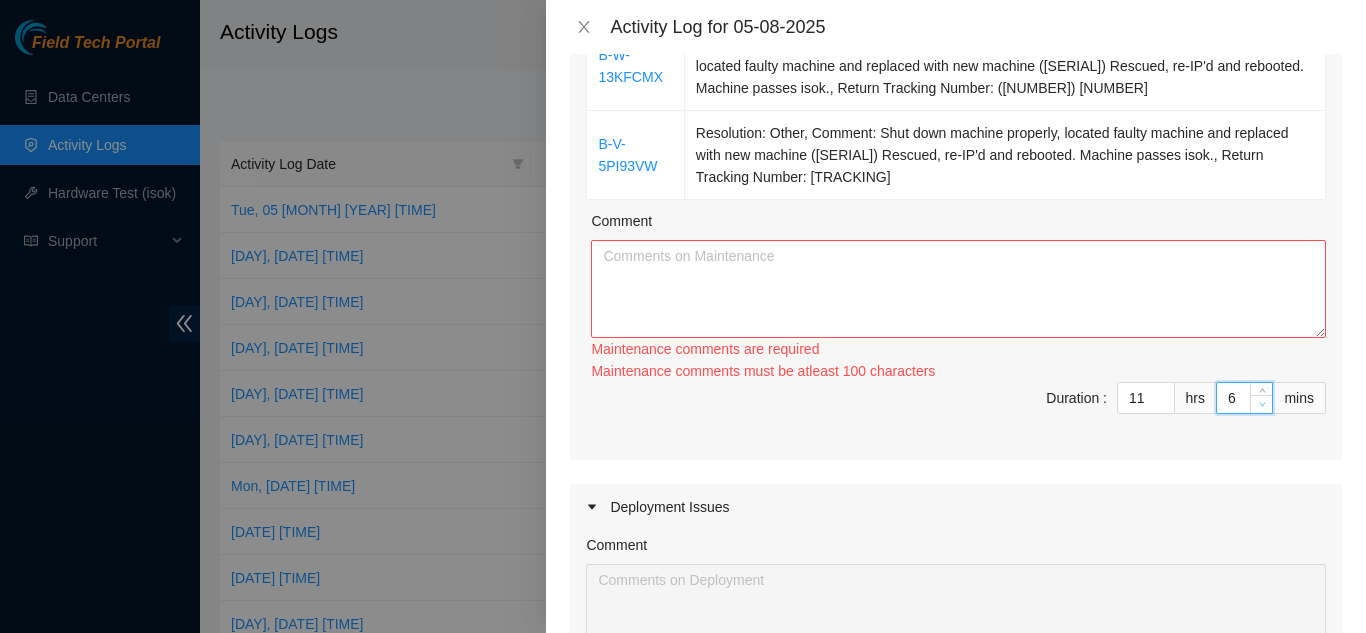 click at bounding box center (1262, 405) 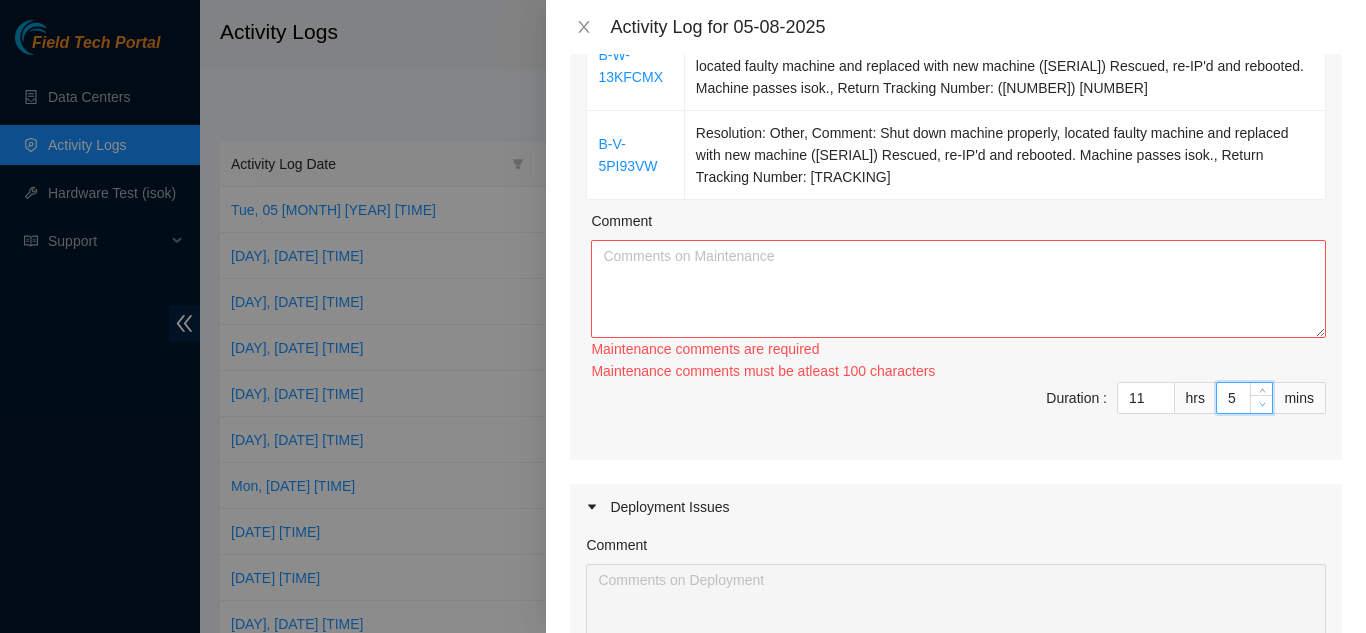 click at bounding box center [1262, 405] 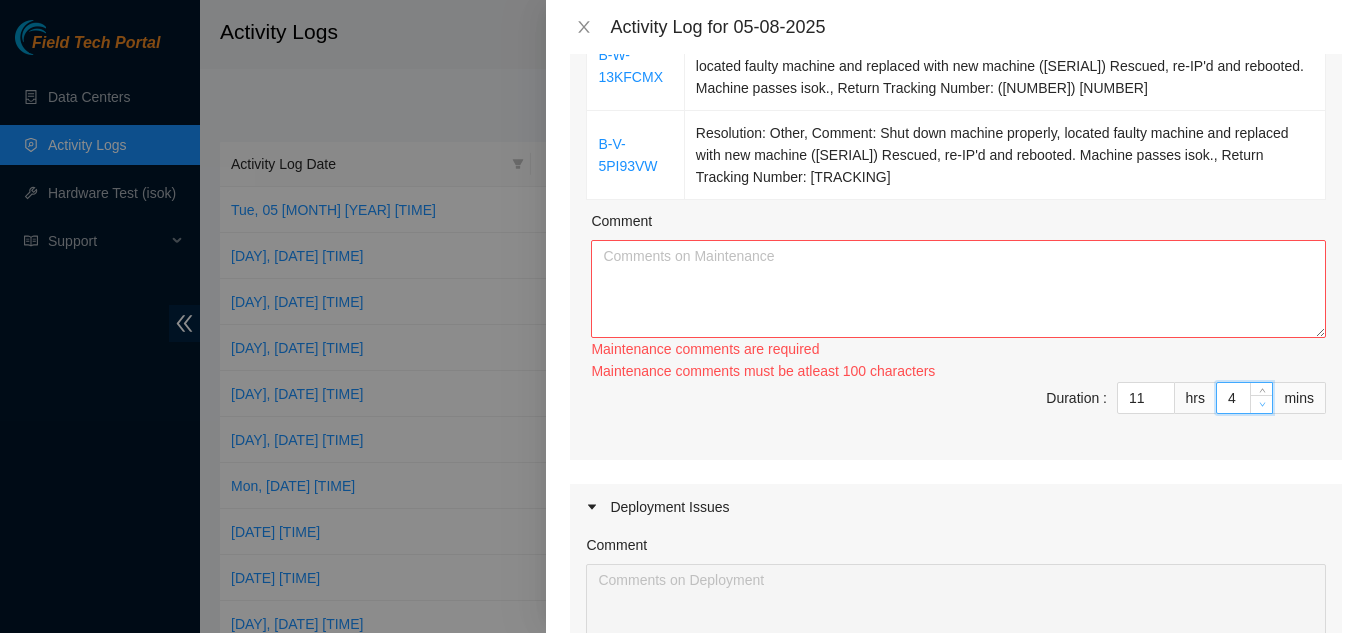 click 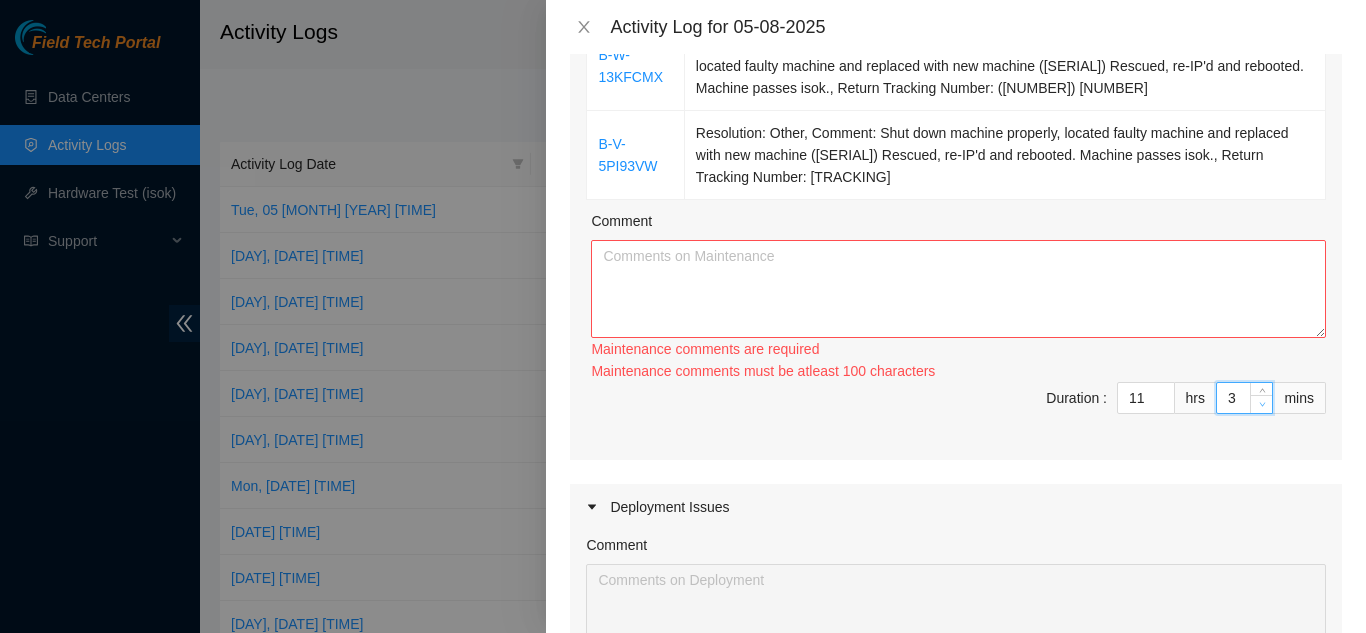 click 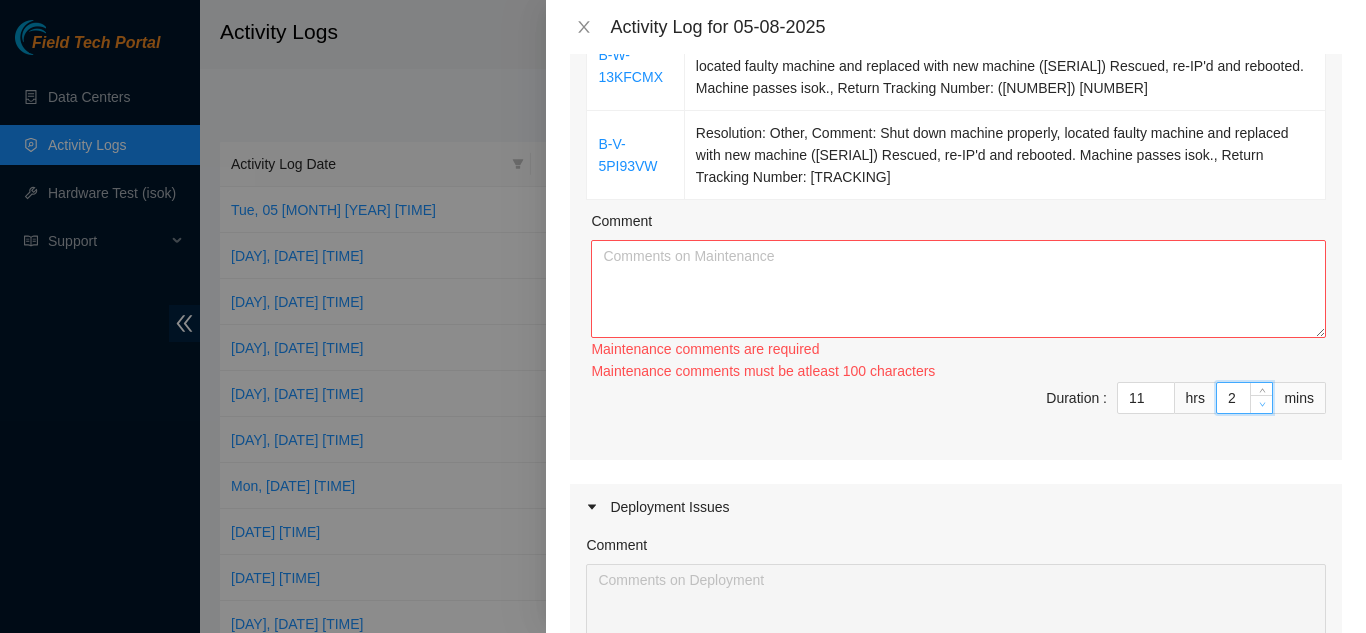 click 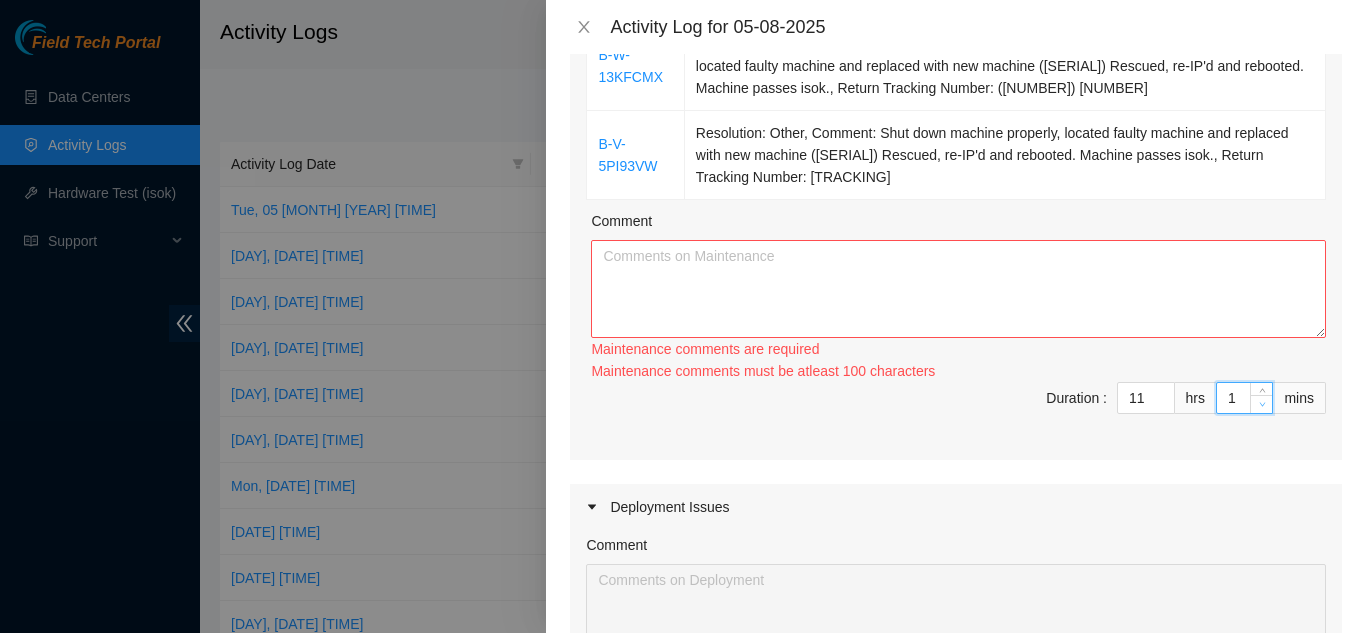 click 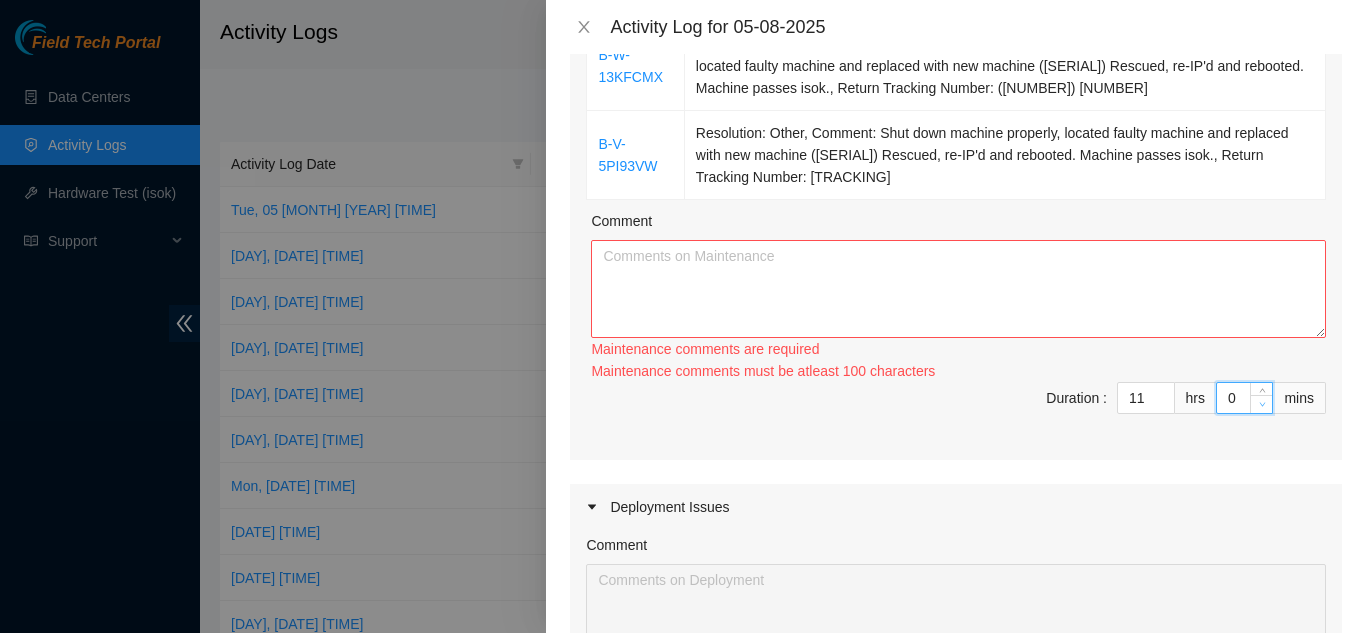 click 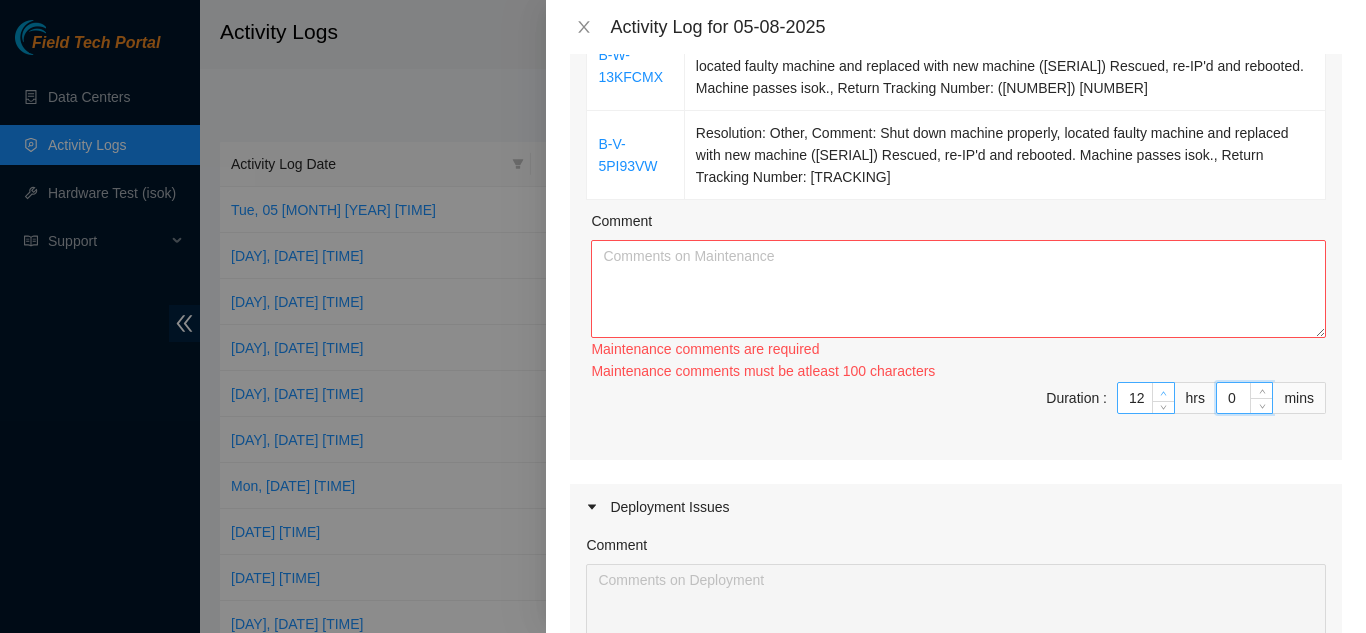 click 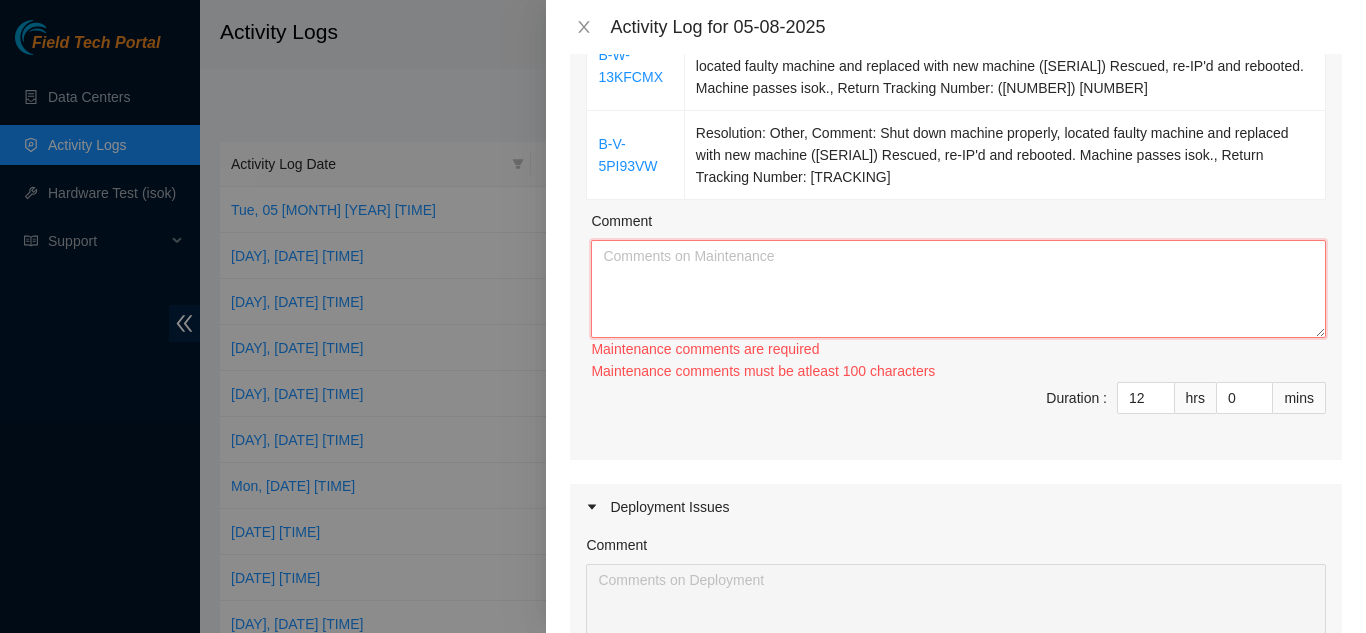 click on "Comment" at bounding box center [958, 289] 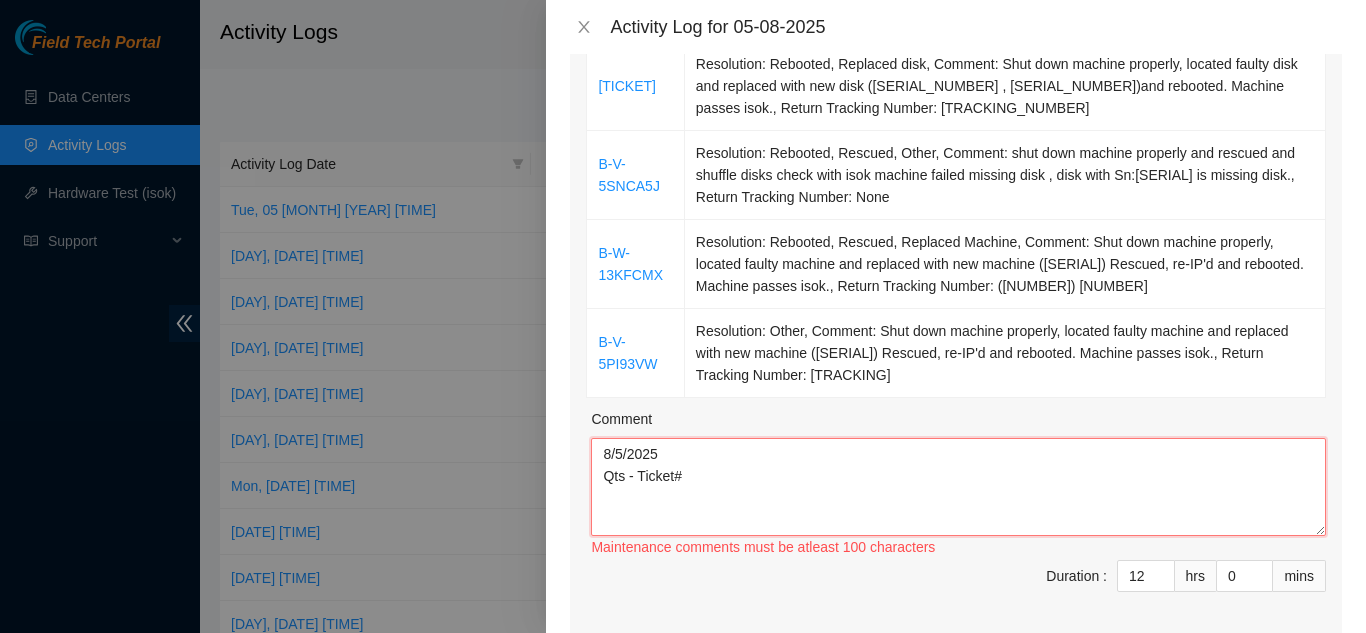 scroll, scrollTop: 100, scrollLeft: 0, axis: vertical 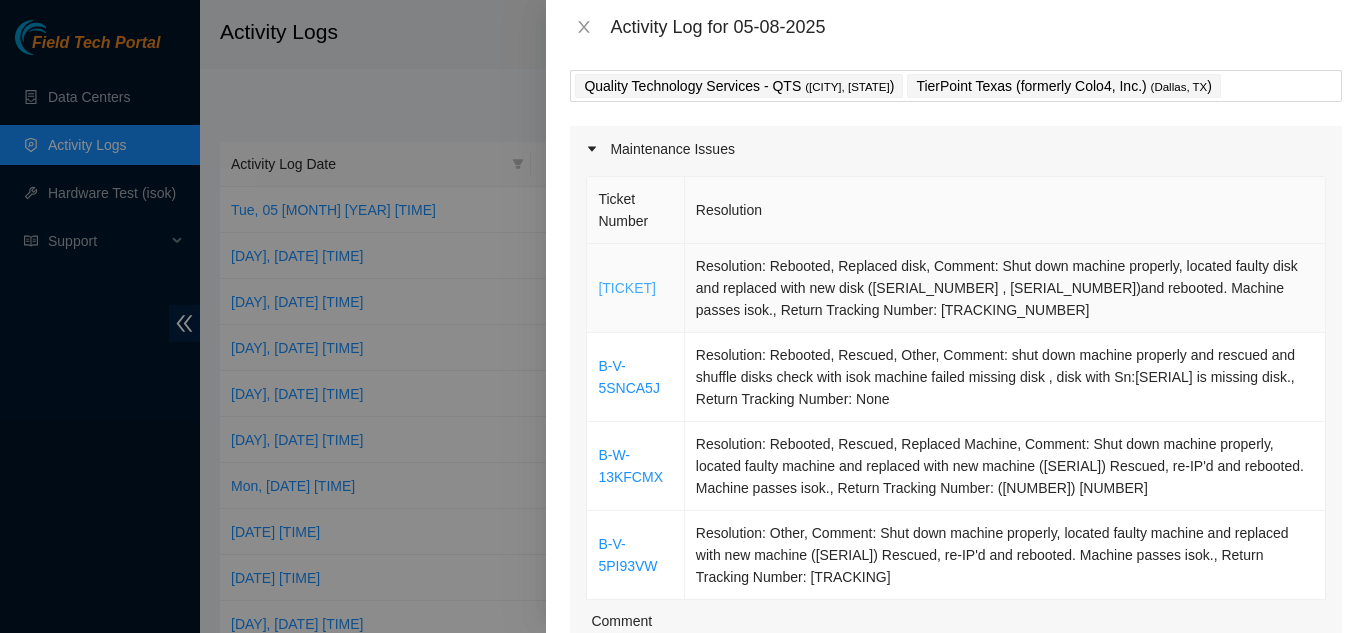drag, startPoint x: 655, startPoint y: 300, endPoint x: 601, endPoint y: 285, distance: 56.044624 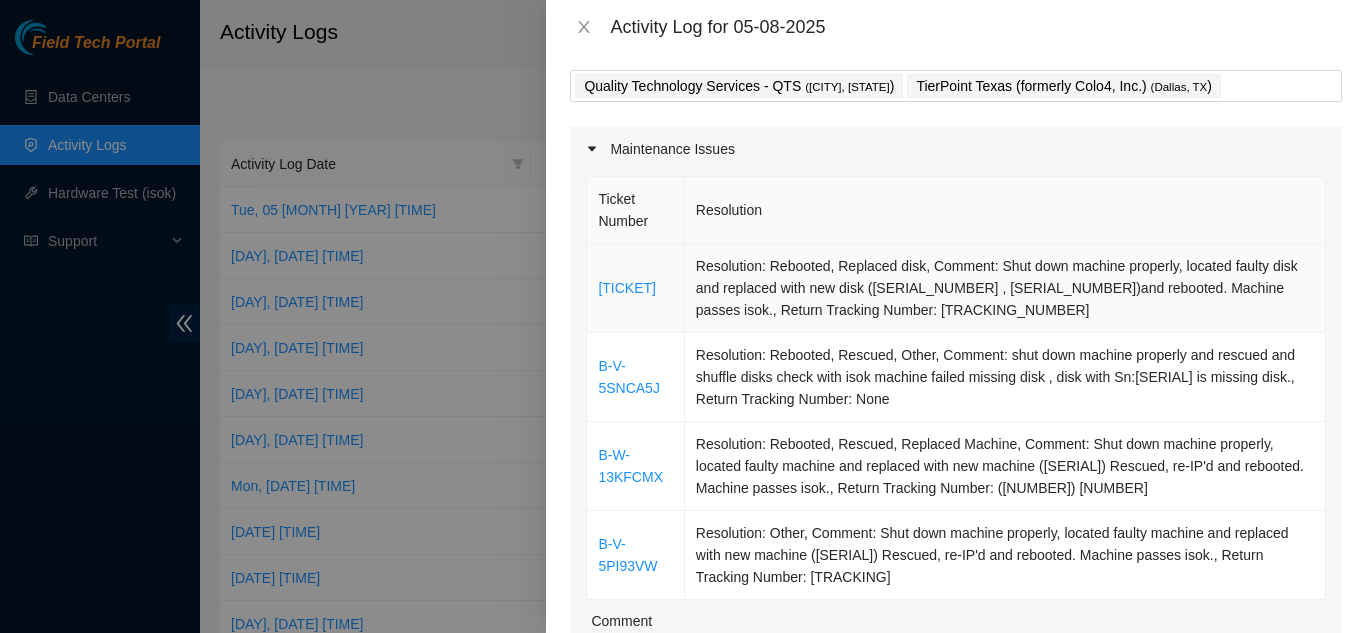 copy on "[TICKET]" 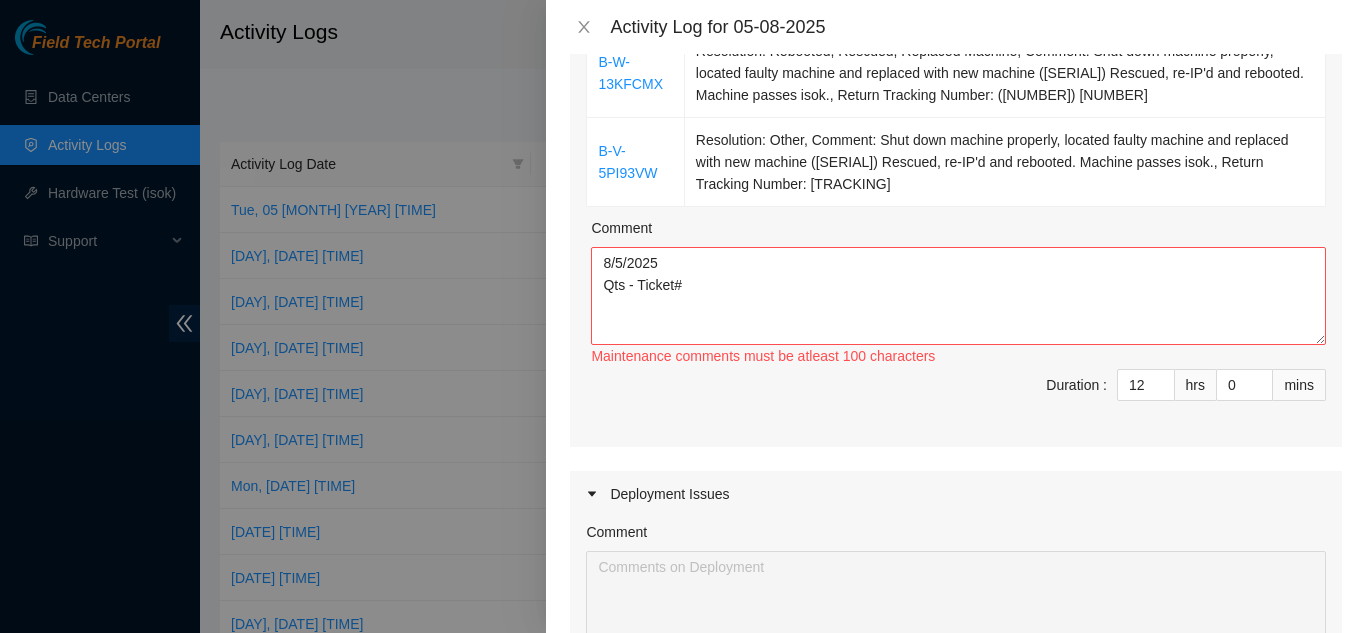 scroll, scrollTop: 500, scrollLeft: 0, axis: vertical 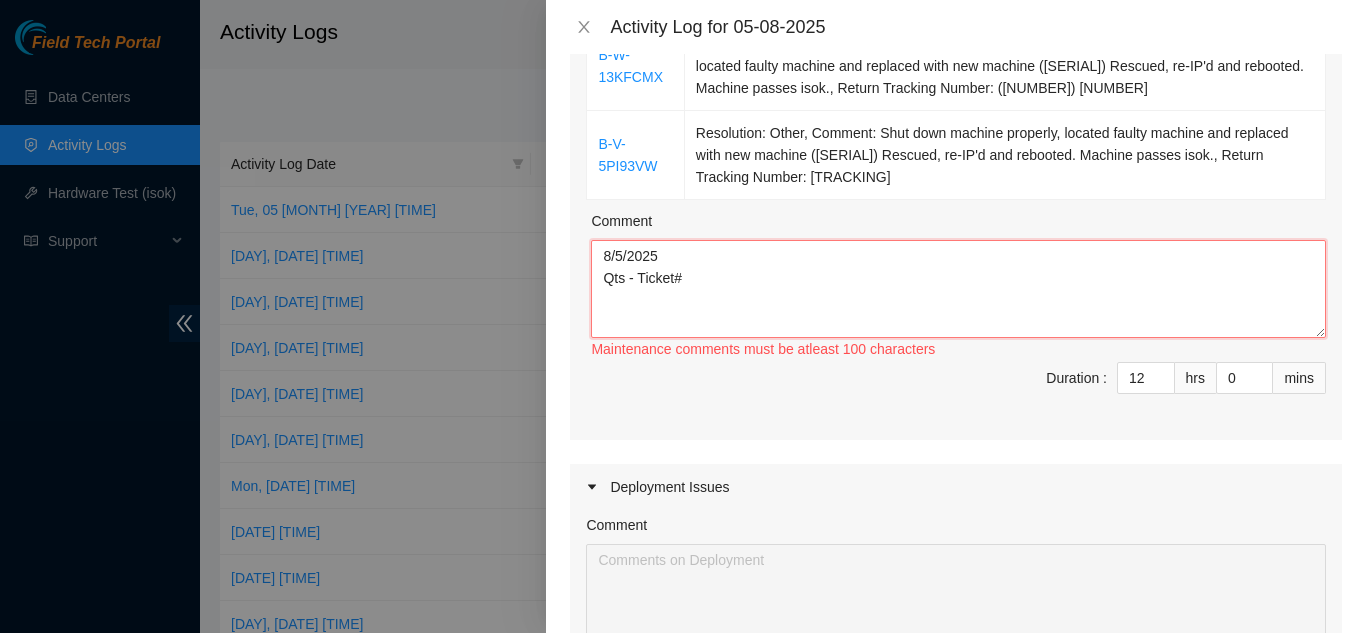 click on "8/5/2025
Qts - Ticket#" at bounding box center [958, 289] 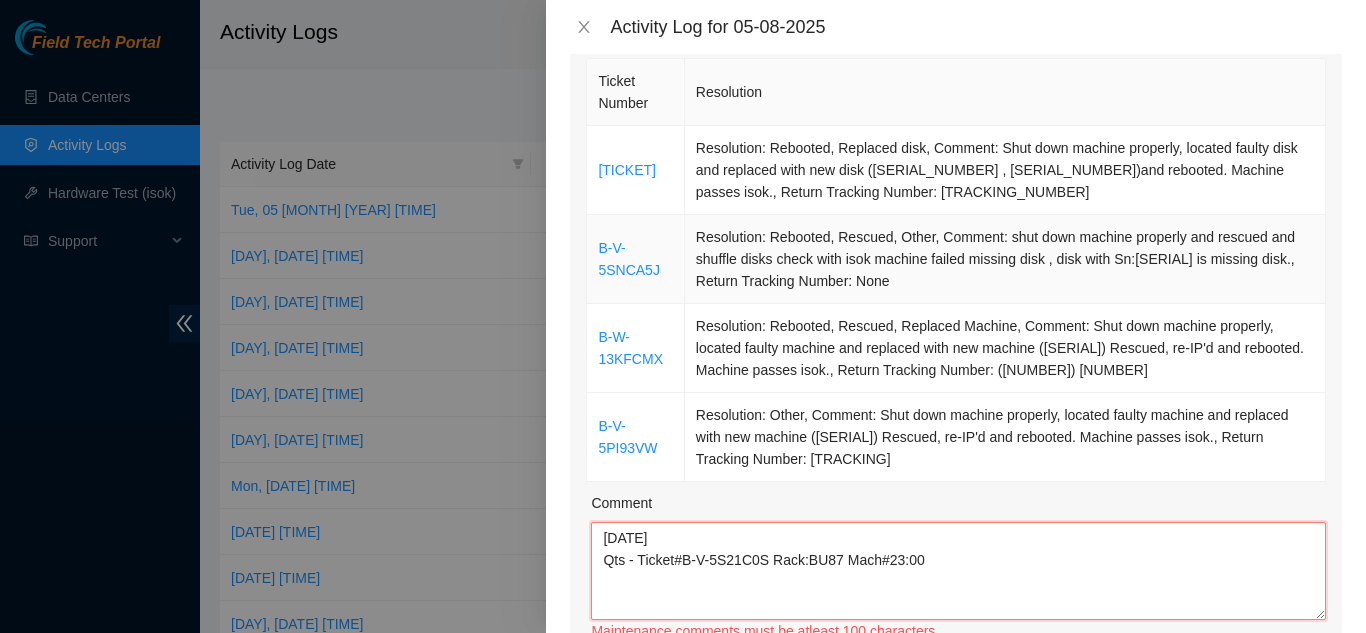 scroll, scrollTop: 200, scrollLeft: 0, axis: vertical 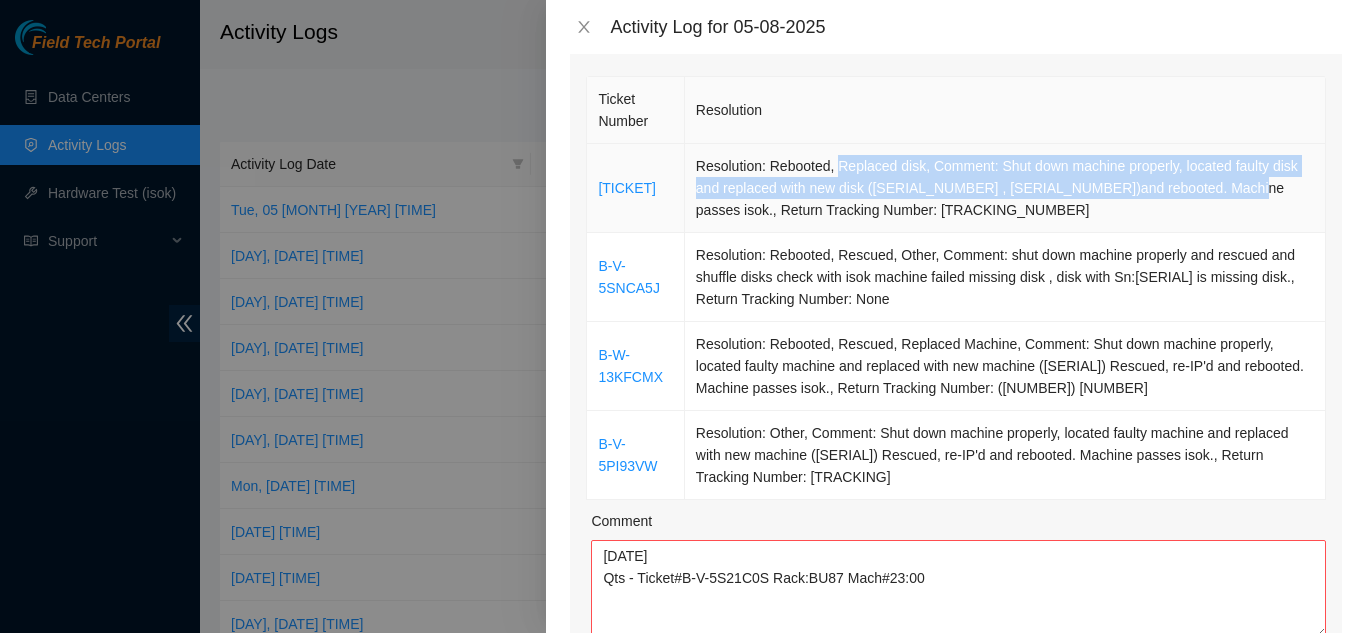 drag, startPoint x: 831, startPoint y: 166, endPoint x: 1228, endPoint y: 187, distance: 397.55502 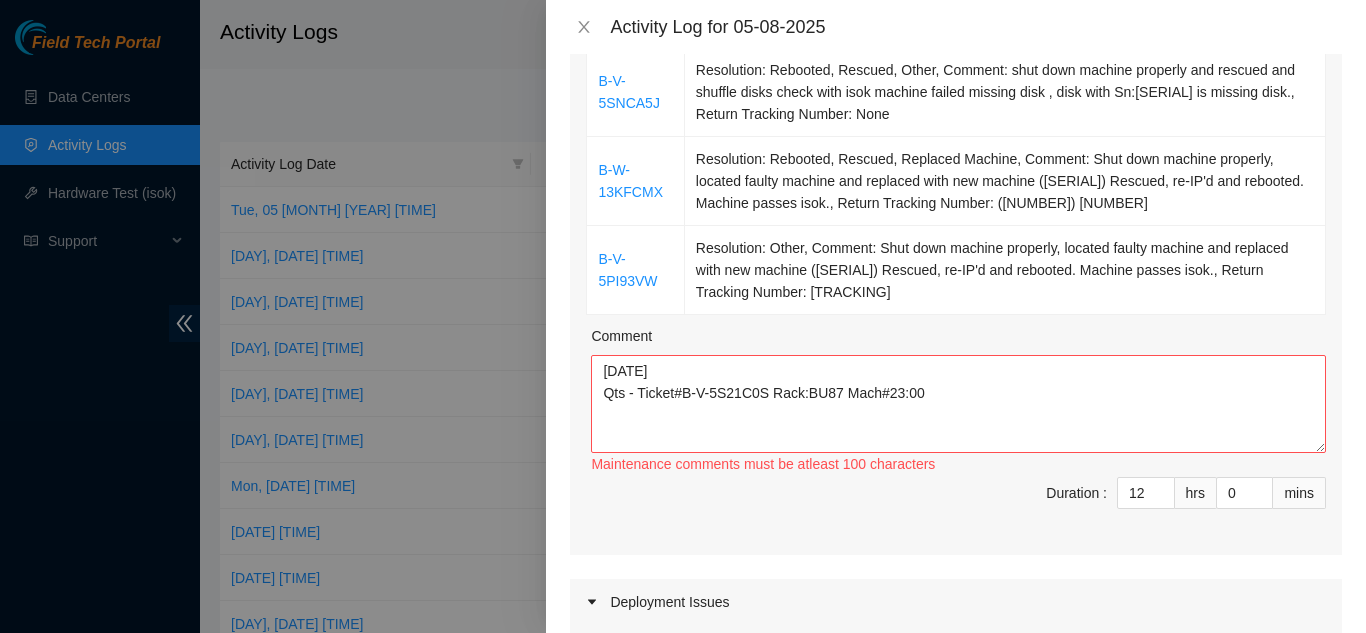 scroll, scrollTop: 400, scrollLeft: 0, axis: vertical 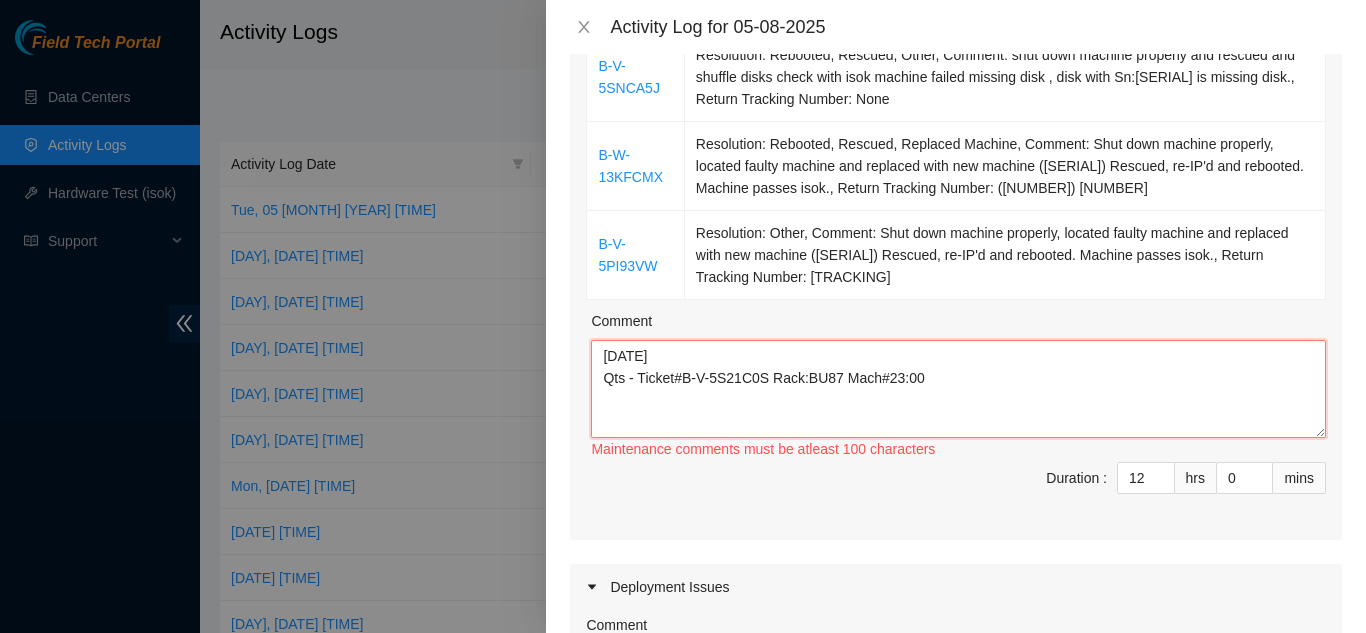 click on "[DATE]
Qts - Ticket#B-V-5S21C0S Rack:BU87 Mach#23:00" at bounding box center [958, 389] 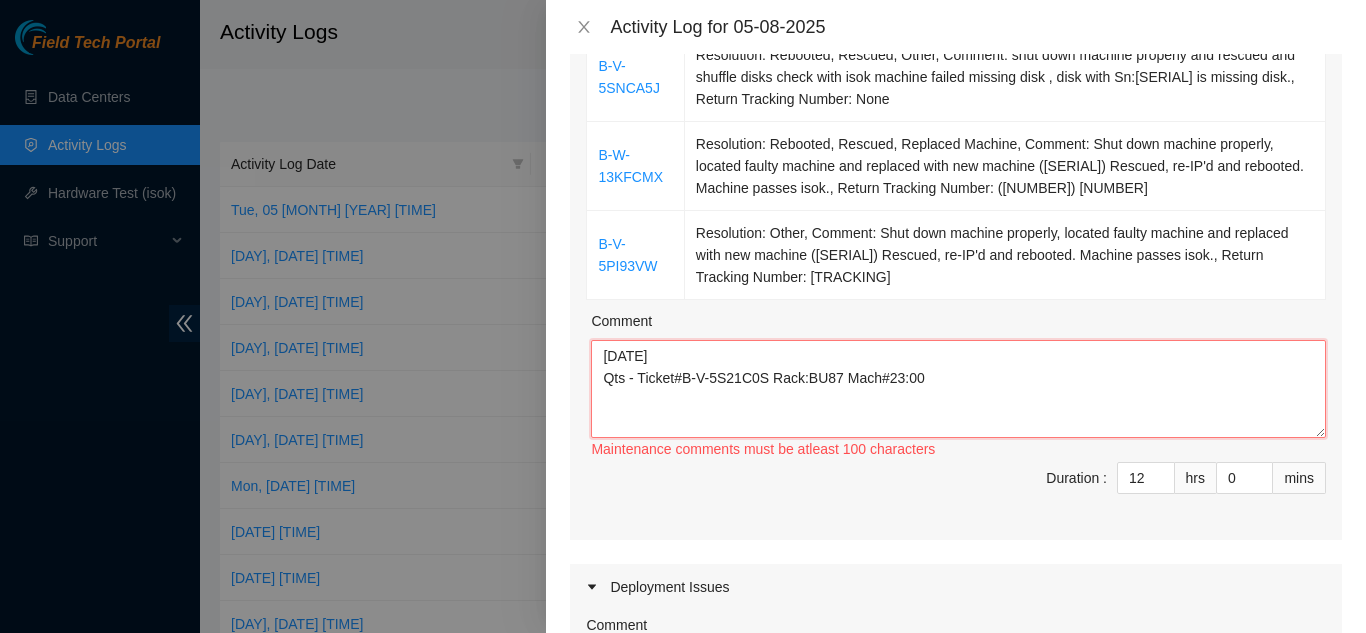 paste on "Replaced disk, Comment: Shut down machine properly, located faulty disk and replaced with new disk ([SERIAL], [SERIAL])and rebooted. Machine passes isok" 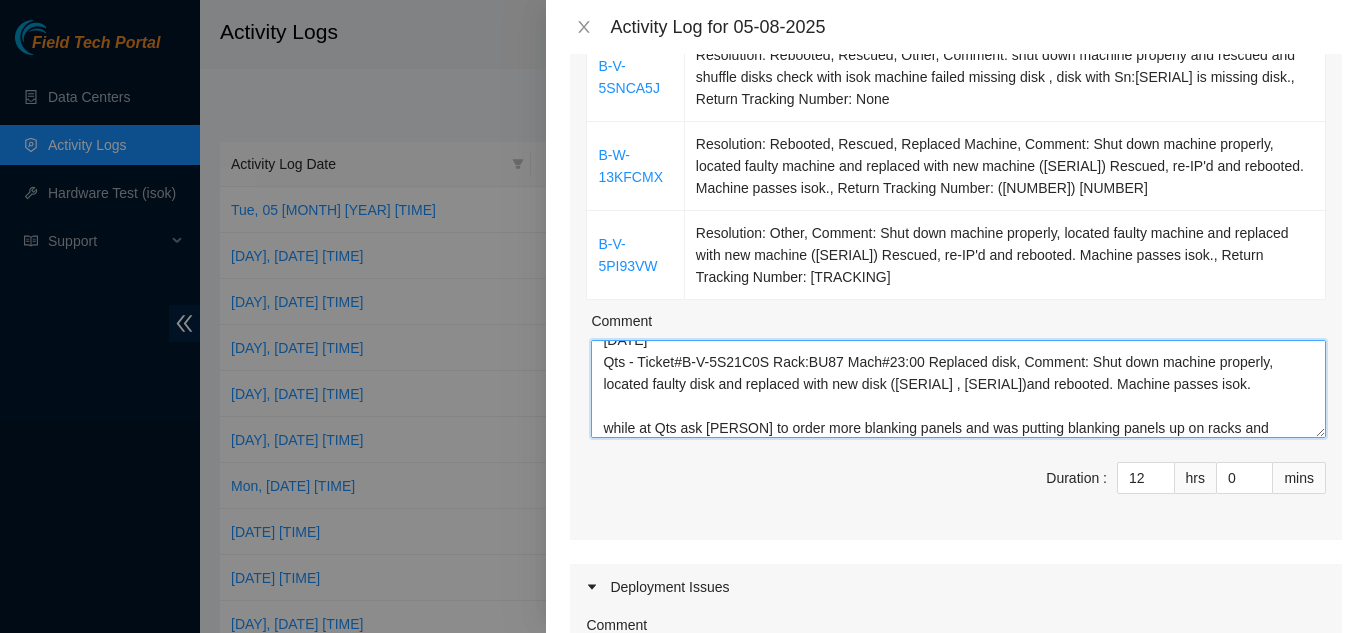 scroll, scrollTop: 38, scrollLeft: 0, axis: vertical 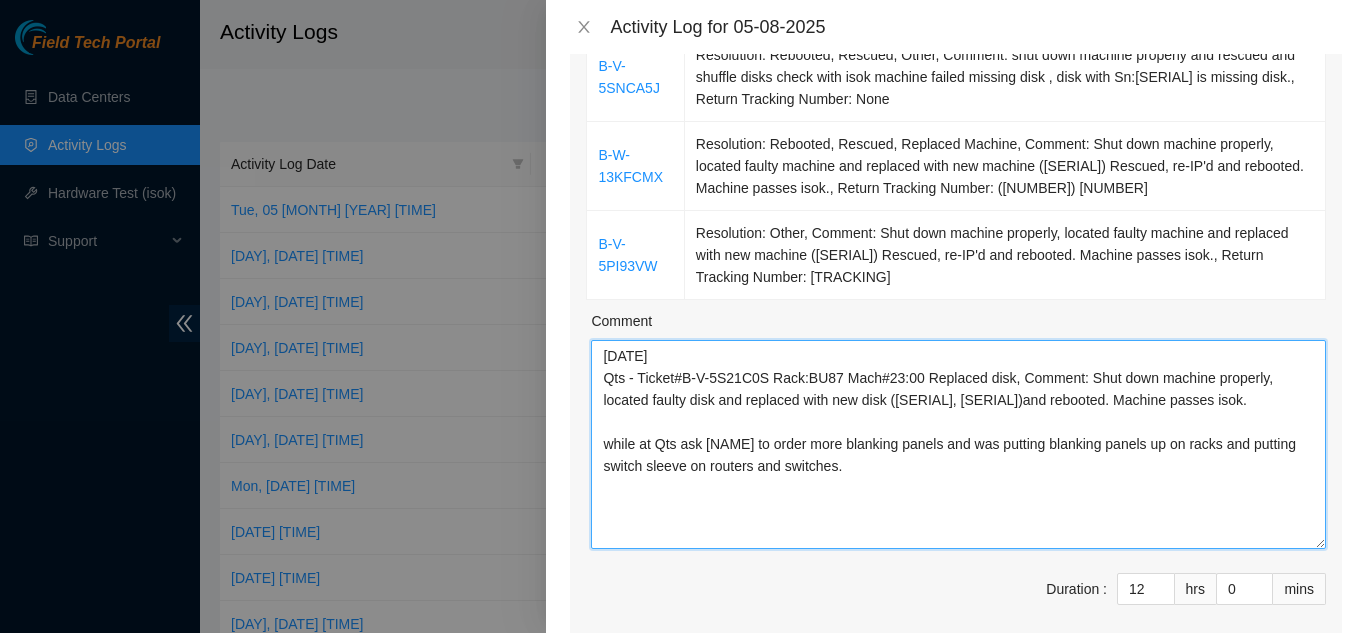 drag, startPoint x: 1304, startPoint y: 431, endPoint x: 1300, endPoint y: 542, distance: 111.07205 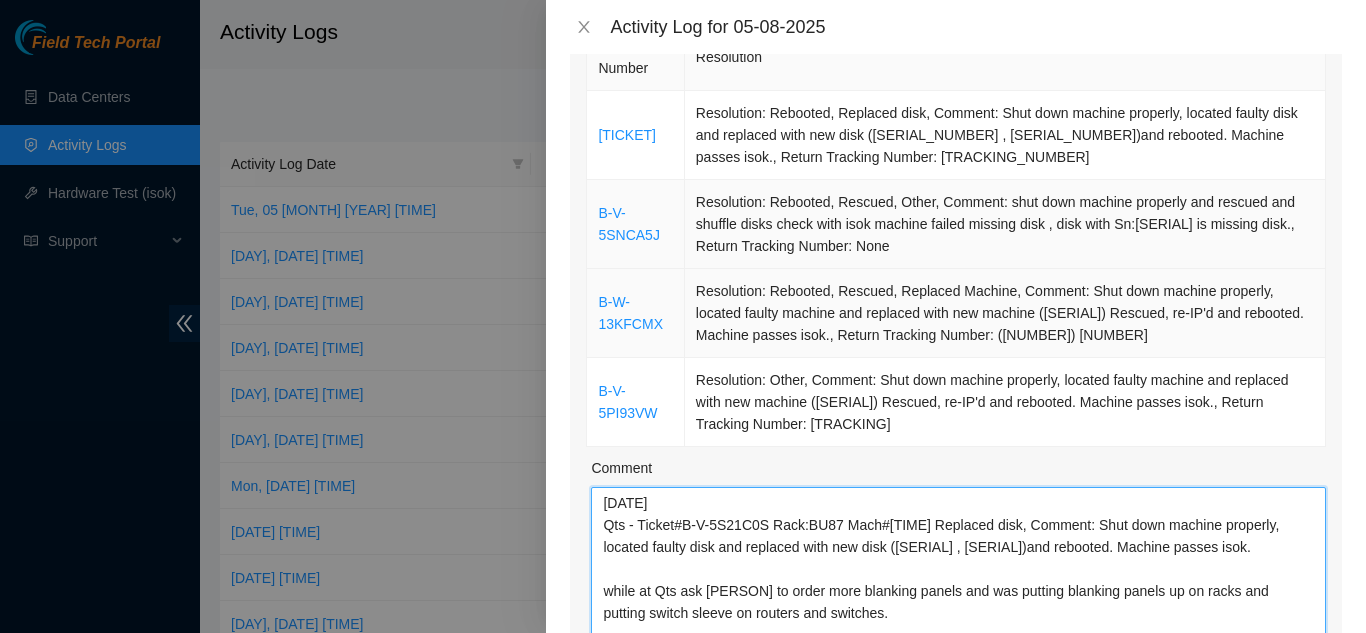 scroll, scrollTop: 200, scrollLeft: 0, axis: vertical 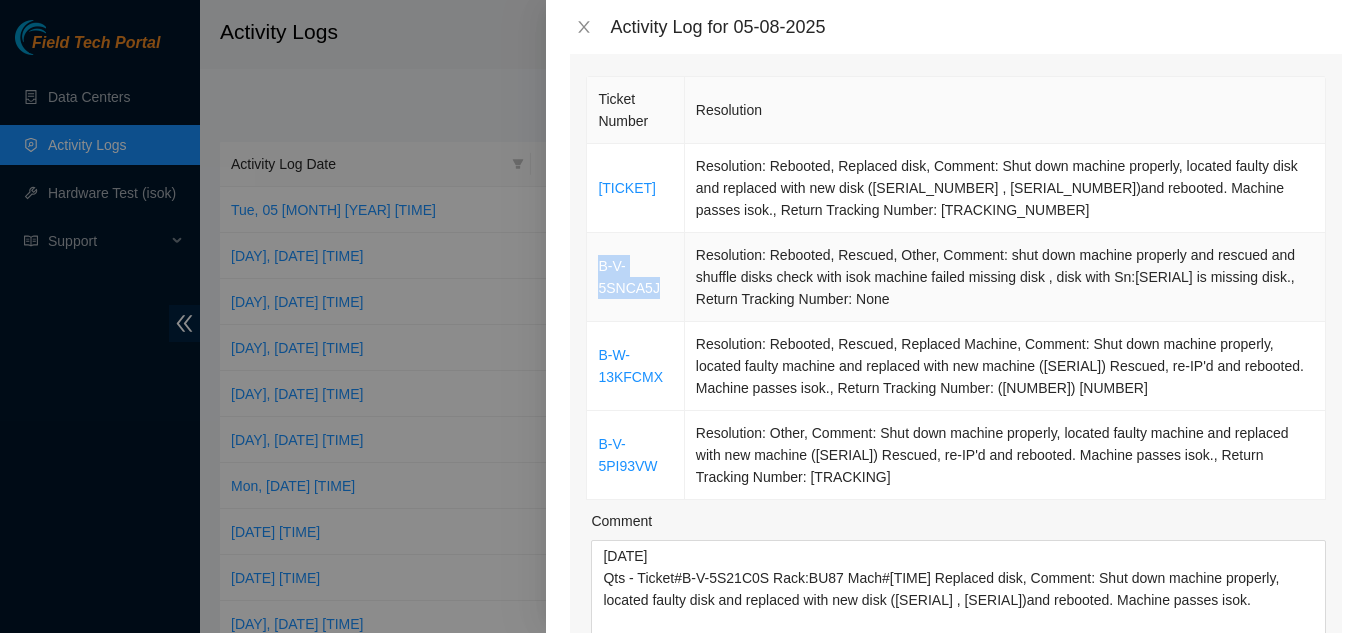 drag, startPoint x: 658, startPoint y: 289, endPoint x: 600, endPoint y: 267, distance: 62.03225 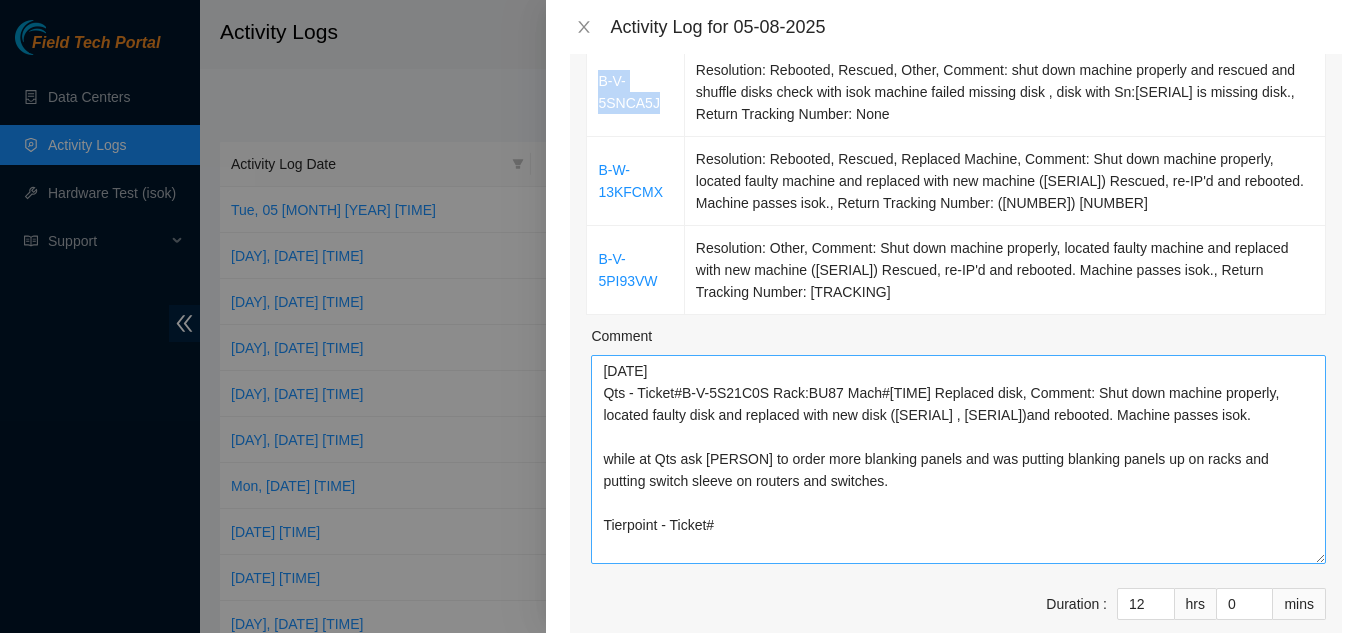 scroll, scrollTop: 400, scrollLeft: 0, axis: vertical 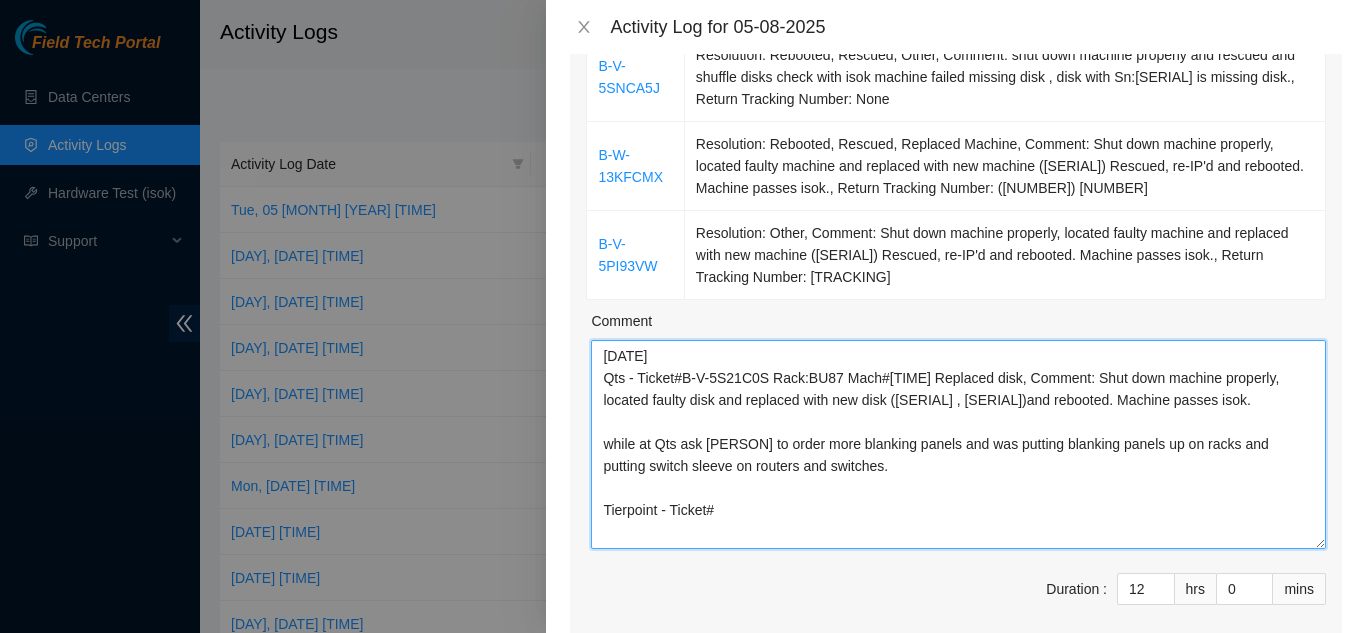 click on "[DATE]
Qts - Ticket#B-V-5S21C0S Rack:BU87 Mach#[TIME] Replaced disk, Comment: Shut down machine properly, located faulty disk and replaced with new disk ([SERIAL] , [SERIAL])and rebooted. Machine passes isok.
while at Qts ask [PERSON] to order more blanking panels and was putting blanking panels up on racks and putting switch sleeve on routers and switches.
Tierpoint - Ticket#" at bounding box center [958, 444] 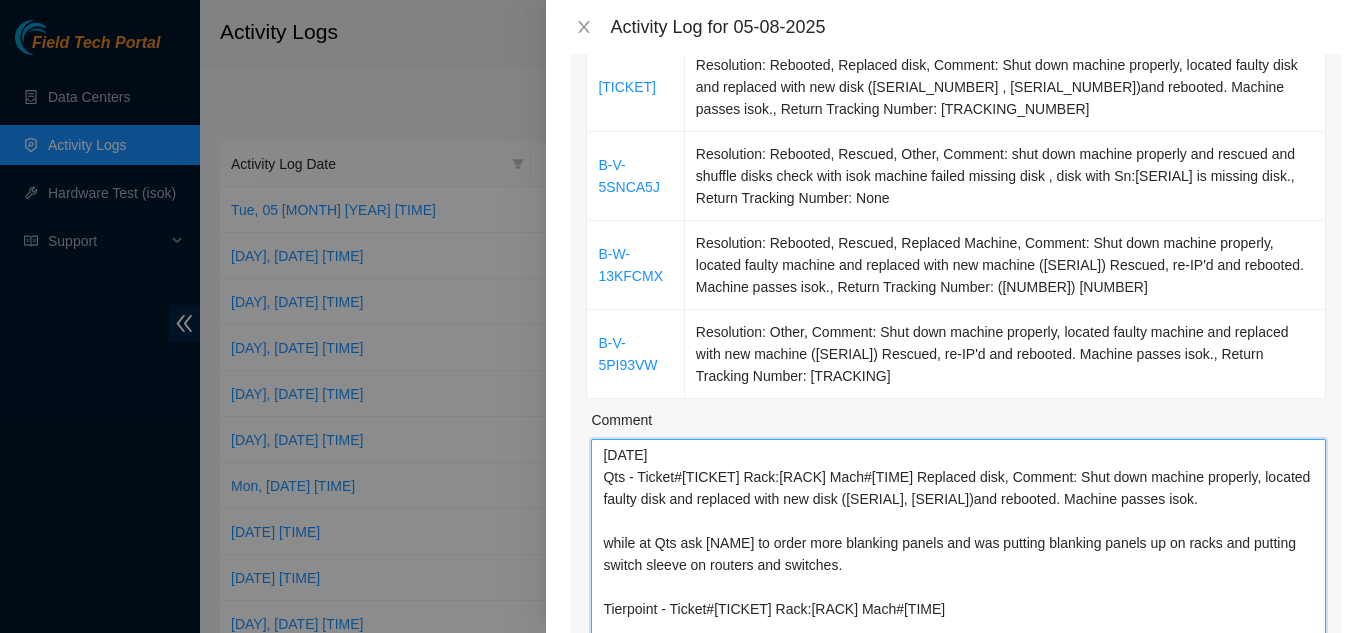 scroll, scrollTop: 300, scrollLeft: 0, axis: vertical 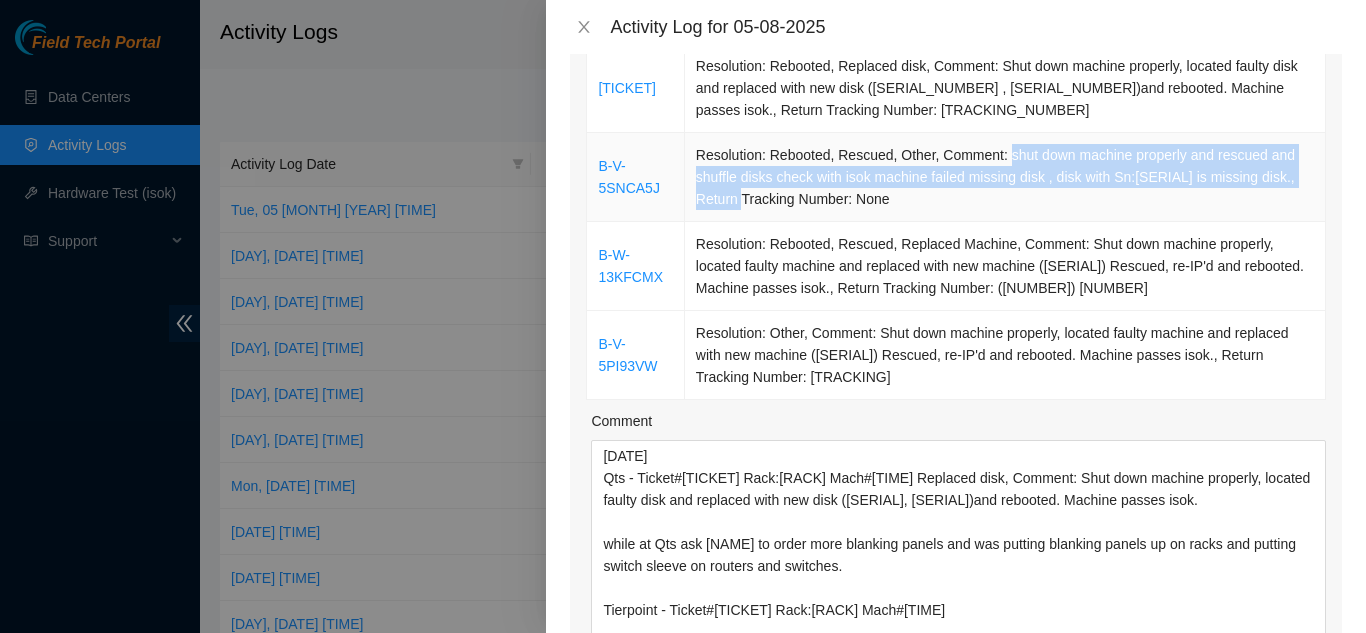 drag, startPoint x: 996, startPoint y: 158, endPoint x: 769, endPoint y: 194, distance: 229.8369 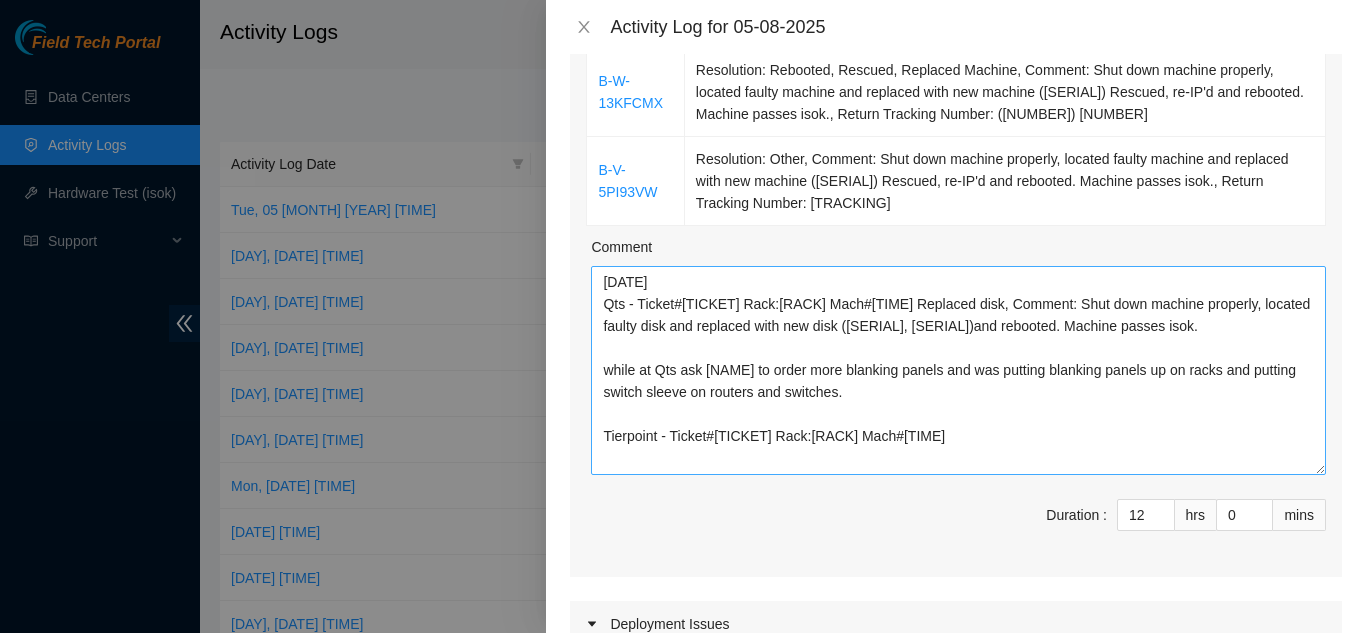 scroll, scrollTop: 500, scrollLeft: 0, axis: vertical 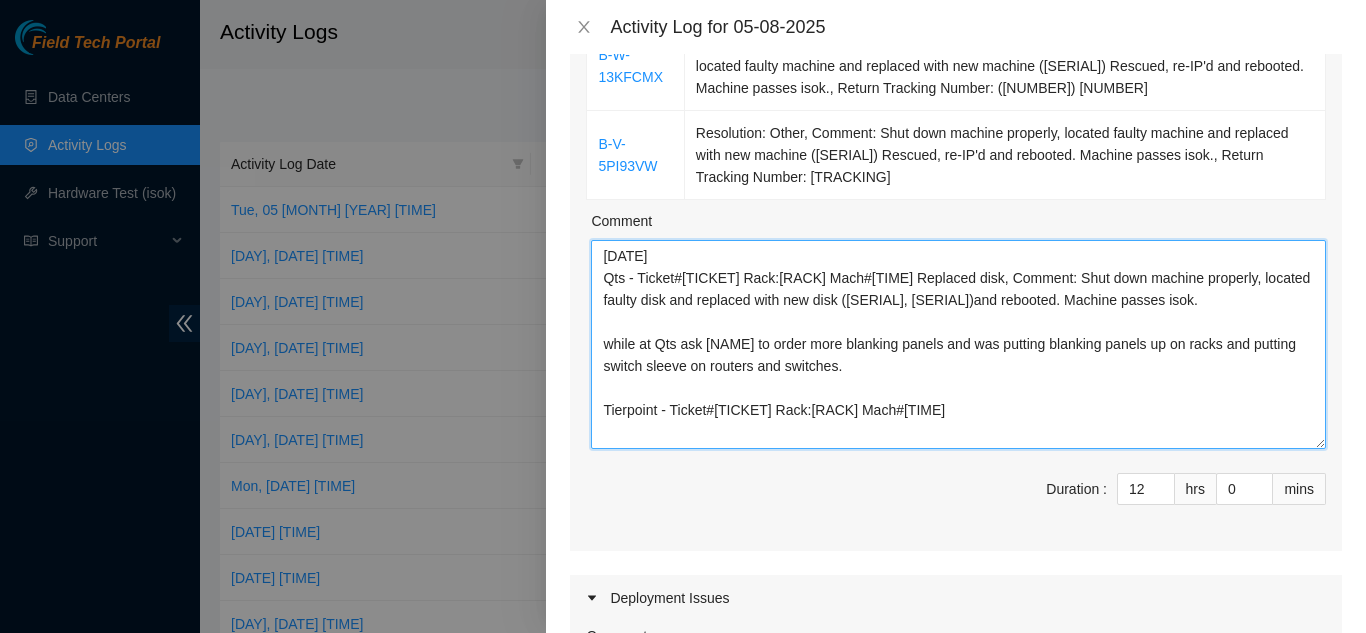 click on "[DATE]
Qts - Ticket#[TICKET] Rack:[RACK] Mach#[TIME] Replaced disk, Comment: Shut down machine properly, located faulty disk and replaced with new disk ([SERIAL], [SERIAL])and rebooted. Machine passes isok.
while at Qts ask [NAME] to order more blanking panels and was putting blanking panels up on racks and putting switch sleeve on routers and switches.
Tierpoint - Ticket#[TICKET] Rack:[RACK] Mach#[TIME]" at bounding box center (958, 344) 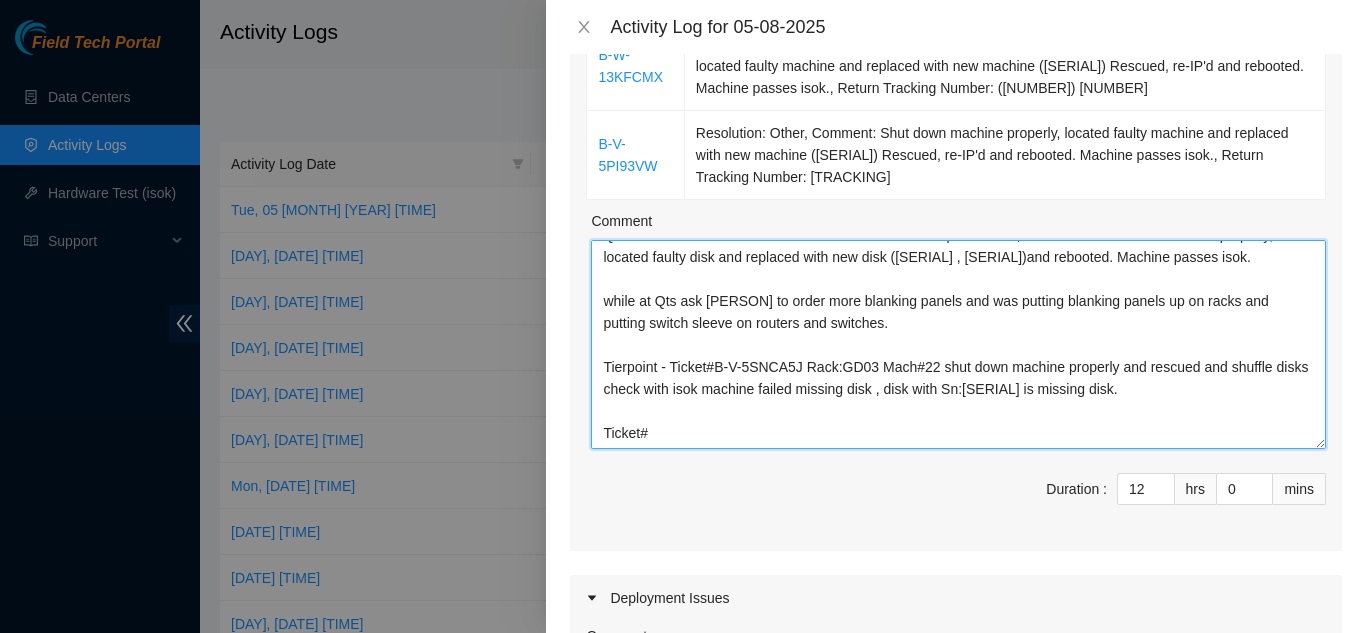 scroll, scrollTop: 0, scrollLeft: 0, axis: both 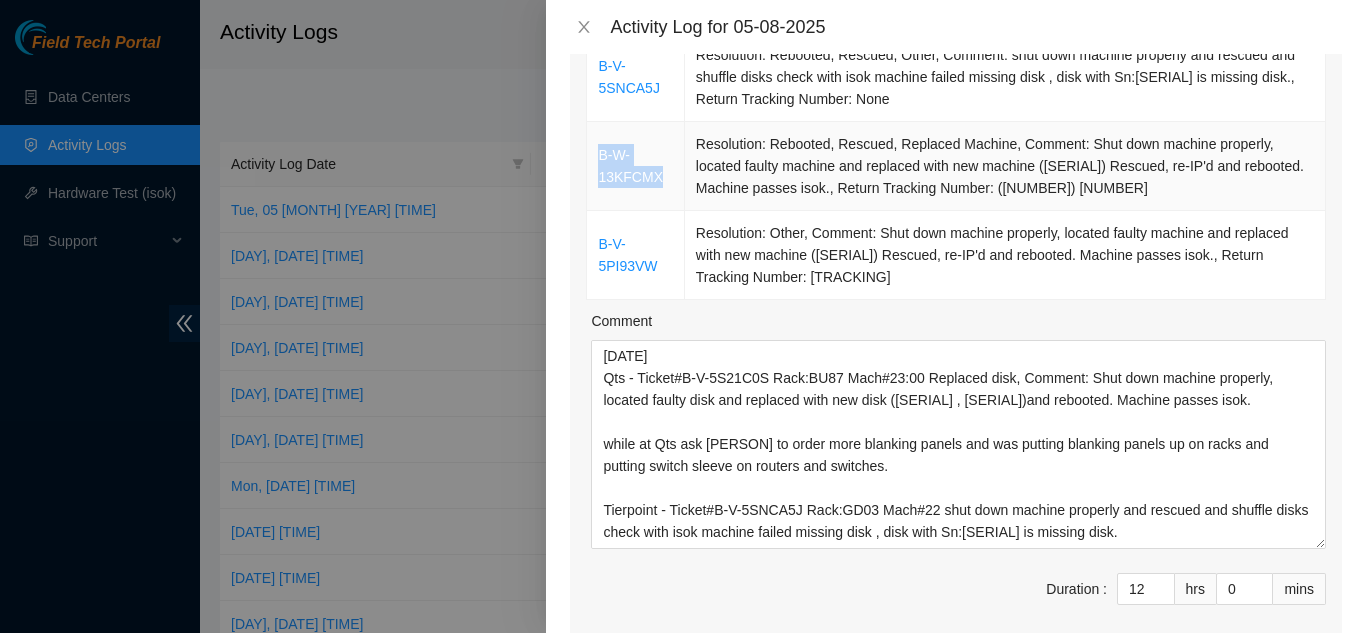 drag, startPoint x: 662, startPoint y: 174, endPoint x: 600, endPoint y: 154, distance: 65.14599 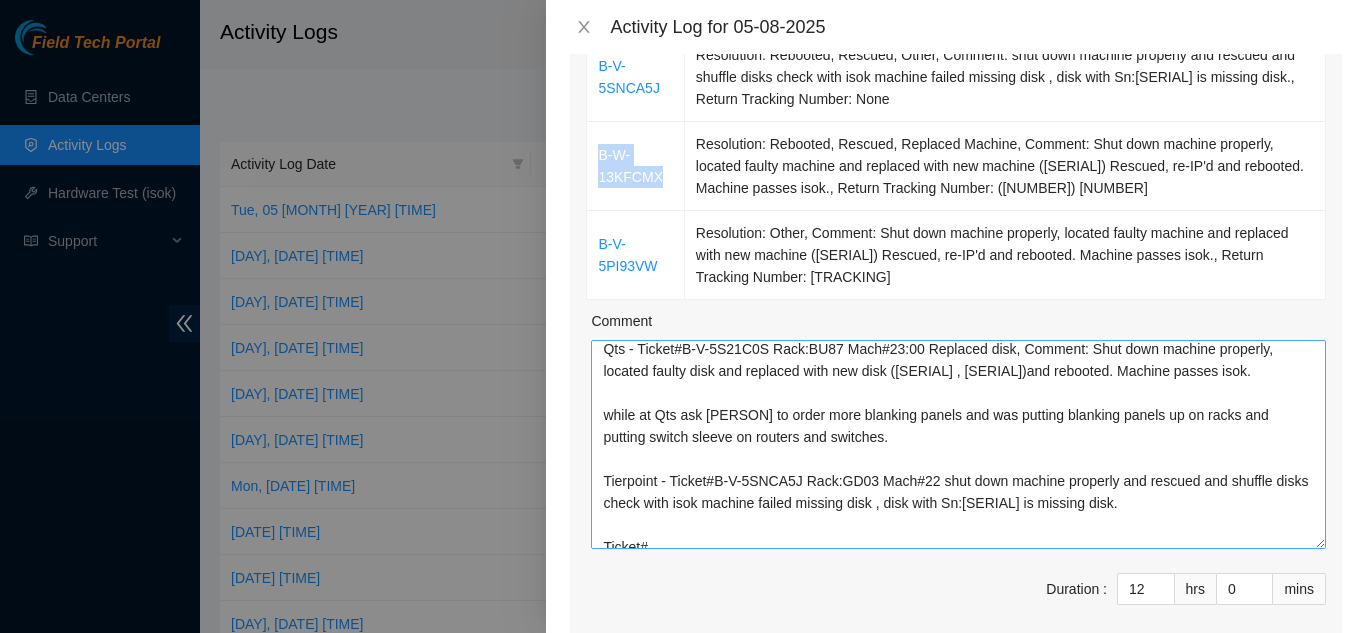 scroll, scrollTop: 43, scrollLeft: 0, axis: vertical 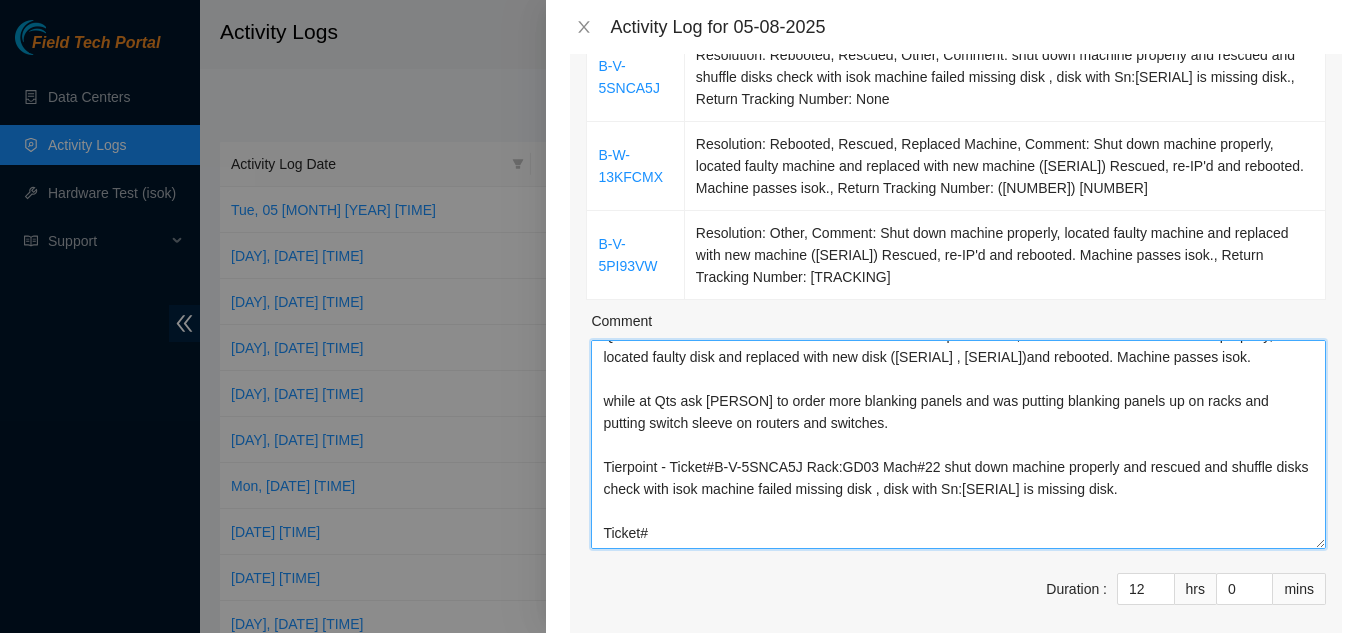 click on "[DATE]
Qts - Ticket#B-V-5S21C0S Rack:BU87 Mach#23:00 Replaced disk, Comment: Shut down machine properly, located faulty disk and replaced with new disk ([SERIAL] , [SERIAL])and rebooted. Machine passes isok.
while at Qts ask [PERSON] to order more blanking panels and was putting blanking panels up on racks and putting switch sleeve on routers and switches.
Tierpoint - Ticket#B-V-5SNCA5J Rack:GD03 Mach#22 shut down machine properly and rescued and shuffle disks check with isok machine failed missing disk , disk with Sn:[SERIAL] is missing disk.
Ticket#" at bounding box center [958, 444] 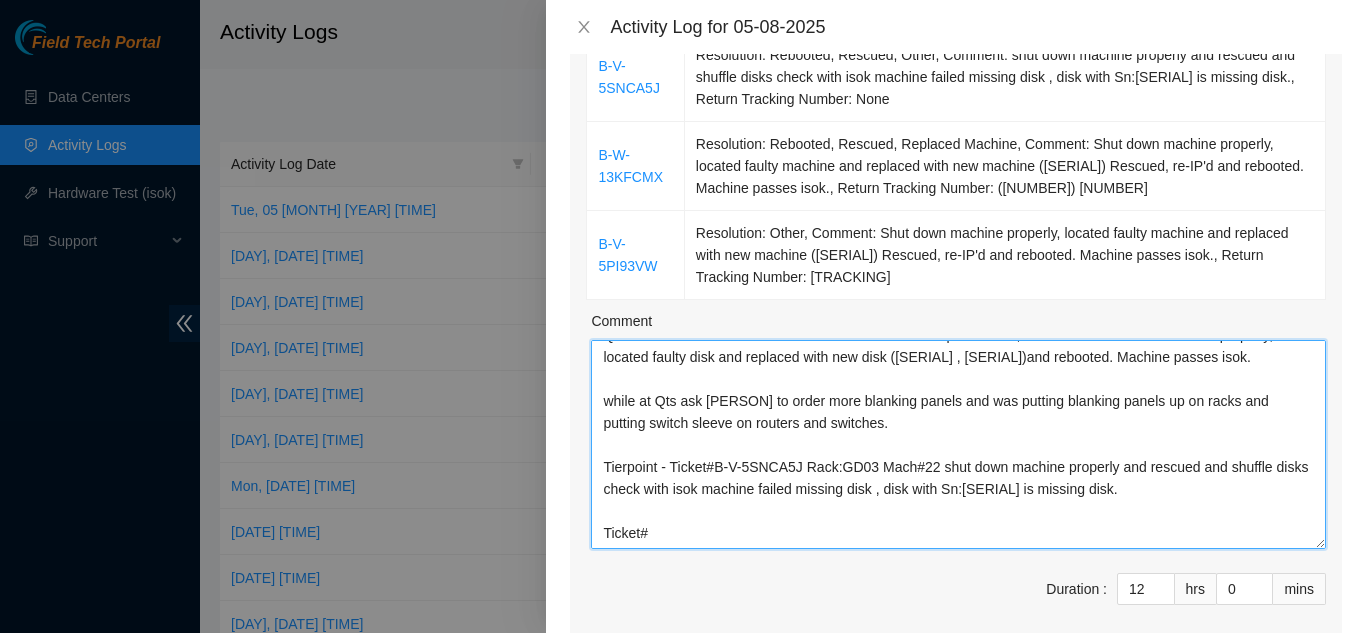 paste on "B-W-13KFCMX" 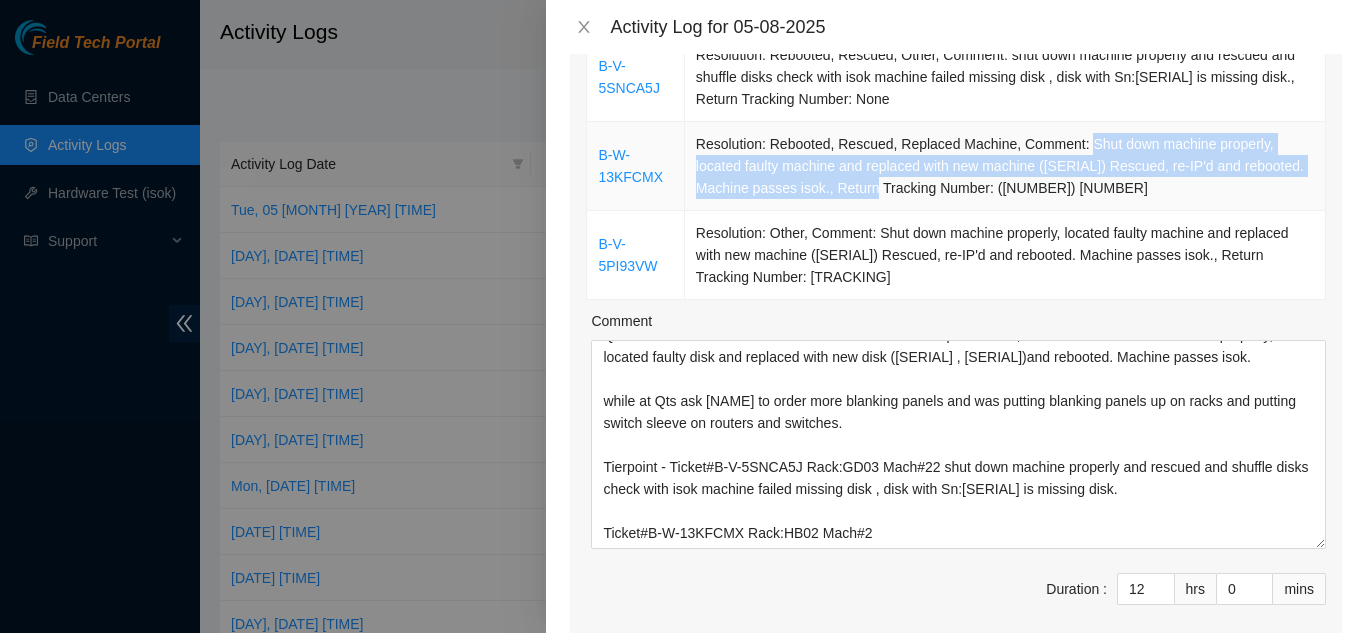drag, startPoint x: 1074, startPoint y: 144, endPoint x: 882, endPoint y: 183, distance: 195.9209 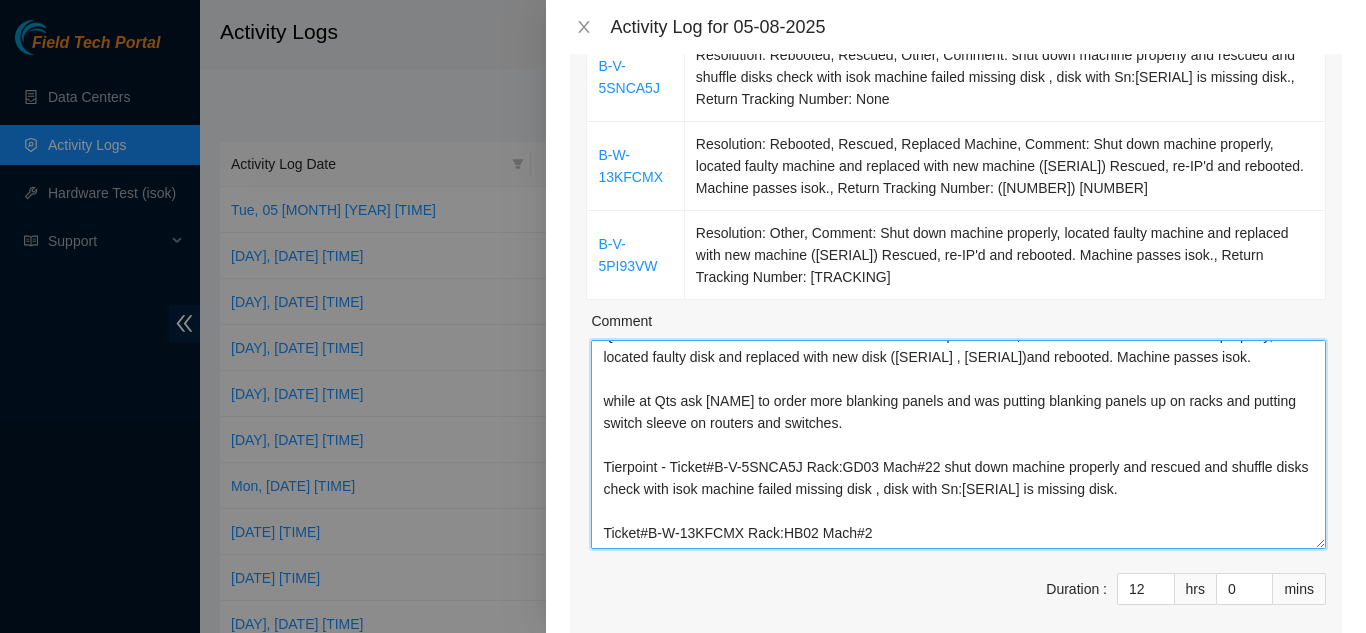 click on "[DATE]
Qts - Ticket#B-V-5S21C0S Rack:BU87 Mach#23:00 Replaced disk, Comment: Shut down machine properly, located faulty disk and replaced with new disk ([SERIAL] , [SERIAL])and rebooted. Machine passes isok.
while at Qts ask [NAME] to order more blanking panels and was putting blanking panels up on racks and putting switch sleeve on routers and switches.
Tierpoint - Ticket#B-V-5SNCA5J Rack:GD03 Mach#22 shut down machine properly and rescued and shuffle disks check with isok machine failed missing disk , disk with Sn:[SERIAL] is missing disk.
Ticket#B-W-13KFCMX Rack:HB02 Mach#2" at bounding box center [958, 444] 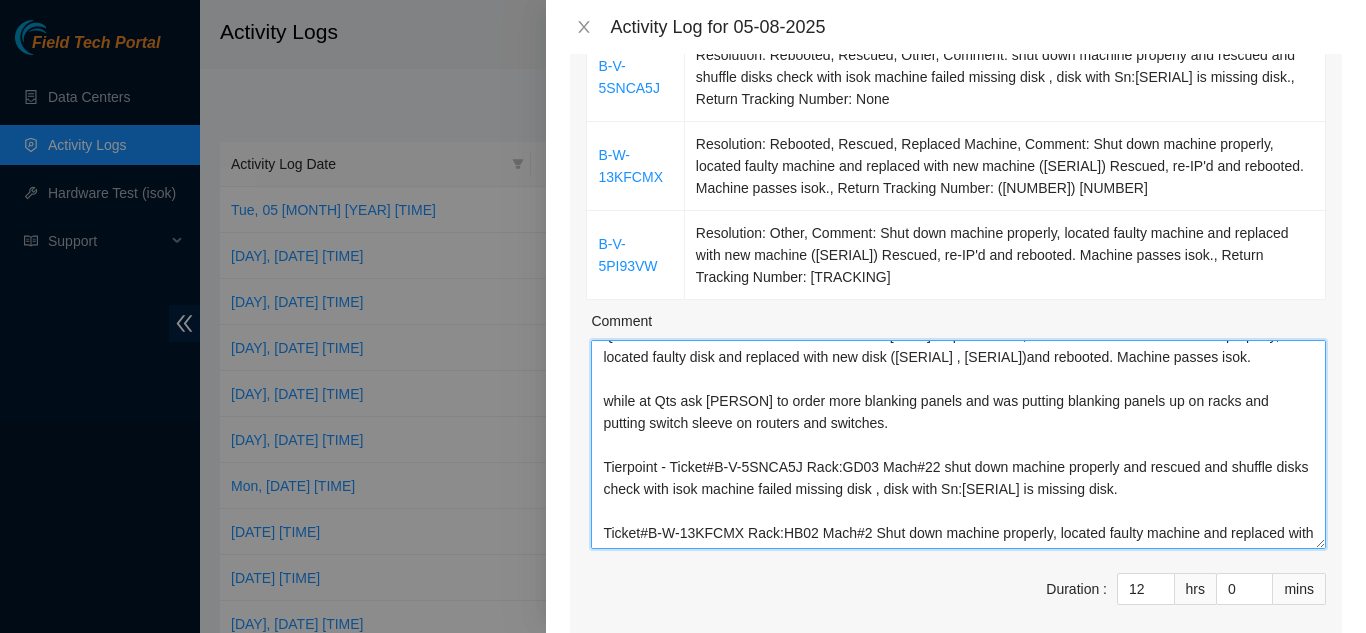 scroll, scrollTop: 59, scrollLeft: 0, axis: vertical 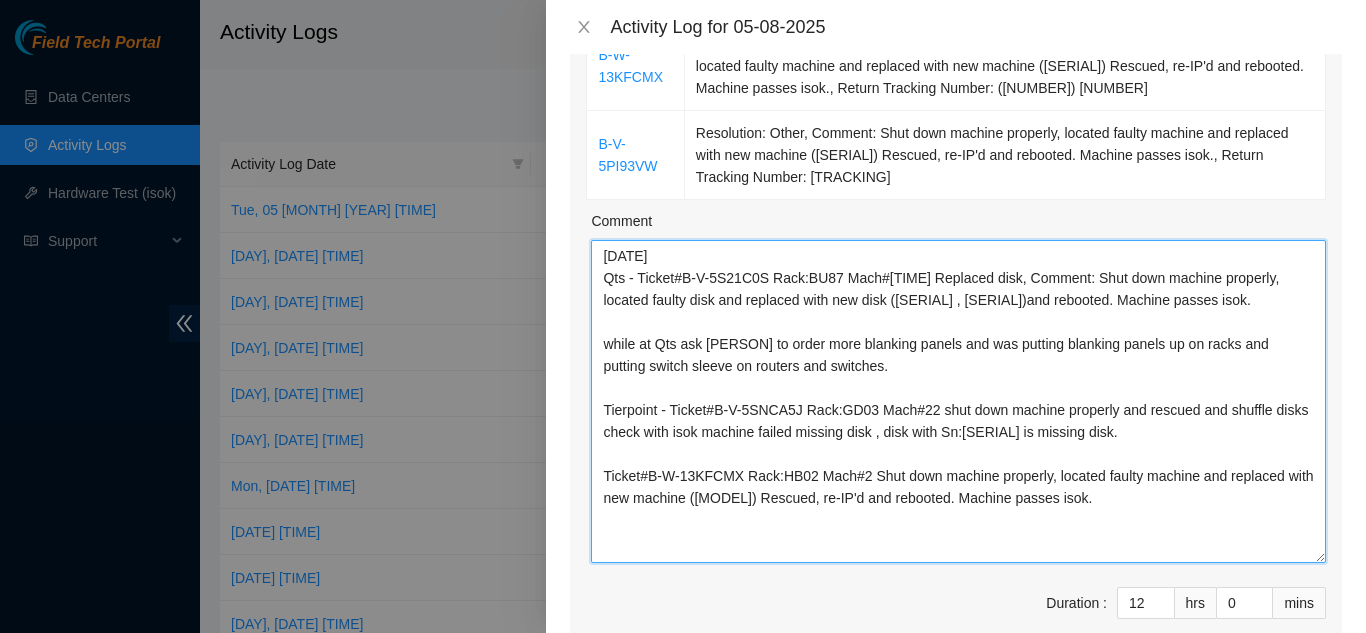 drag, startPoint x: 1306, startPoint y: 443, endPoint x: 1320, endPoint y: 558, distance: 115.84904 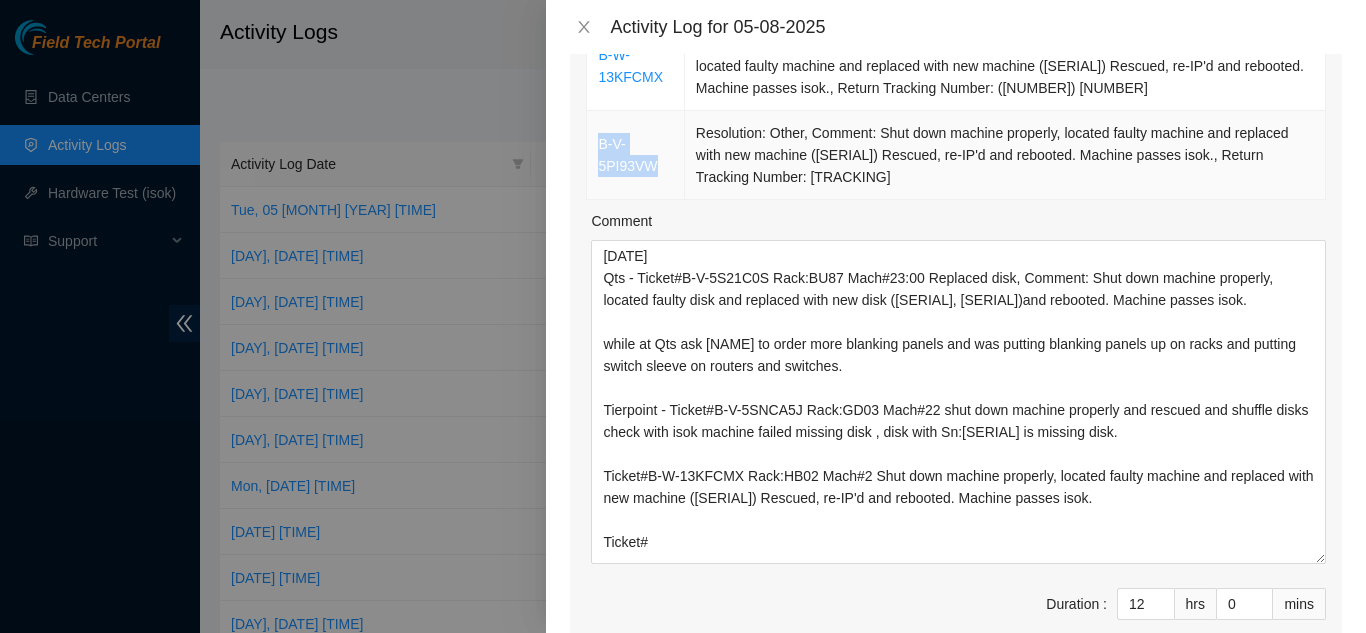 drag, startPoint x: 658, startPoint y: 169, endPoint x: 597, endPoint y: 152, distance: 63.324562 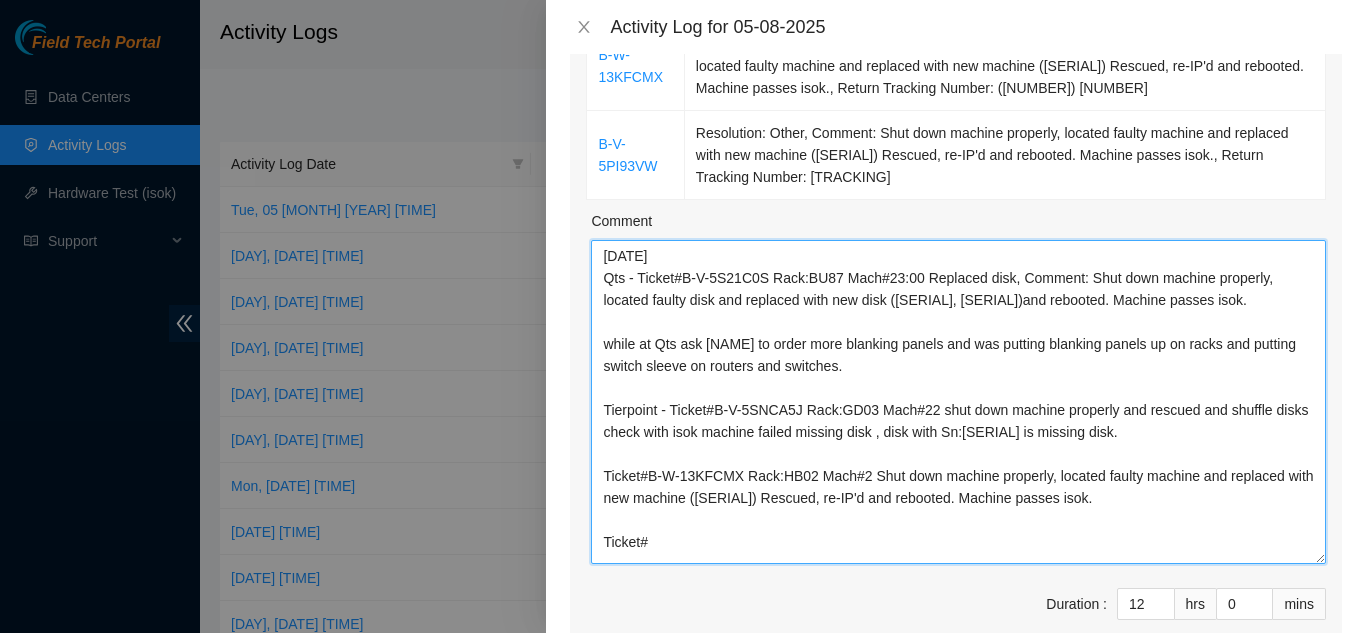 click on "[DATE]
Qts - Ticket#B-V-5S21C0S Rack:BU87 Mach#23:00 Replaced disk, Comment: Shut down machine properly, located faulty disk and replaced with new disk ([SERIAL], [SERIAL])and rebooted. Machine passes isok.
while at Qts ask [NAME] to order more blanking panels and was putting blanking panels up on racks and putting switch sleeve on routers and switches.
Tierpoint - Ticket#B-V-5SNCA5J Rack:GD03 Mach#22 shut down machine properly and rescued and shuffle disks check with isok machine failed missing disk , disk with Sn:[SERIAL] is missing disk.
Ticket#B-W-13KFCMX Rack:HB02 Mach#2 Shut down machine properly, located faulty machine and replaced with new machine ([SERIAL]) Rescued, re-IP'd and rebooted. Machine passes isok.
Ticket#" at bounding box center (958, 402) 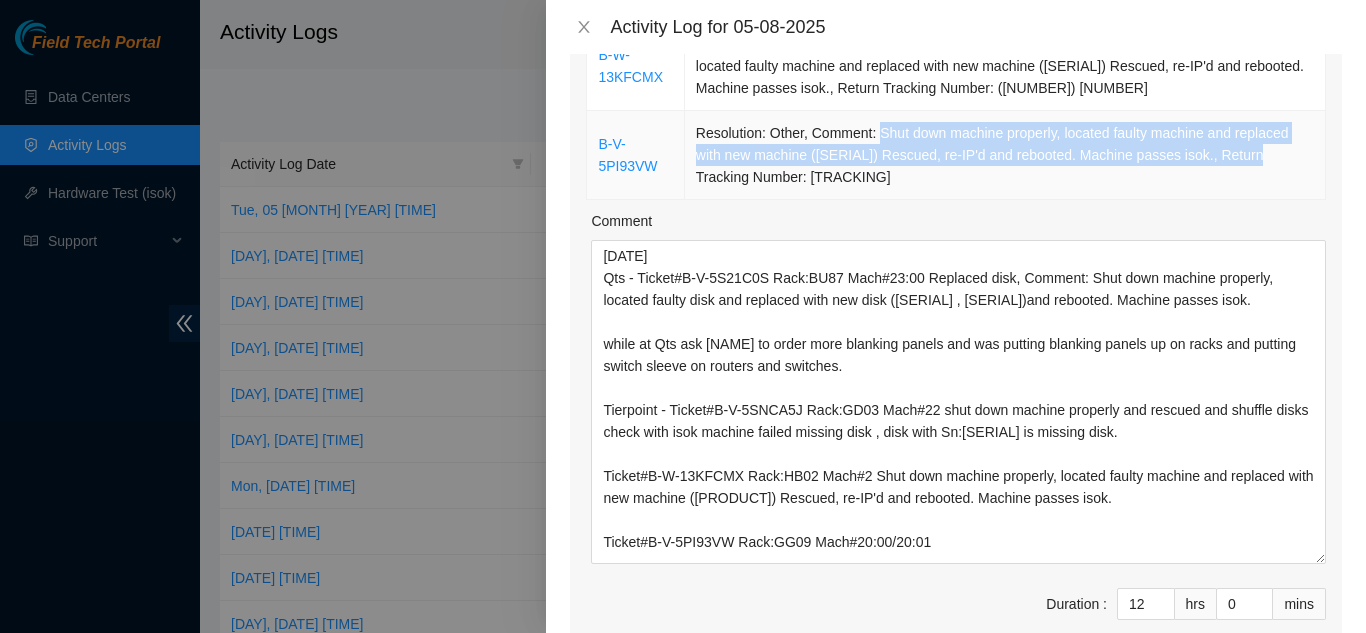 drag, startPoint x: 871, startPoint y: 133, endPoint x: 1258, endPoint y: 159, distance: 387.8724 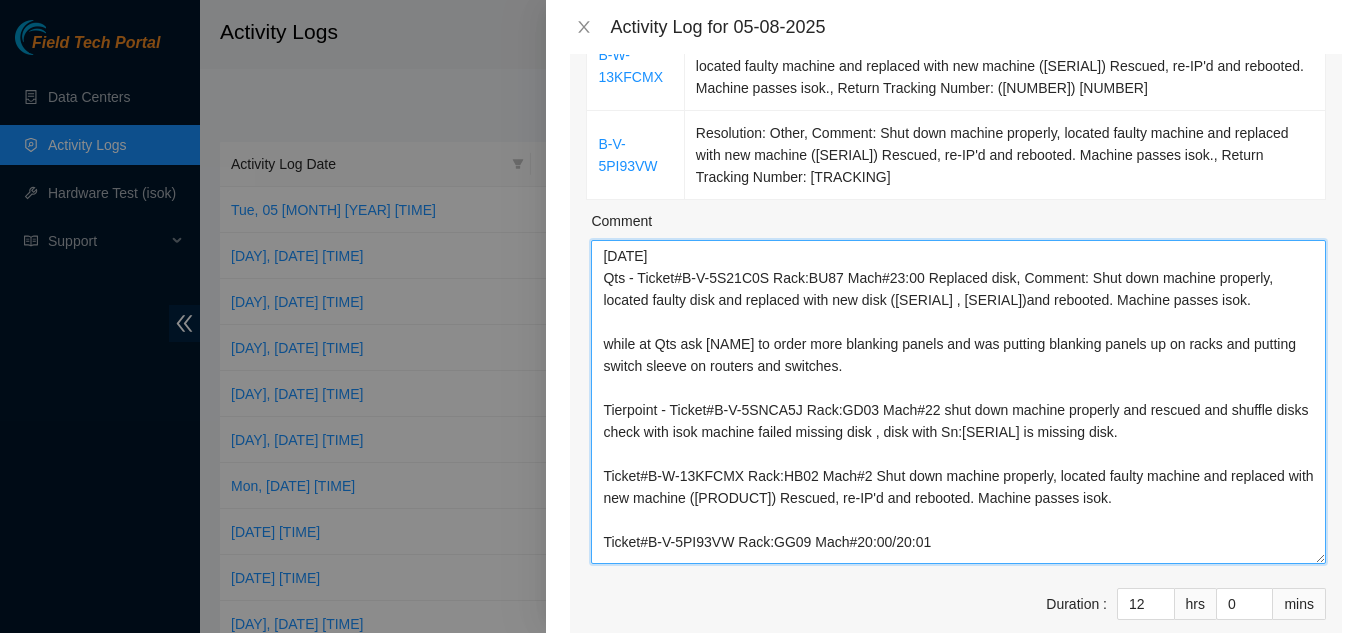 click on "[DATE]
Qts - Ticket#B-V-5S21C0S Rack:BU87 Mach#23:00 Replaced disk, Comment: Shut down machine properly, located faulty disk and replaced with new disk ([SERIAL] , [SERIAL])and rebooted. Machine passes isok.
while at Qts ask [NAME] to order more blanking panels and was putting blanking panels up on racks and putting switch sleeve on routers and switches.
Tierpoint - Ticket#B-V-5SNCA5J Rack:GD03 Mach#22 shut down machine properly and rescued and shuffle disks check with isok machine failed missing disk , disk with Sn:[SERIAL] is missing disk.
Ticket#B-W-13KFCMX Rack:HB02 Mach#2 Shut down machine properly, located faulty machine and replaced with new machine ([PRODUCT]) Rescued, re-IP'd and rebooted. Machine passes isok.
Ticket#B-V-5PI93VW Rack:GG09 Mach#20:00/20:01" at bounding box center [958, 402] 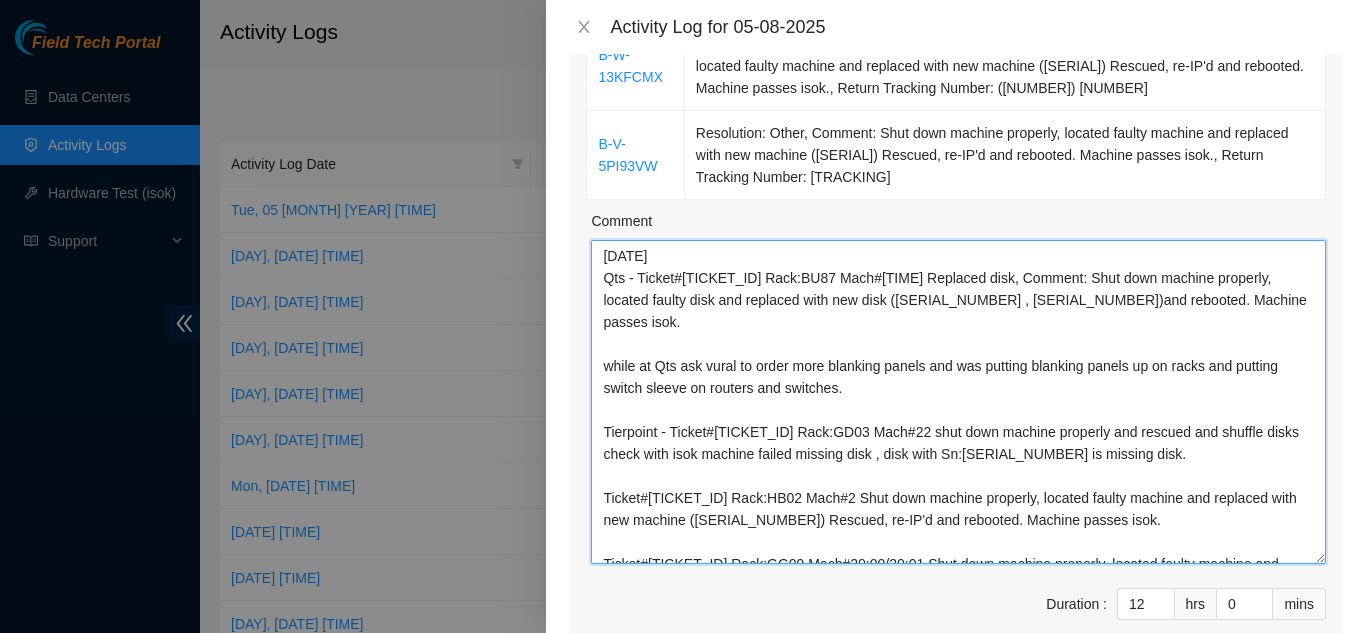 scroll, scrollTop: 10, scrollLeft: 0, axis: vertical 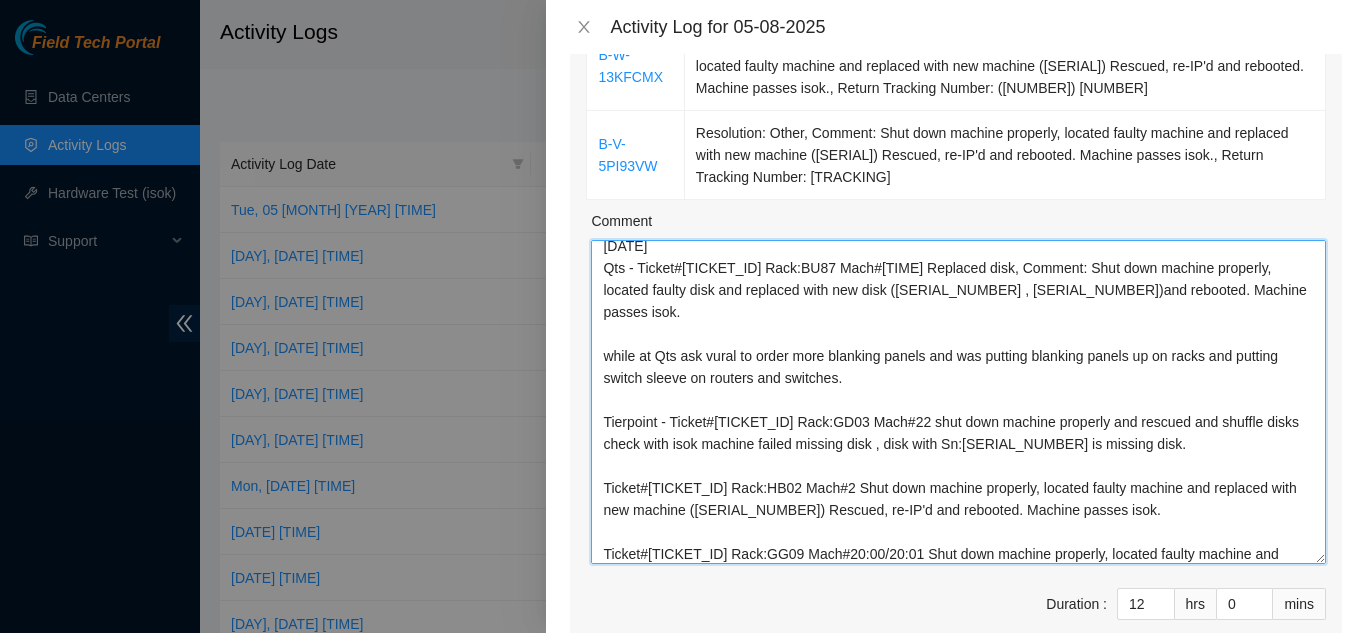 click on "[DATE]
Qts - Ticket#[TICKET_ID] Rack:BU87 Mach#[TIME] Replaced disk, Comment: Shut down machine properly, located faulty disk and replaced with new disk ([SERIAL_NUMBER] , [SERIAL_NUMBER])and rebooted. Machine passes isok.
while at Qts ask vural to order more blanking panels and was putting blanking panels up on racks and putting switch sleeve on routers and switches.
Tierpoint - Ticket#[TICKET_ID] Rack:GD03 Mach#22 shut down machine properly and rescued and shuffle disks check with isok machine failed missing disk , disk with Sn:[SERIAL_NUMBER] is missing disk.
Ticket#[TICKET_ID] Rack:HB02 Mach#2 Shut down machine properly, located faulty machine and replaced with new machine ([SERIAL_NUMBER]) Rescued, re-IP'd and rebooted. Machine passes isok.
Ticket#[TICKET_ID] Rack:GG09 Mach#20:00/20:01 Shut down machine properly, located faulty machine and replaced with new machine ([SERIAL_NUMBER]) Rescued, re-IP'd and rebooted. Machine passes isok." at bounding box center [958, 402] 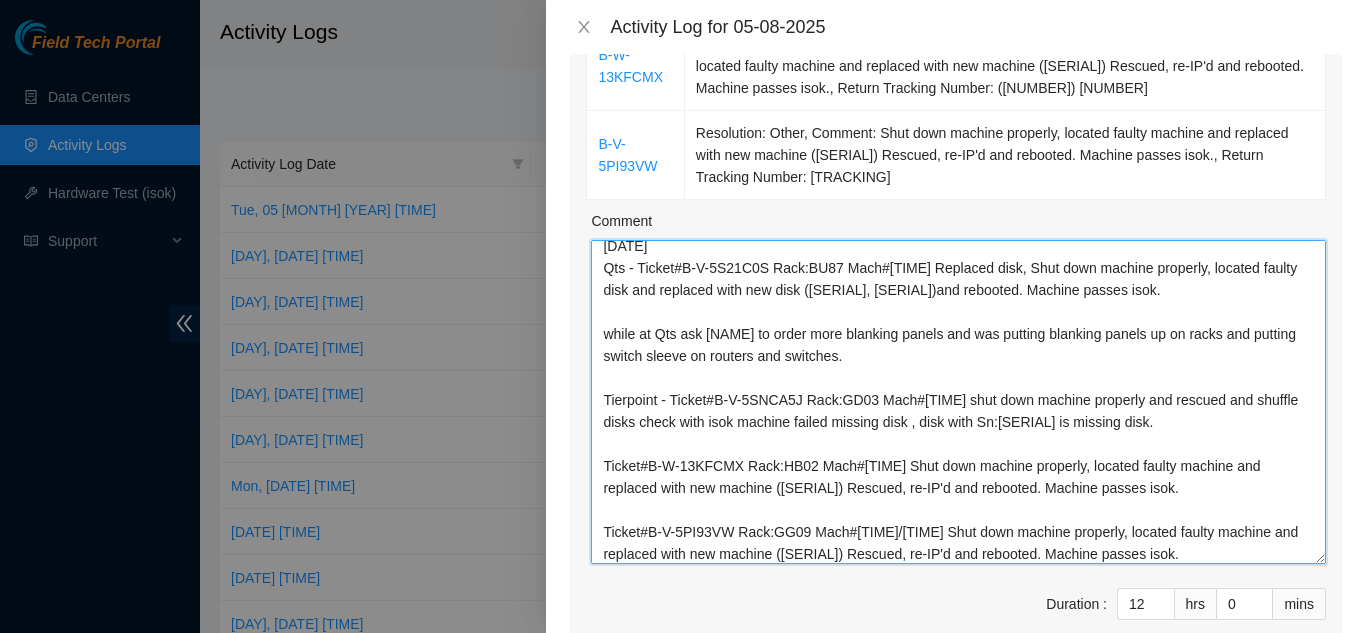 click on "[DATE]
Qts - Ticket#B-V-5S21C0S Rack:BU87 Mach#[TIME] Replaced disk, Shut down machine properly, located faulty disk and replaced with new disk ([SERIAL], [SERIAL])and rebooted. Machine passes isok.
while at Qts ask [NAME] to order more blanking panels and was putting blanking panels up on racks and putting switch sleeve on routers and switches.
Tierpoint - Ticket#B-V-5SNCA5J Rack:GD03 Mach#[TIME] shut down machine properly and rescued and shuffle disks check with isok machine failed missing disk , disk with Sn:[SERIAL] is missing disk.
Ticket#B-W-13KFCMX Rack:HB02 Mach#[TIME] Shut down machine properly, located faulty machine and replaced with new machine ([SERIAL]) Rescued, re-IP'd and rebooted. Machine passes isok.
Ticket#B-V-5PI93VW Rack:GG09 Mach#[TIME]/[TIME] Shut down machine properly, located faulty machine and replaced with new machine ([SERIAL]) Rescued, re-IP'd and rebooted. Machine passes isok." at bounding box center [958, 402] 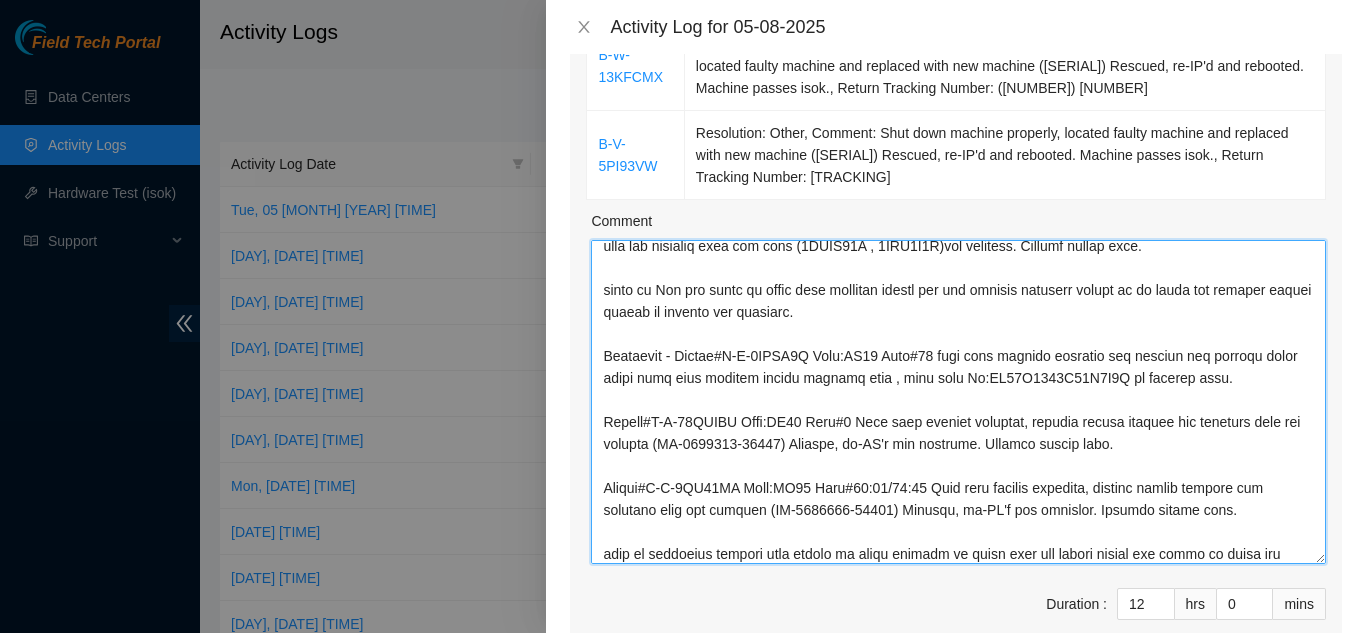 scroll, scrollTop: 82, scrollLeft: 0, axis: vertical 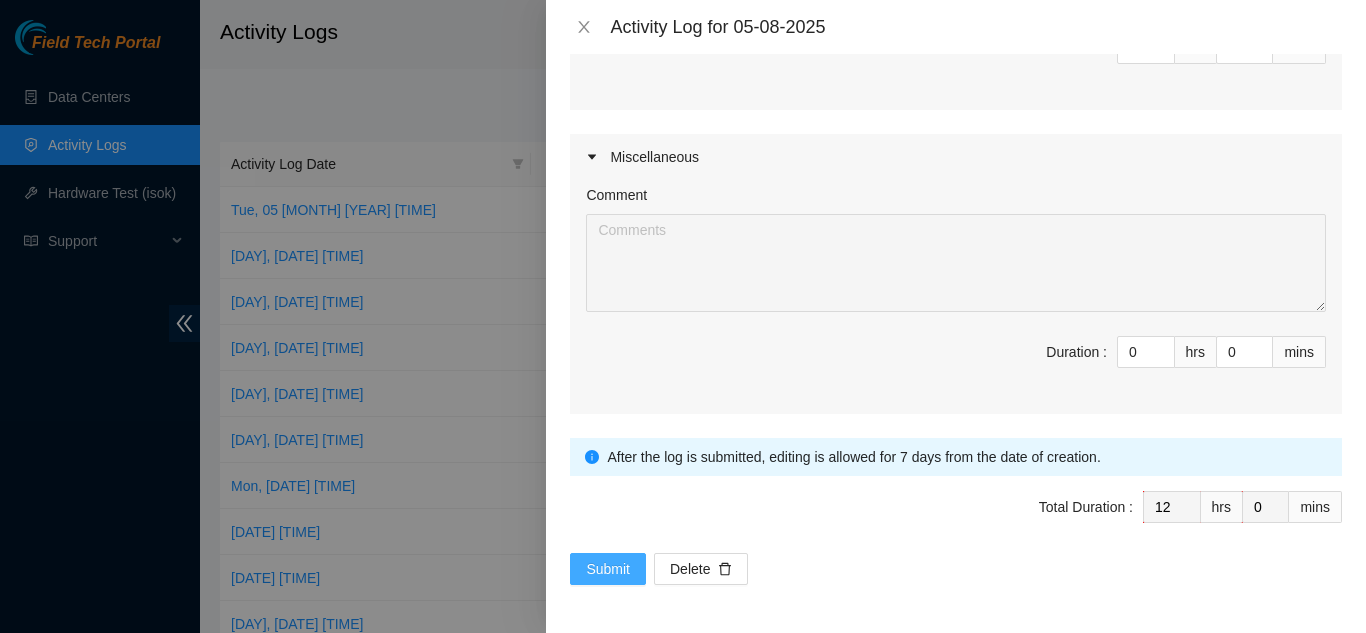 click on "Submit" at bounding box center [608, 569] 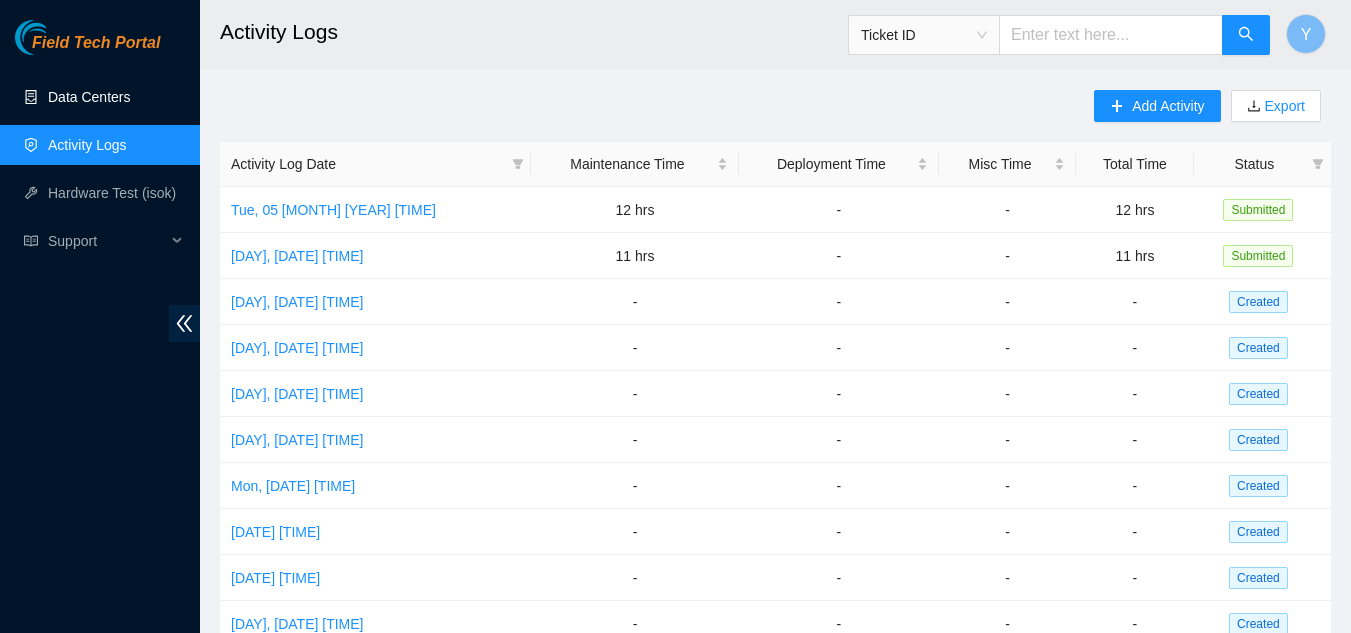 click on "Data Centers" at bounding box center (89, 97) 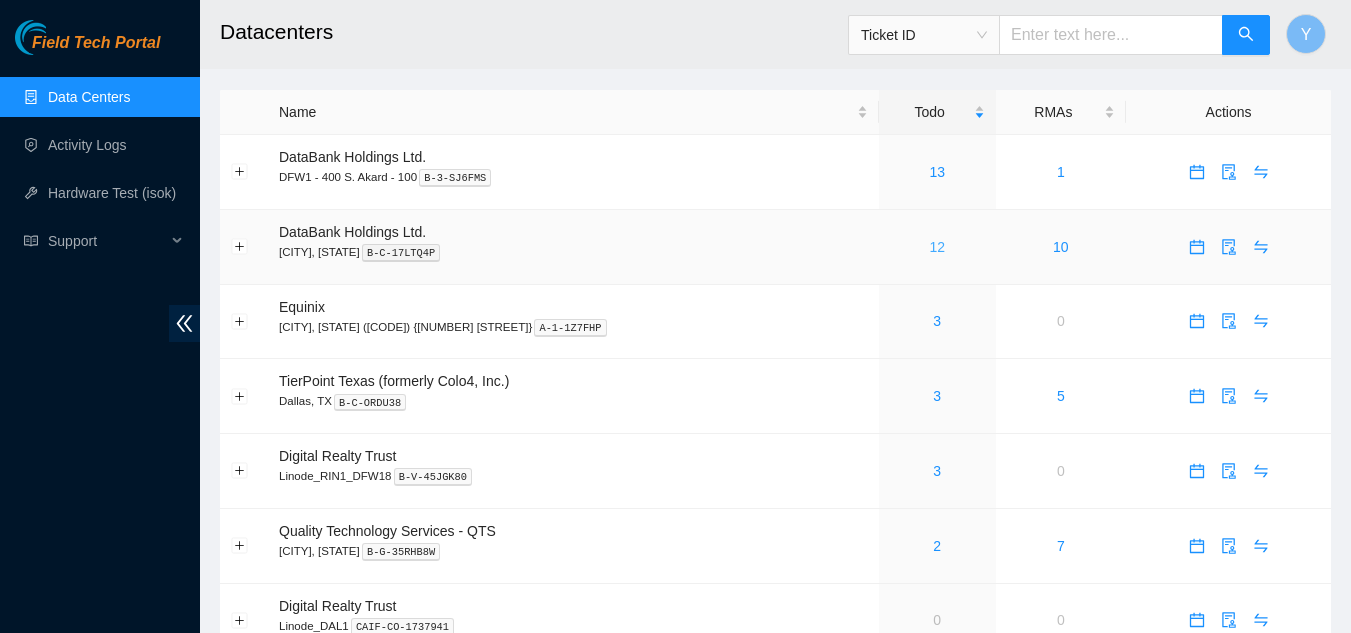click on "12" at bounding box center (937, 247) 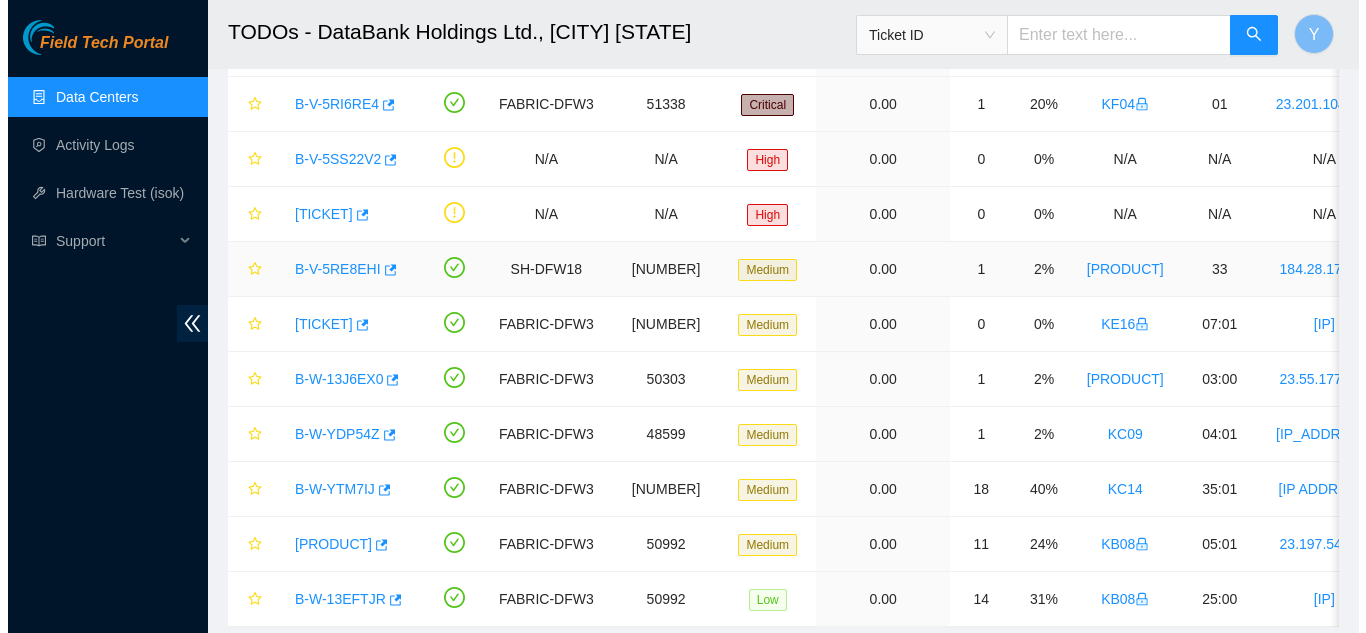 scroll, scrollTop: 200, scrollLeft: 0, axis: vertical 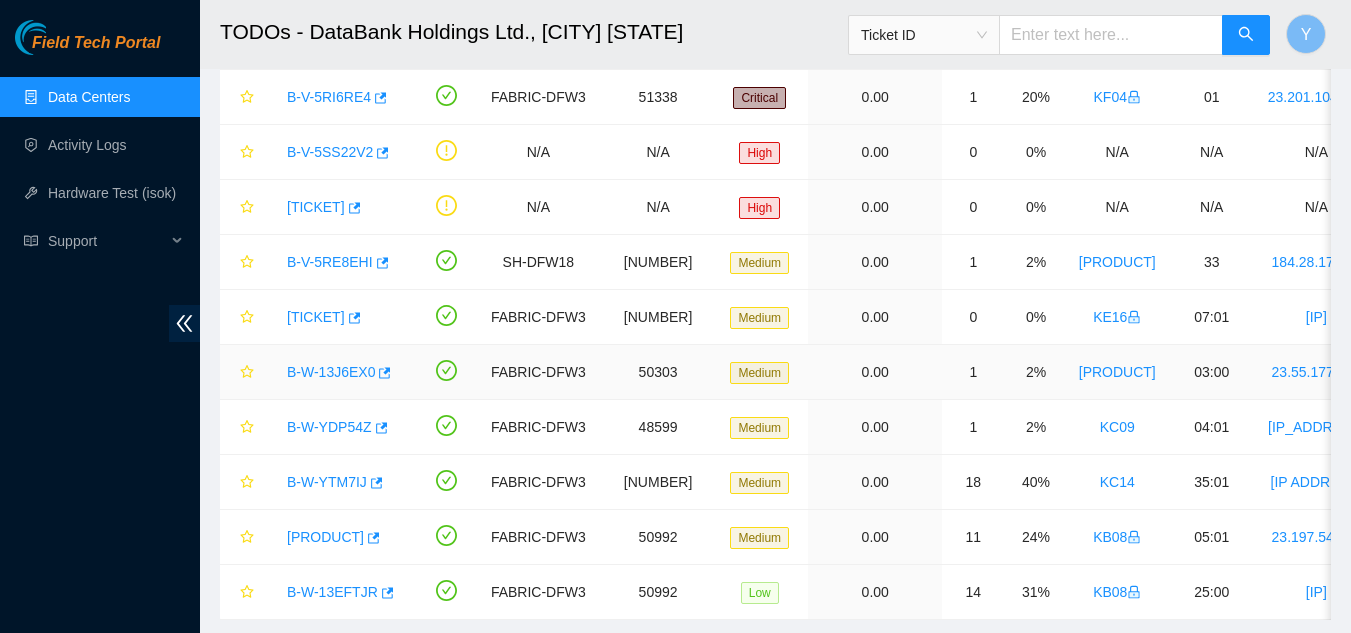 click on "B-W-13J6EX0" at bounding box center [331, 372] 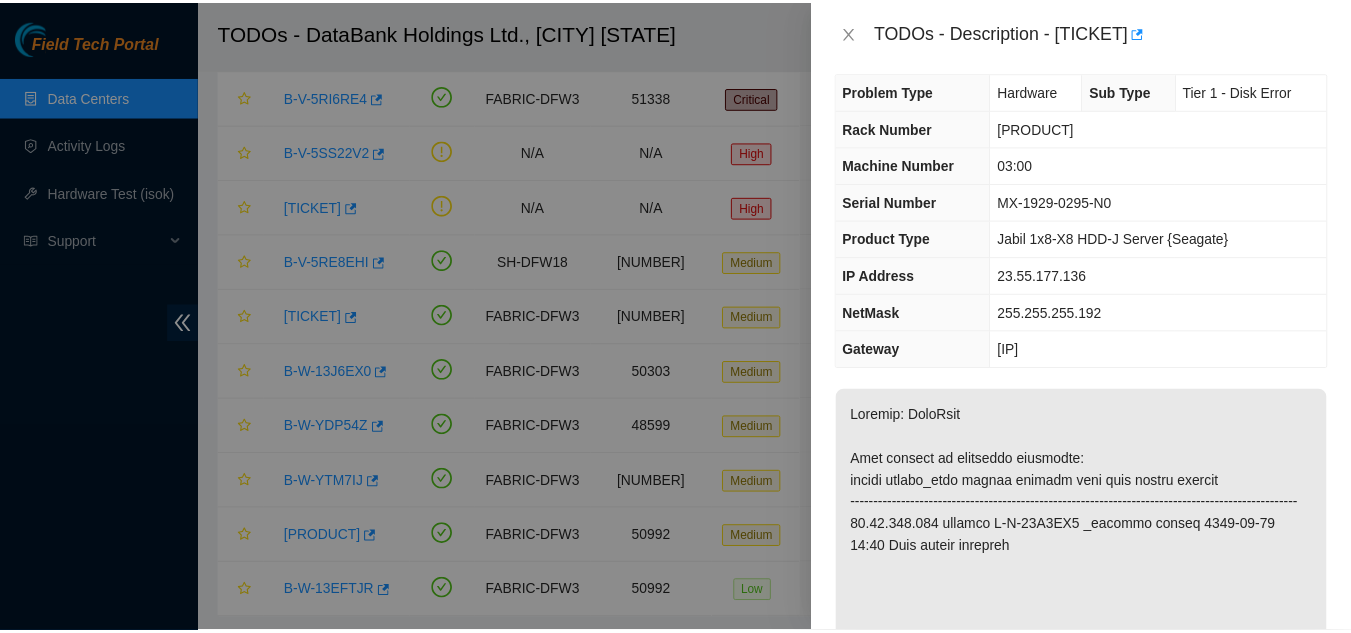 scroll, scrollTop: 0, scrollLeft: 0, axis: both 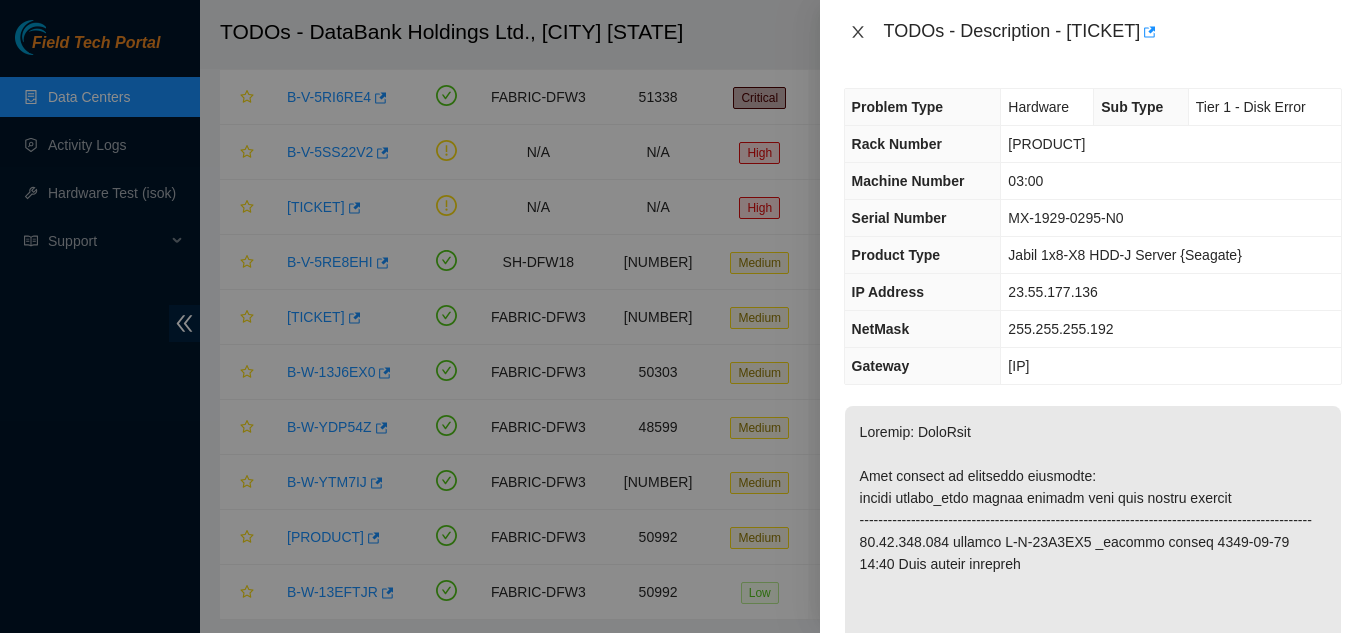 click 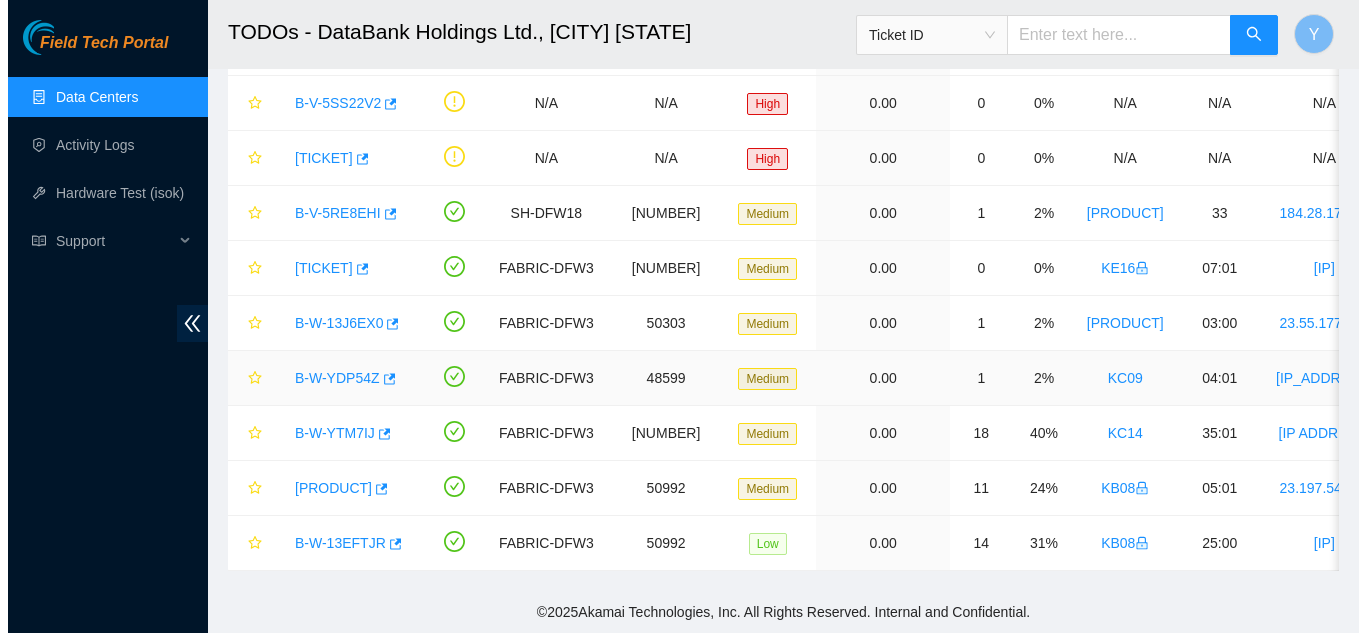 scroll, scrollTop: 264, scrollLeft: 0, axis: vertical 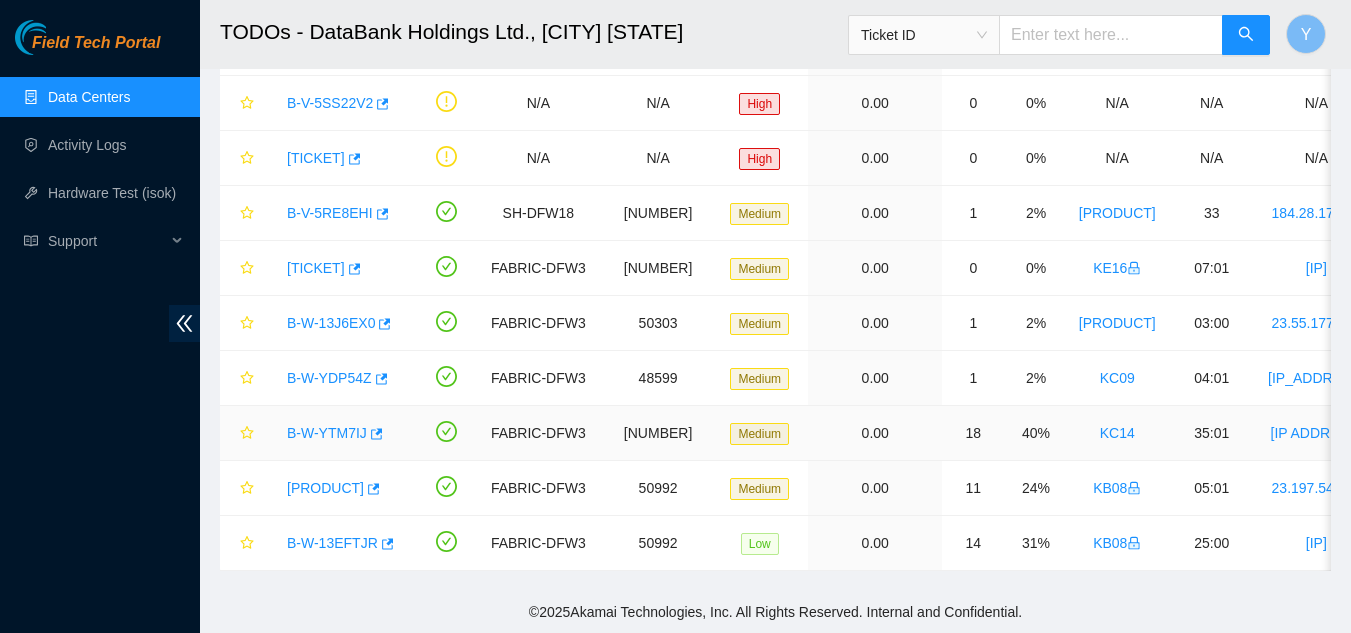 click on "B-W-YTM7IJ" at bounding box center (327, 433) 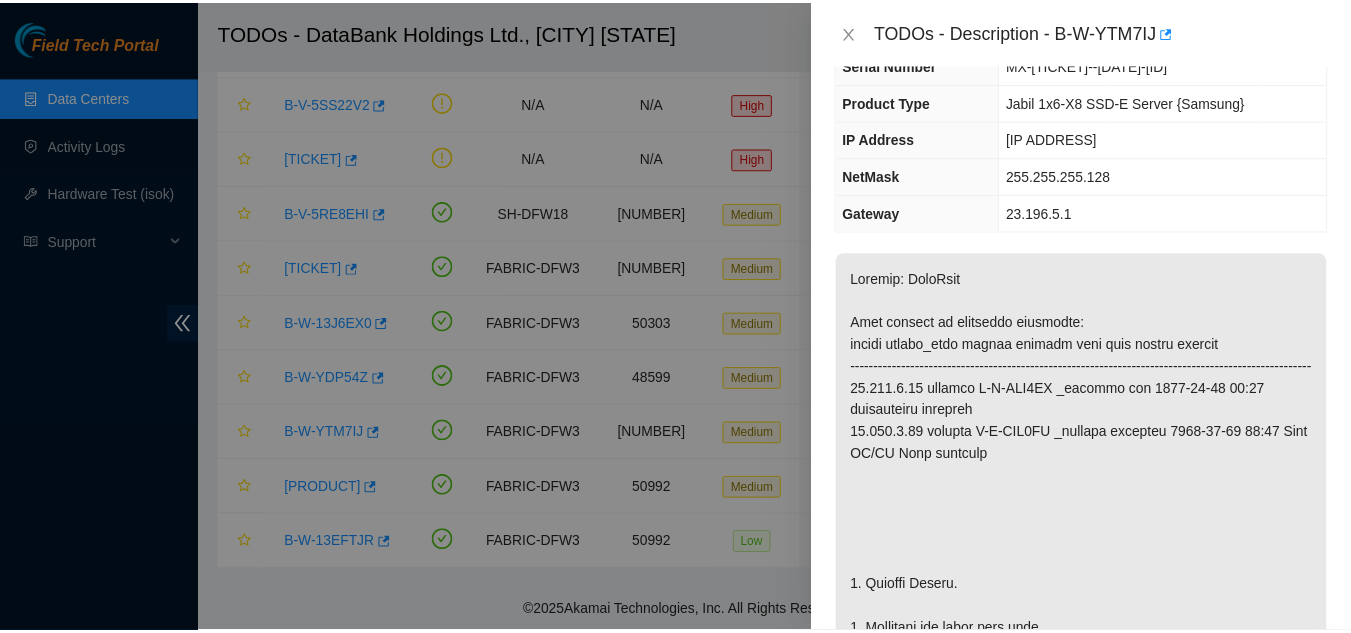 scroll, scrollTop: 0, scrollLeft: 0, axis: both 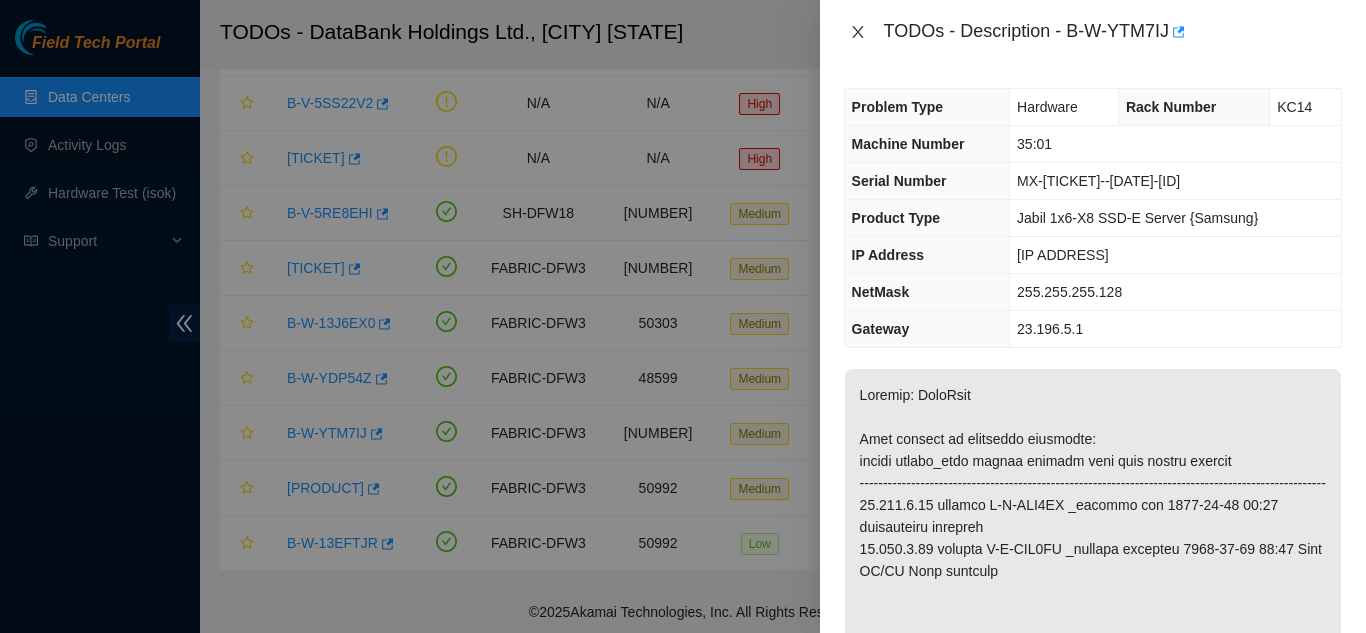 click 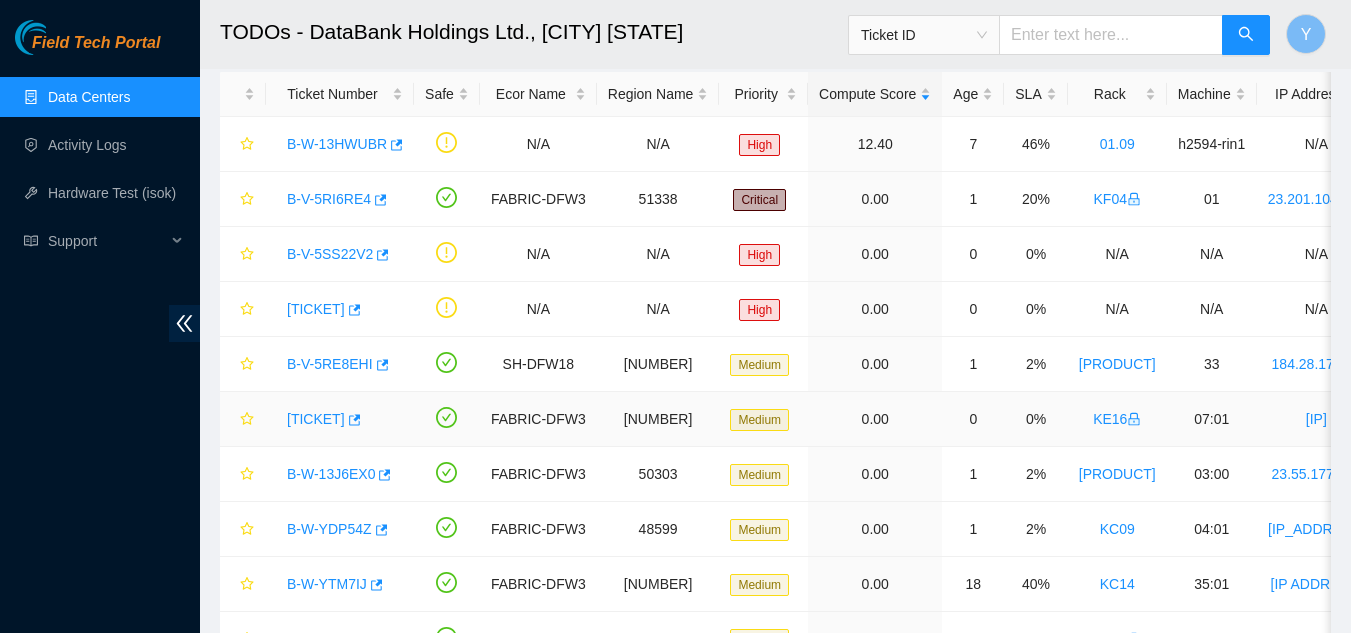 scroll, scrollTop: 64, scrollLeft: 0, axis: vertical 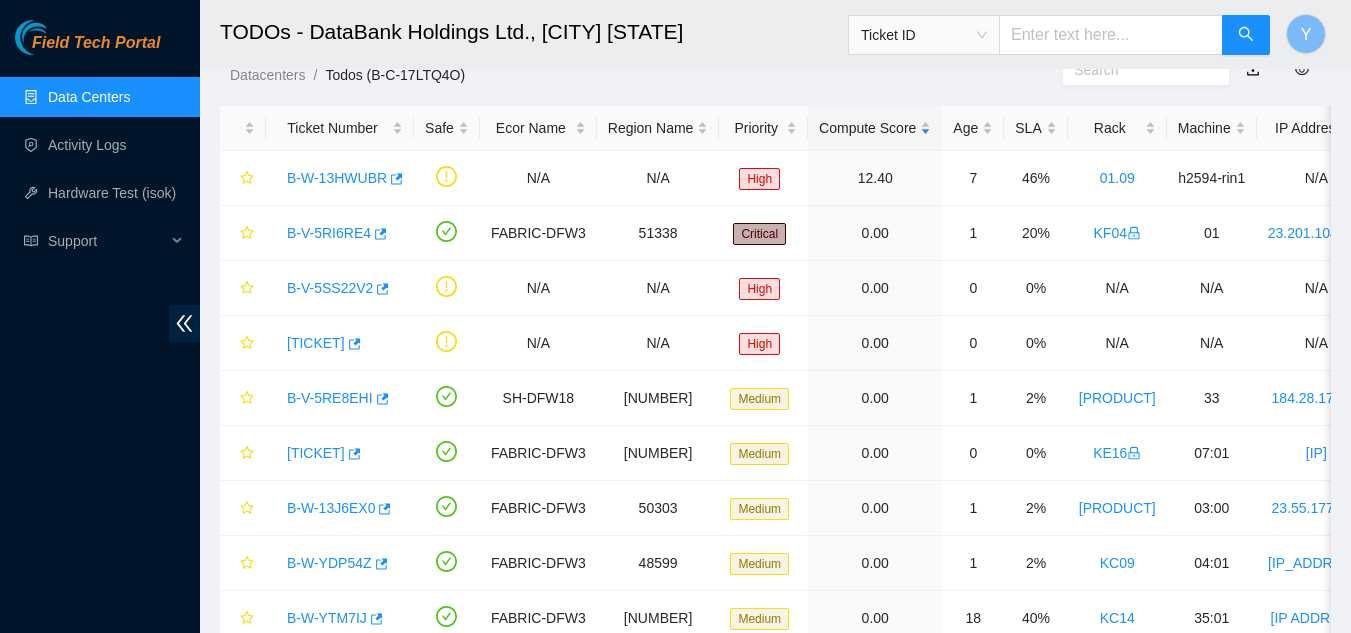 click on "Data Centers" at bounding box center (89, 97) 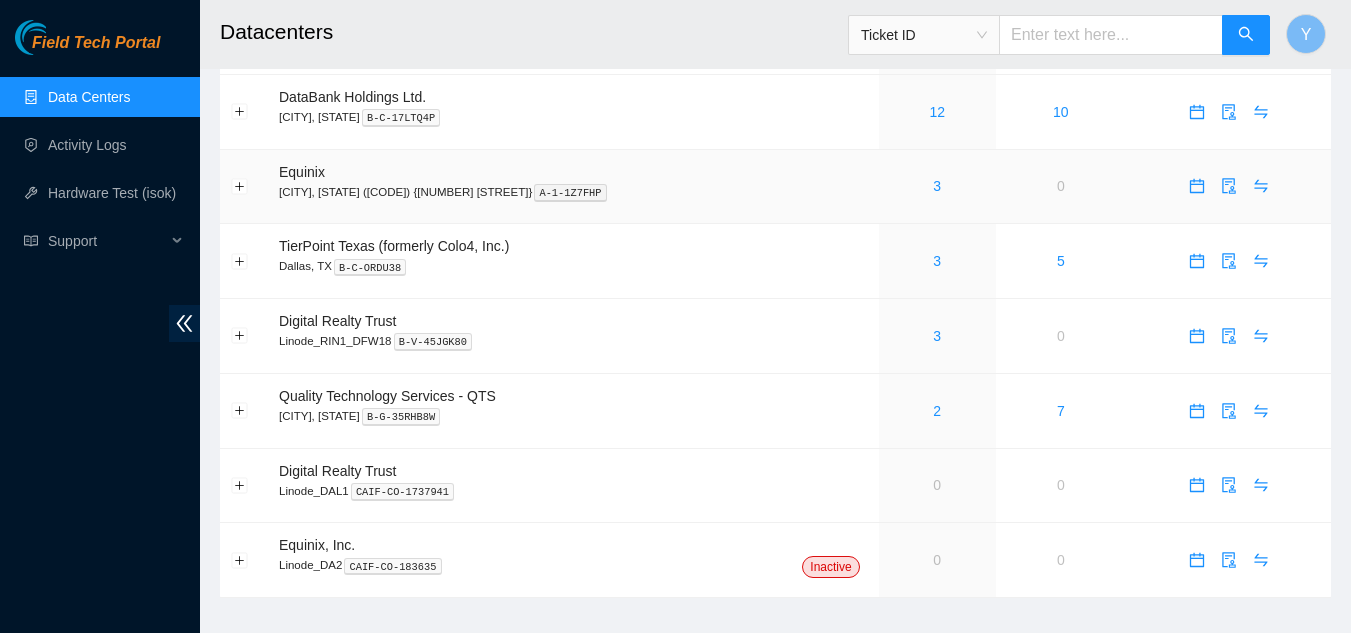 scroll, scrollTop: 162, scrollLeft: 0, axis: vertical 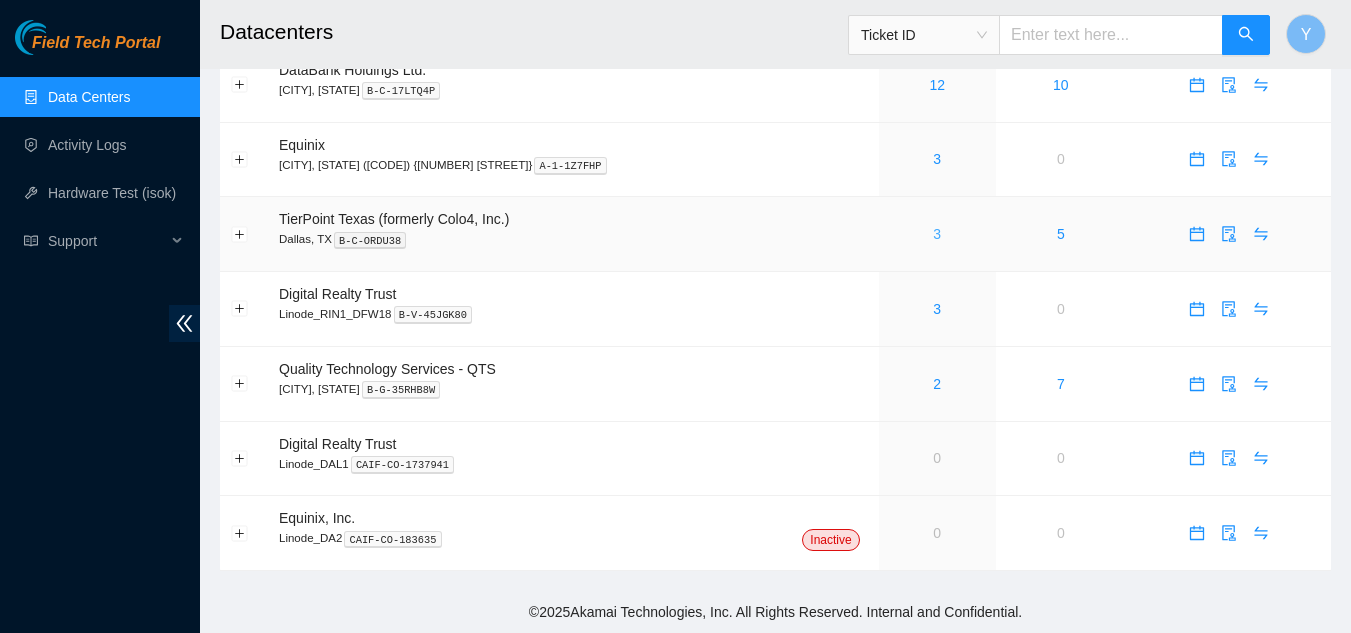 click on "3" at bounding box center (937, 234) 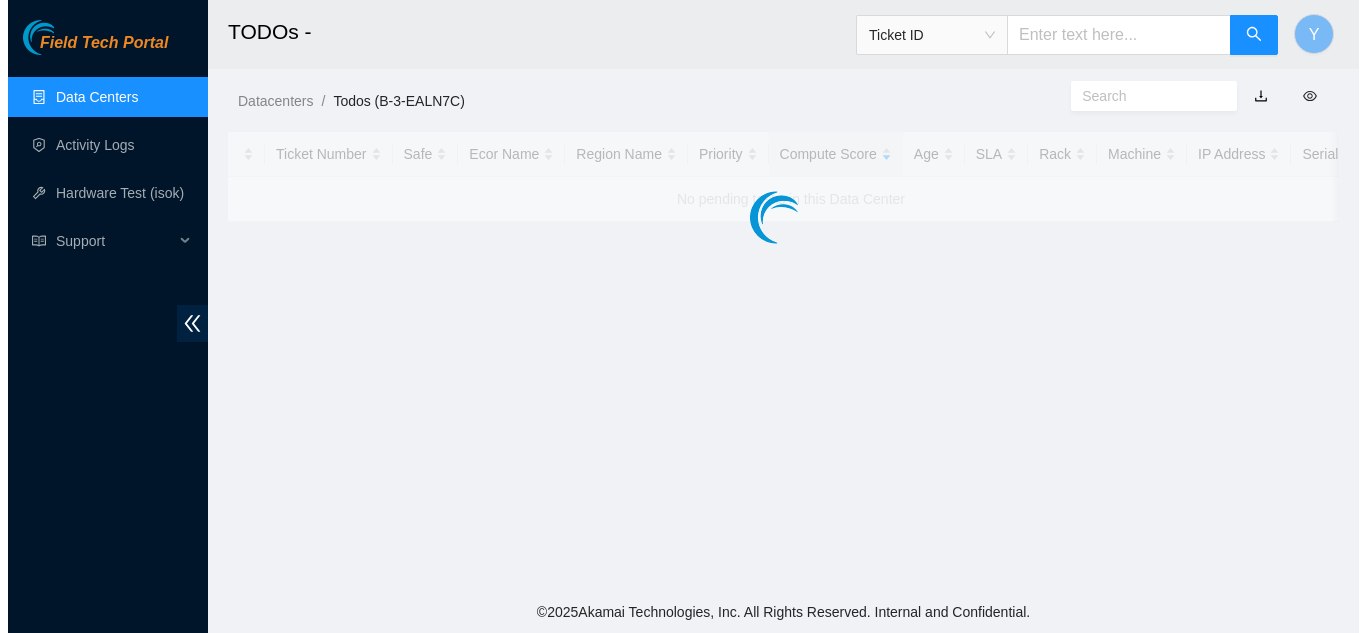 scroll, scrollTop: 0, scrollLeft: 0, axis: both 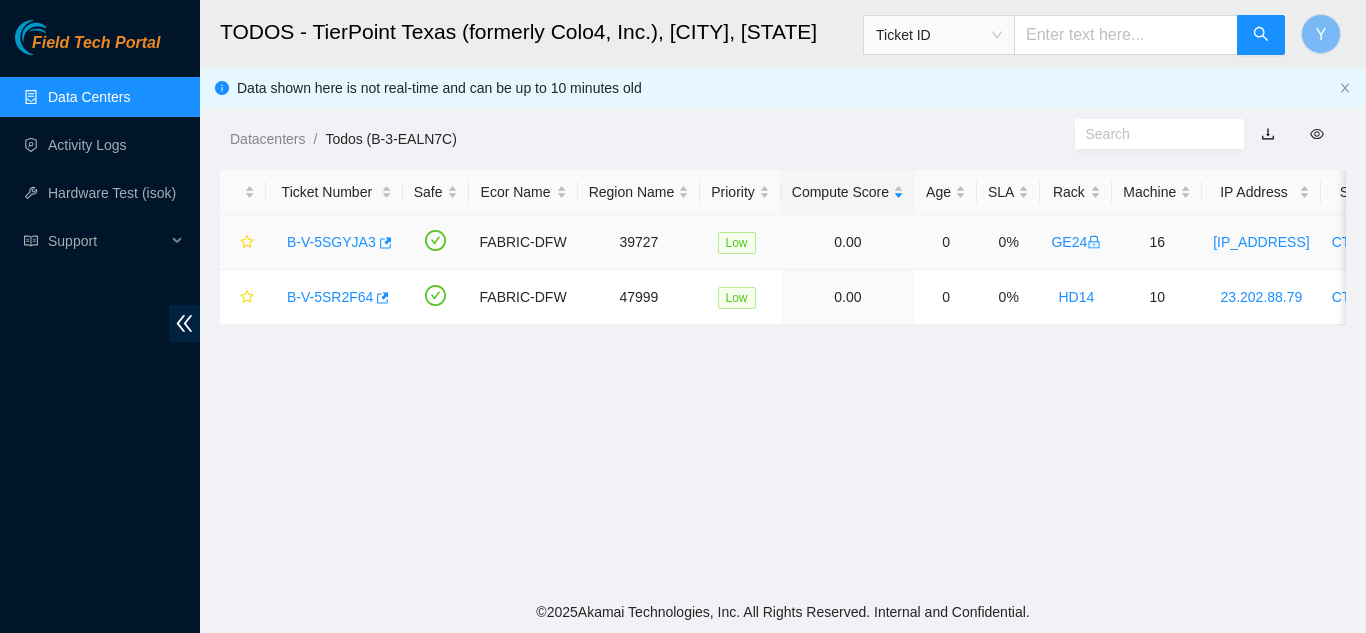 click on "B-V-5SGYJA3" at bounding box center [331, 242] 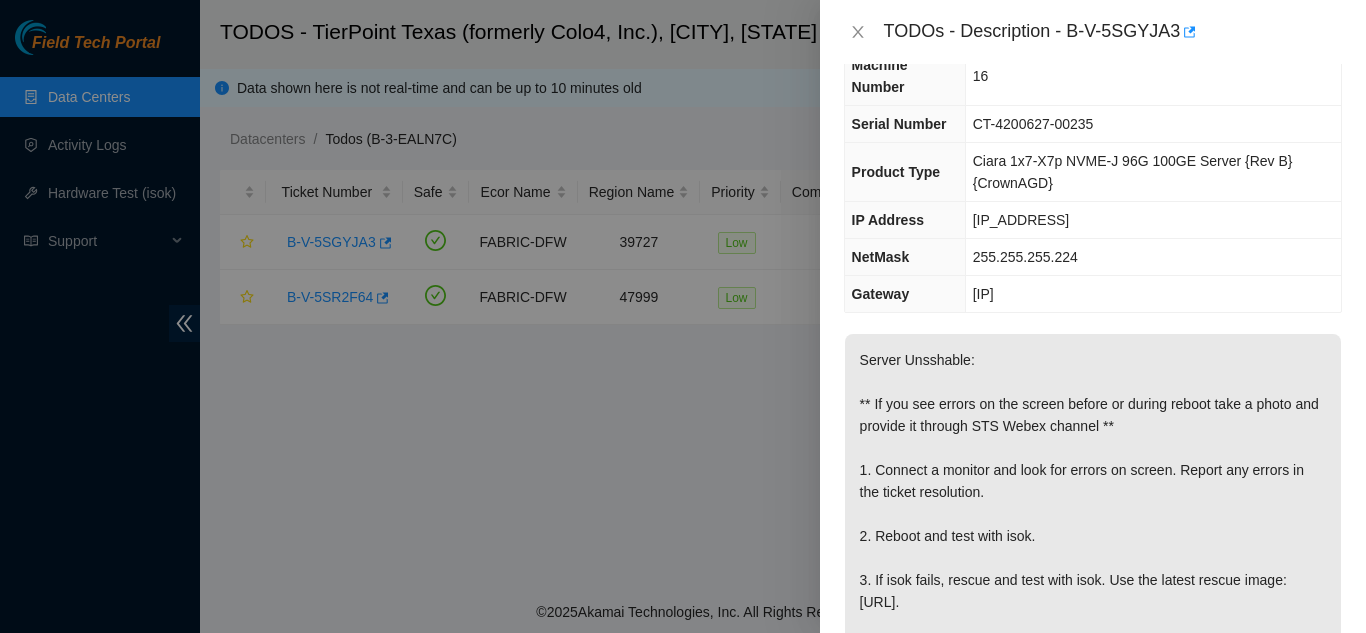 scroll, scrollTop: 0, scrollLeft: 0, axis: both 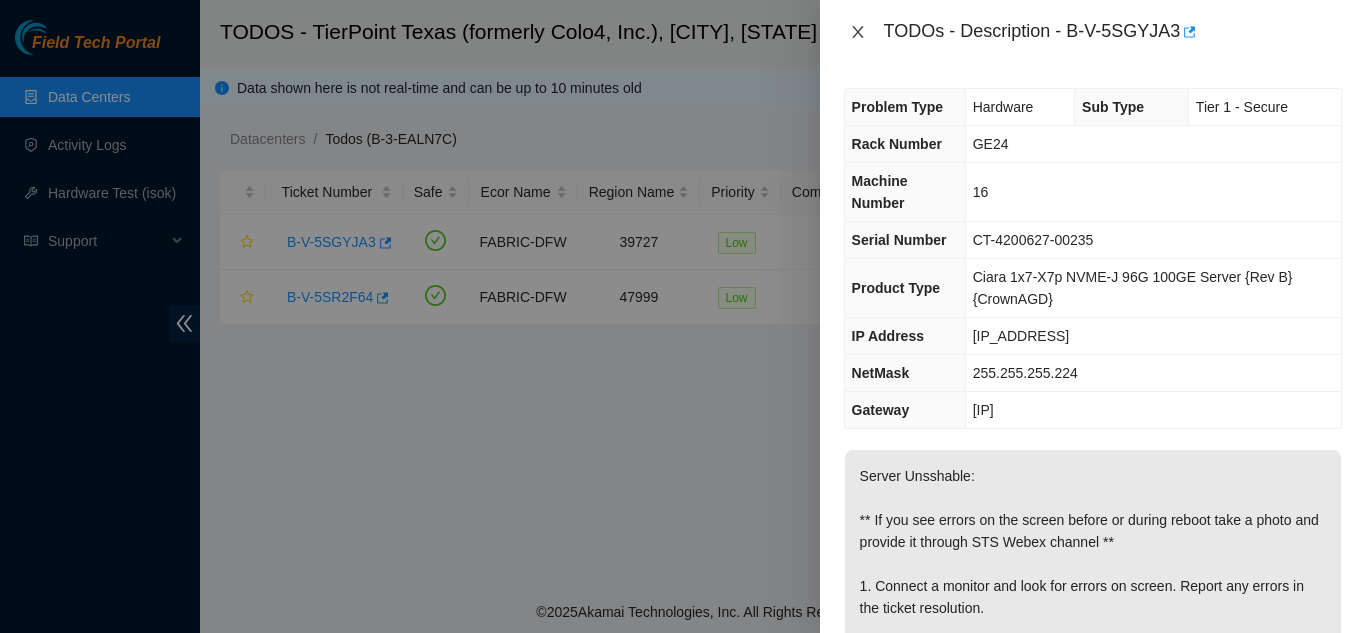 click 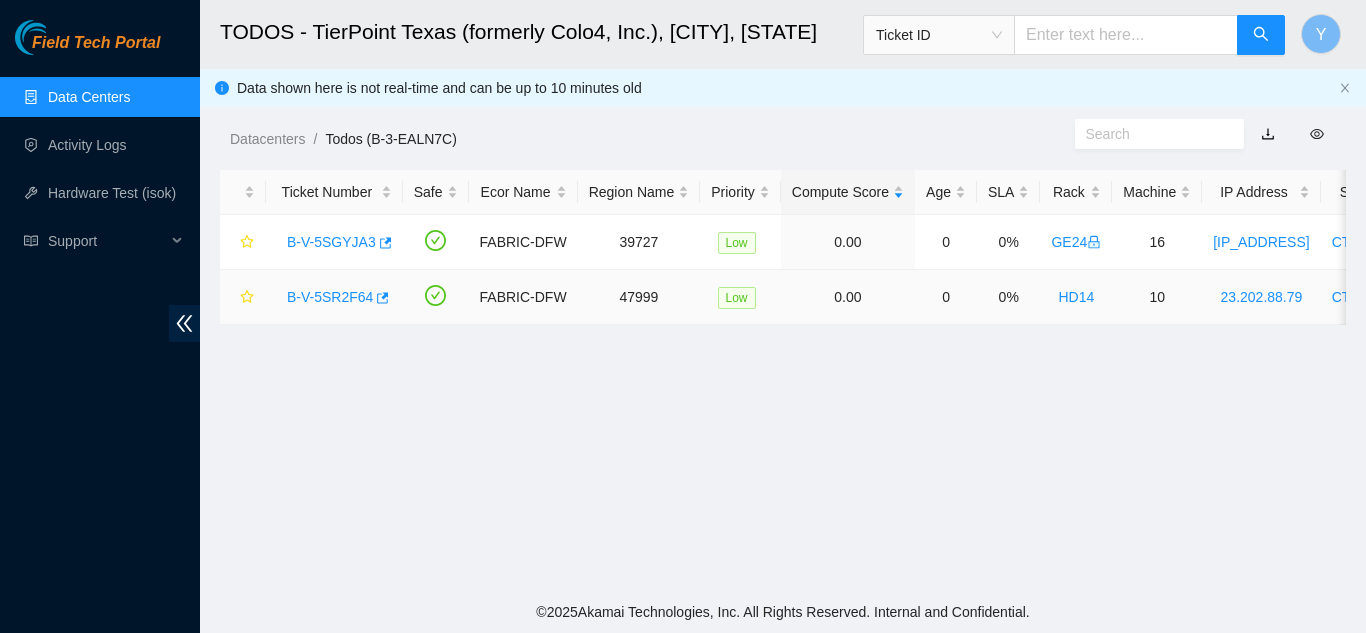 click on "B-V-5SR2F64" at bounding box center [330, 297] 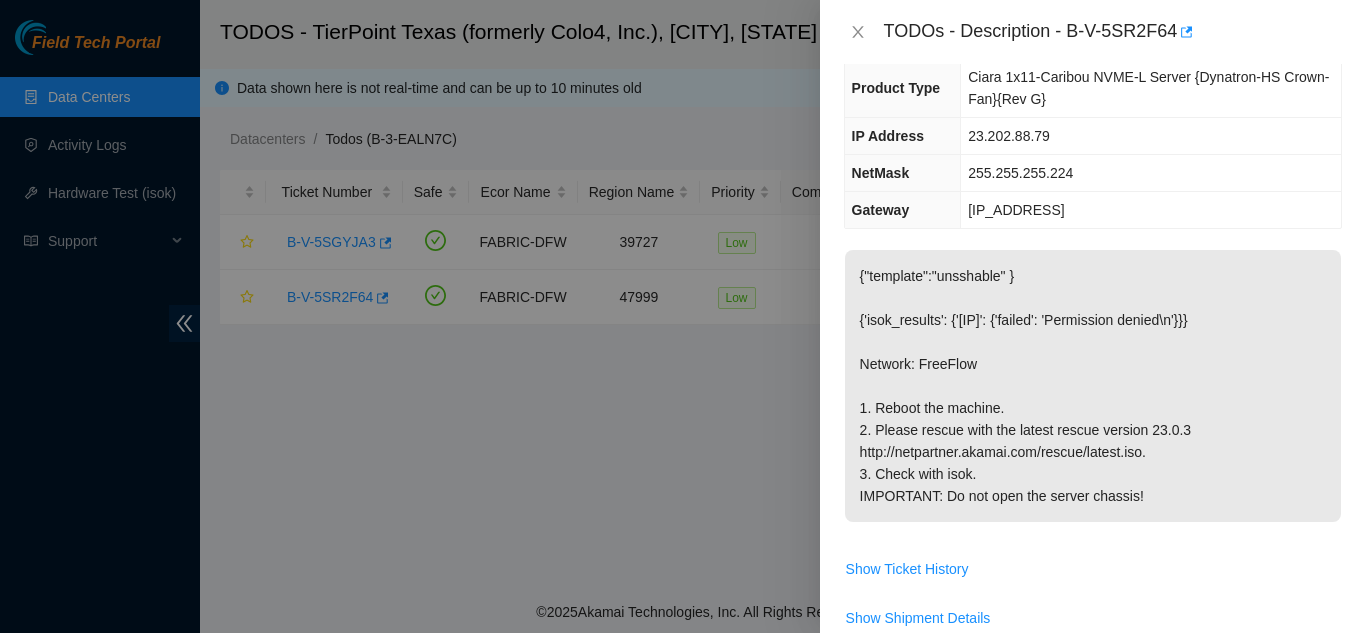 scroll, scrollTop: 0, scrollLeft: 0, axis: both 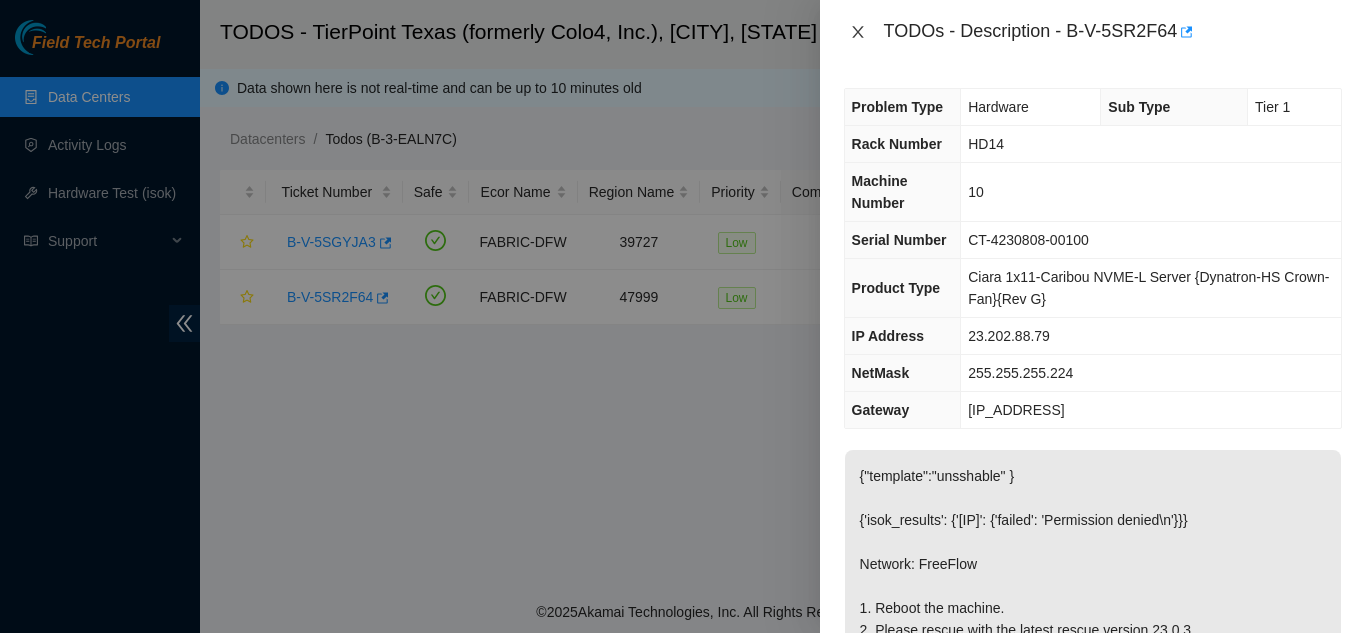 click 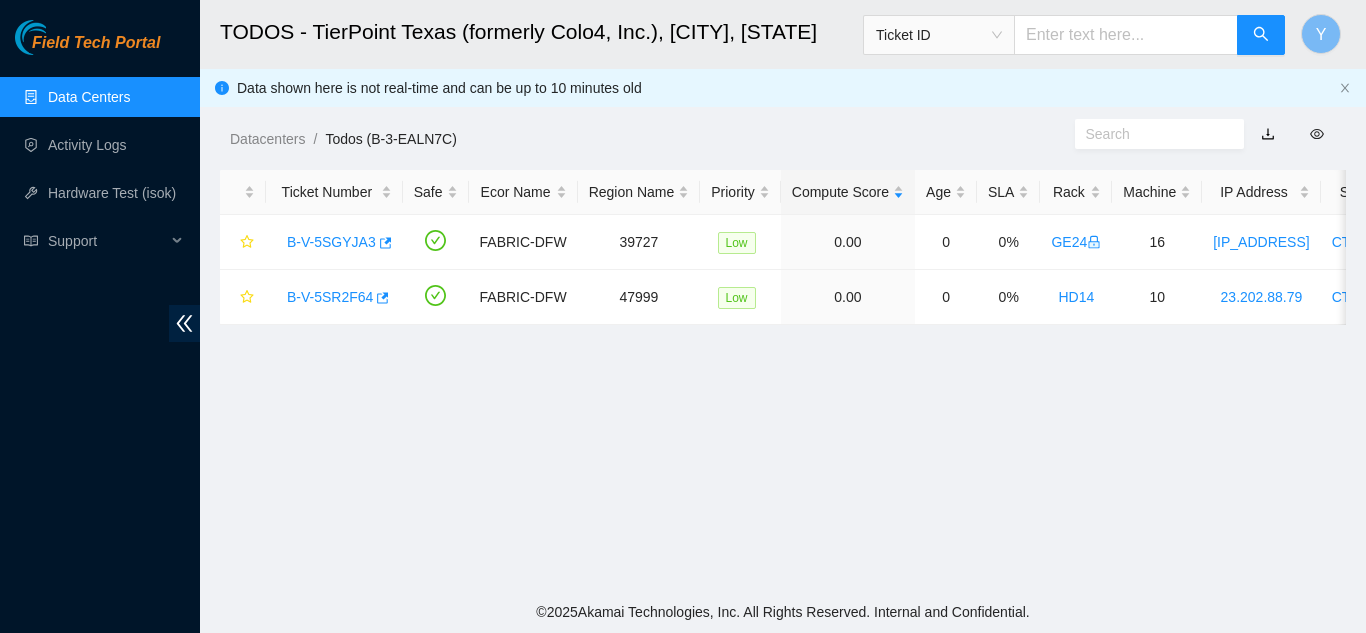 click on "Data Centers" at bounding box center [89, 97] 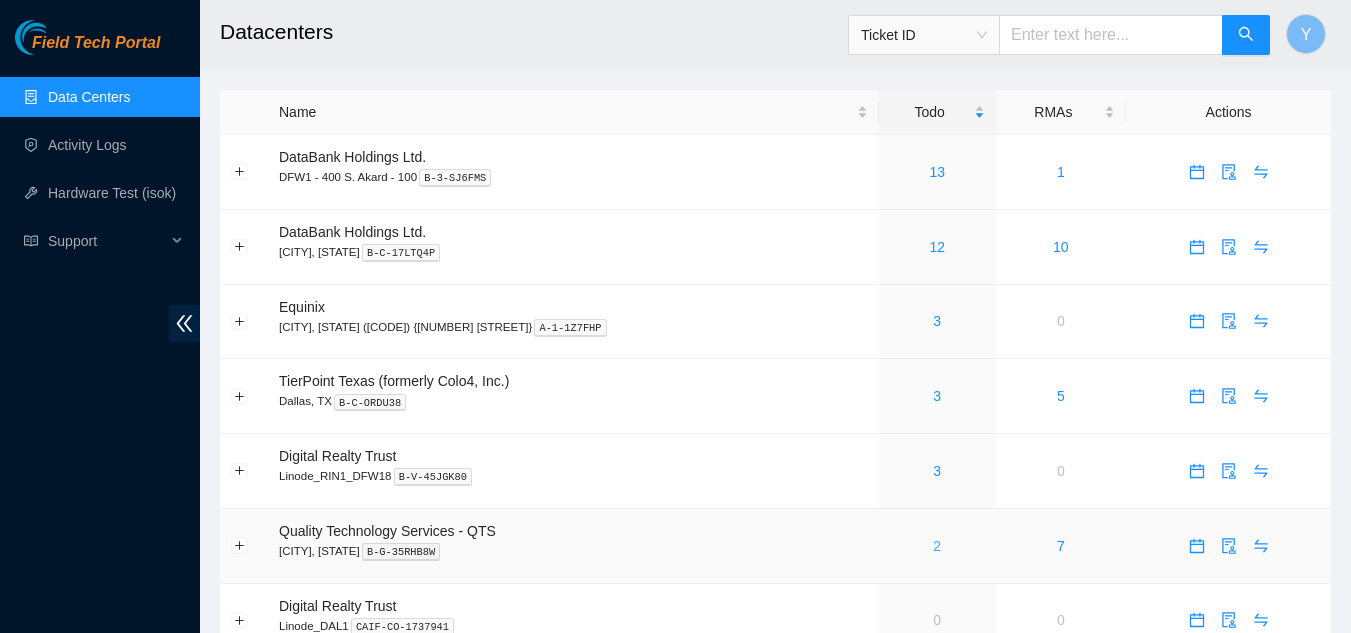 click on "2" at bounding box center [937, 546] 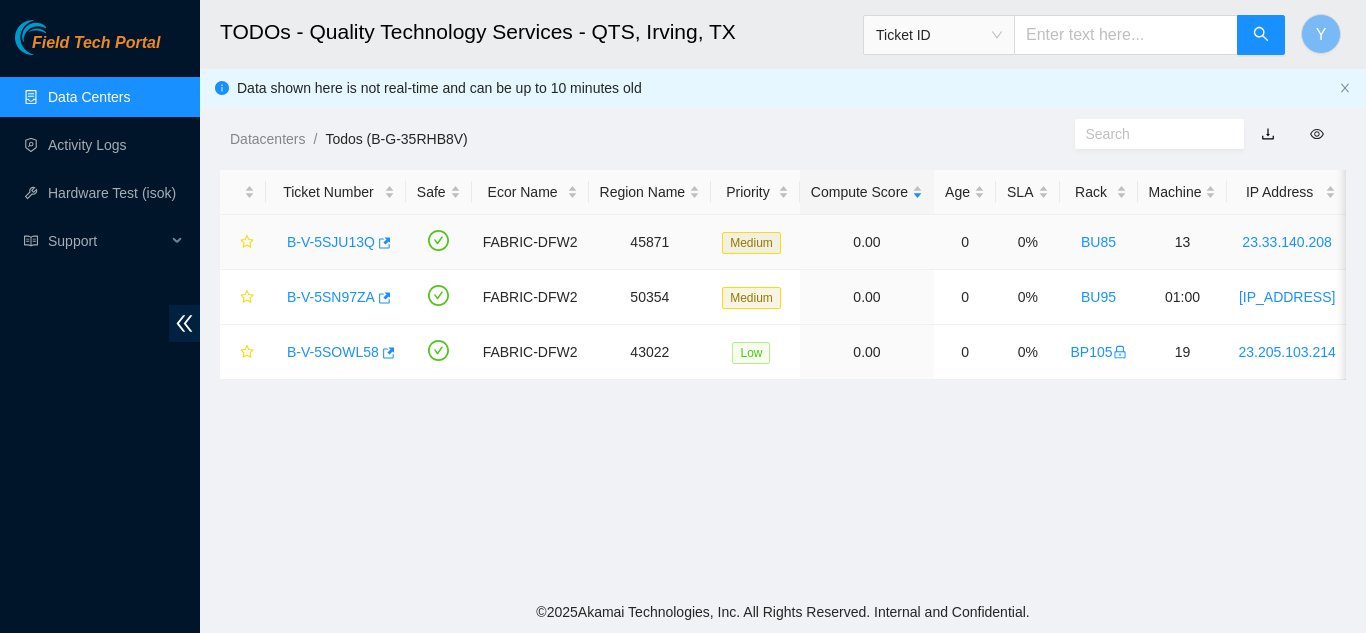 click on "B-V-5SJU13Q" at bounding box center (331, 242) 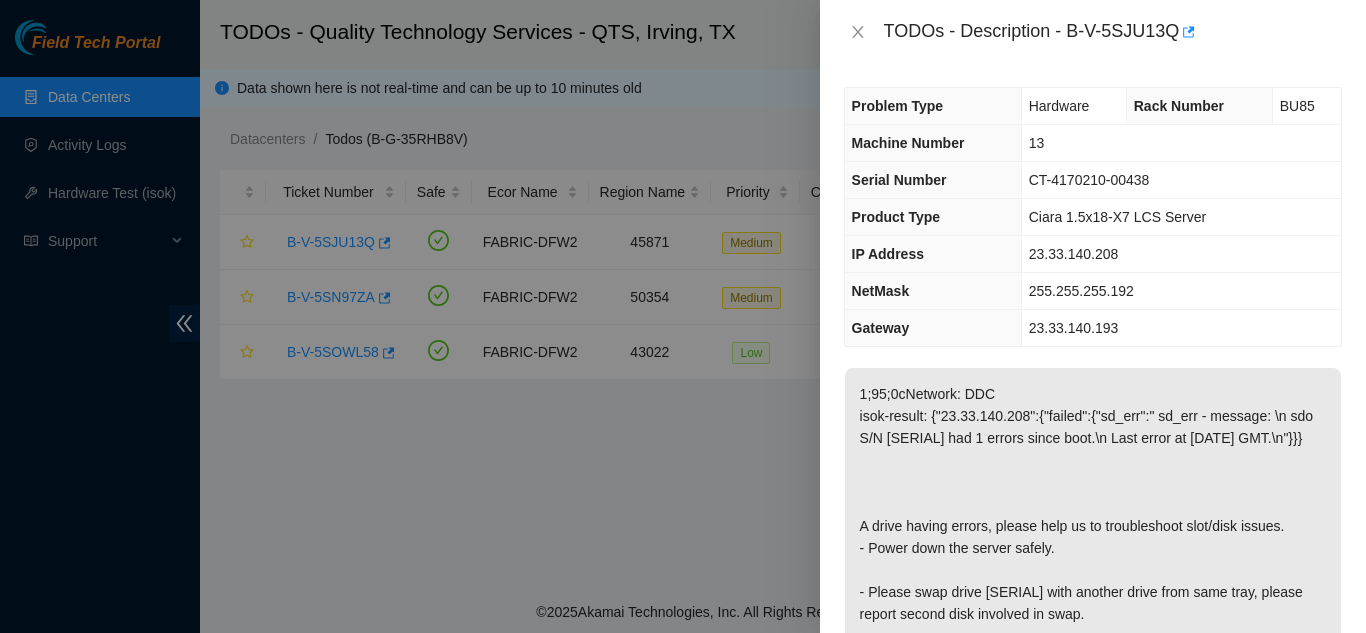 scroll, scrollTop: 0, scrollLeft: 0, axis: both 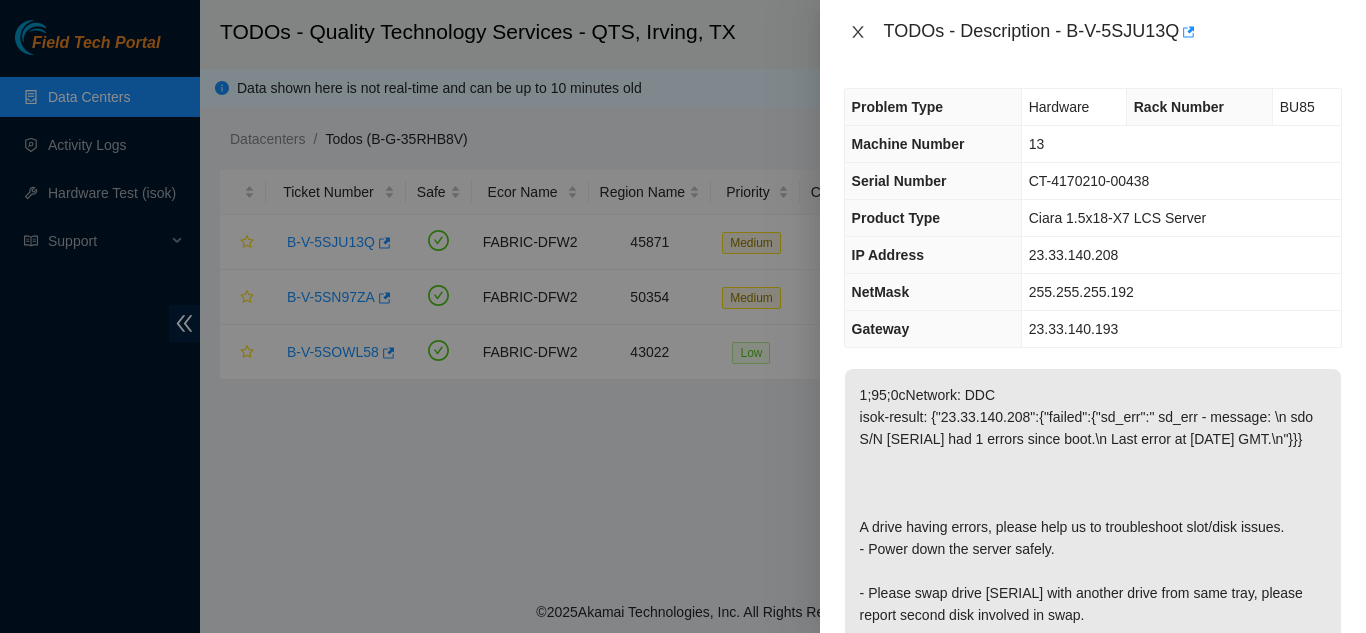 click 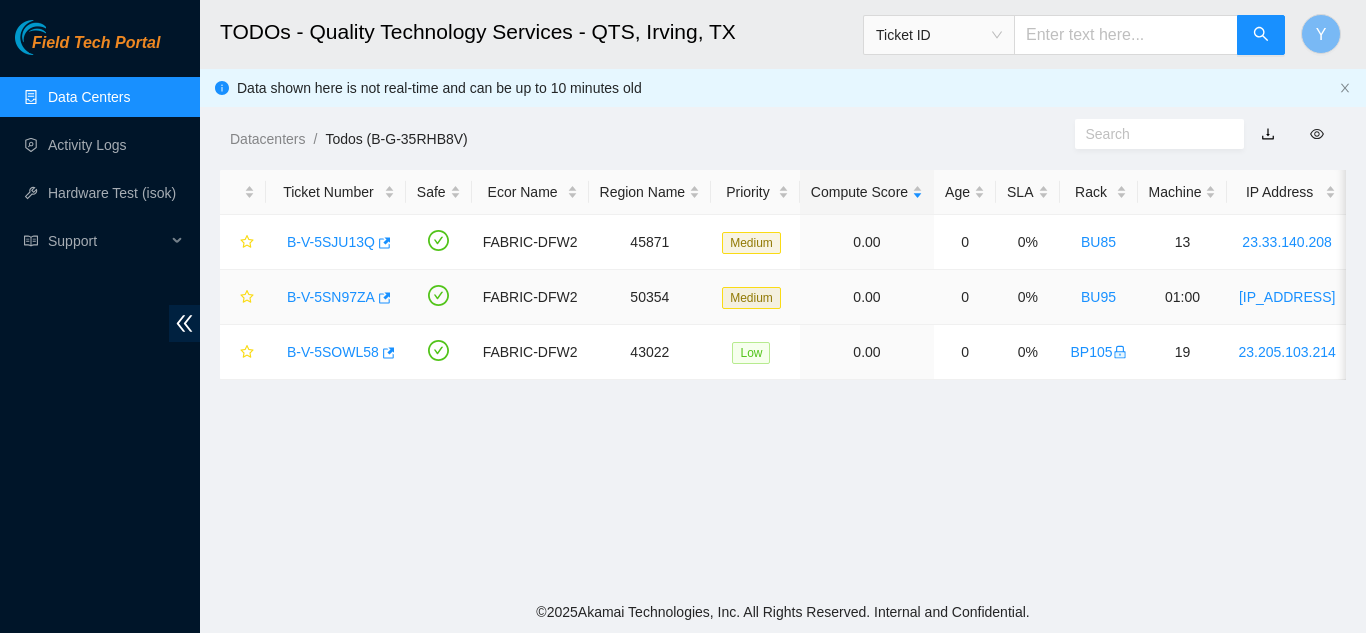 click on "B-V-5SN97ZA" at bounding box center (331, 297) 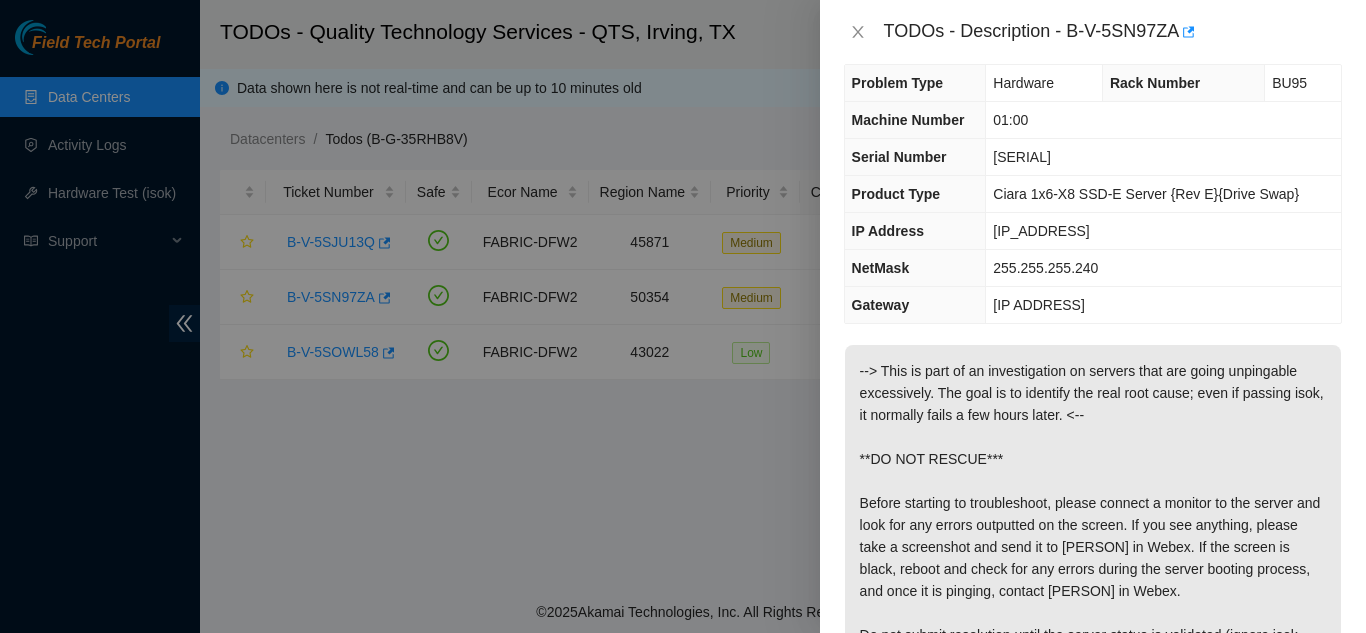 scroll, scrollTop: 0, scrollLeft: 0, axis: both 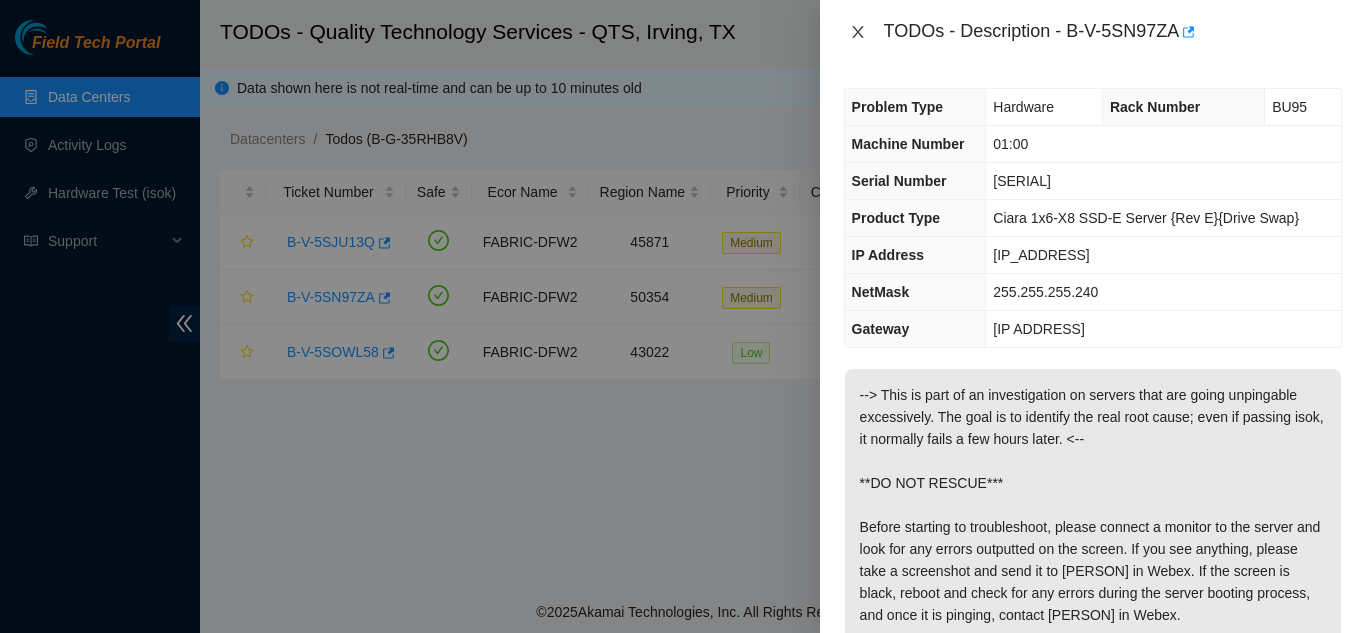 click 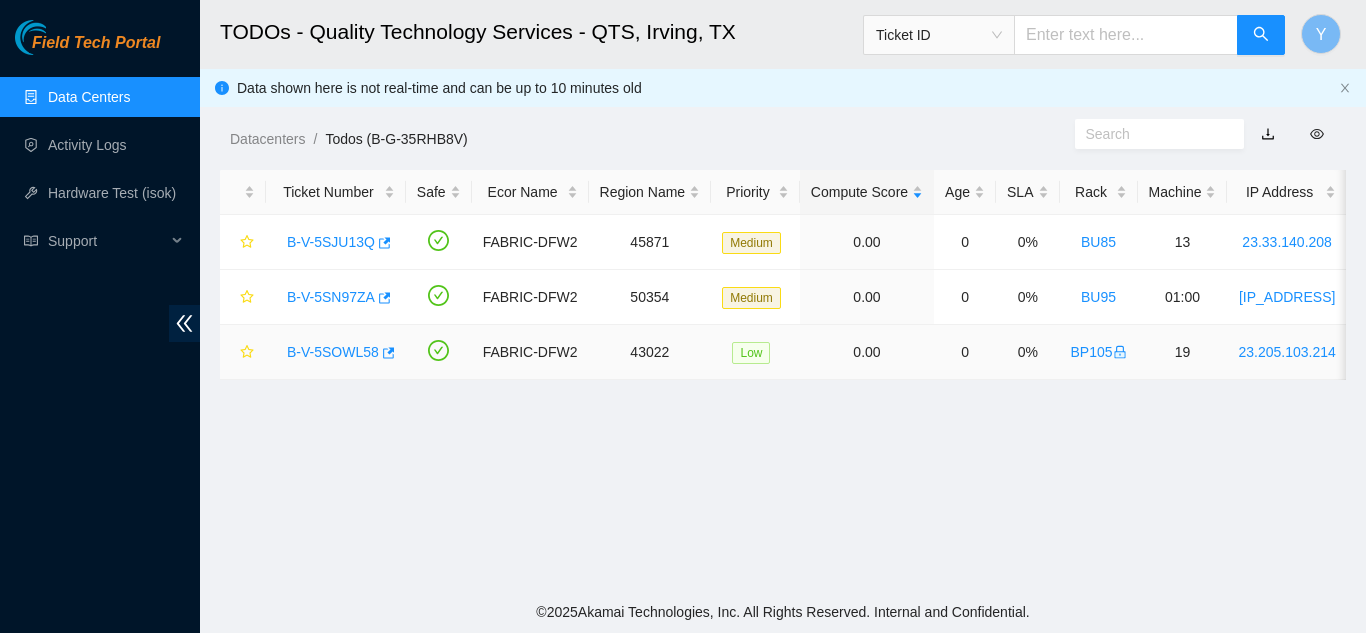 click on "B-V-5SOWL58" at bounding box center [333, 352] 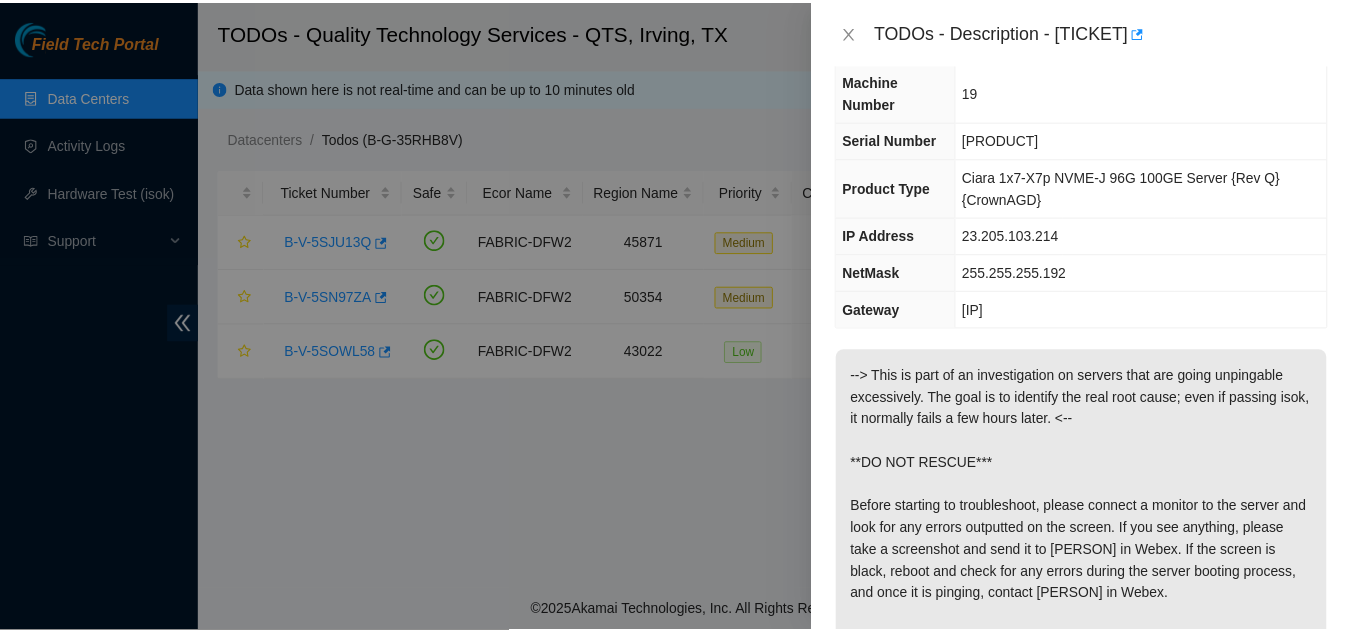 scroll, scrollTop: 0, scrollLeft: 0, axis: both 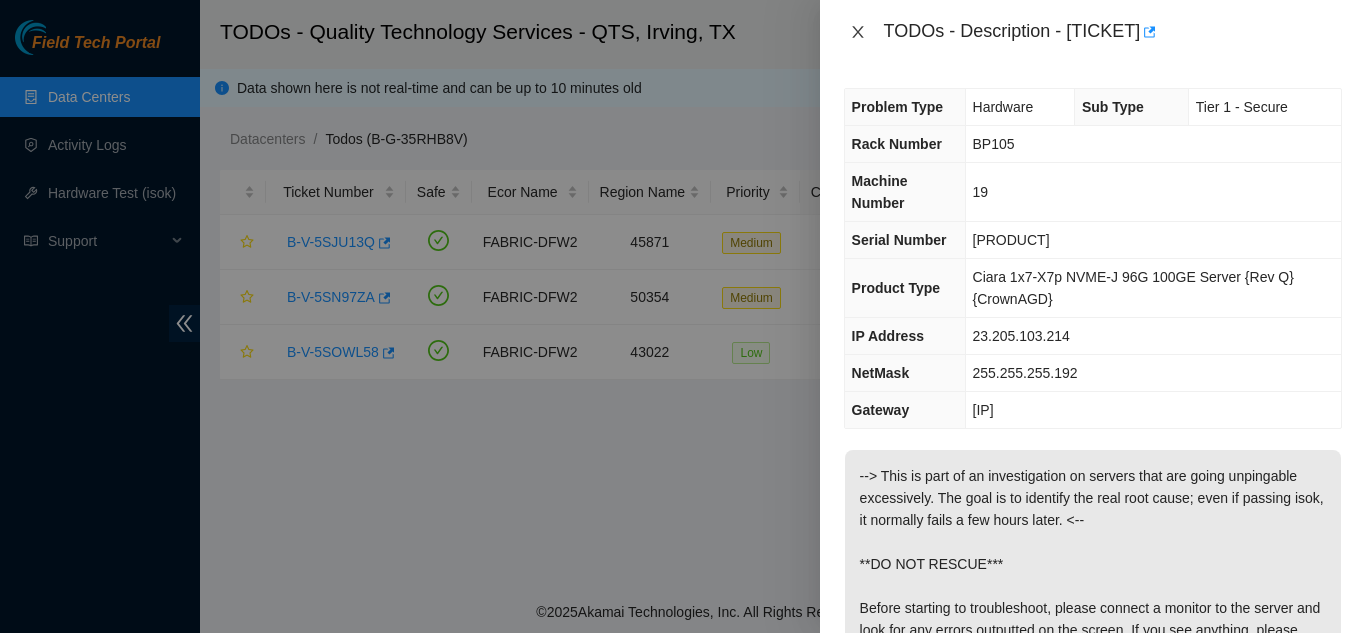 click 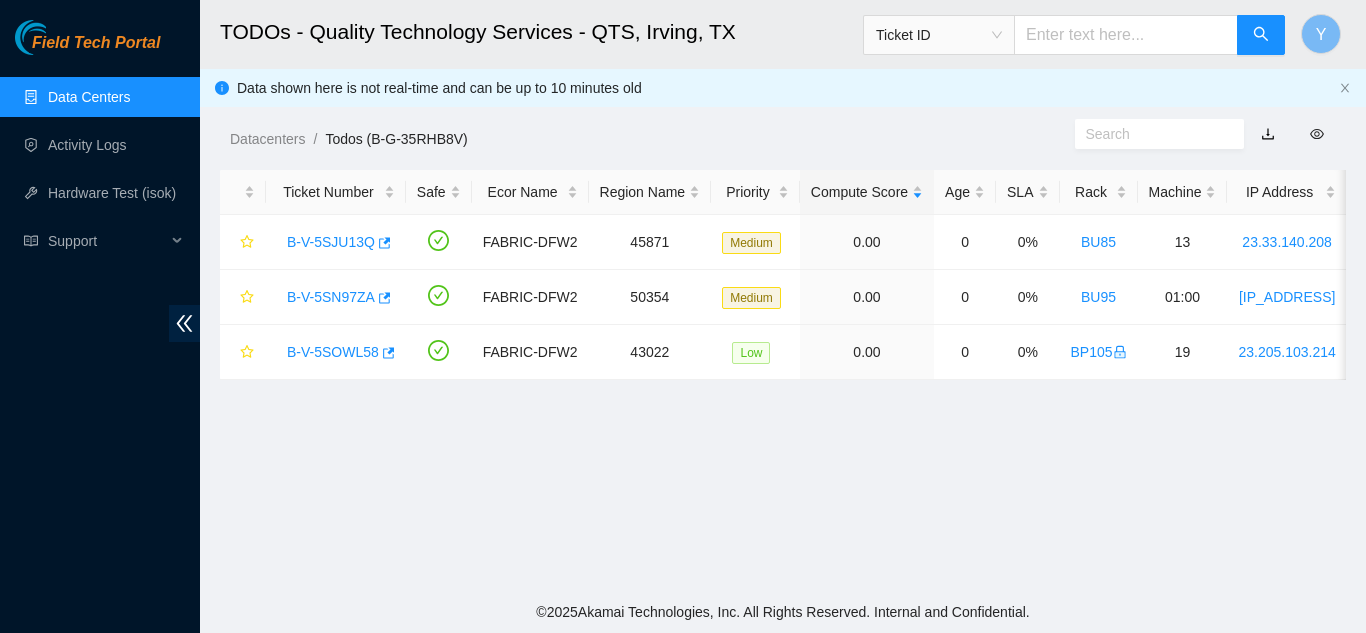 click on "Data Centers" at bounding box center [89, 97] 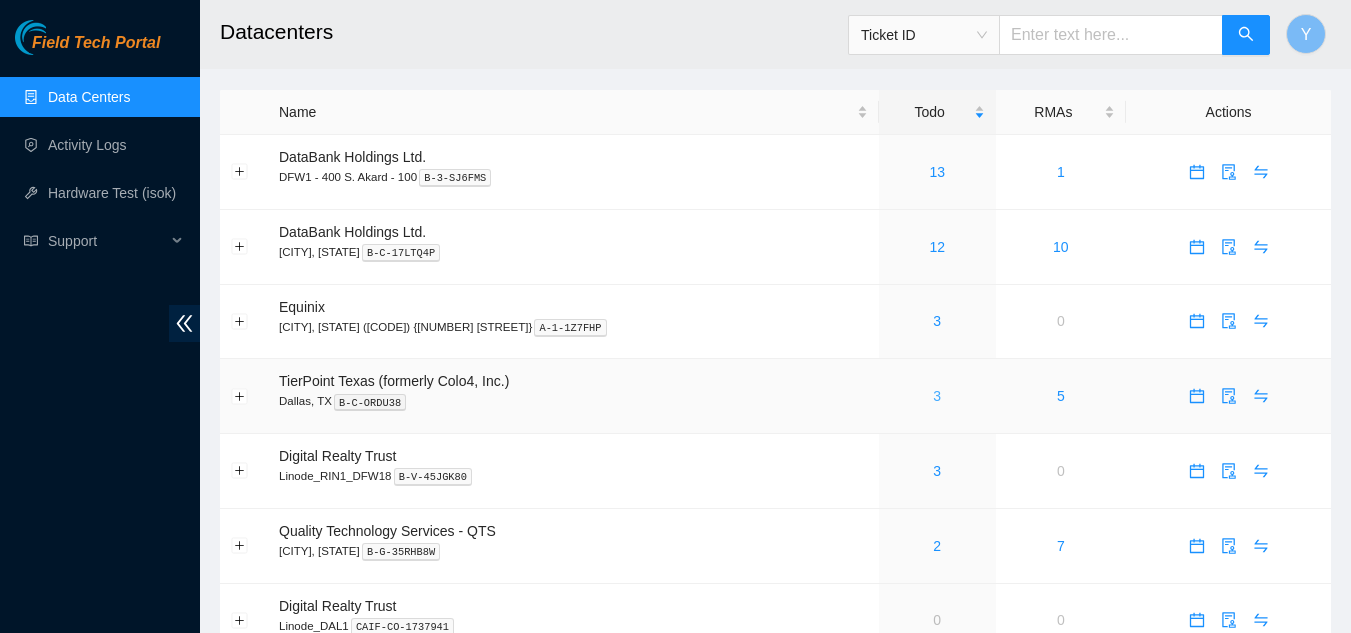 click on "3" at bounding box center [937, 396] 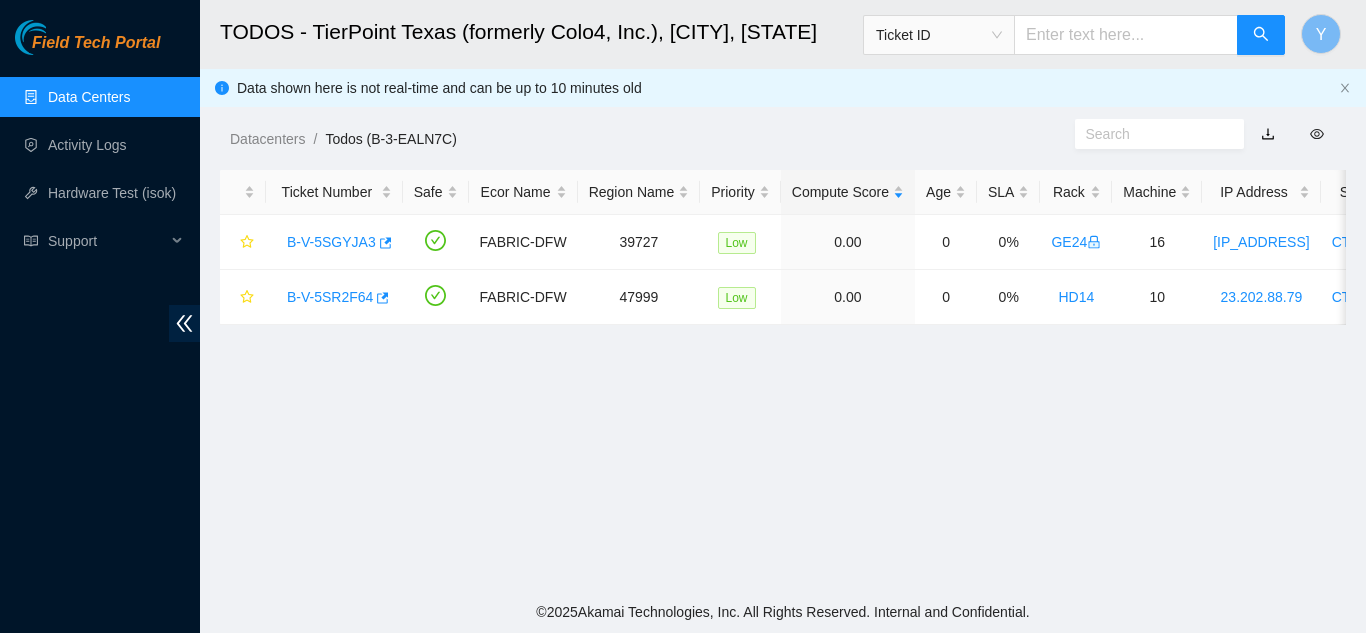 click on "Data Centers" at bounding box center (89, 97) 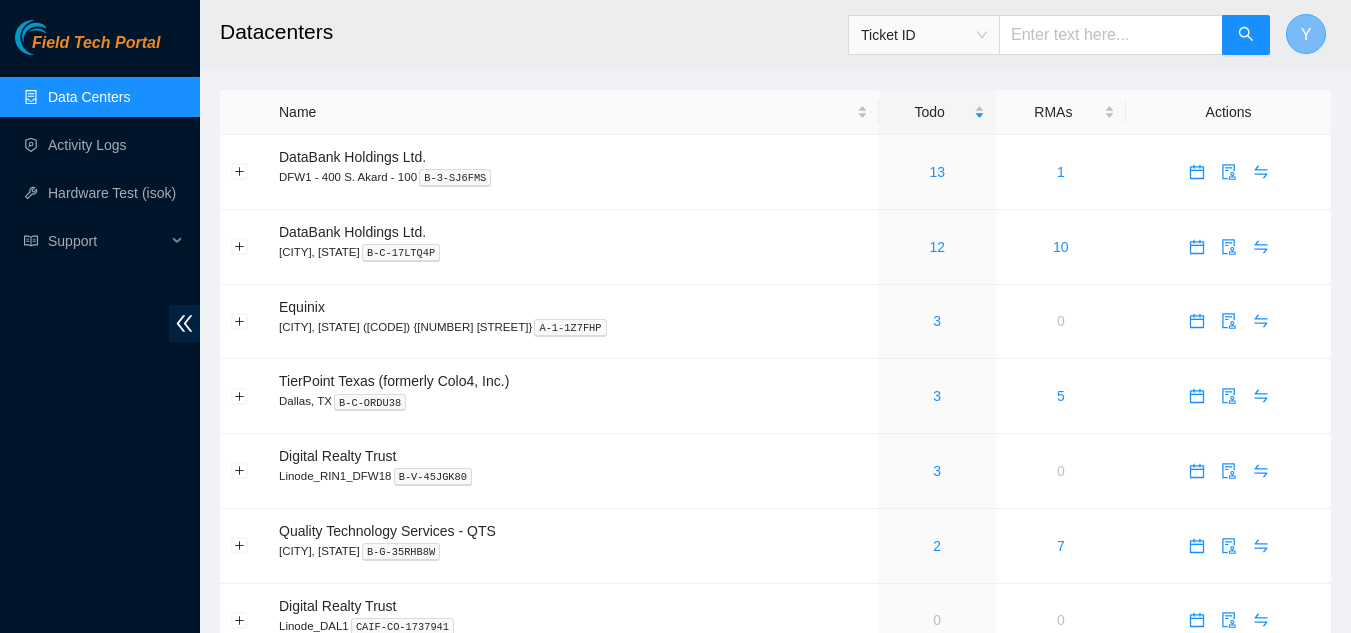 click on "Y" at bounding box center [1306, 34] 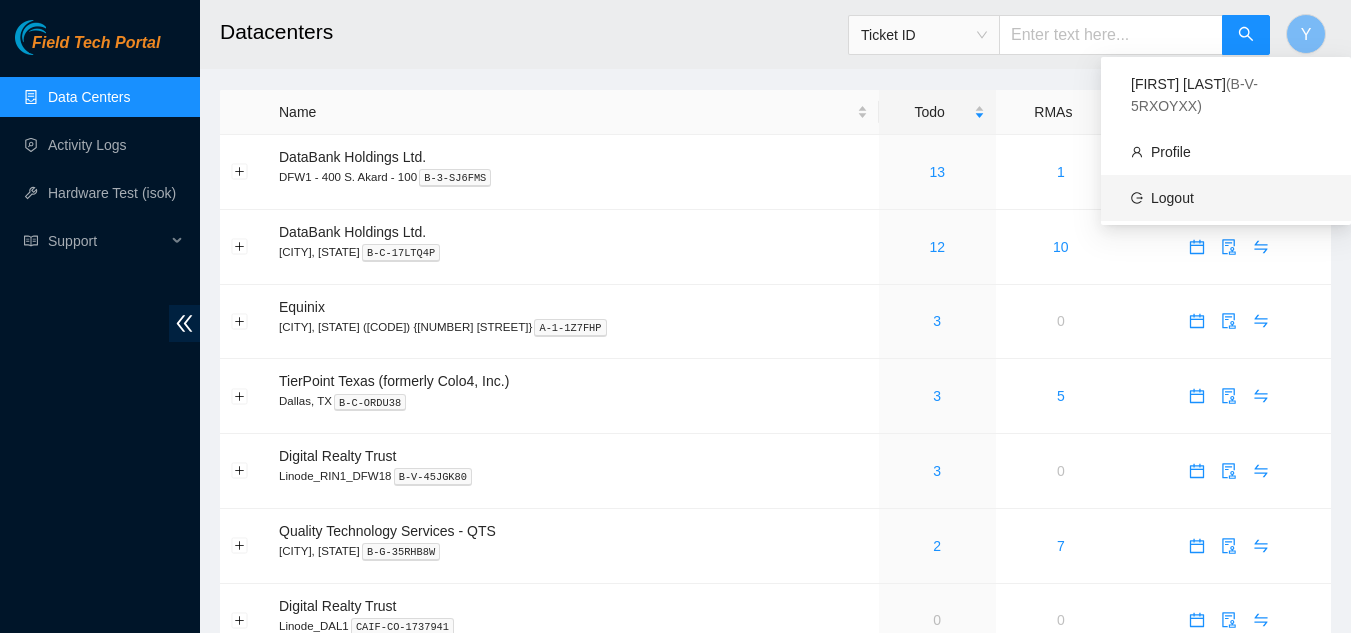 click on "Logout" at bounding box center [1172, 198] 